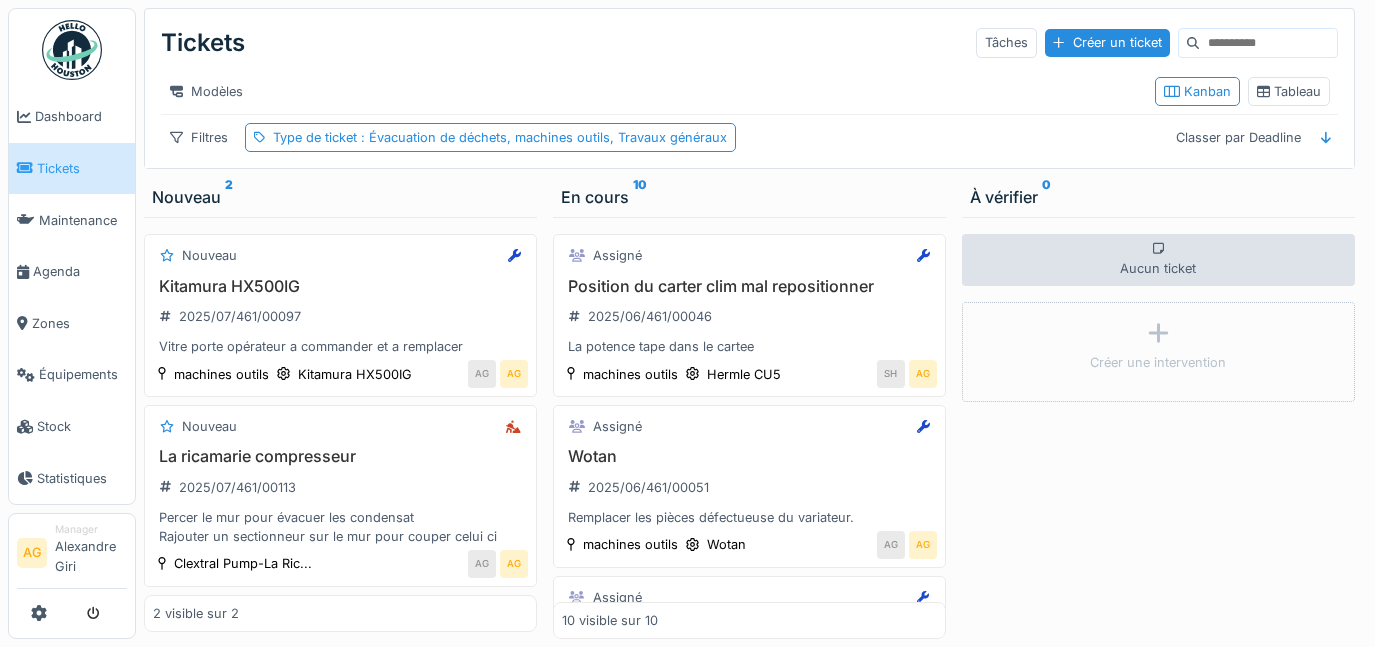 scroll, scrollTop: 0, scrollLeft: 0, axis: both 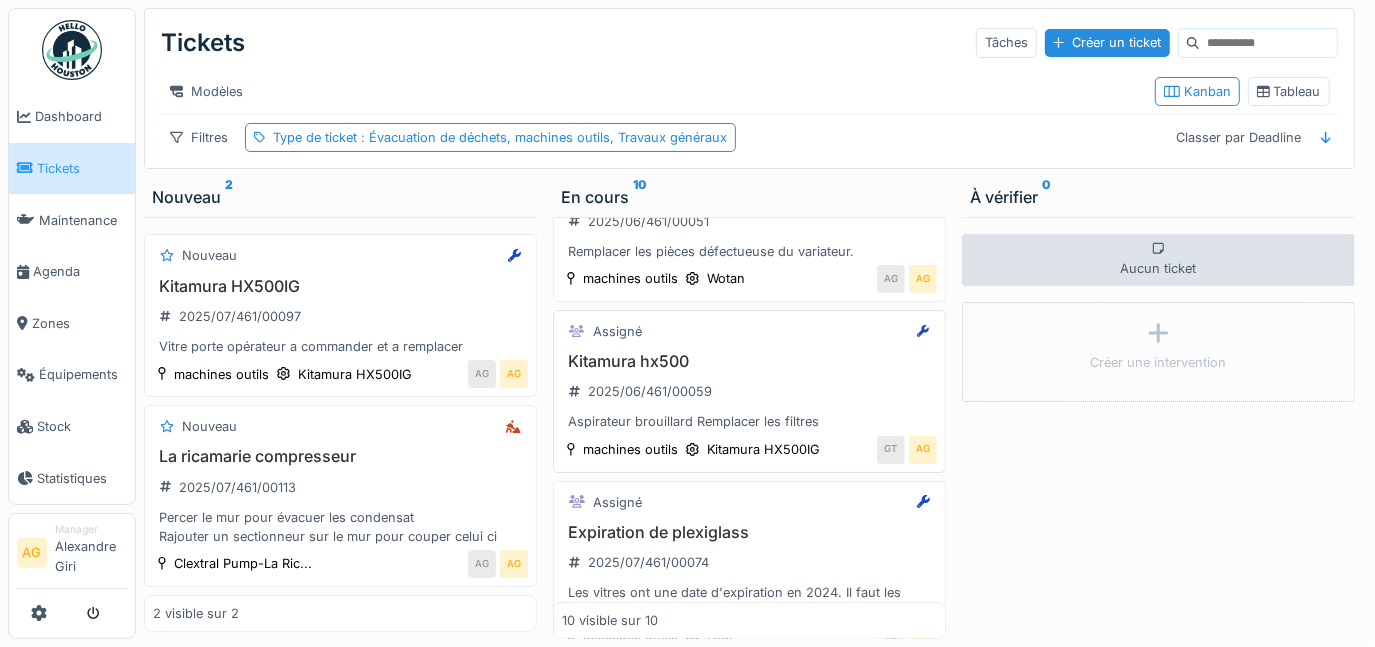 click on "Kitamura hx500 2025/06/461/00059 Aspirateur brouillard Remplacer les filtres" at bounding box center (749, 392) 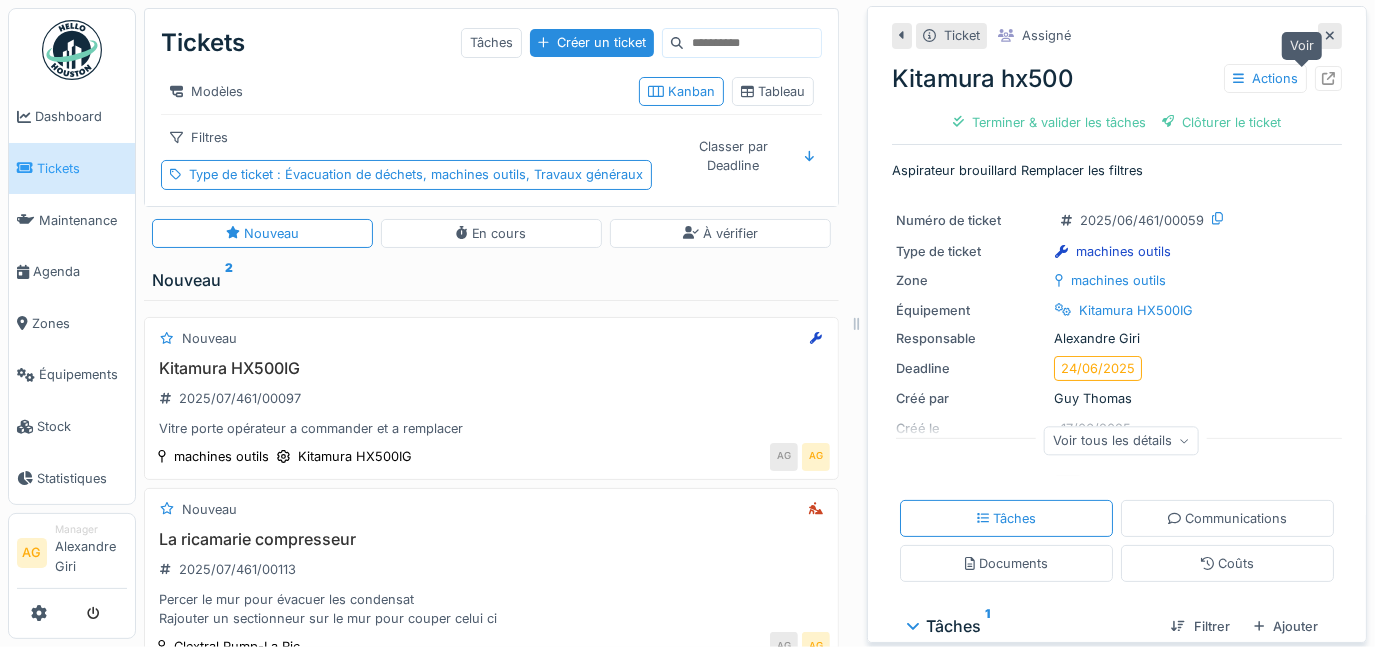 click 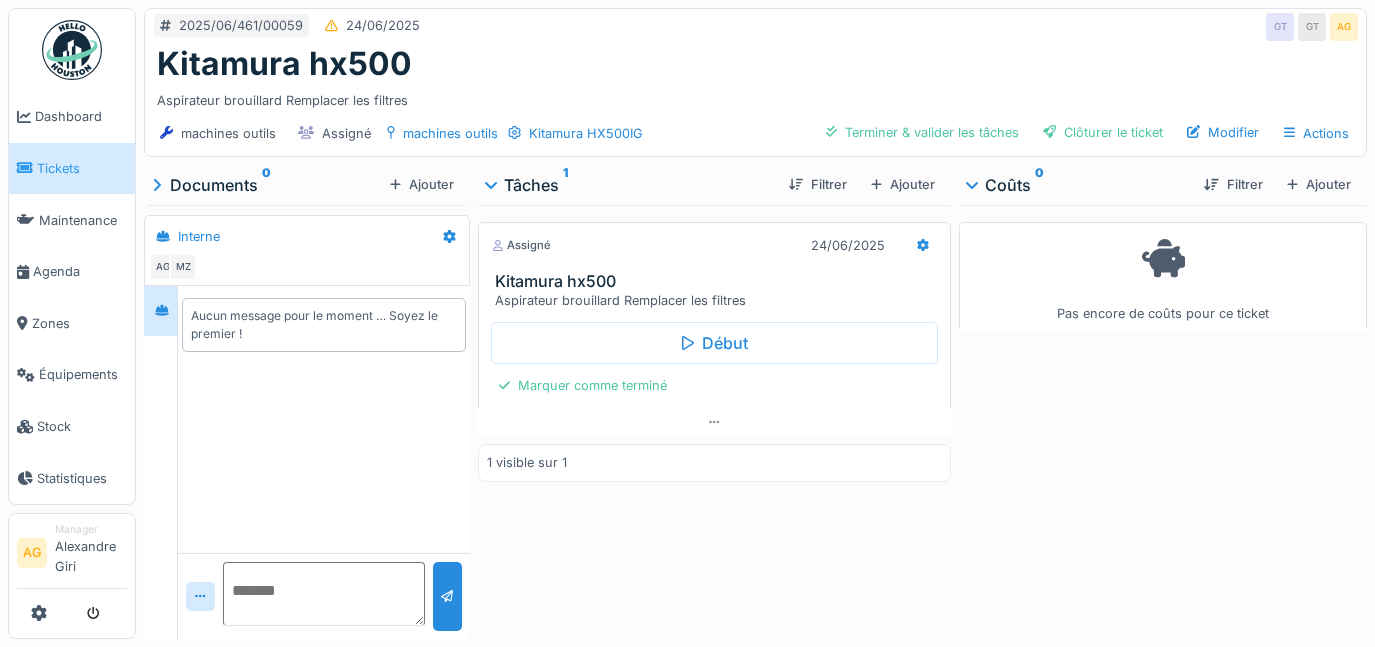 scroll, scrollTop: 0, scrollLeft: 0, axis: both 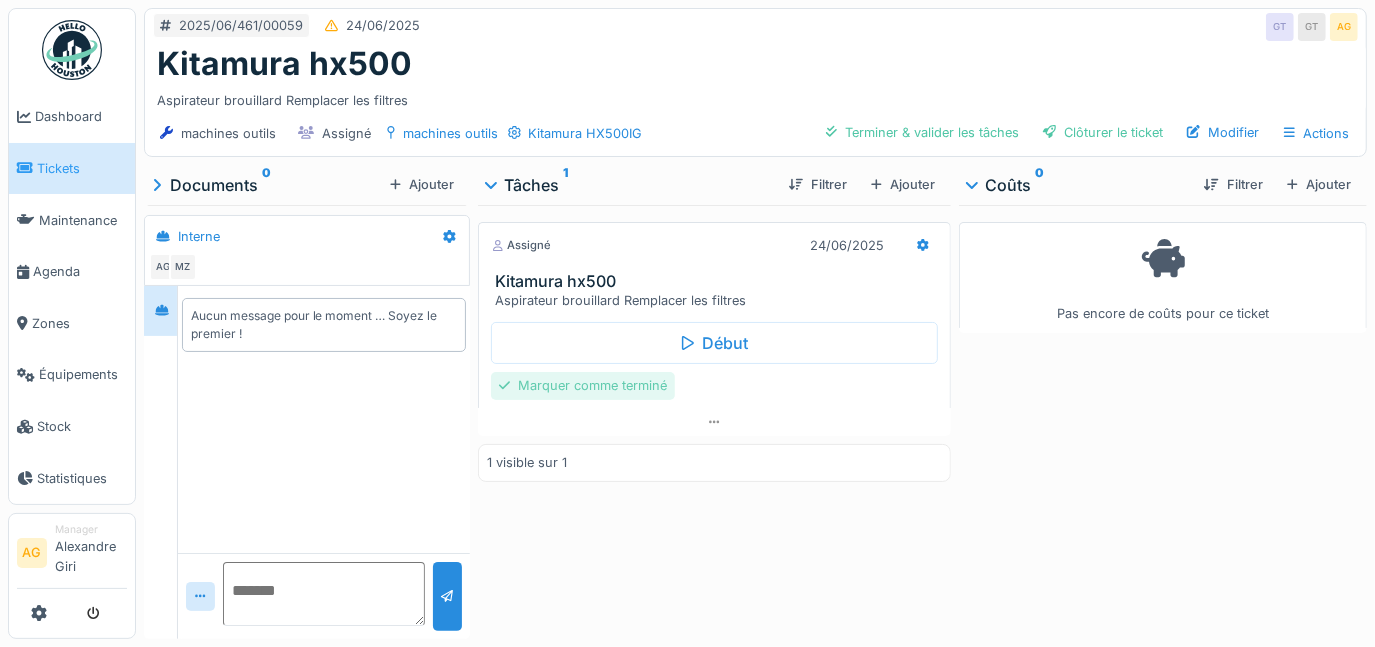 click on "Marquer comme terminé" at bounding box center (583, 385) 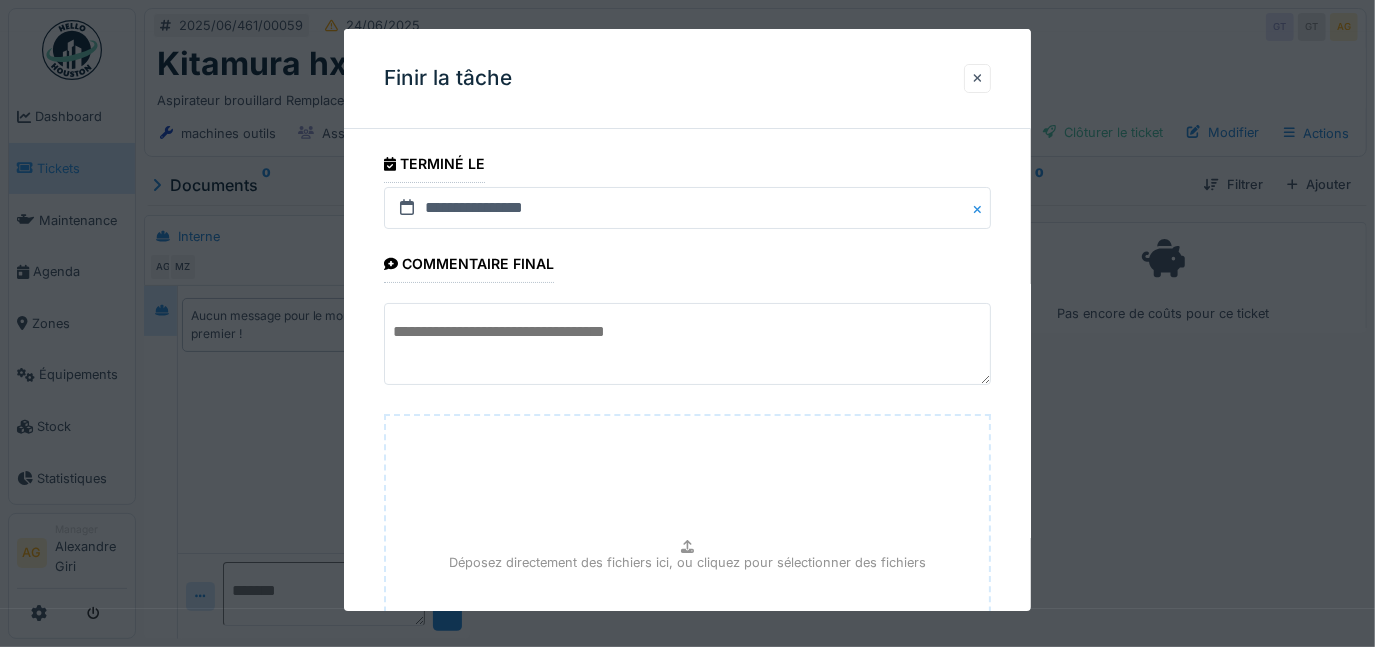 click at bounding box center (688, 344) 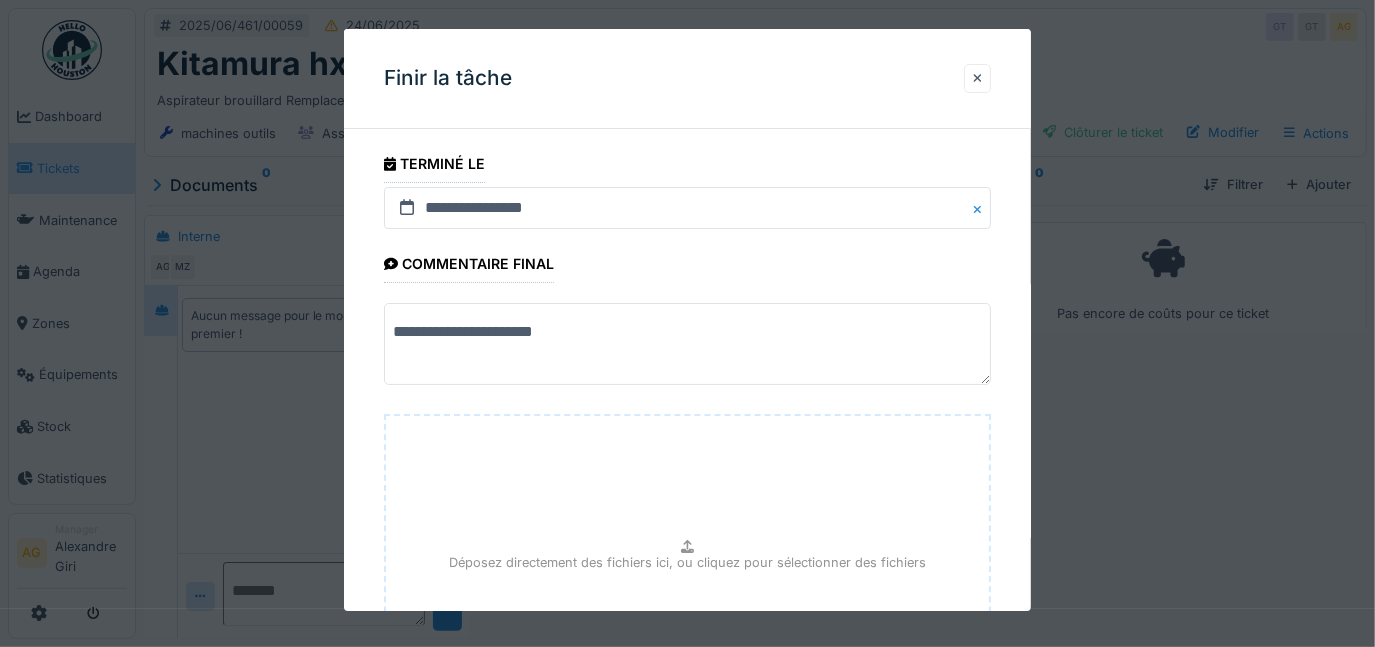type on "**********" 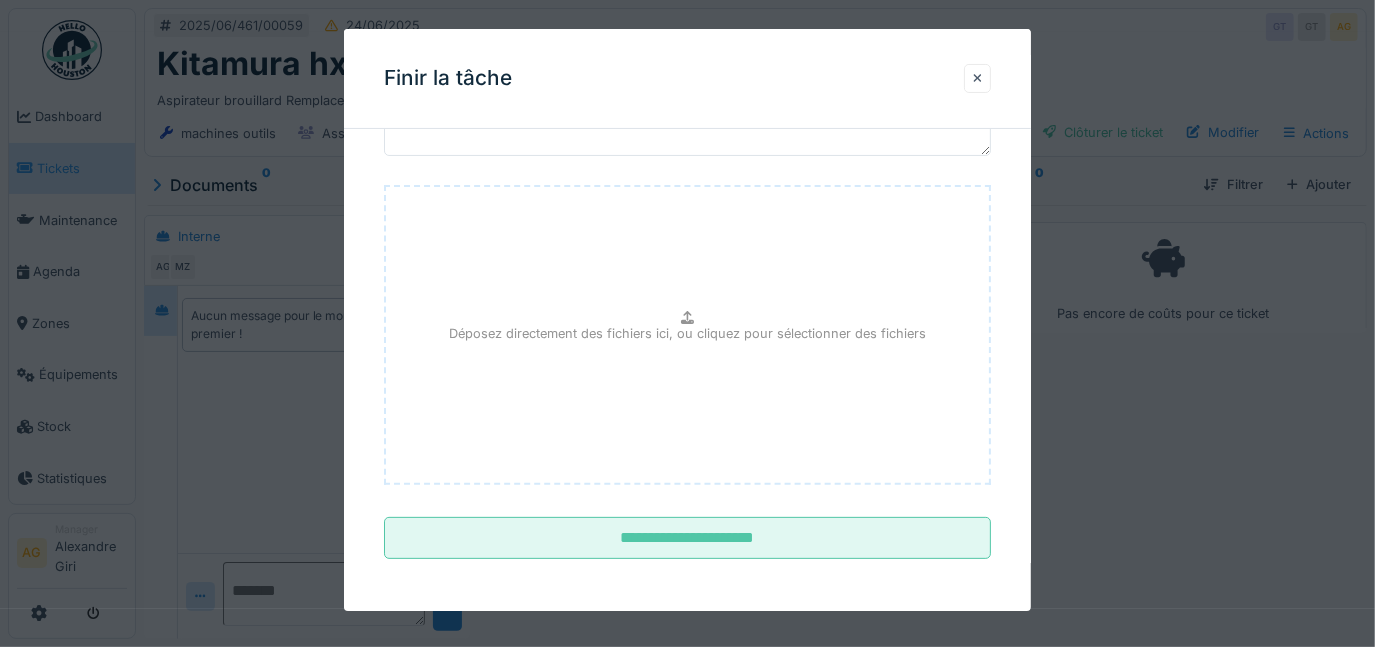 scroll, scrollTop: 230, scrollLeft: 0, axis: vertical 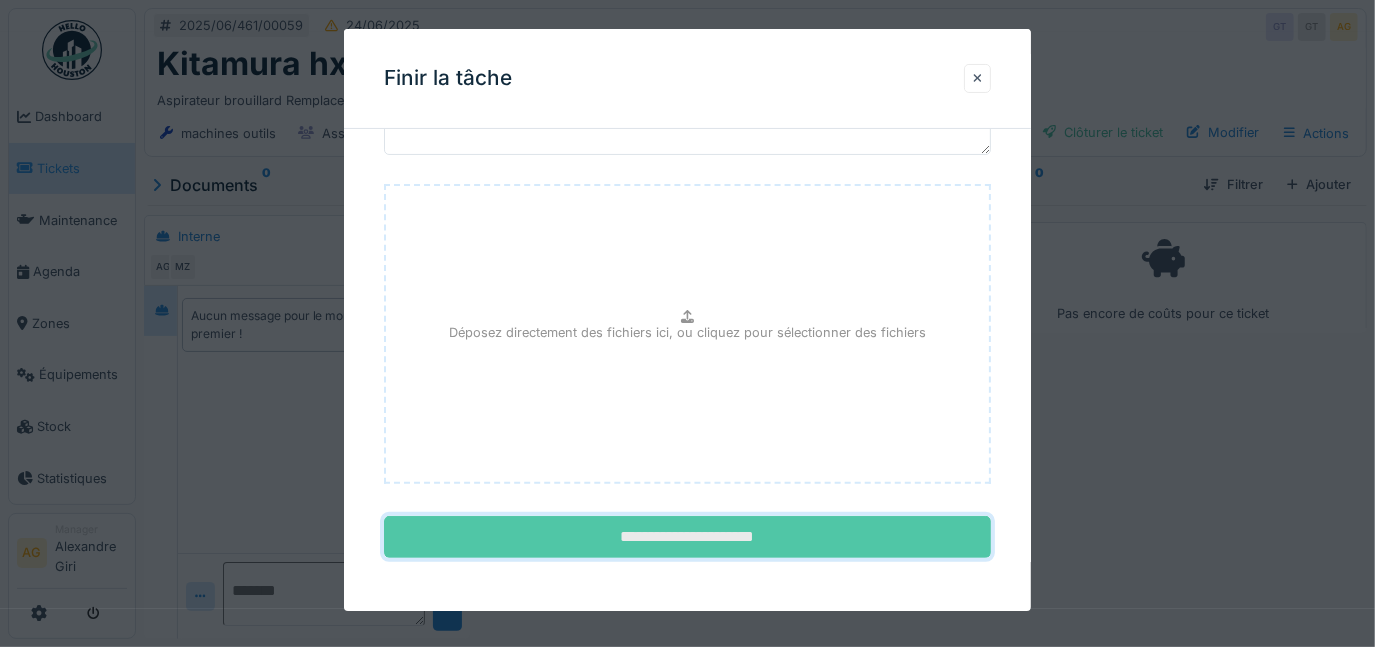 click on "**********" at bounding box center (688, 538) 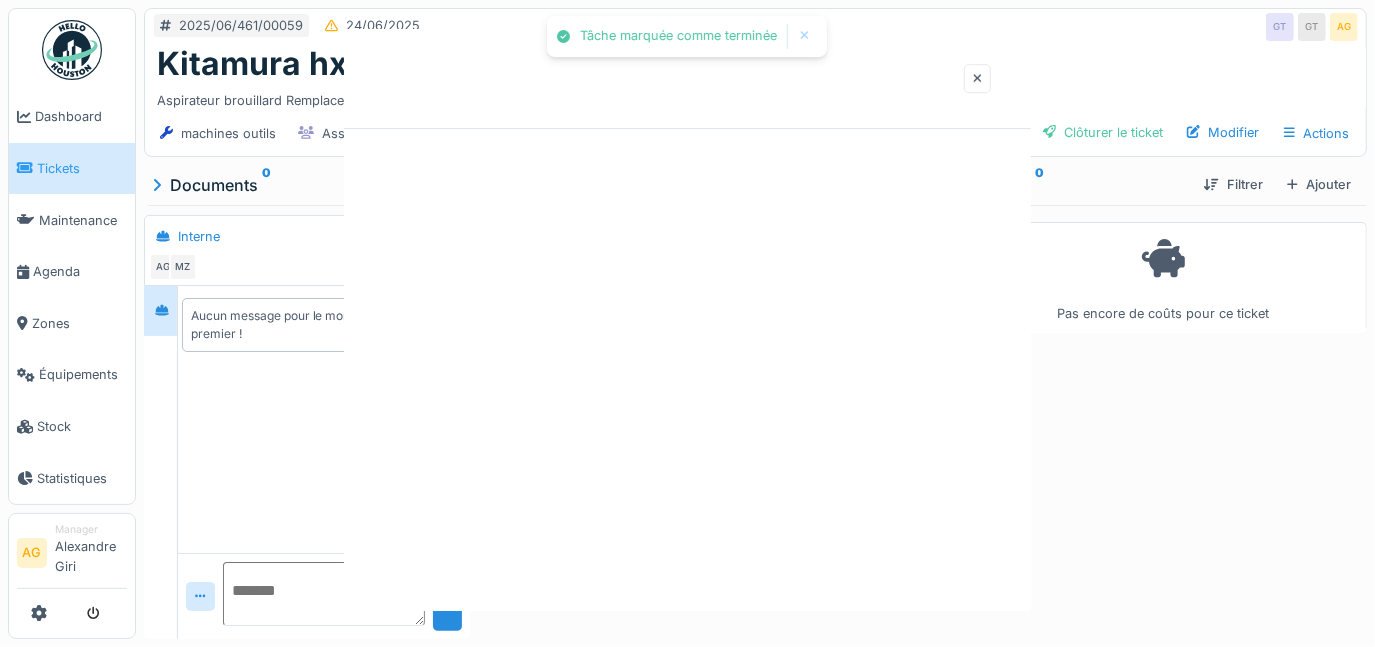 scroll, scrollTop: 0, scrollLeft: 0, axis: both 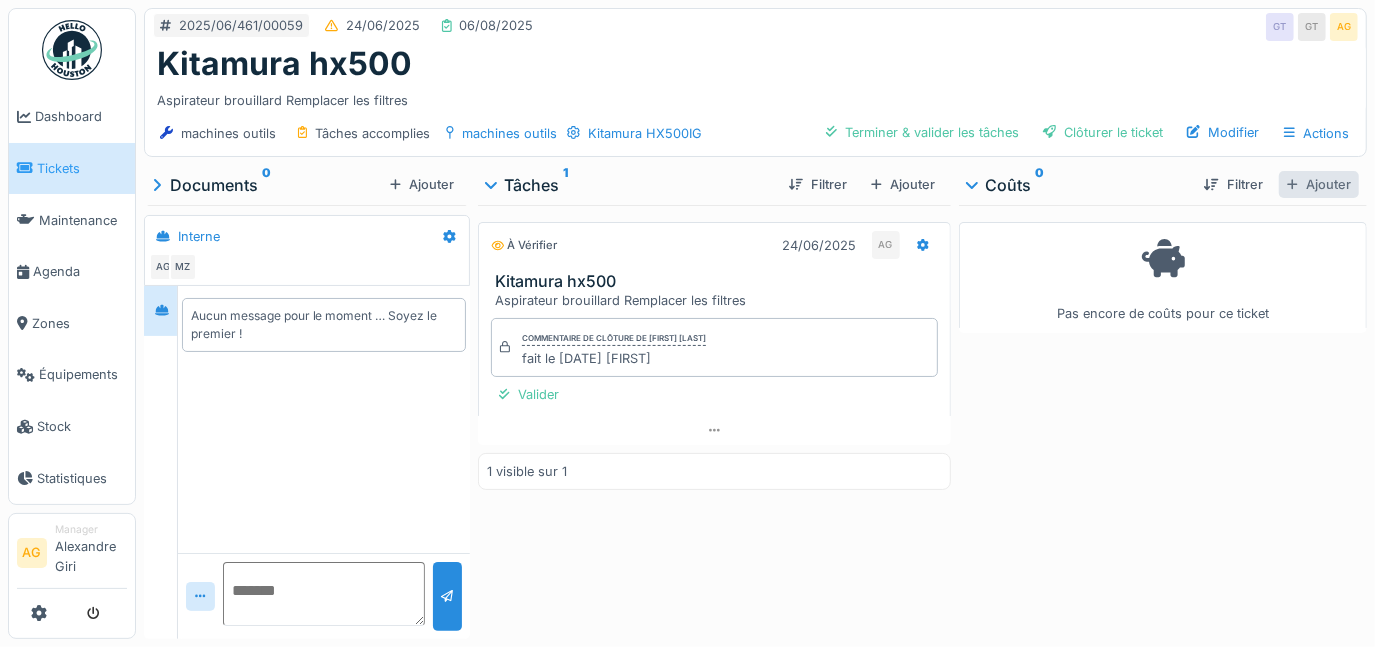 click on "Ajouter" at bounding box center (1319, 184) 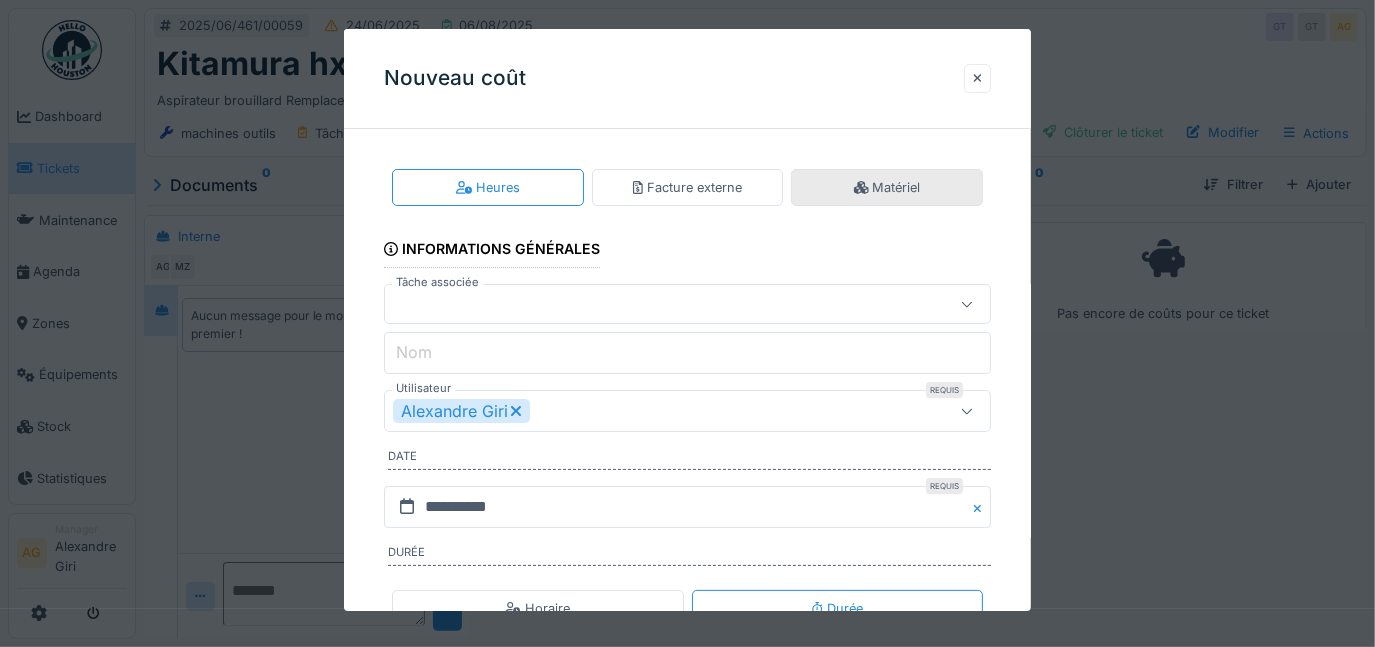 click on "Matériel" at bounding box center (887, 187) 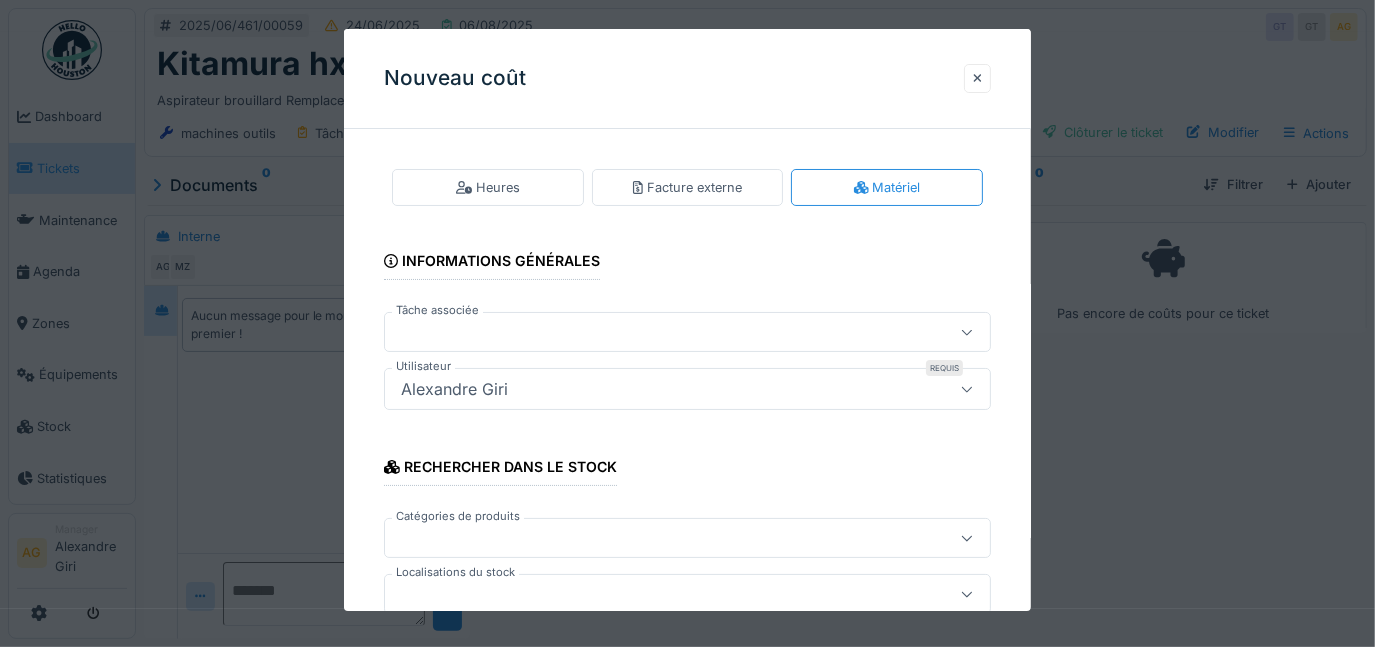 click at bounding box center [657, 332] 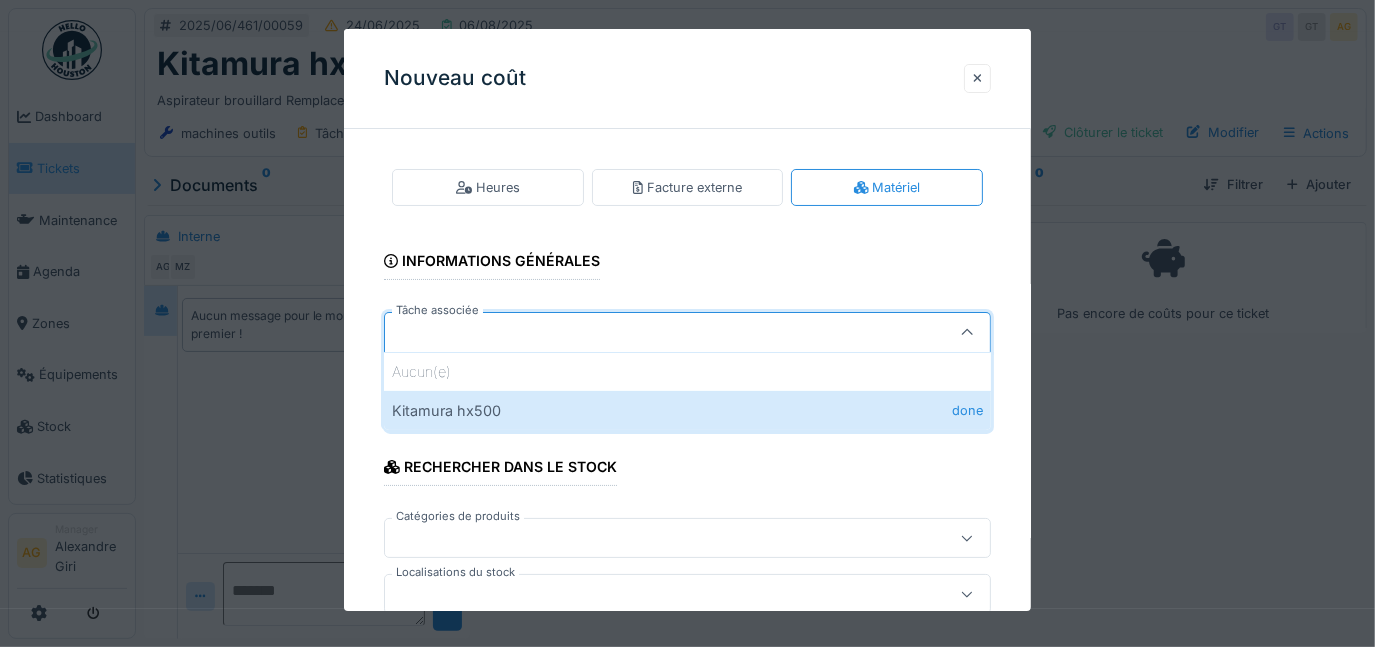 scroll, scrollTop: 10, scrollLeft: 0, axis: vertical 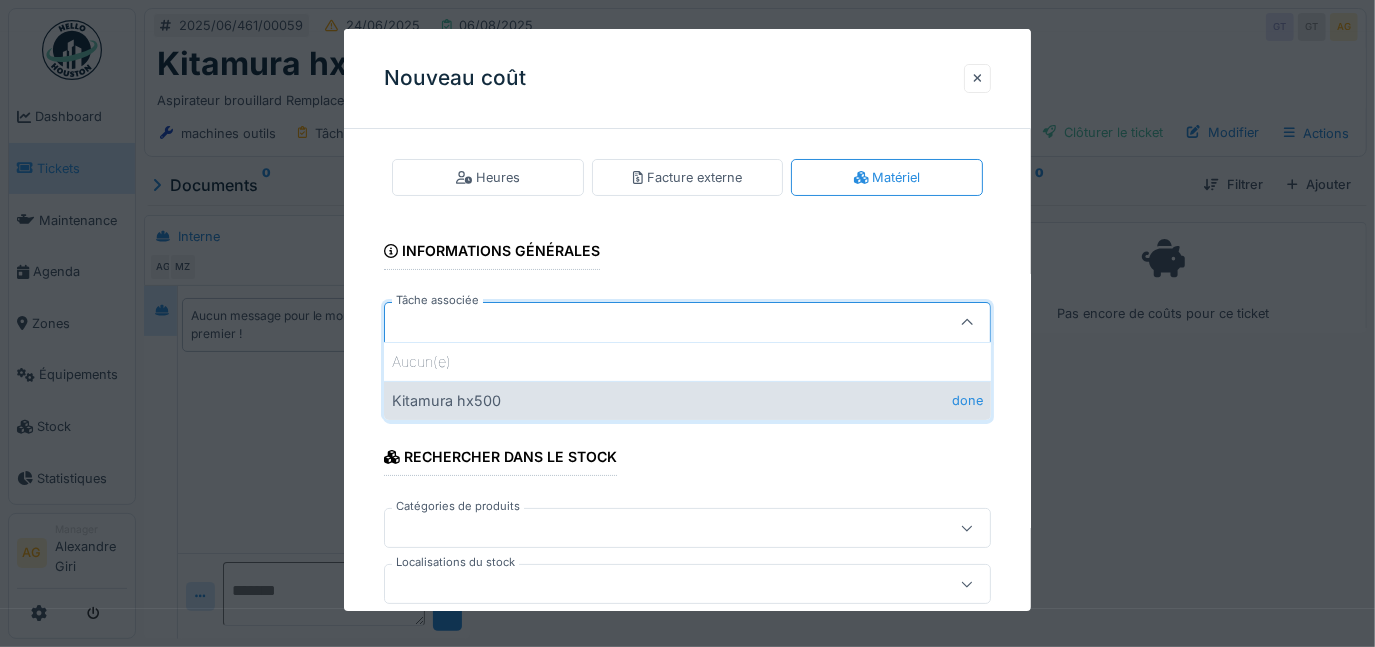 click on "Kitamura hx500   done" at bounding box center [688, 400] 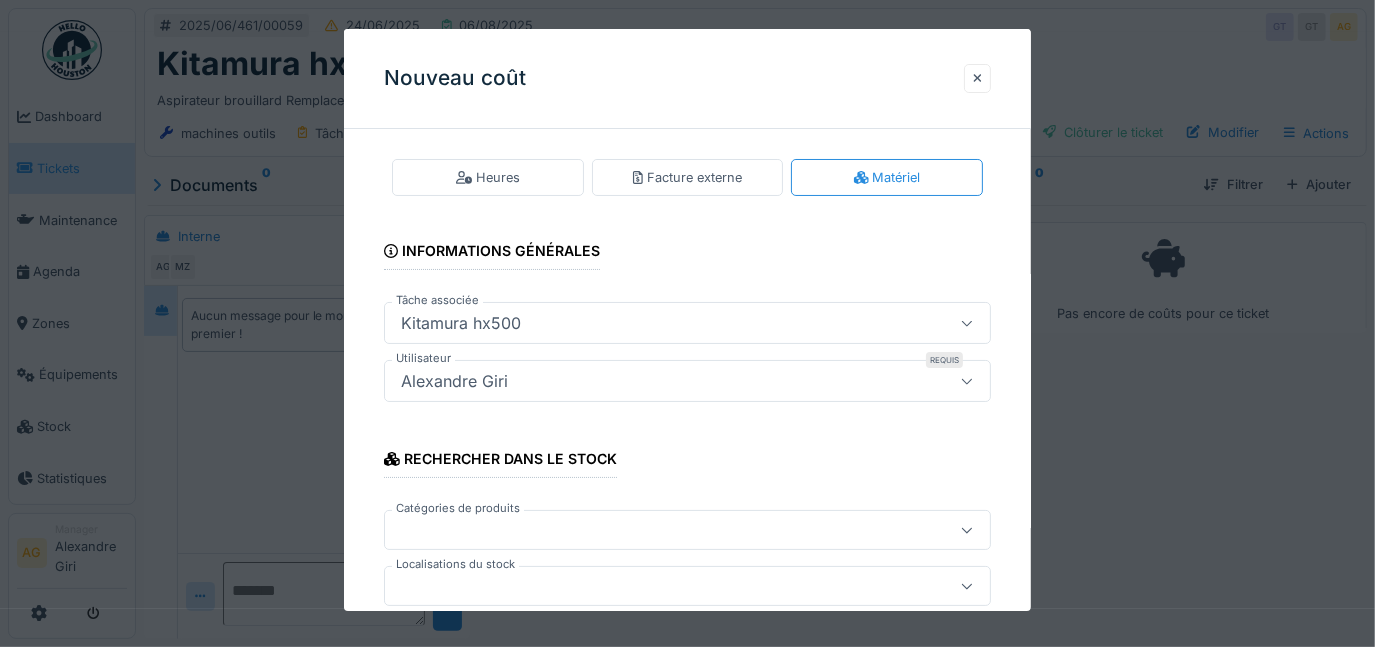 click at bounding box center [657, 531] 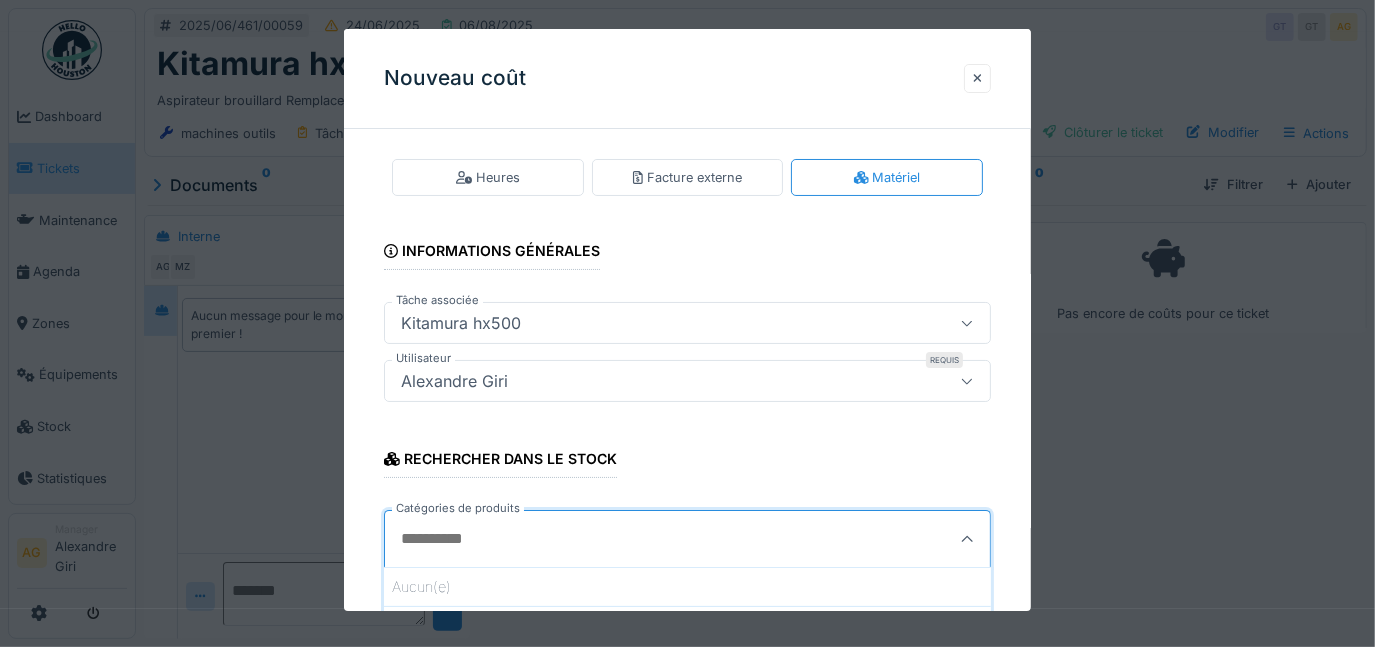 scroll, scrollTop: 382, scrollLeft: 0, axis: vertical 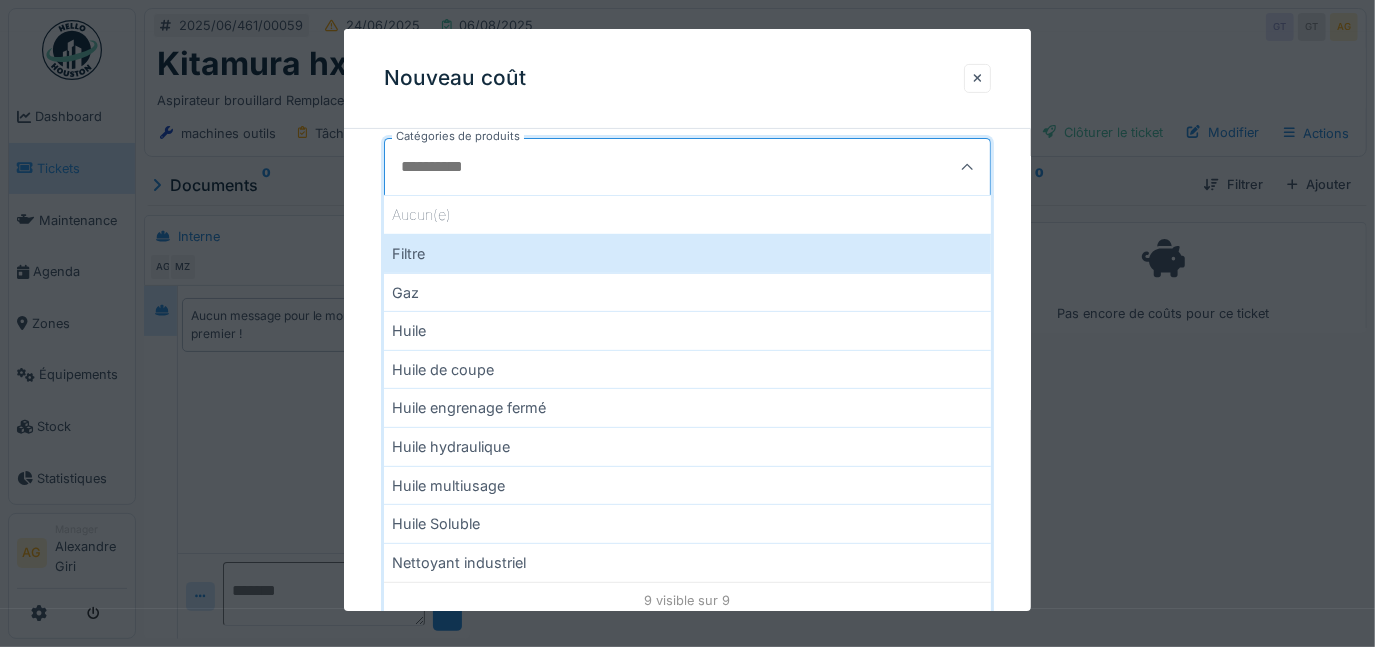type on "****" 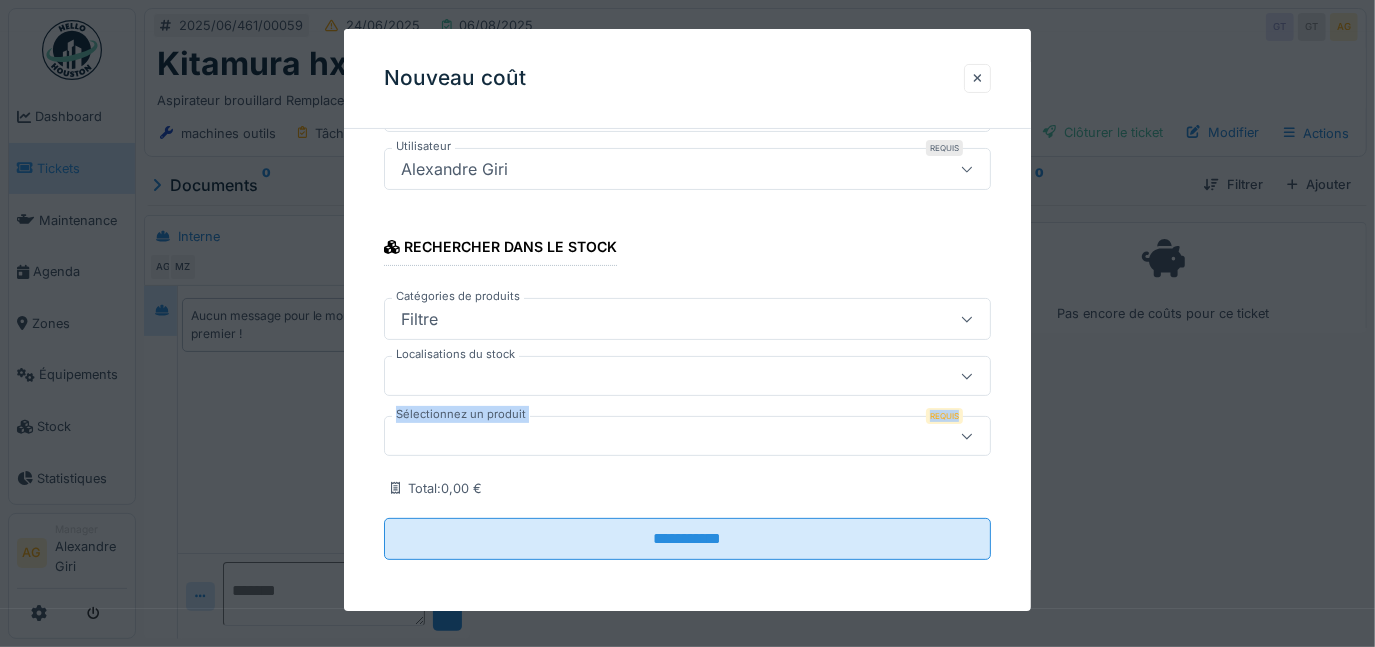 drag, startPoint x: 672, startPoint y: 396, endPoint x: 669, endPoint y: 386, distance: 10.440307 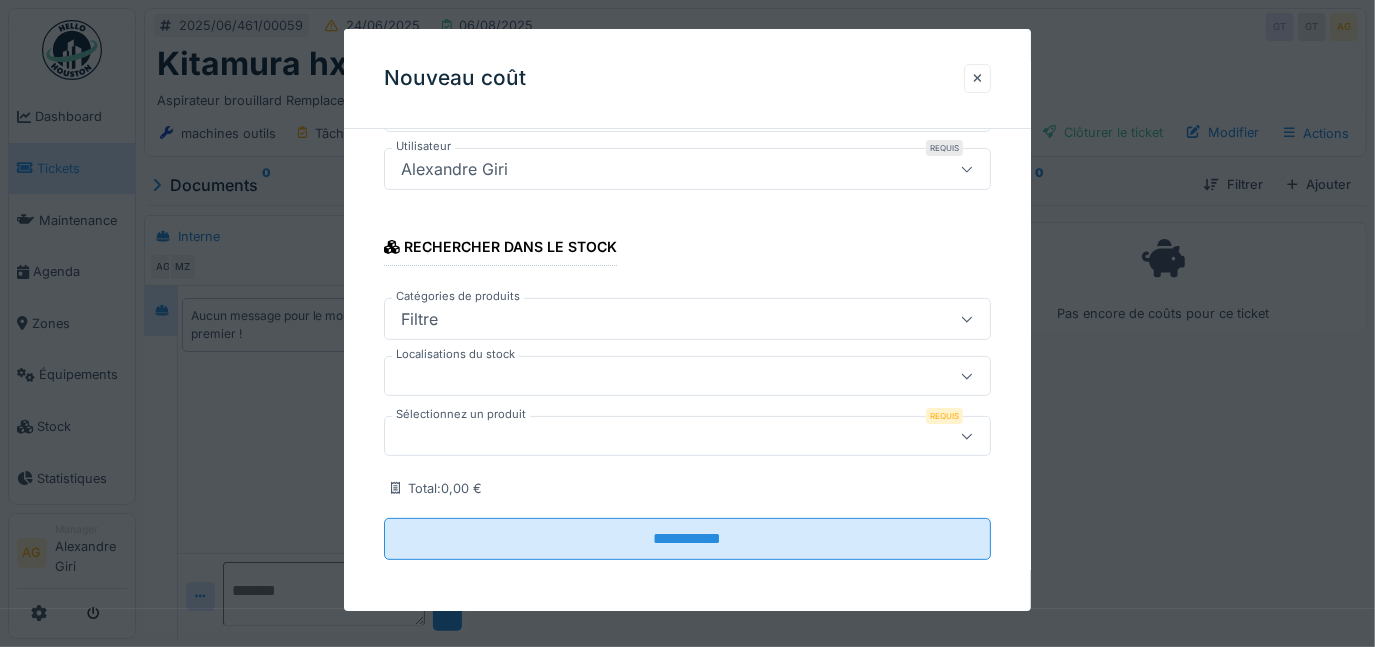 scroll, scrollTop: 239, scrollLeft: 0, axis: vertical 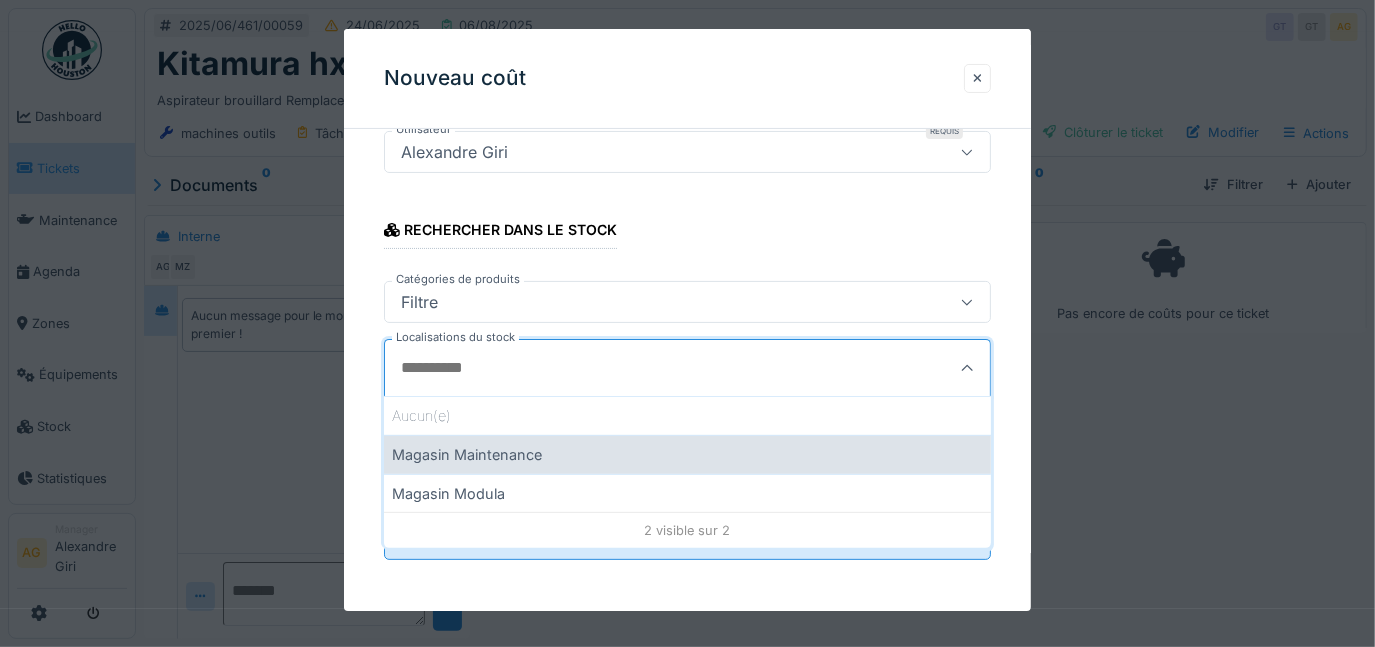 click on "Magasin Maintenance" at bounding box center (688, 454) 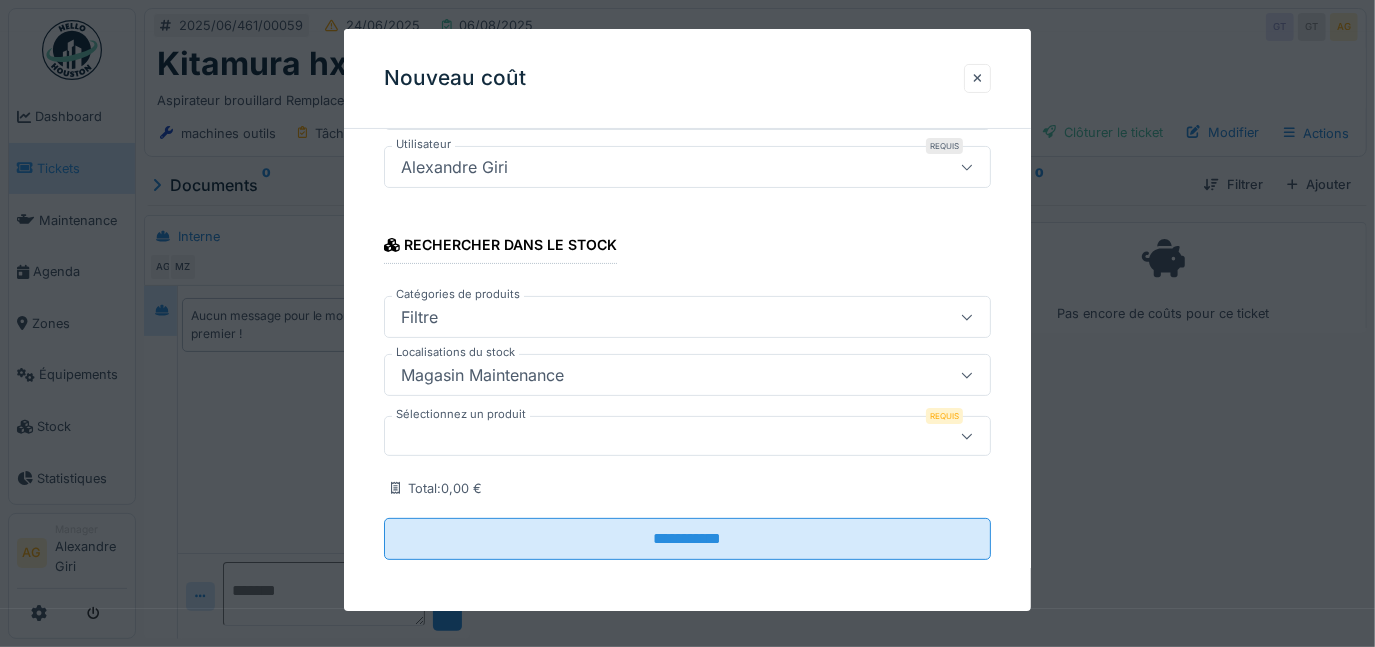 click at bounding box center (657, 437) 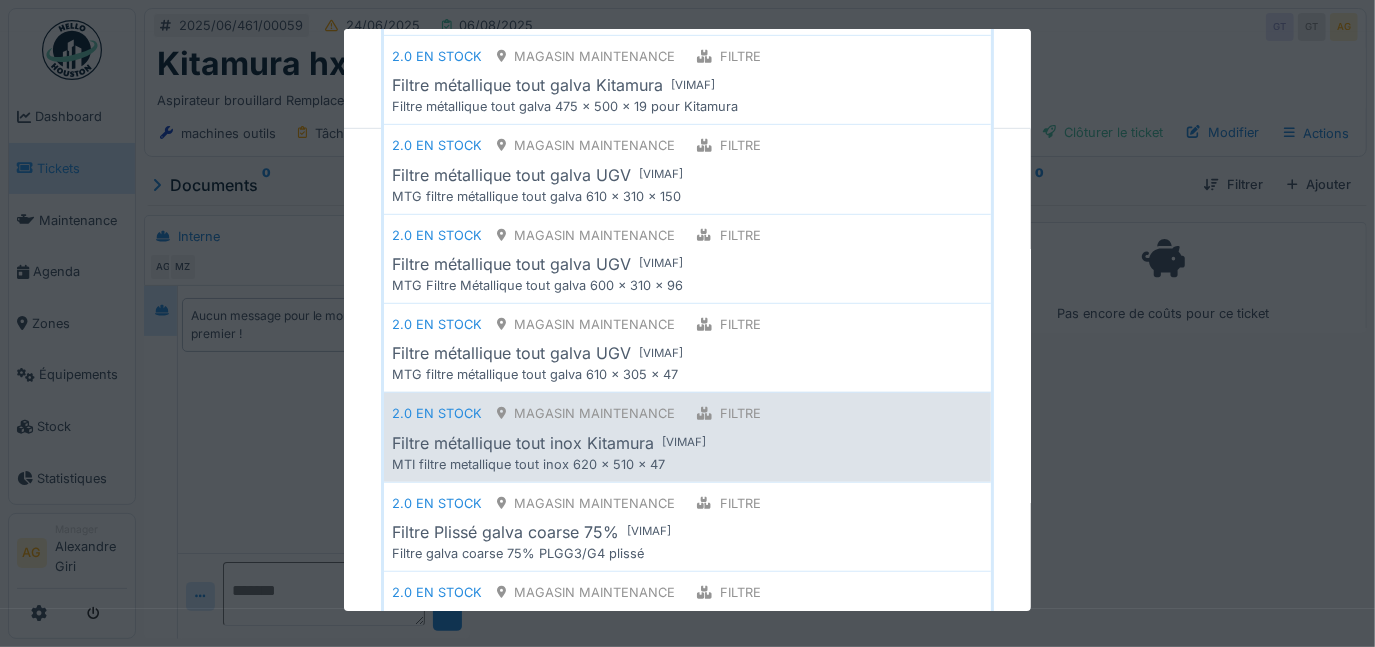 scroll, scrollTop: 871, scrollLeft: 0, axis: vertical 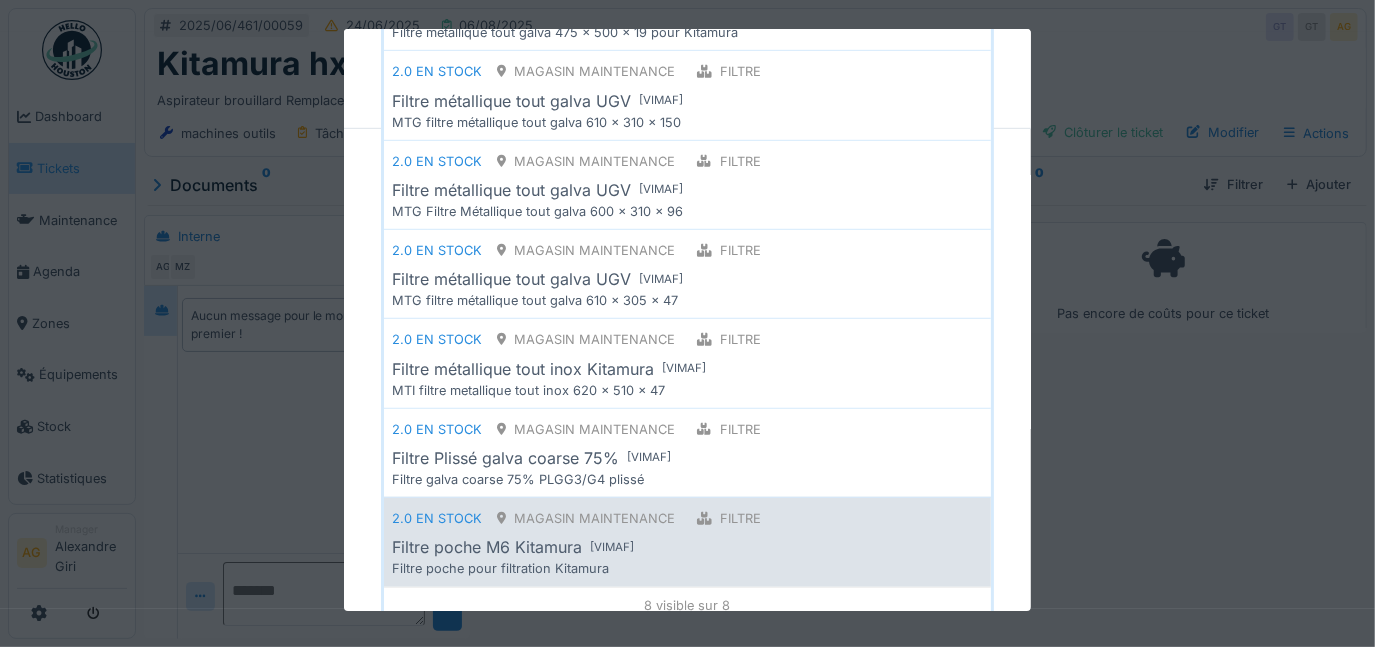 click on "2.0 en stock Magasin Maintenance Filtre" at bounding box center [688, 518] 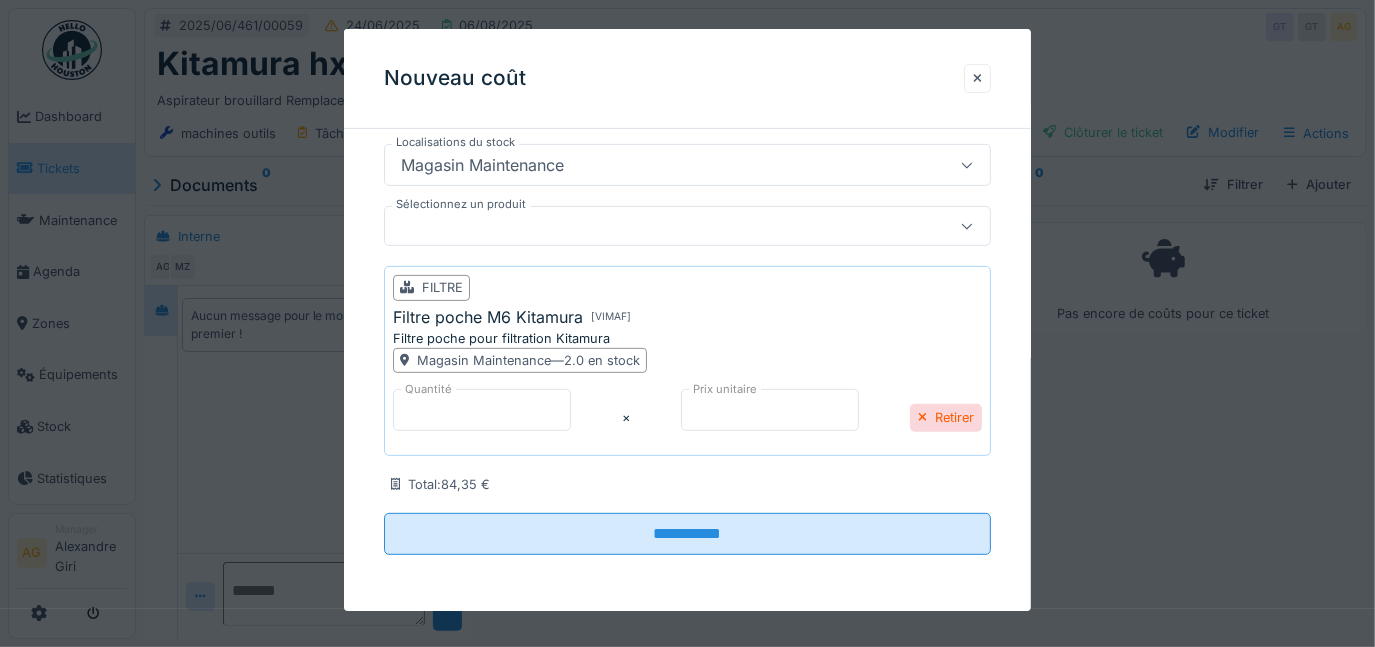 scroll, scrollTop: 426, scrollLeft: 0, axis: vertical 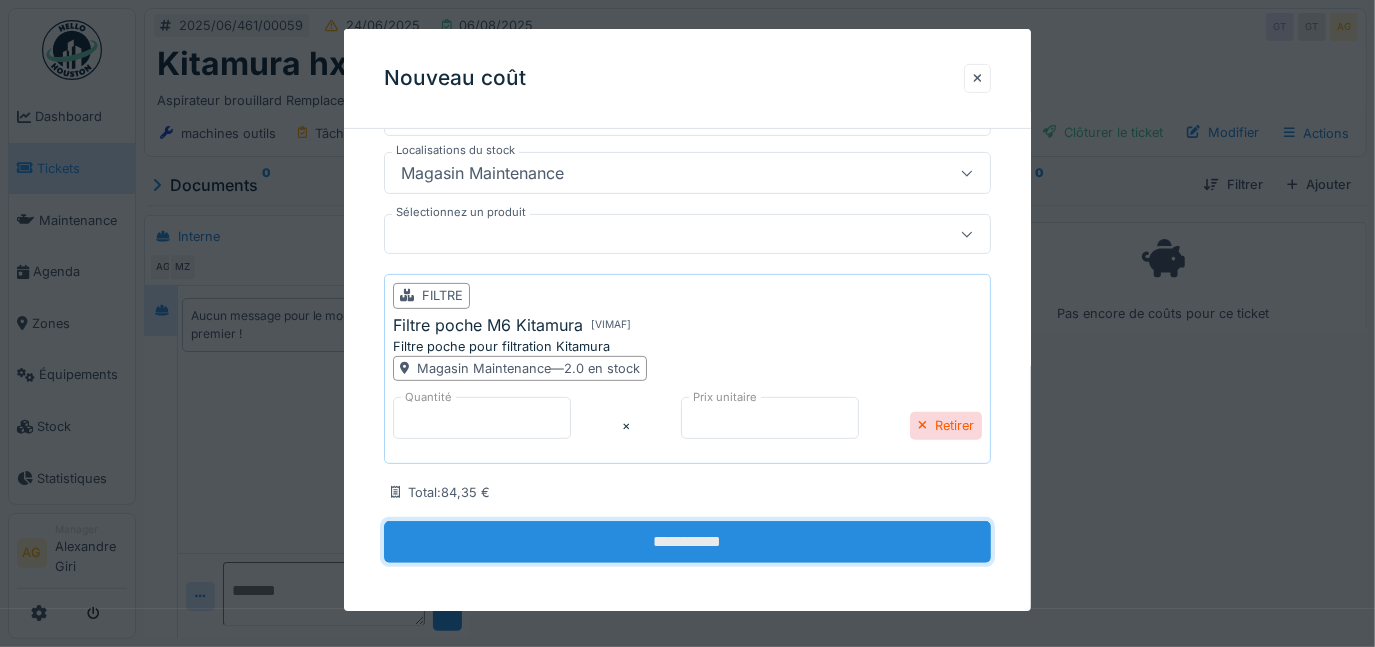 click on "**********" at bounding box center (688, 542) 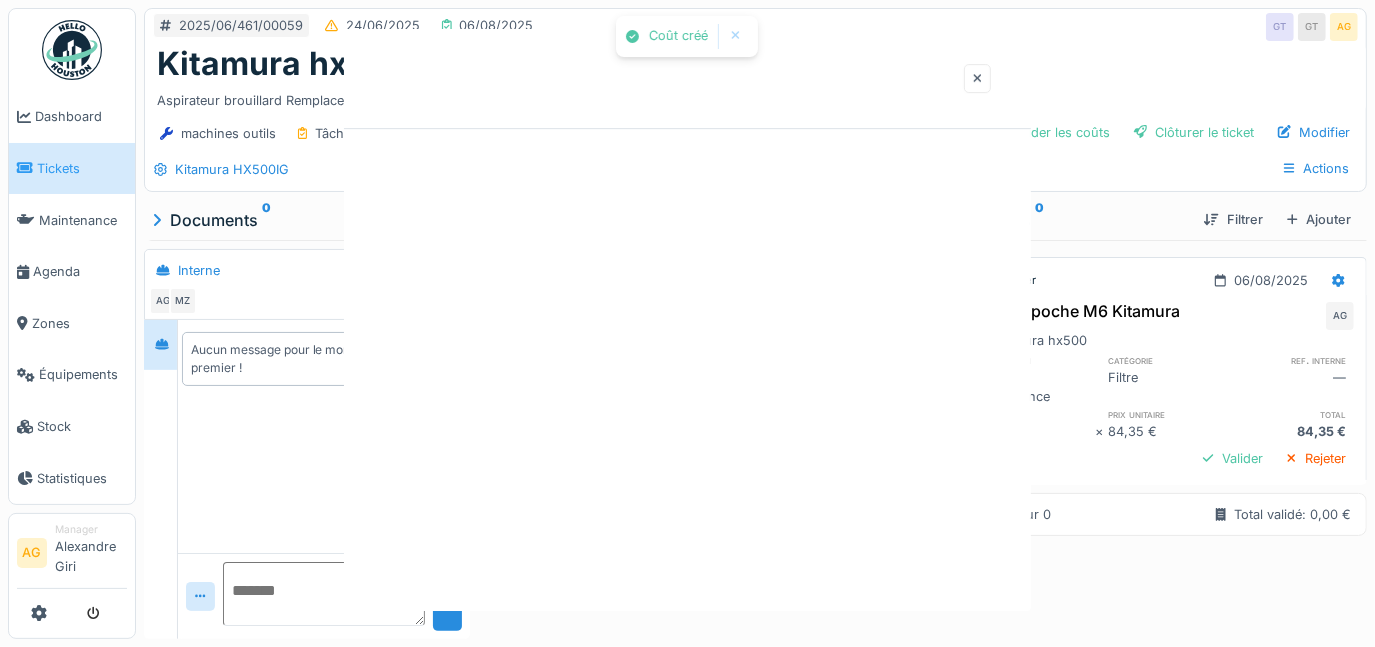 scroll, scrollTop: 0, scrollLeft: 0, axis: both 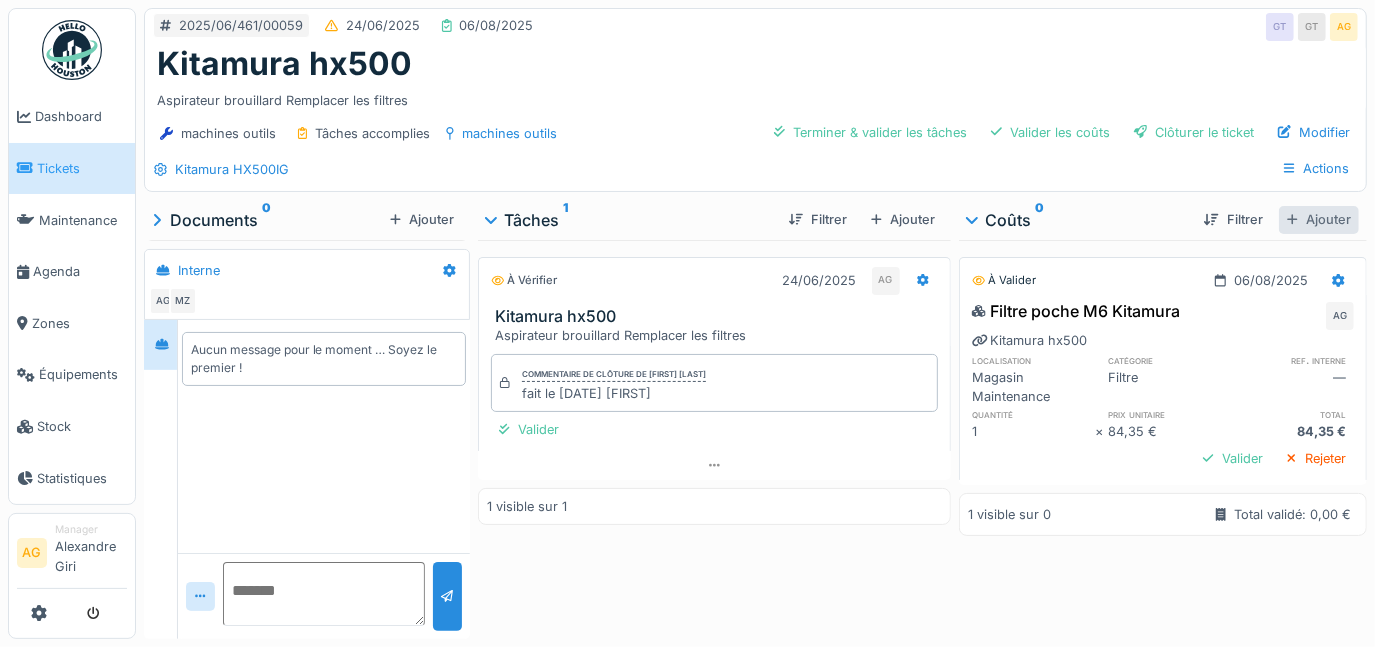 click on "Ajouter" at bounding box center [1319, 219] 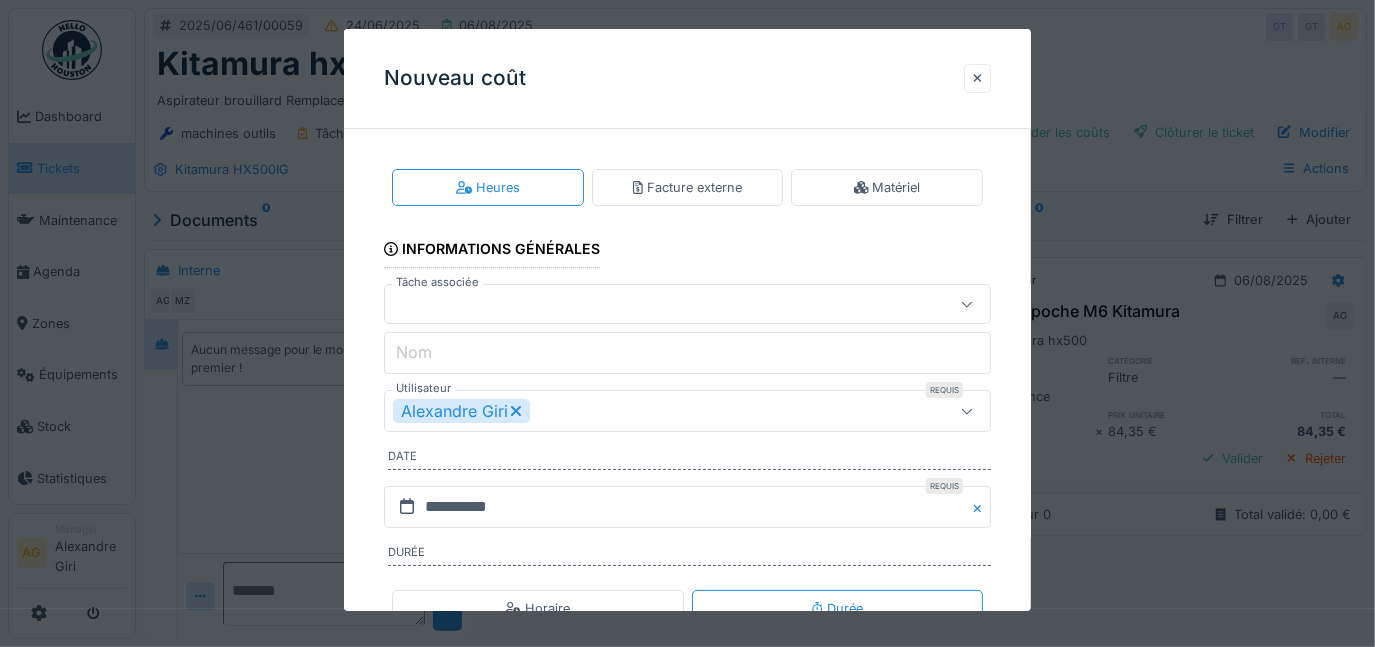 click at bounding box center [657, 304] 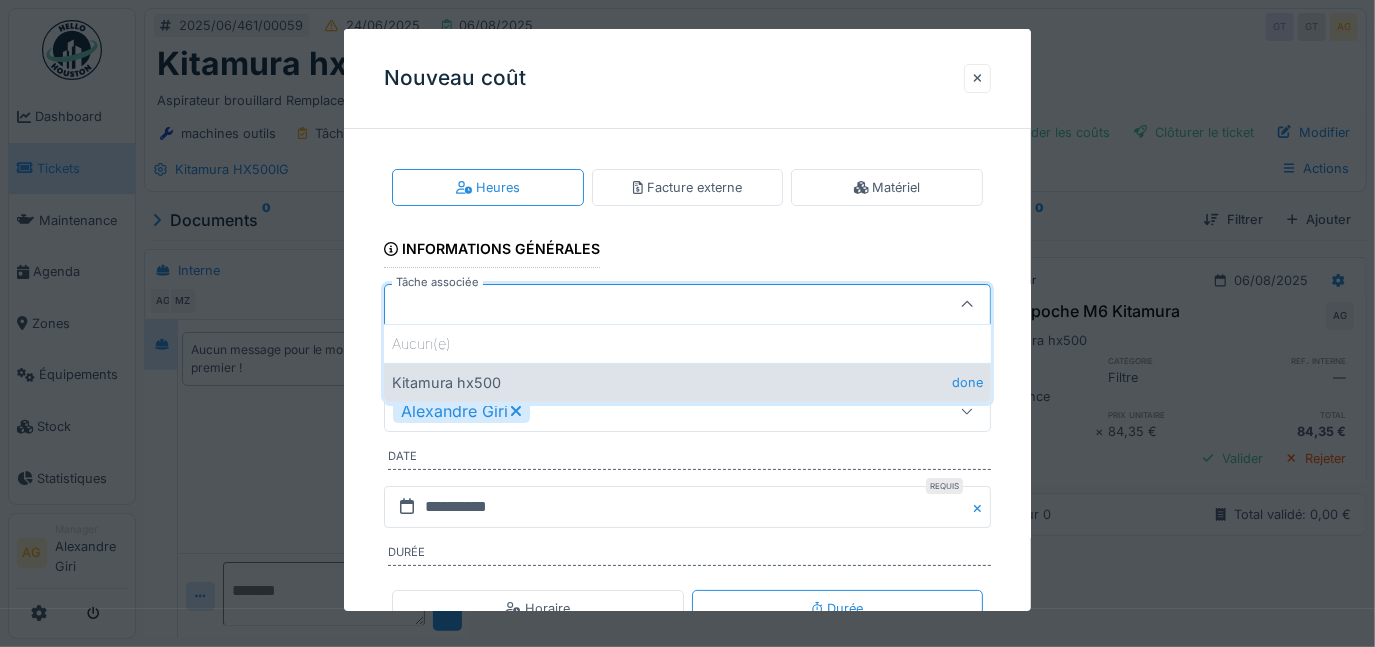 click on "Kitamura hx500   done" at bounding box center [688, 382] 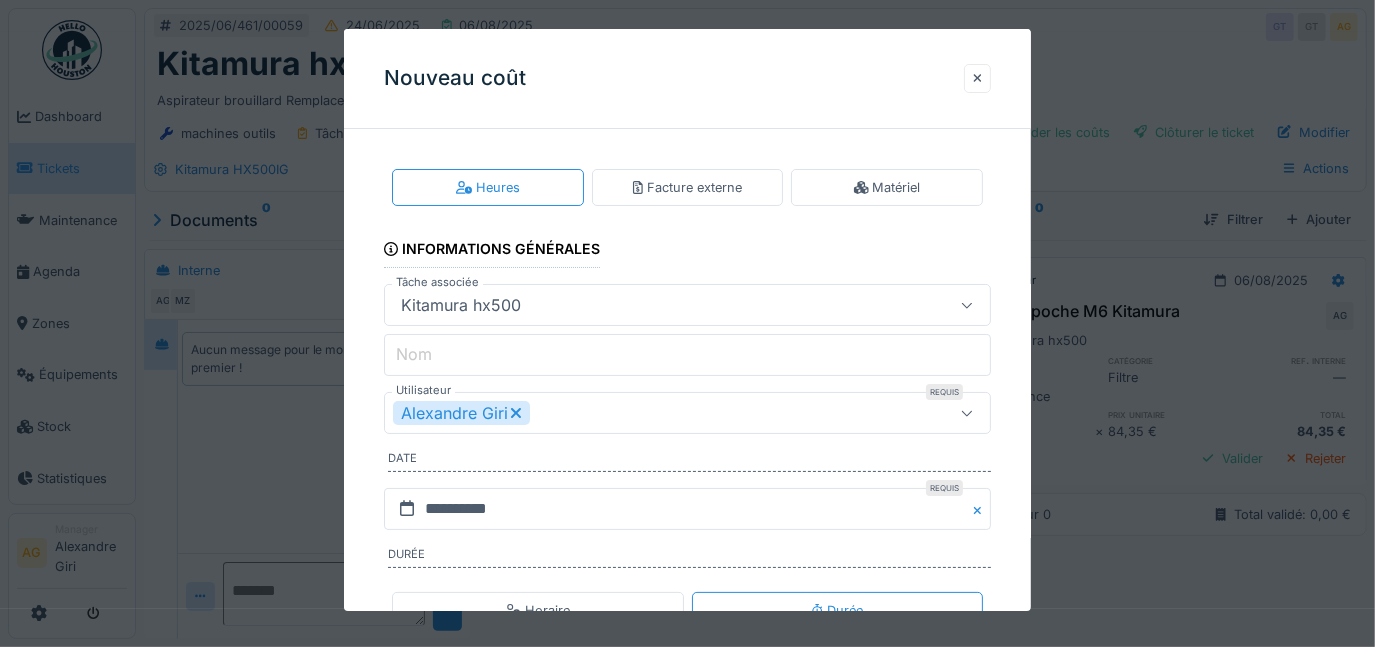 click on "Nom" at bounding box center (688, 355) 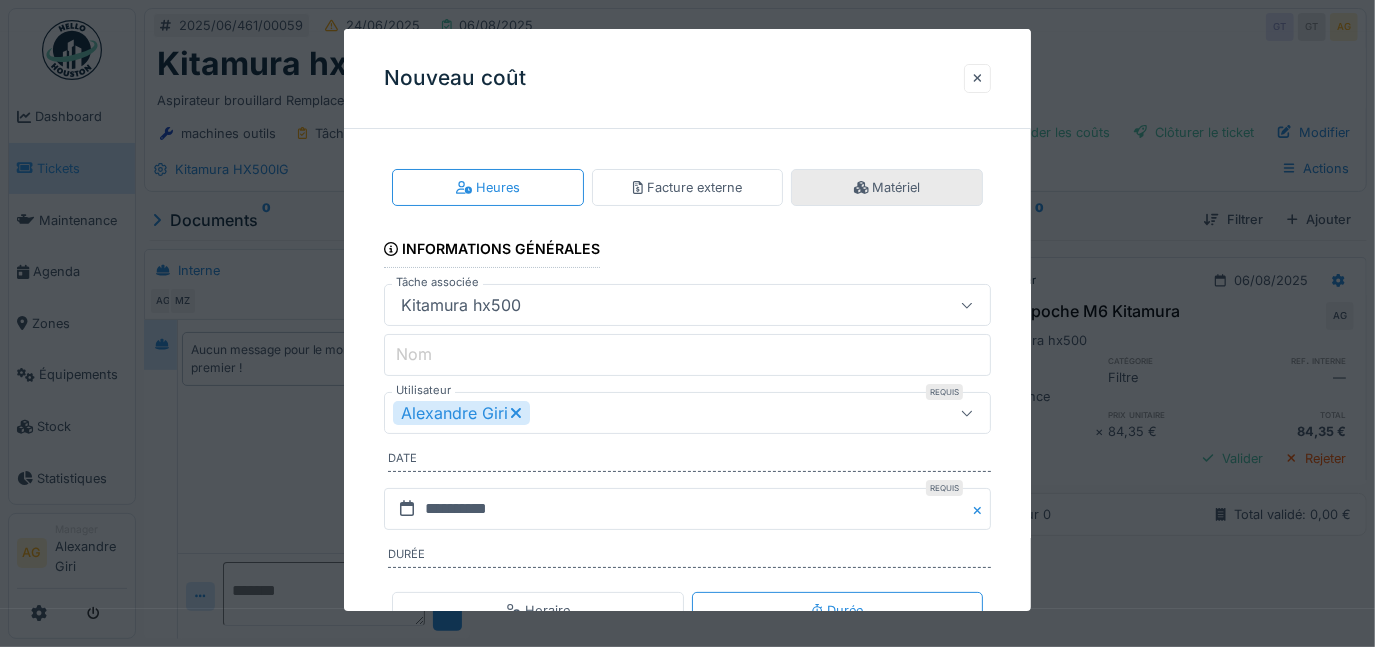 click on "Matériel" at bounding box center [887, 187] 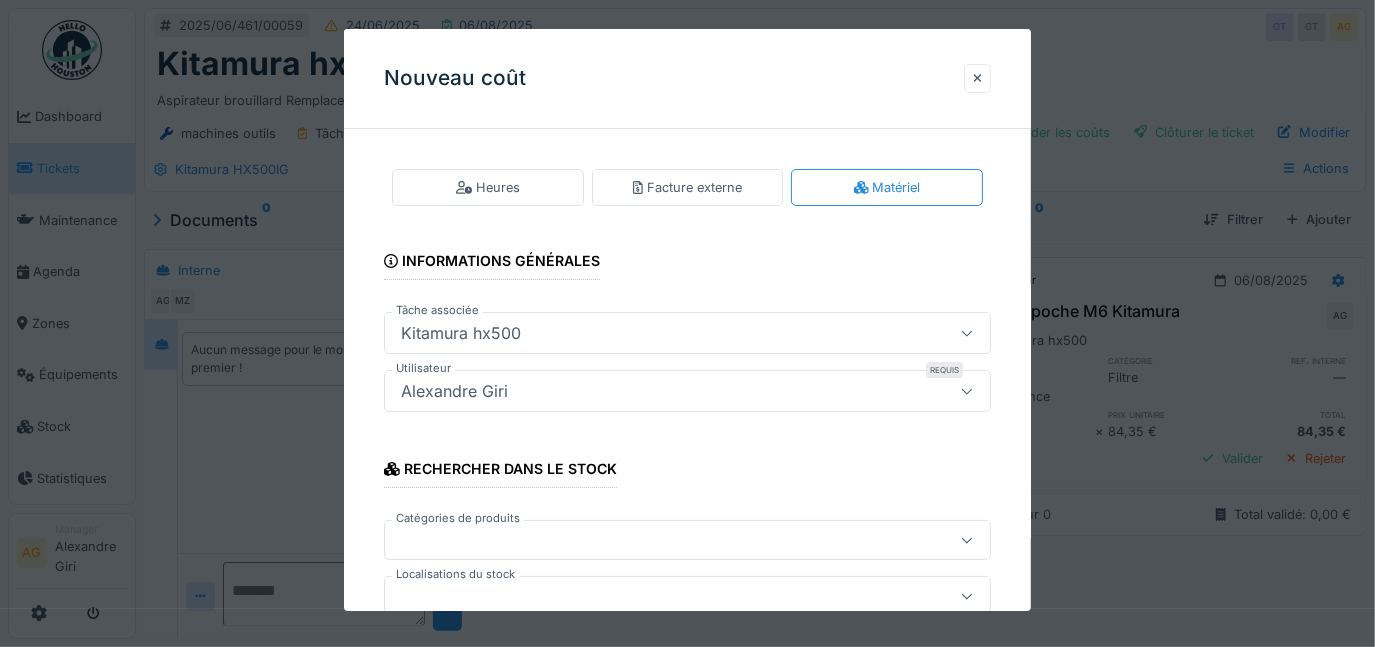 click at bounding box center (657, 541) 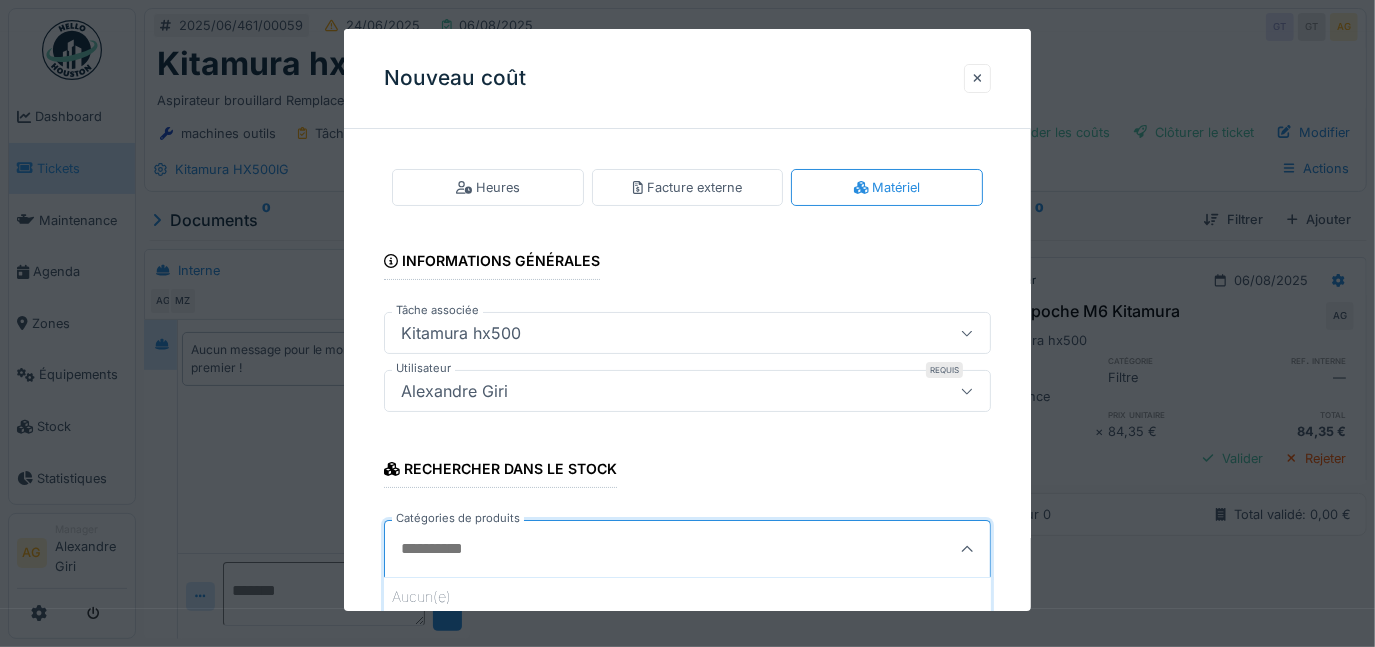 scroll, scrollTop: 382, scrollLeft: 0, axis: vertical 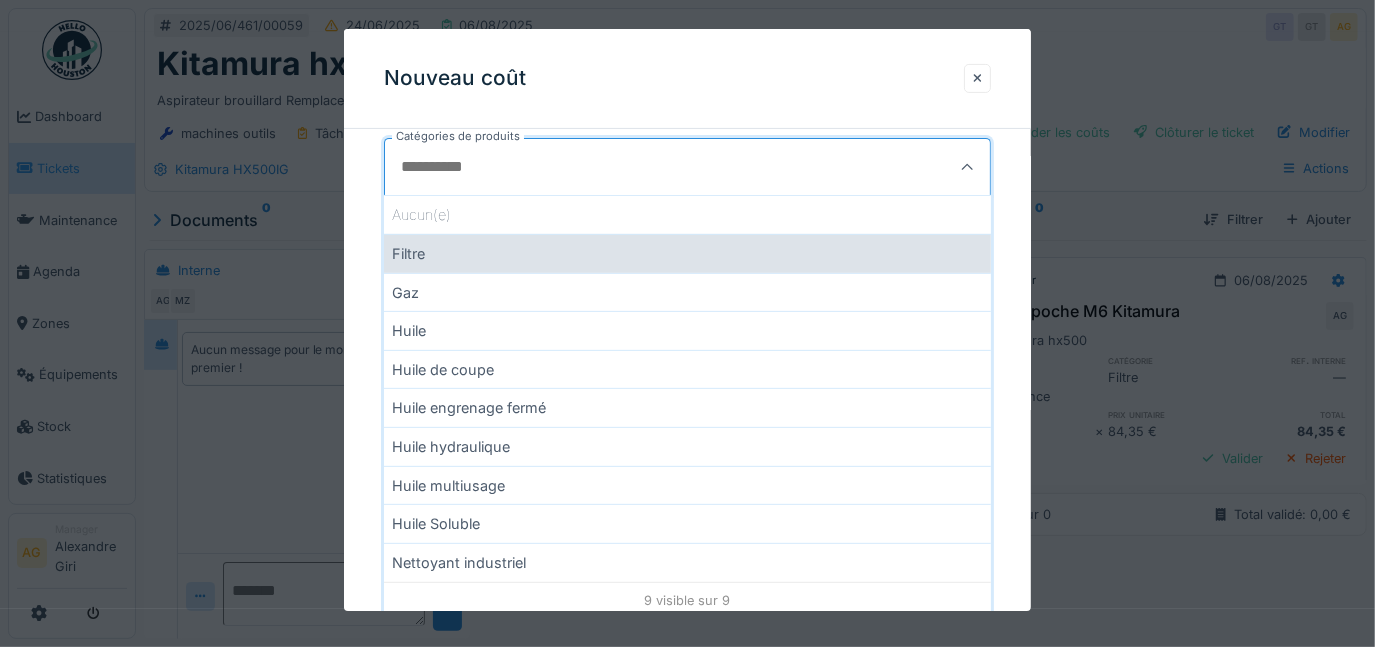 click on "Filtre" at bounding box center (688, 253) 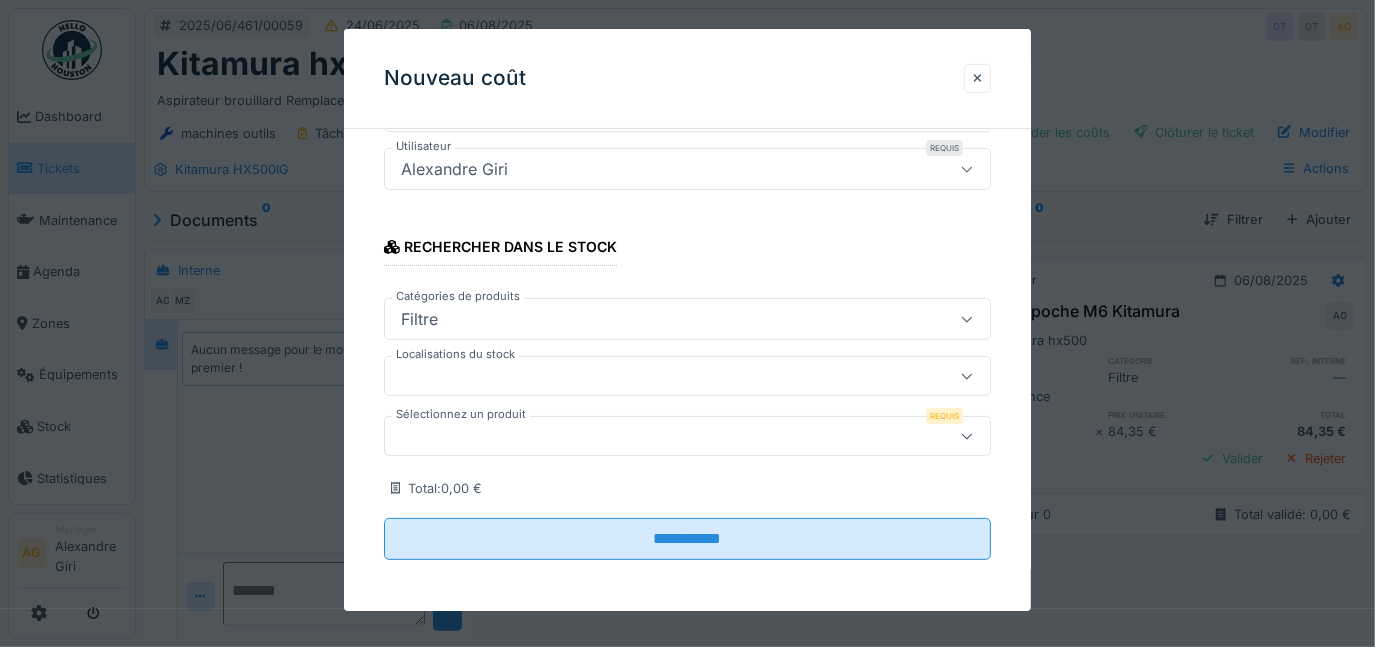 click at bounding box center (657, 377) 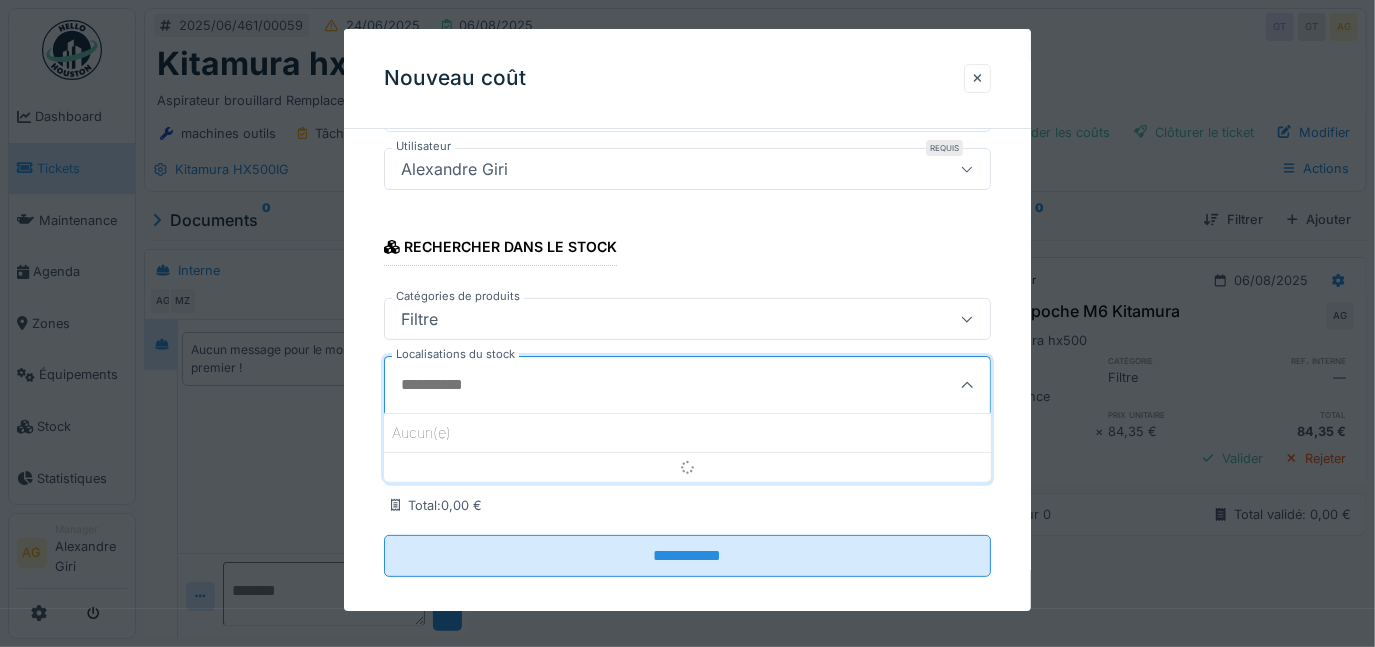 scroll, scrollTop: 239, scrollLeft: 0, axis: vertical 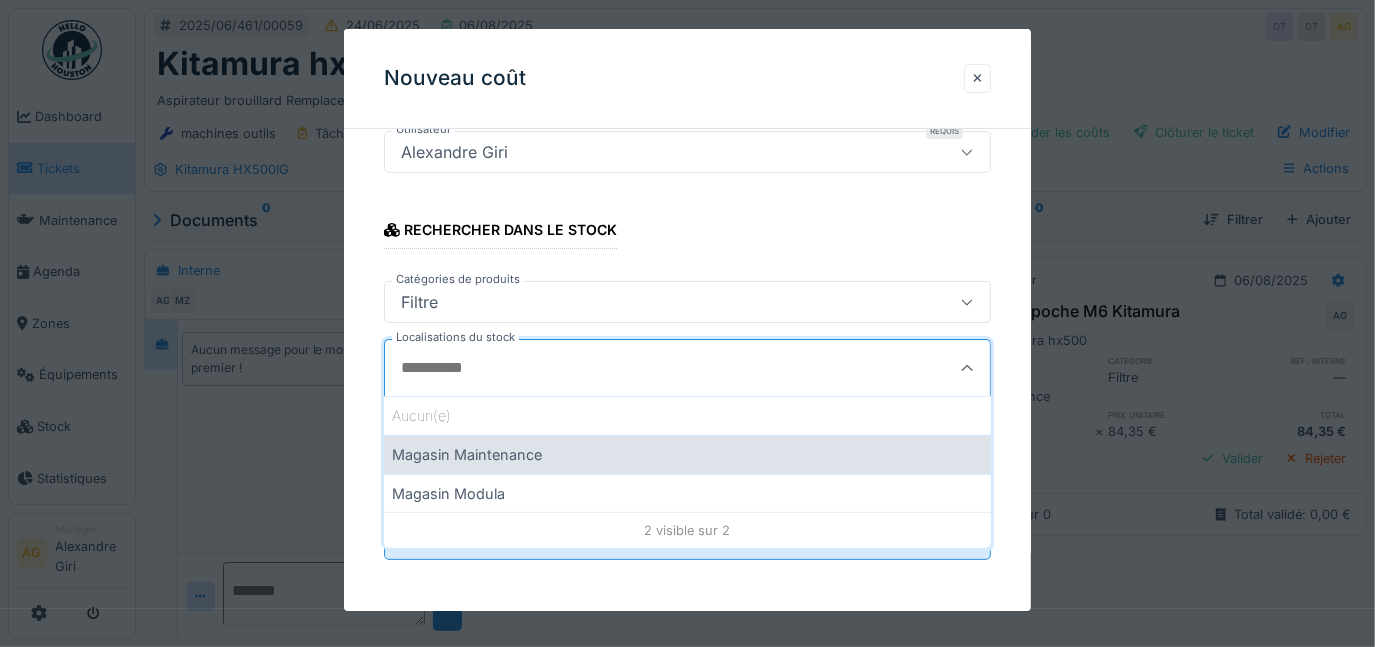 click on "Magasin Maintenance" at bounding box center [688, 454] 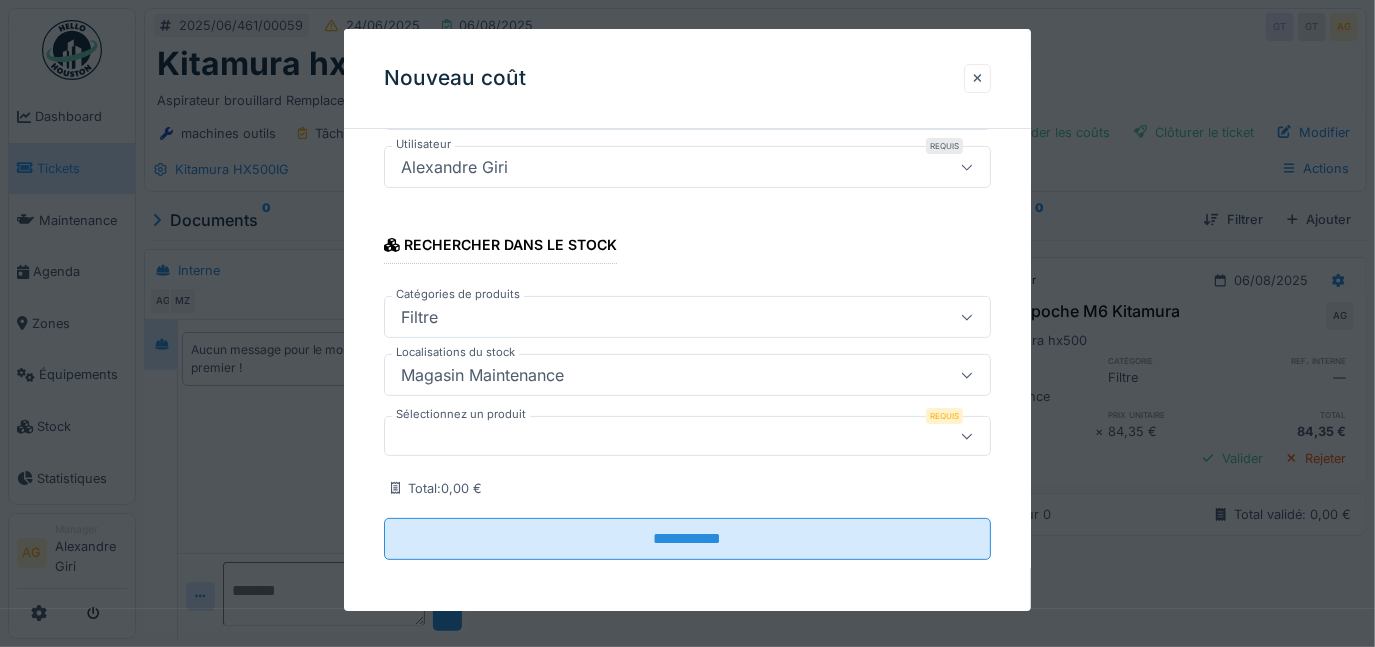 click at bounding box center [657, 437] 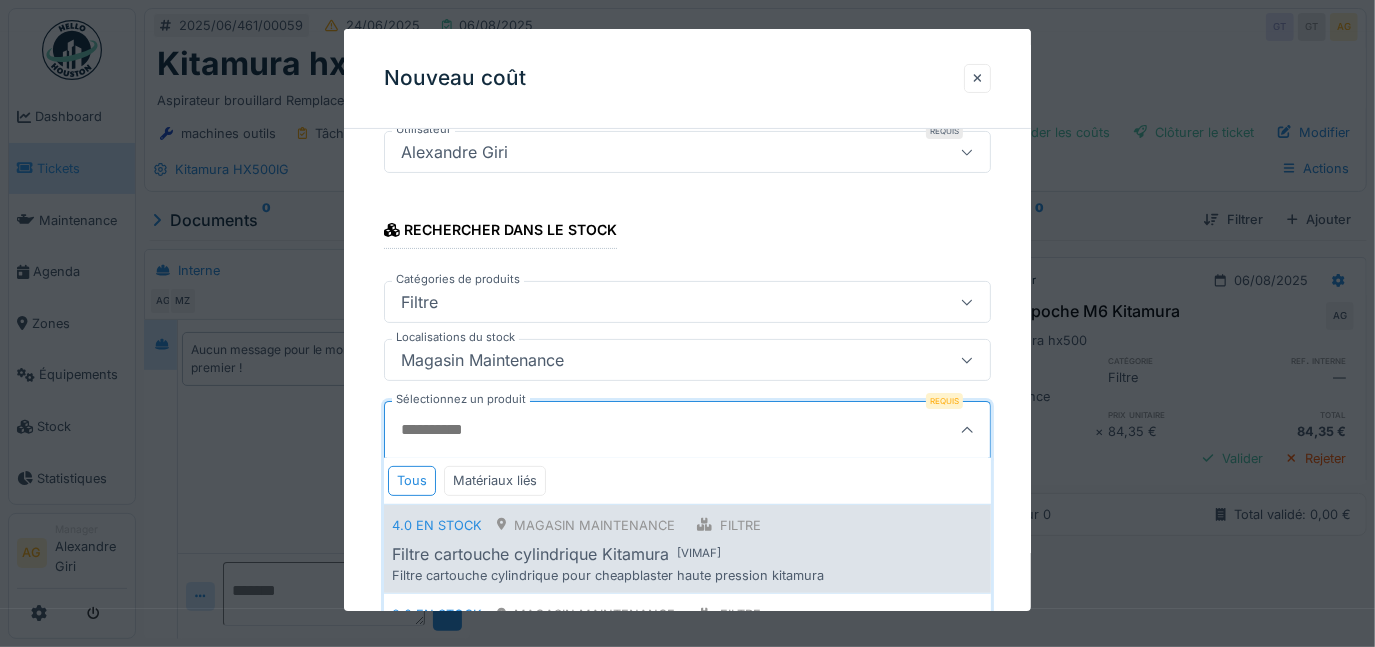 scroll, scrollTop: 709, scrollLeft: 0, axis: vertical 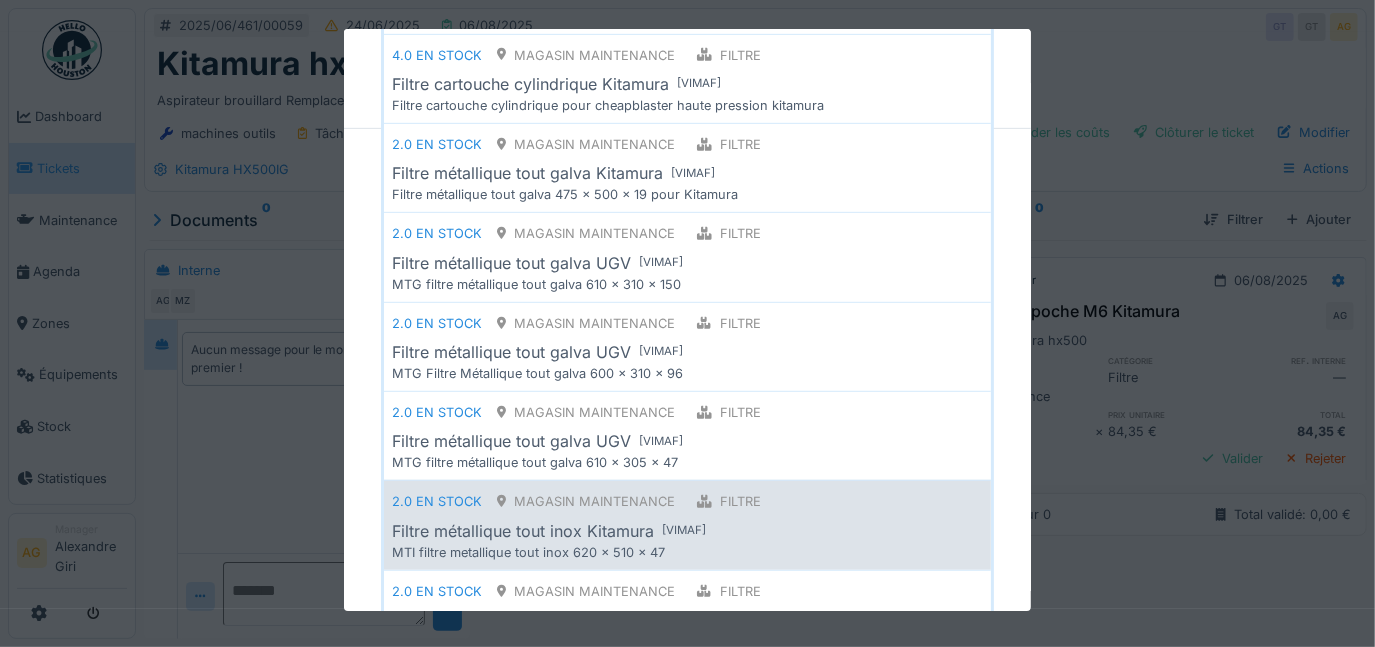 click on "Filtre métallique tout inox Kitamura" at bounding box center (523, 531) 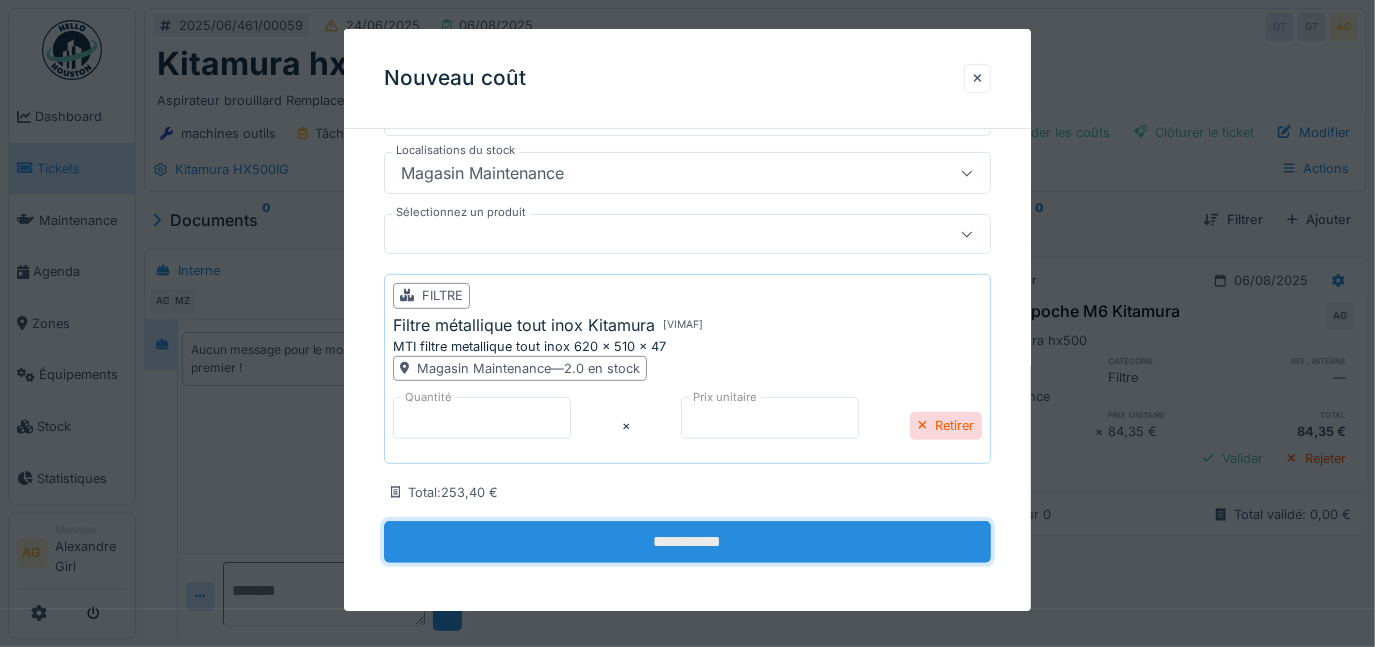click on "**********" at bounding box center [688, 542] 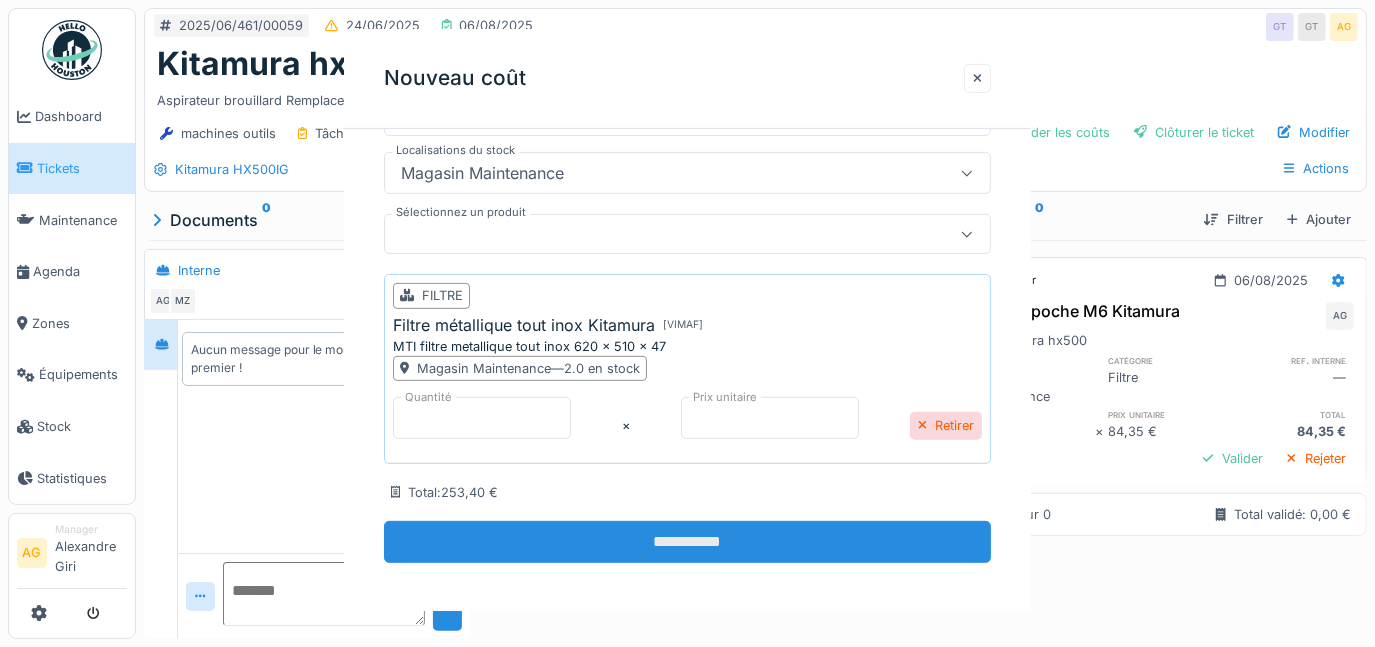 scroll, scrollTop: 0, scrollLeft: 0, axis: both 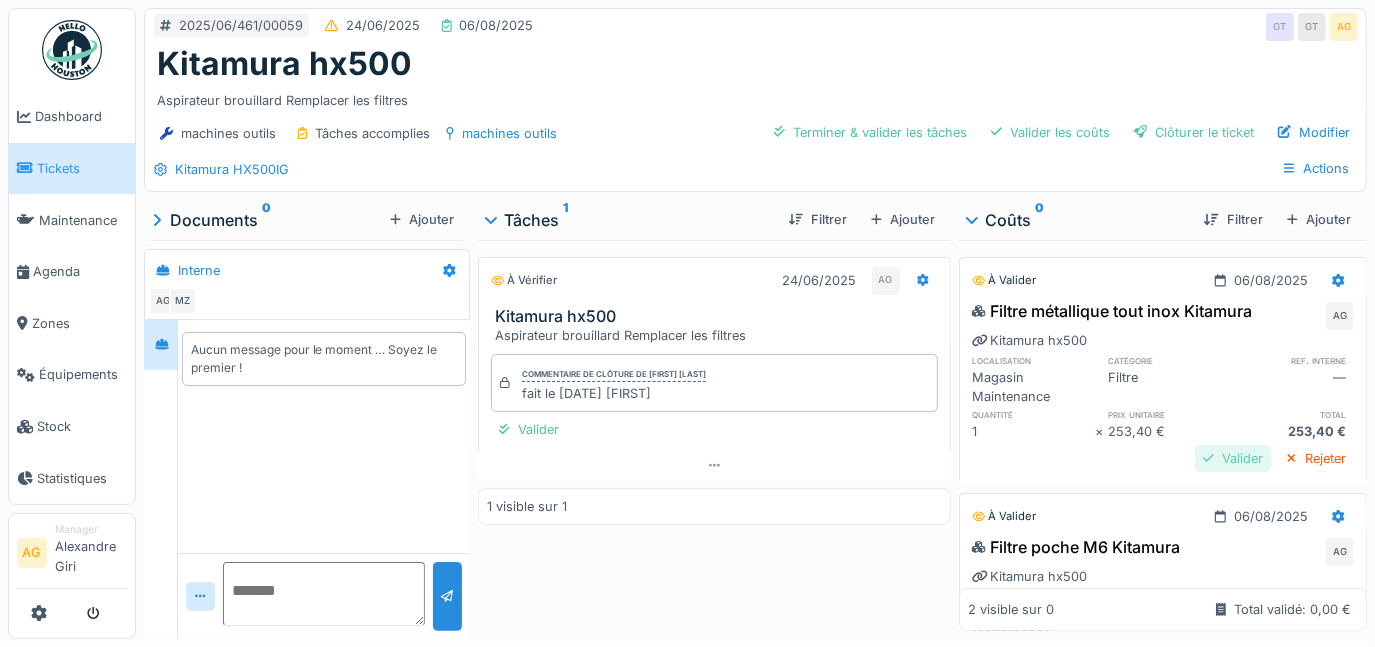click on "Valider" at bounding box center (1233, 458) 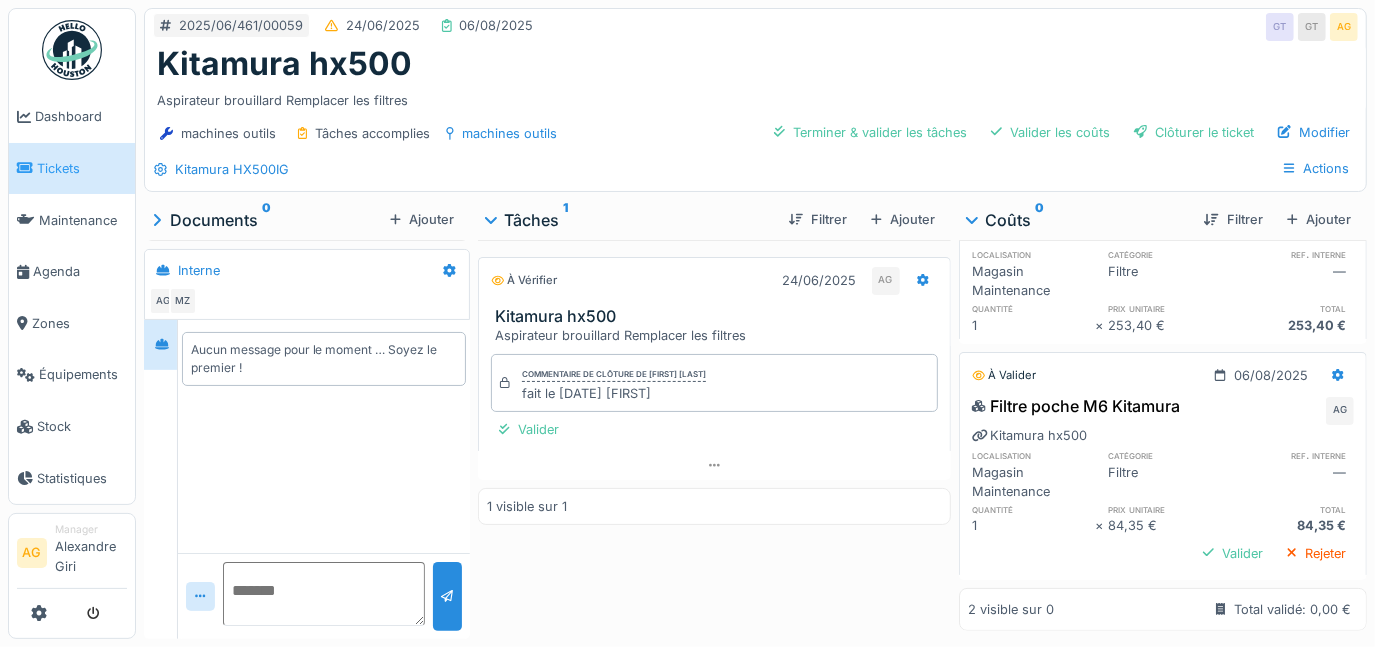 scroll, scrollTop: 129, scrollLeft: 0, axis: vertical 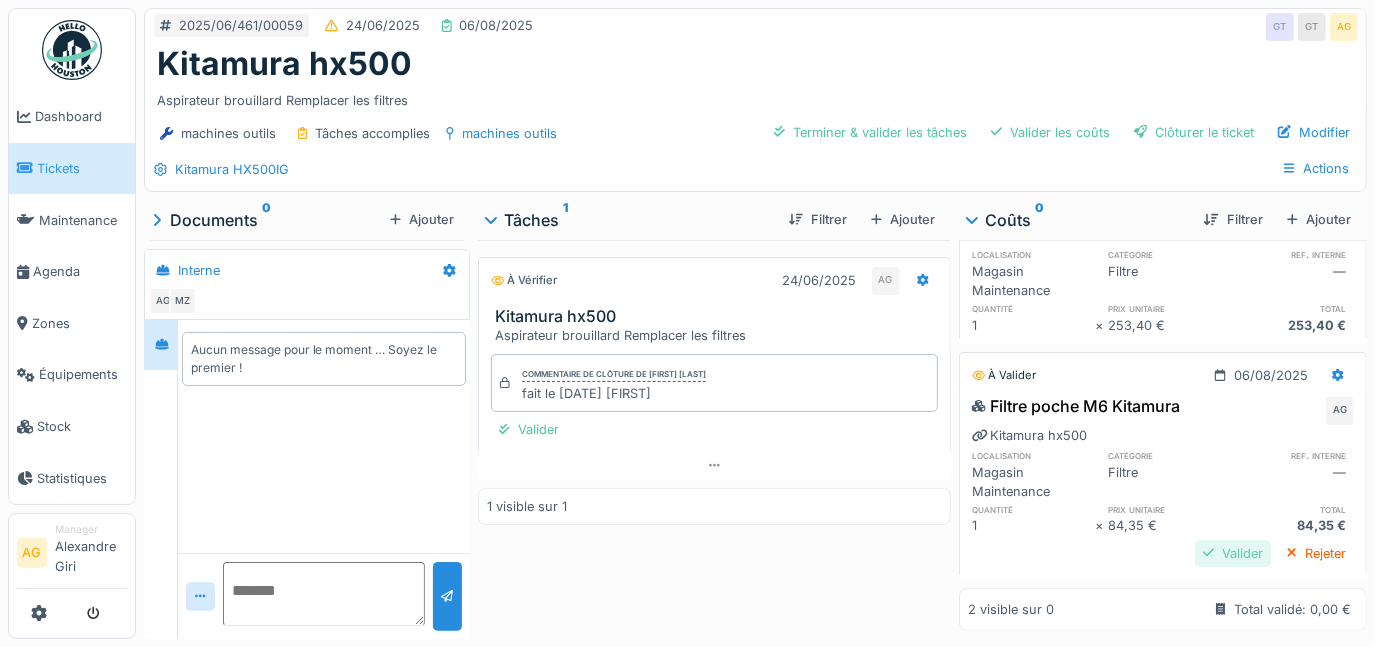 click on "Valider" at bounding box center [1233, 553] 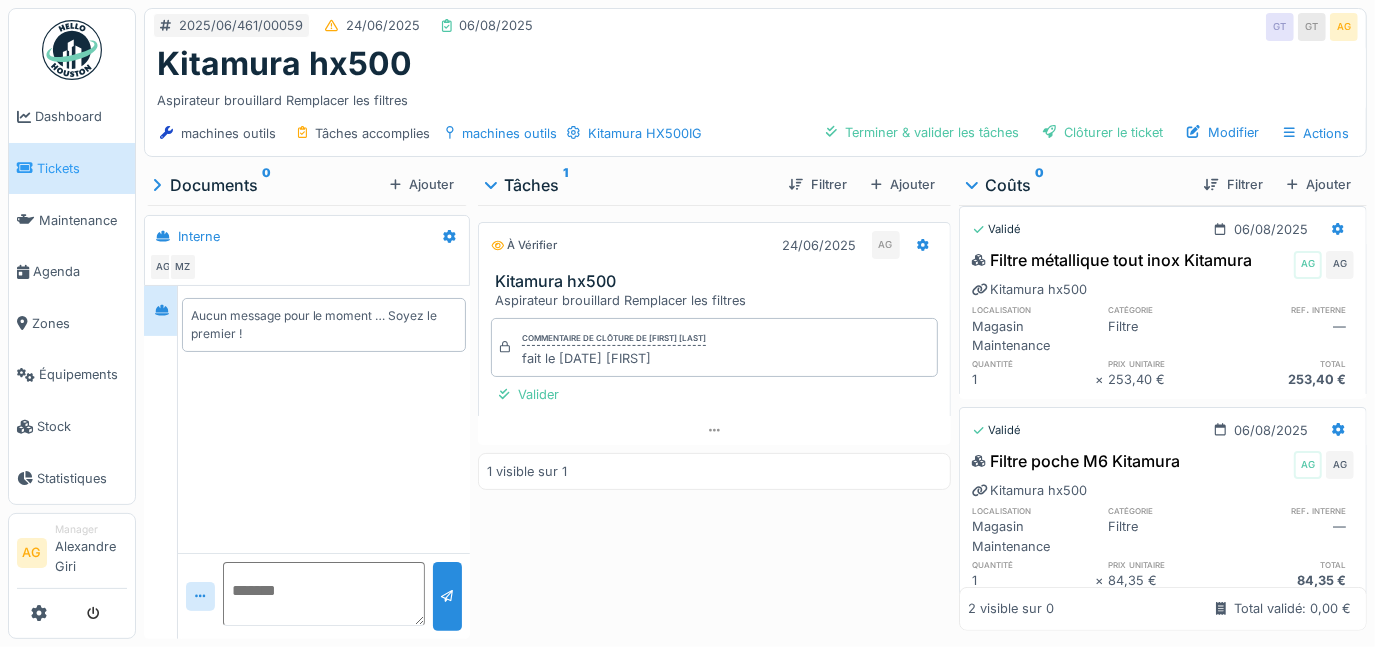 scroll, scrollTop: 0, scrollLeft: 0, axis: both 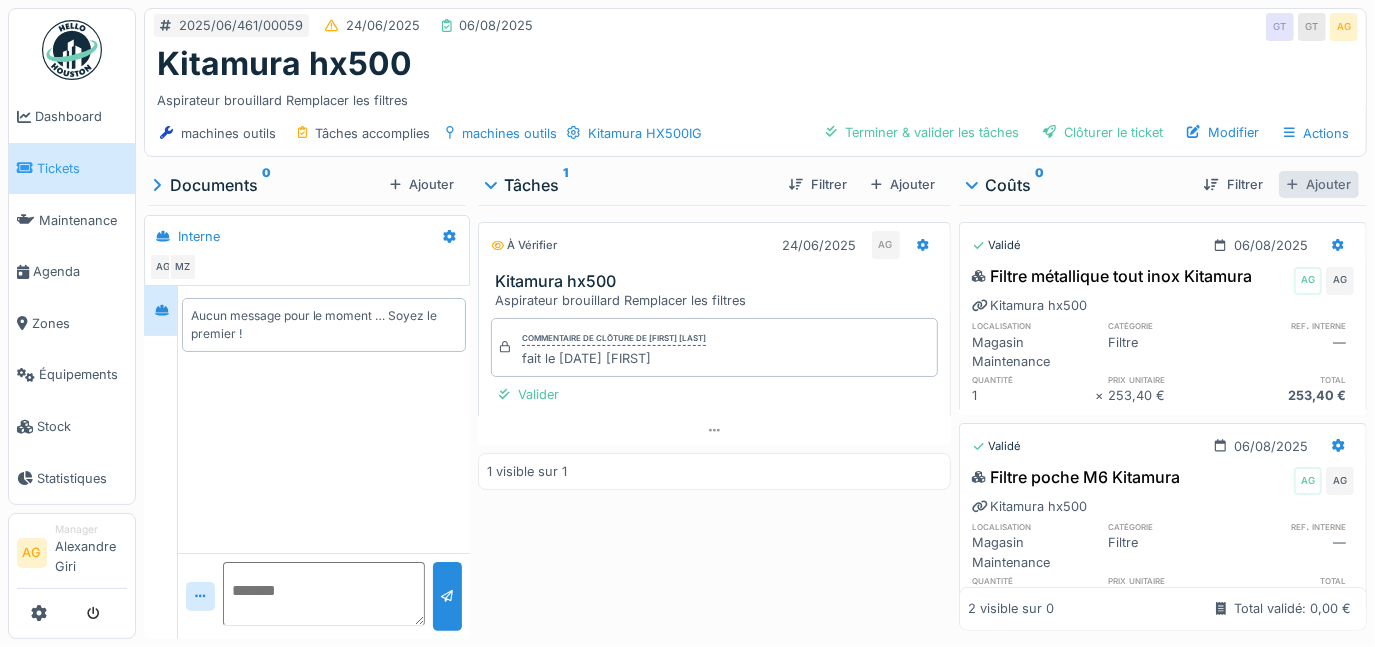 click on "Ajouter" at bounding box center (1319, 184) 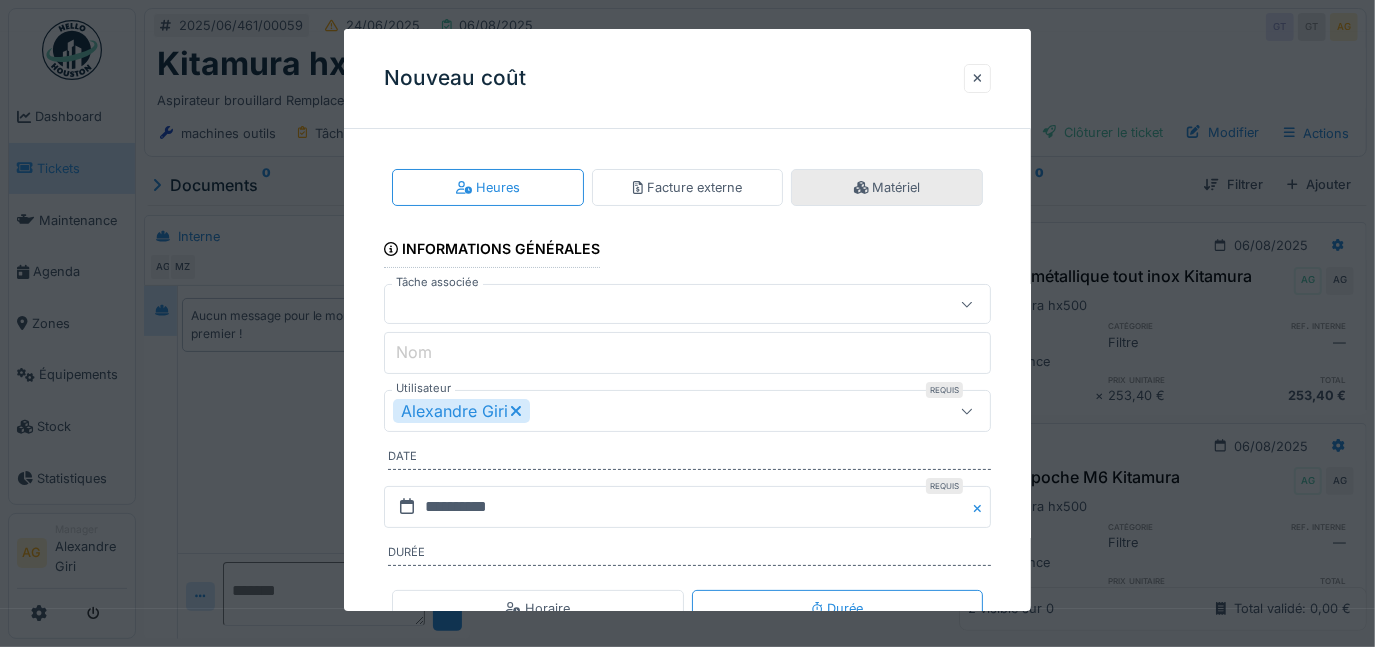 click on "Matériel" at bounding box center [887, 187] 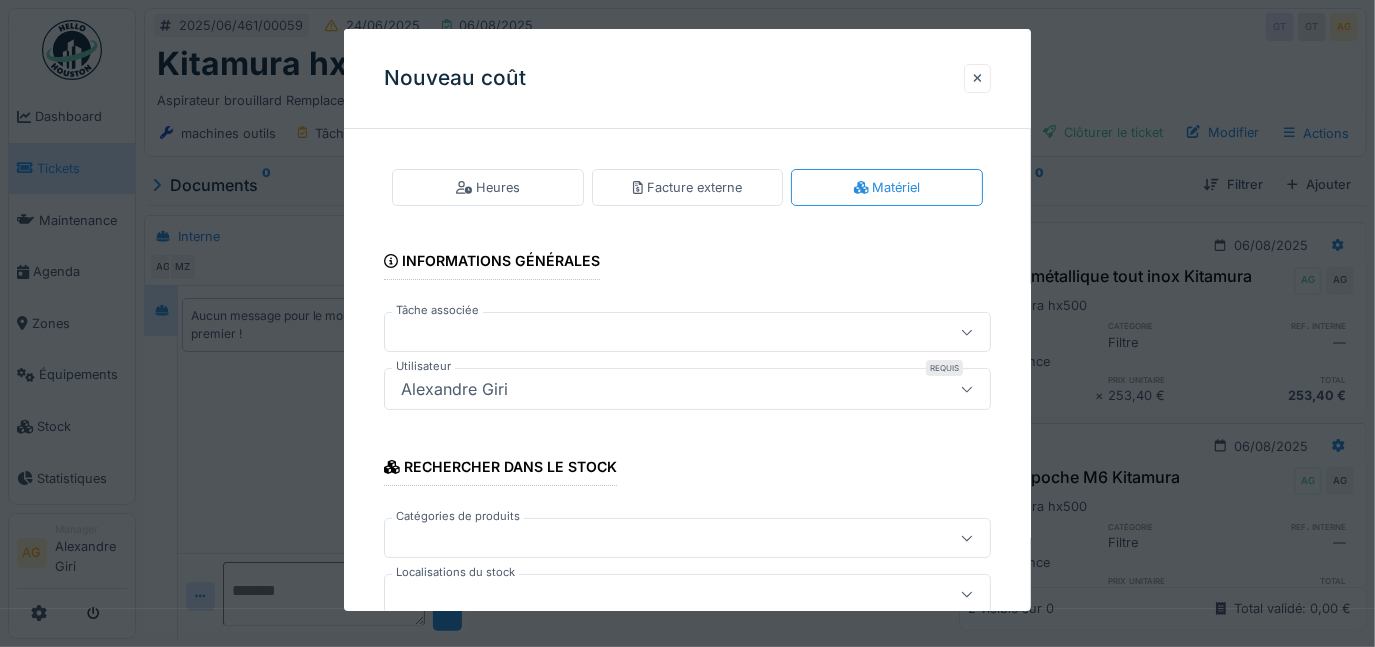 click at bounding box center (688, 332) 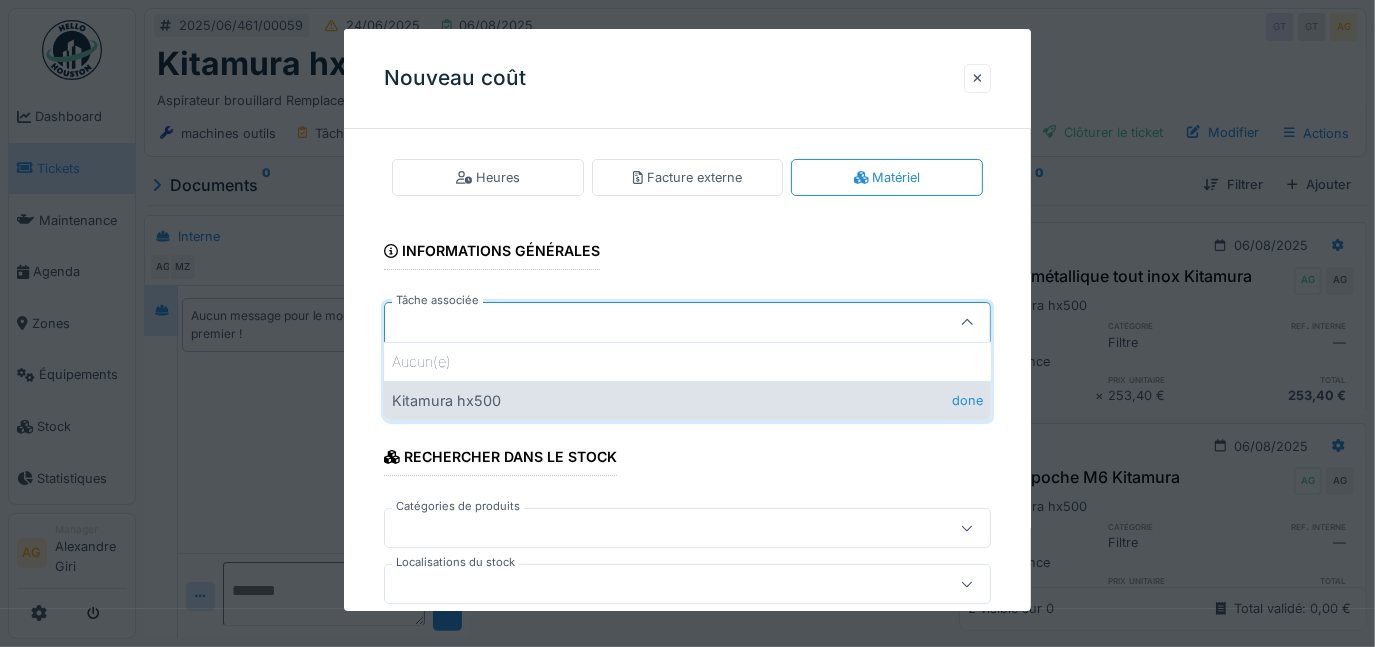 click on "Kitamura hx500   done" at bounding box center (688, 400) 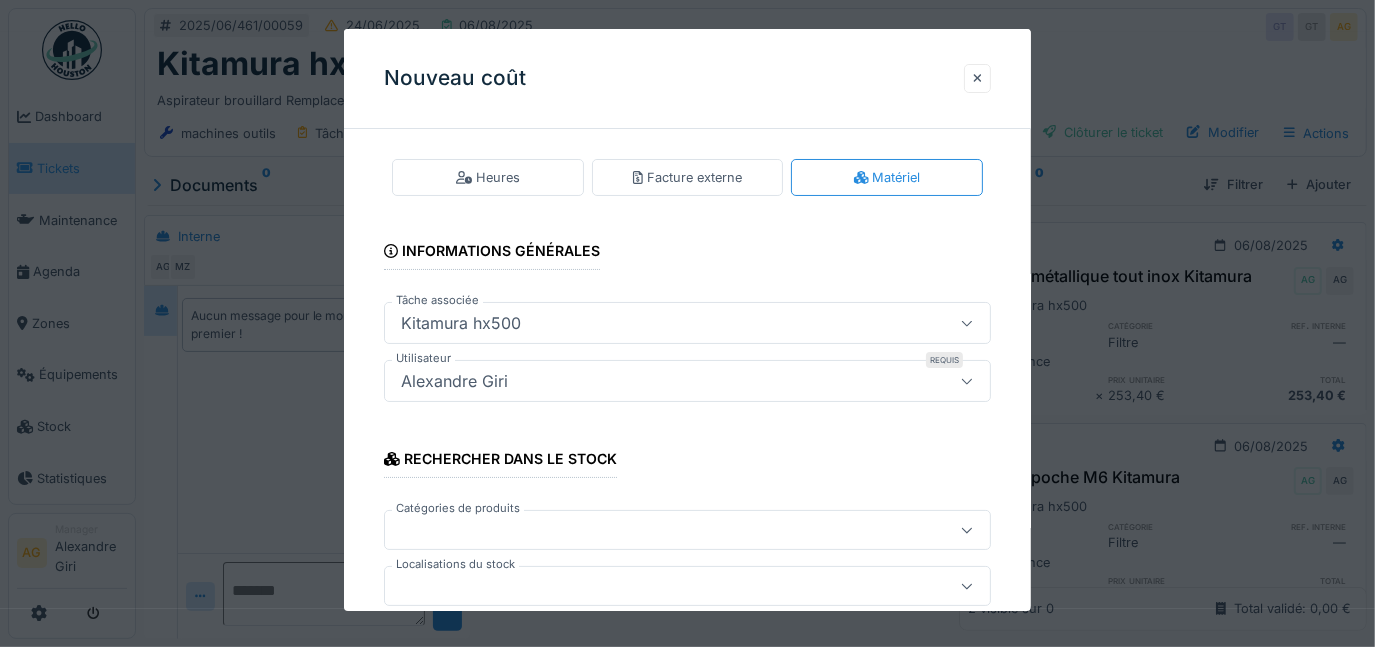 click at bounding box center (657, 531) 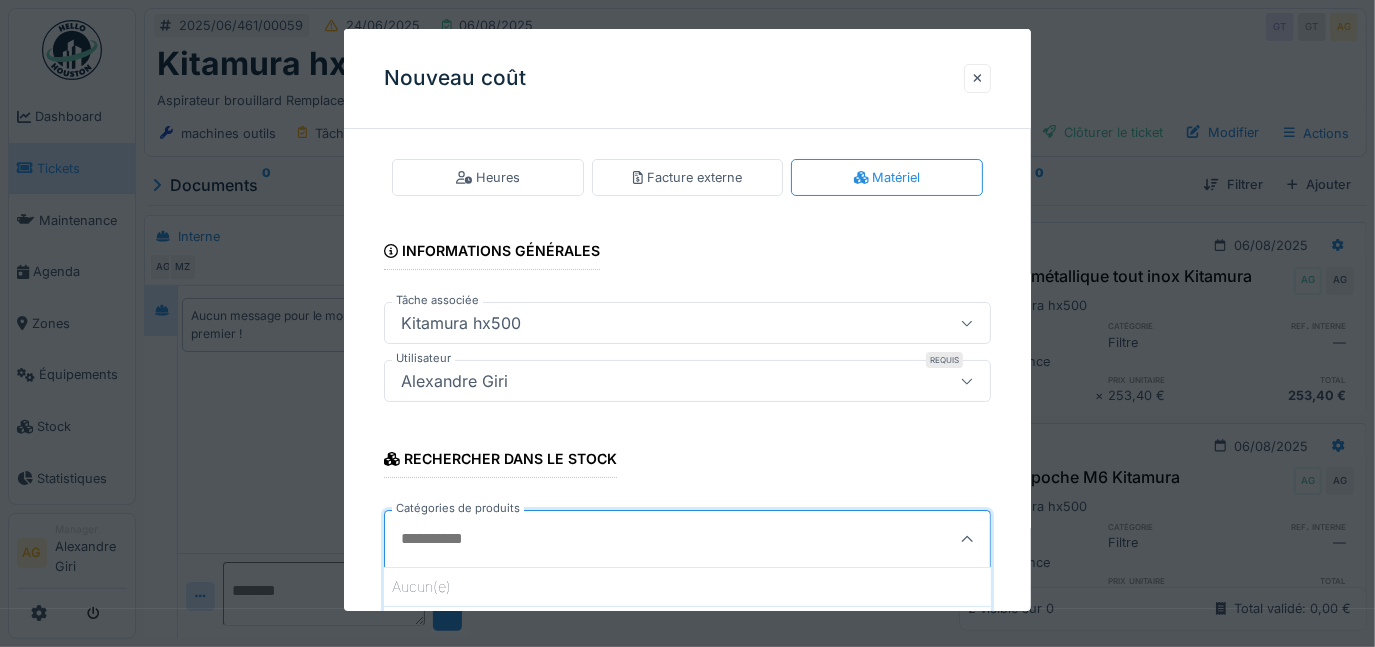 scroll, scrollTop: 382, scrollLeft: 0, axis: vertical 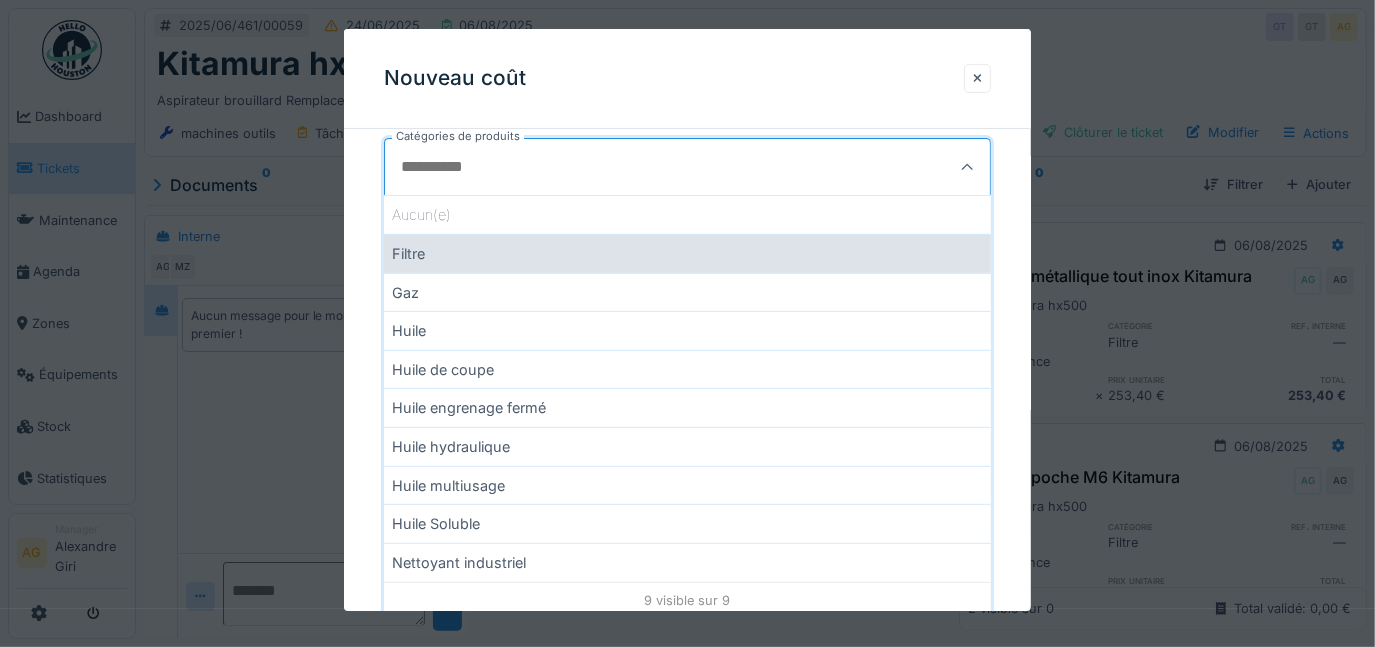 click on "Filtre" at bounding box center (688, 253) 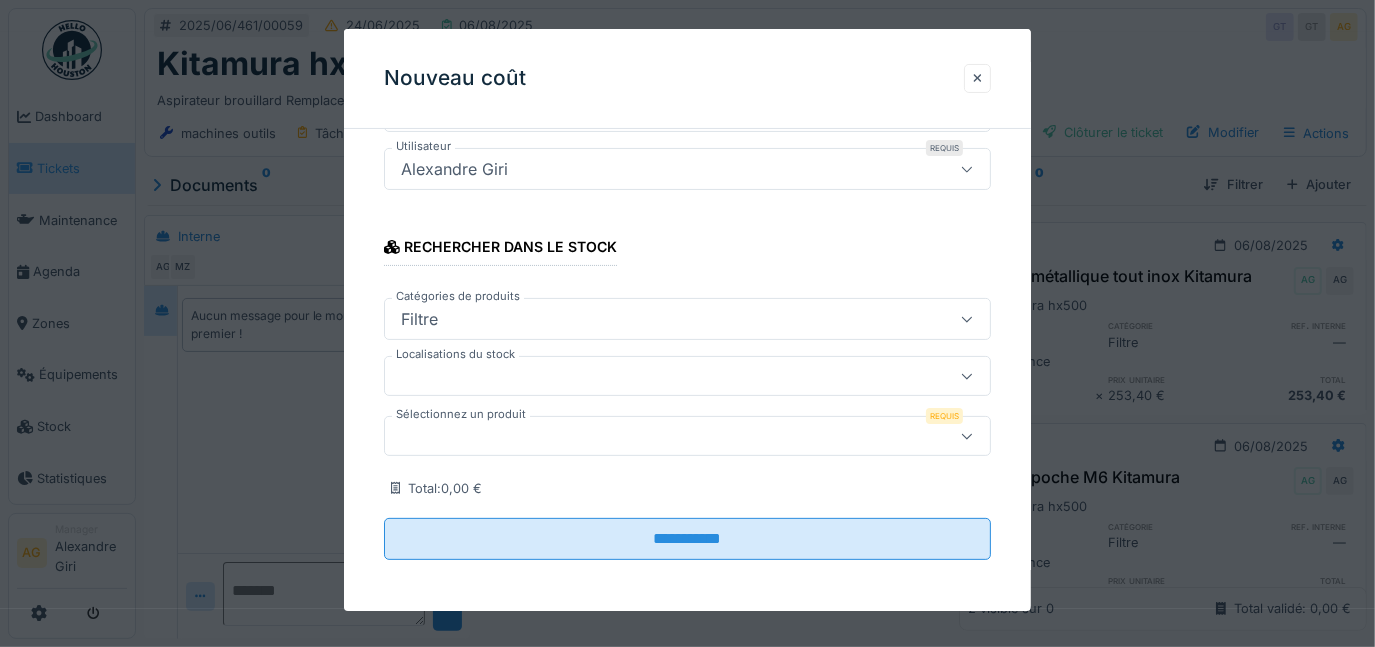 click at bounding box center (657, 377) 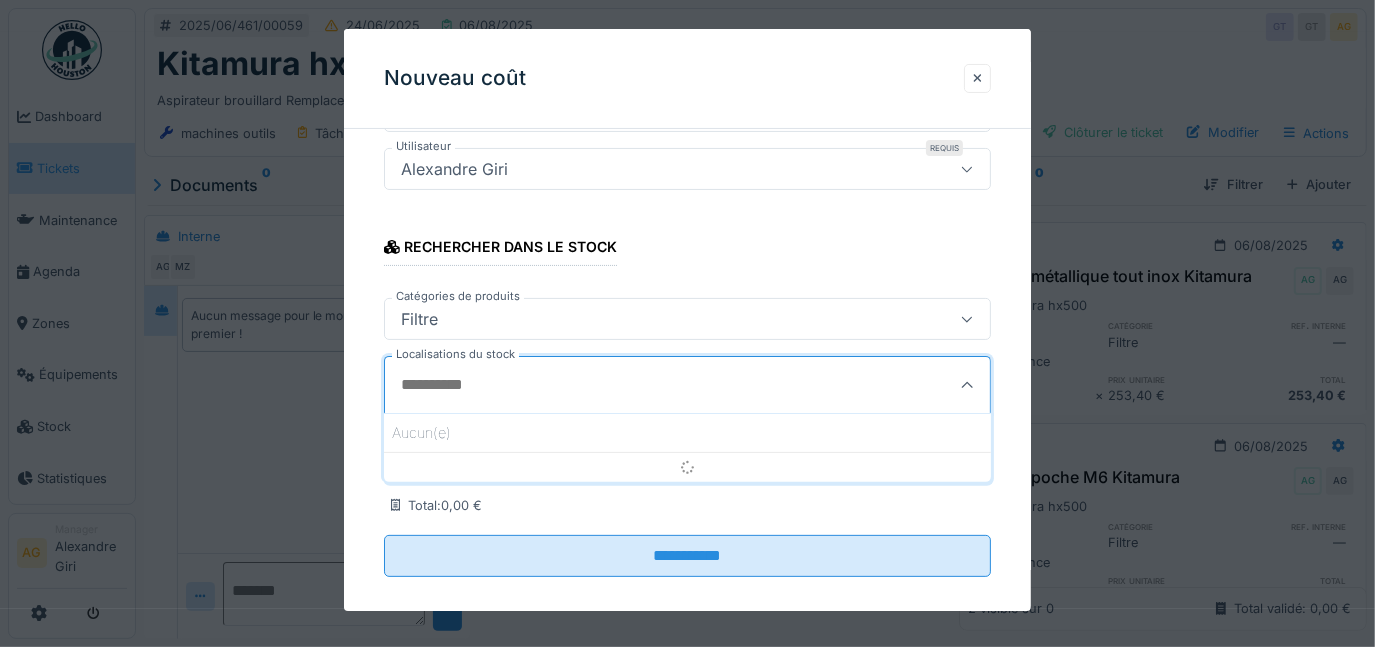 scroll, scrollTop: 239, scrollLeft: 0, axis: vertical 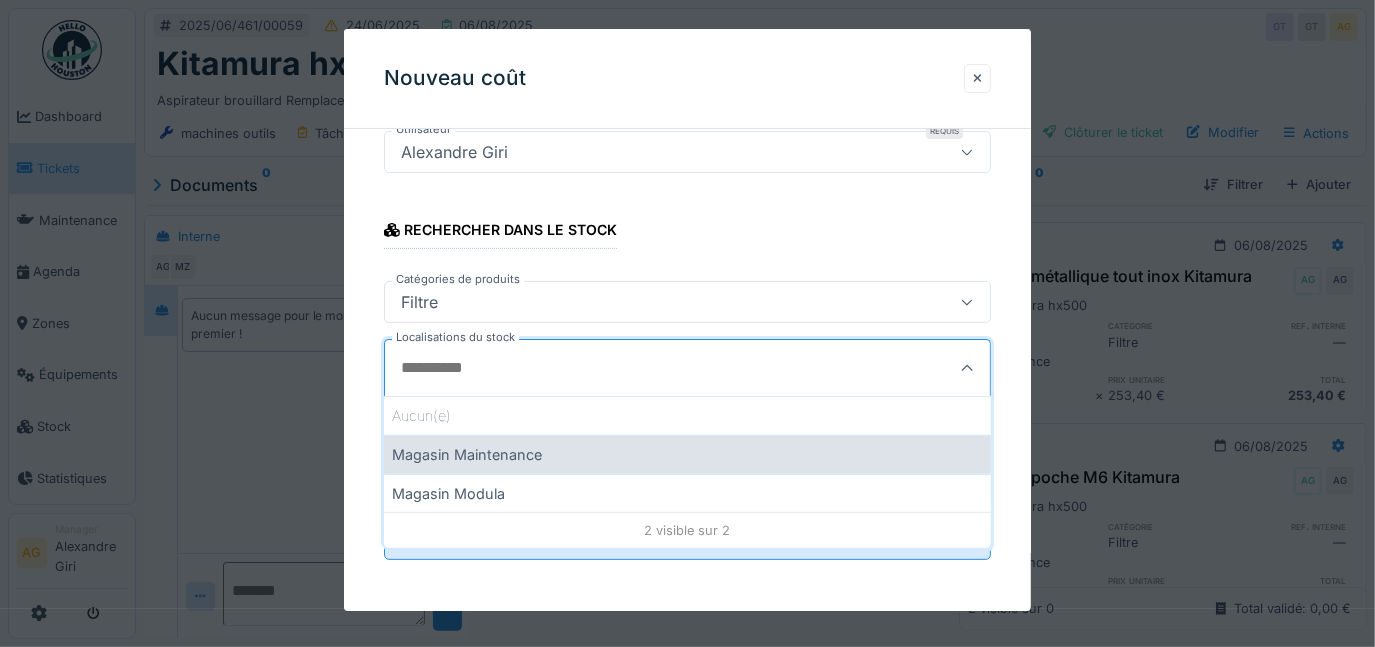 click on "Magasin Maintenance" at bounding box center (688, 454) 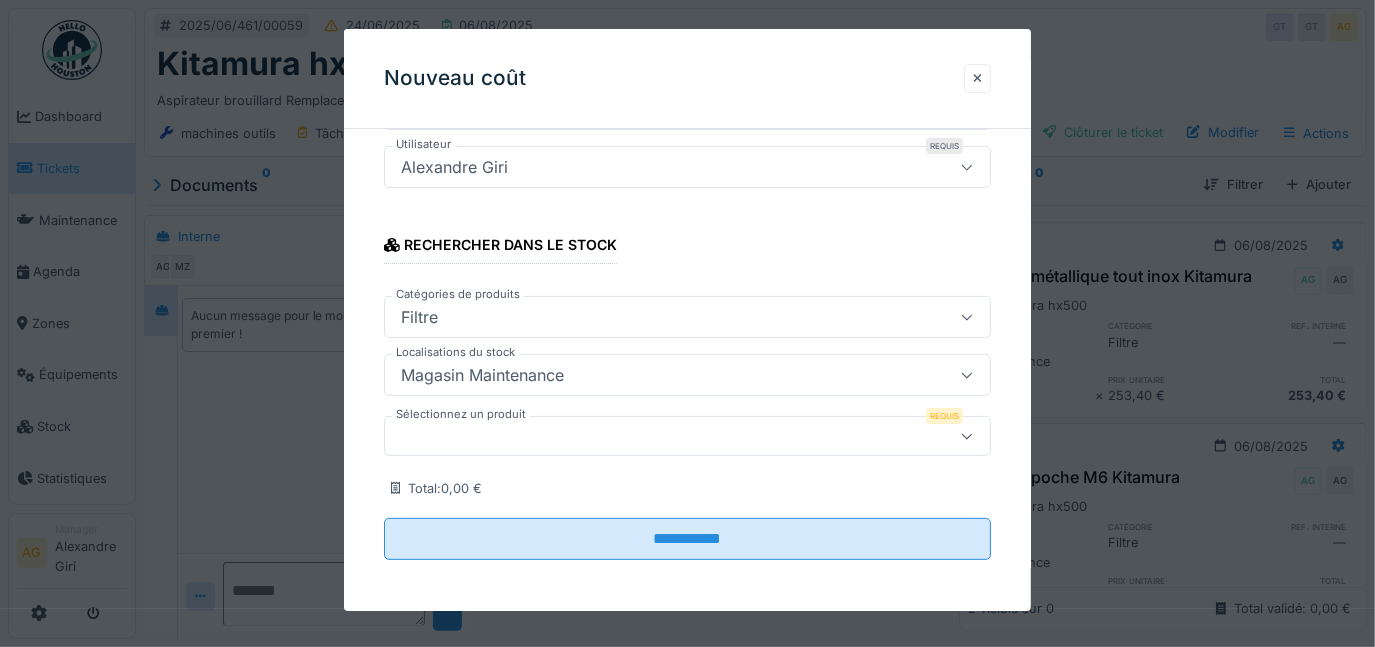 click at bounding box center (657, 437) 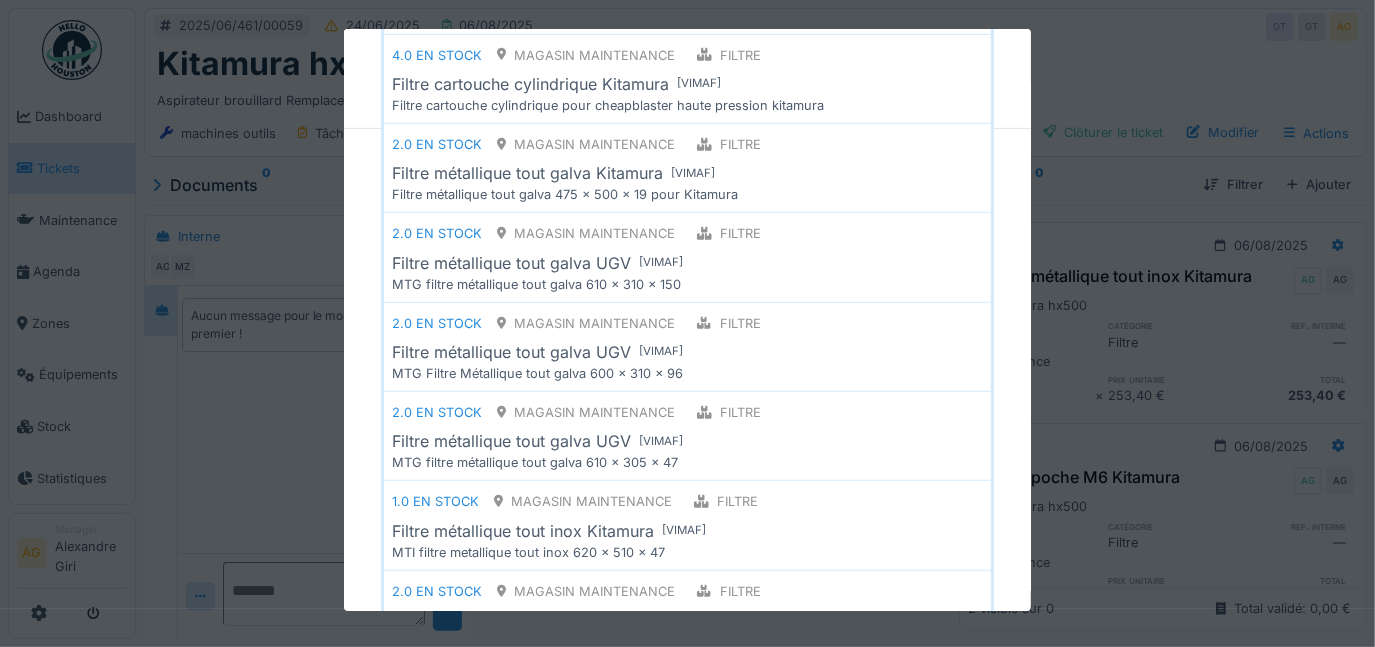 scroll, scrollTop: 664, scrollLeft: 0, axis: vertical 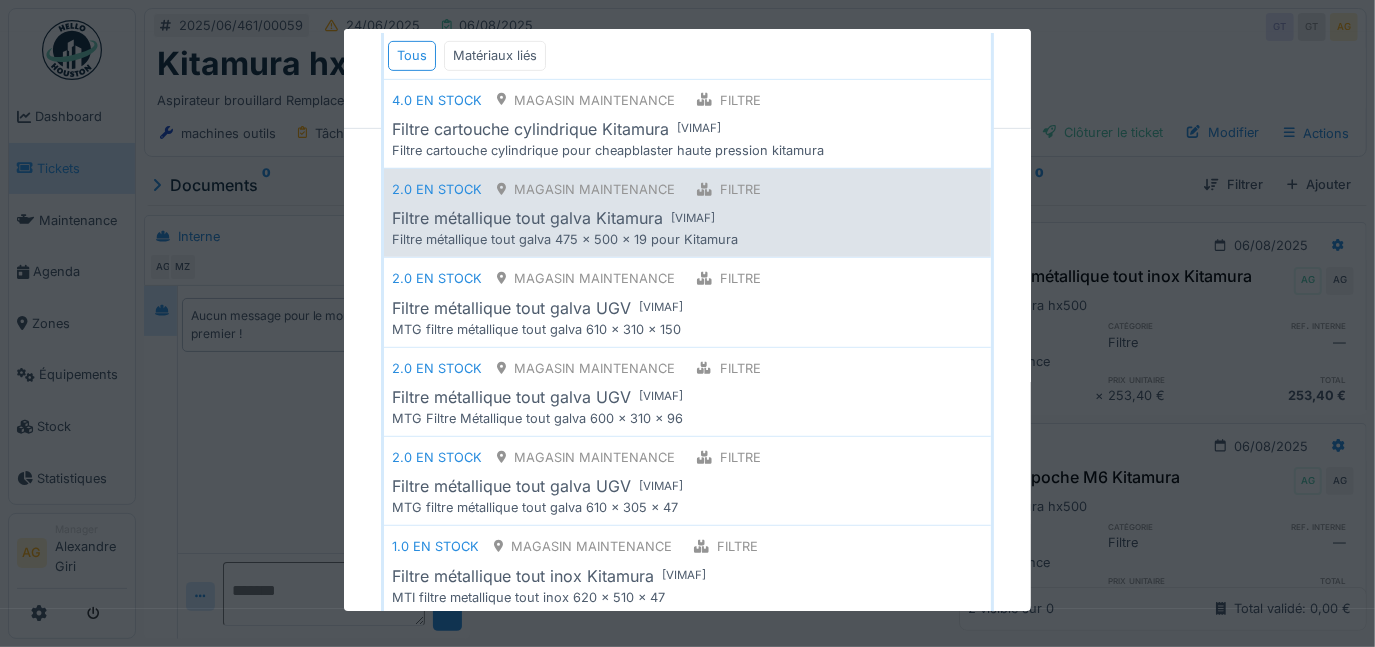 click on "Filtre métallique tout galva Kitamura" at bounding box center (527, 218) 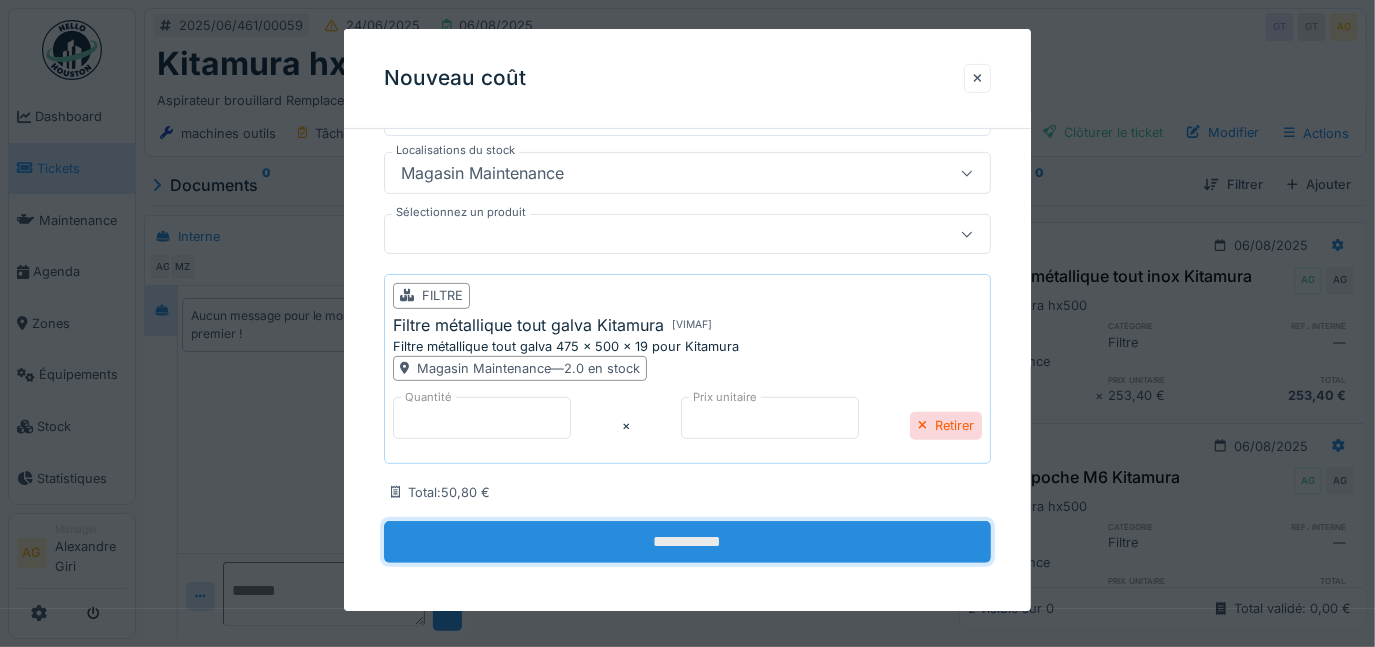 click on "**********" at bounding box center [688, 542] 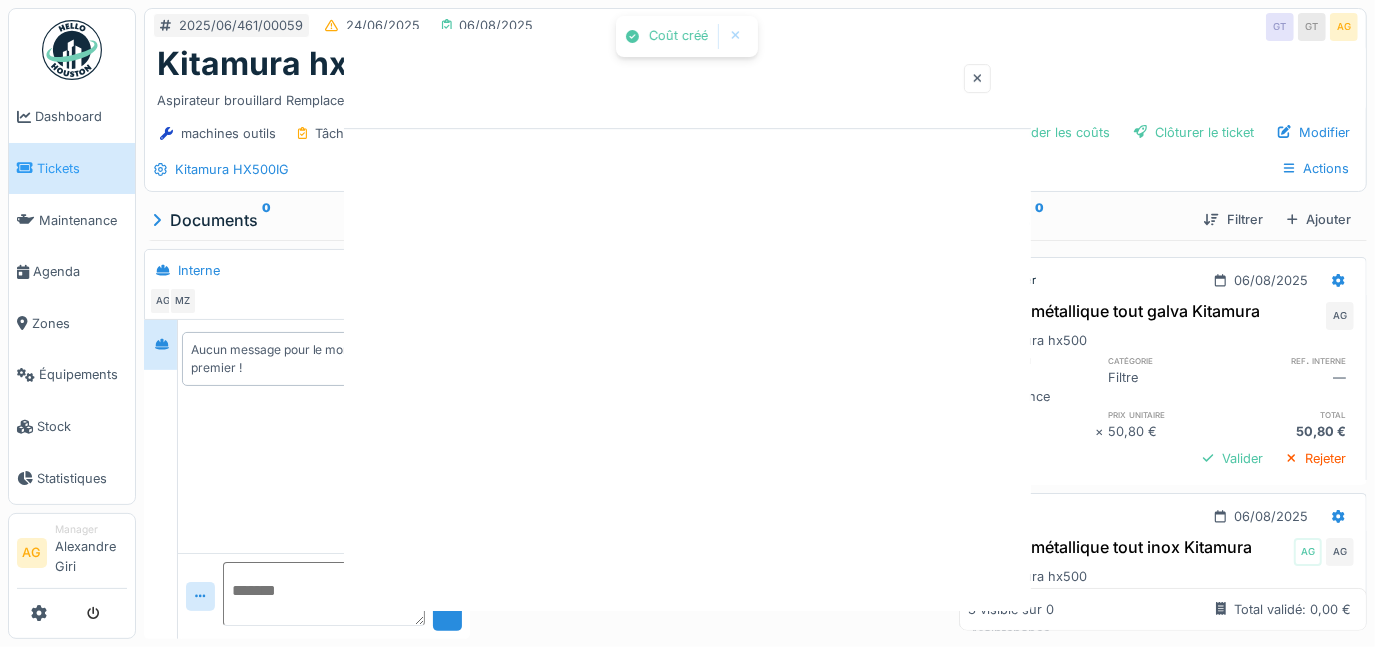 scroll, scrollTop: 0, scrollLeft: 0, axis: both 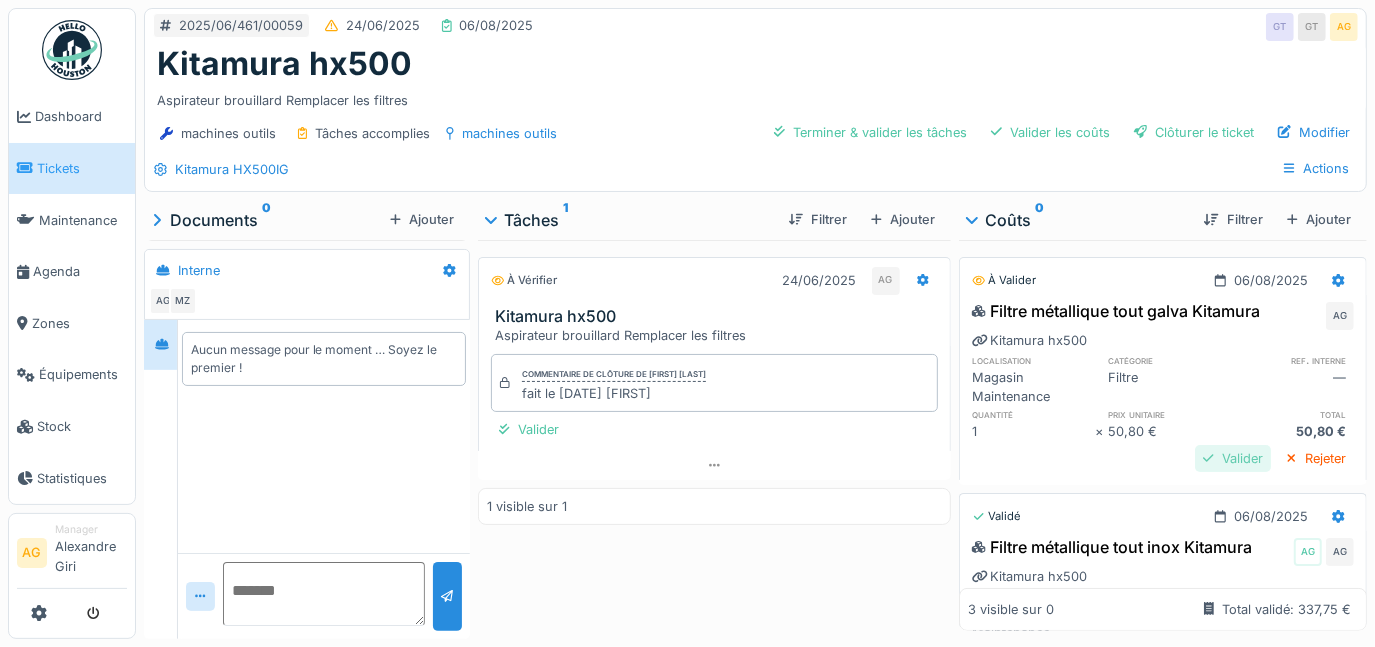 click on "Valider" at bounding box center (1233, 458) 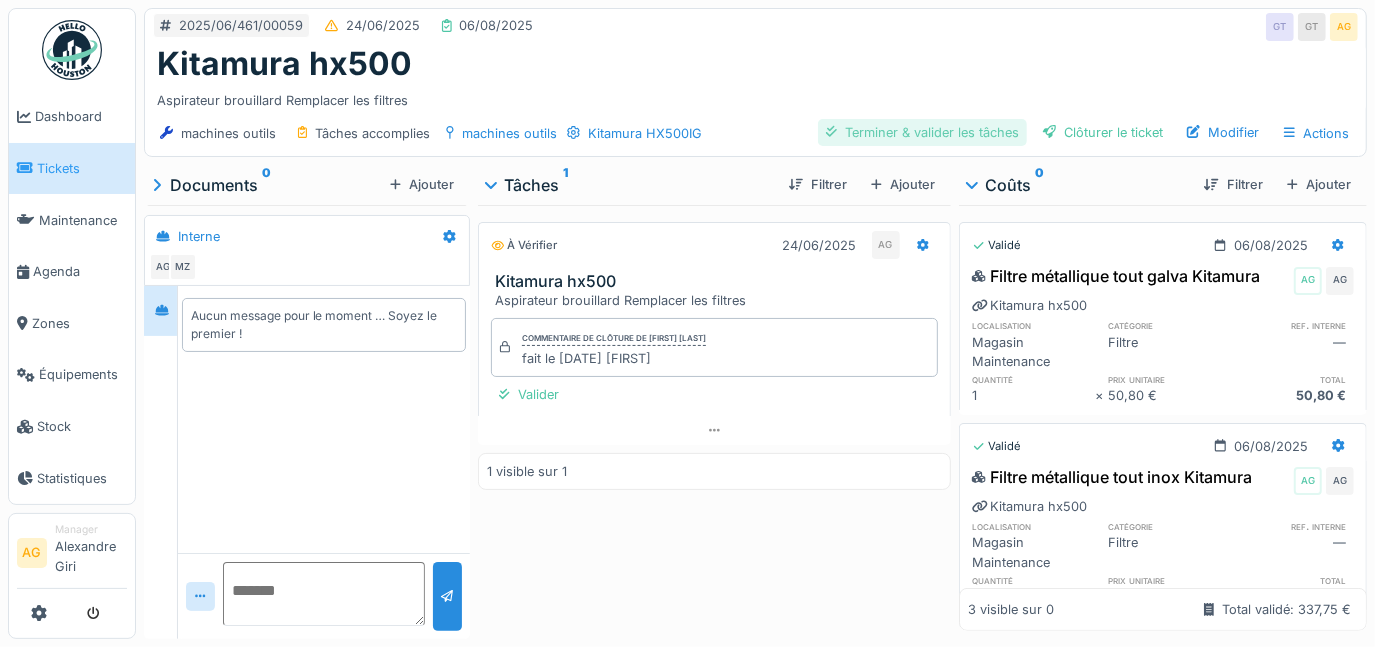 click on "Terminer & valider les tâches" at bounding box center (922, 132) 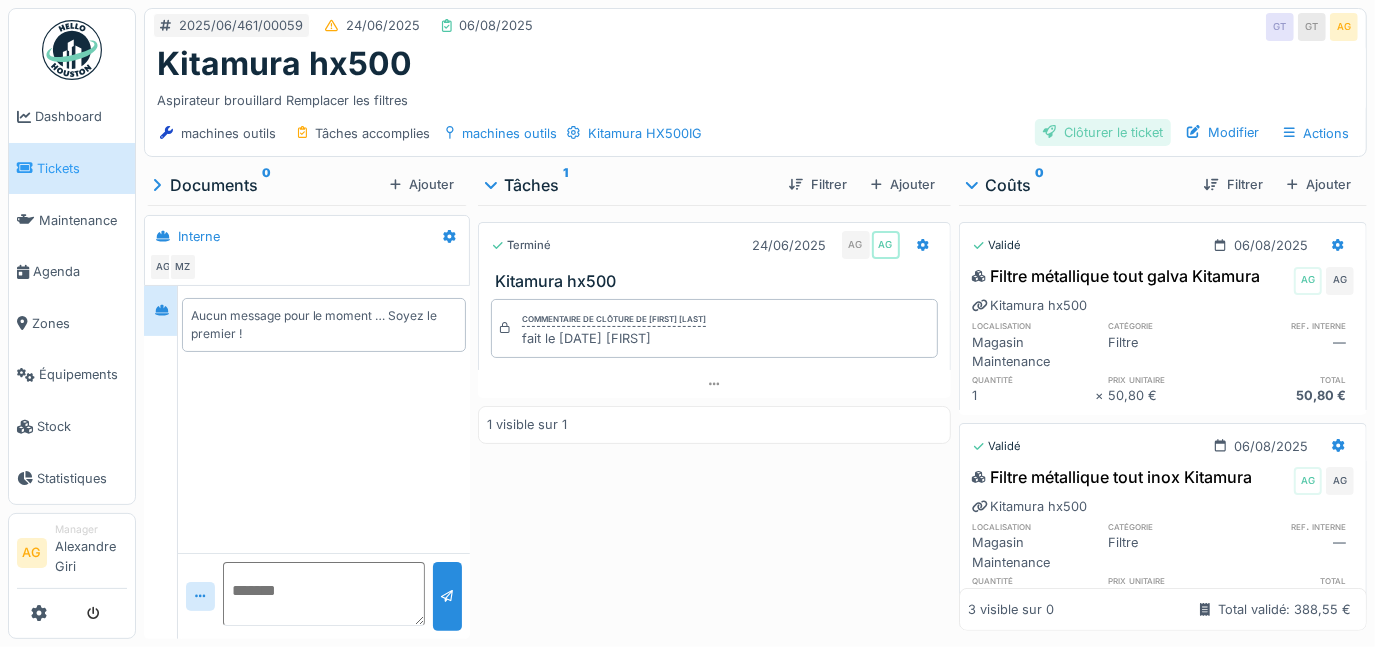 click on "Clôturer le ticket" at bounding box center (1103, 132) 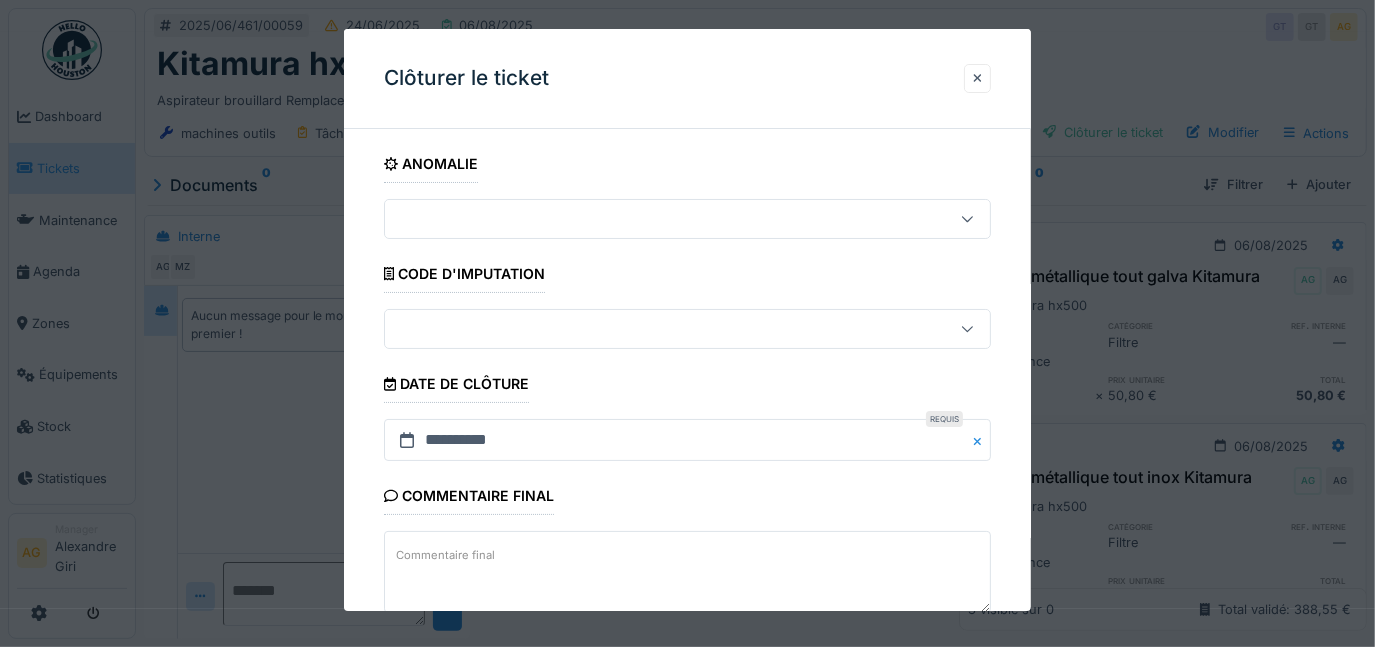 click on "Commentaire final Commentaire final" at bounding box center (688, 547) 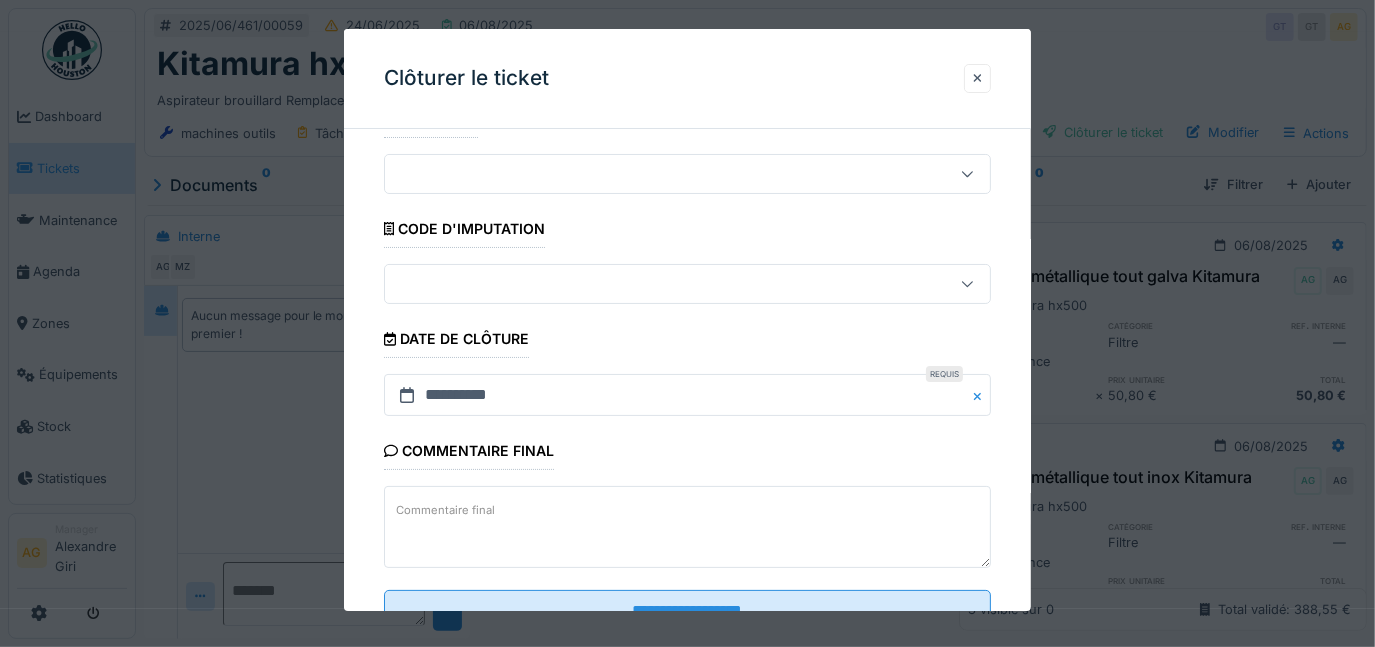 scroll, scrollTop: 72, scrollLeft: 0, axis: vertical 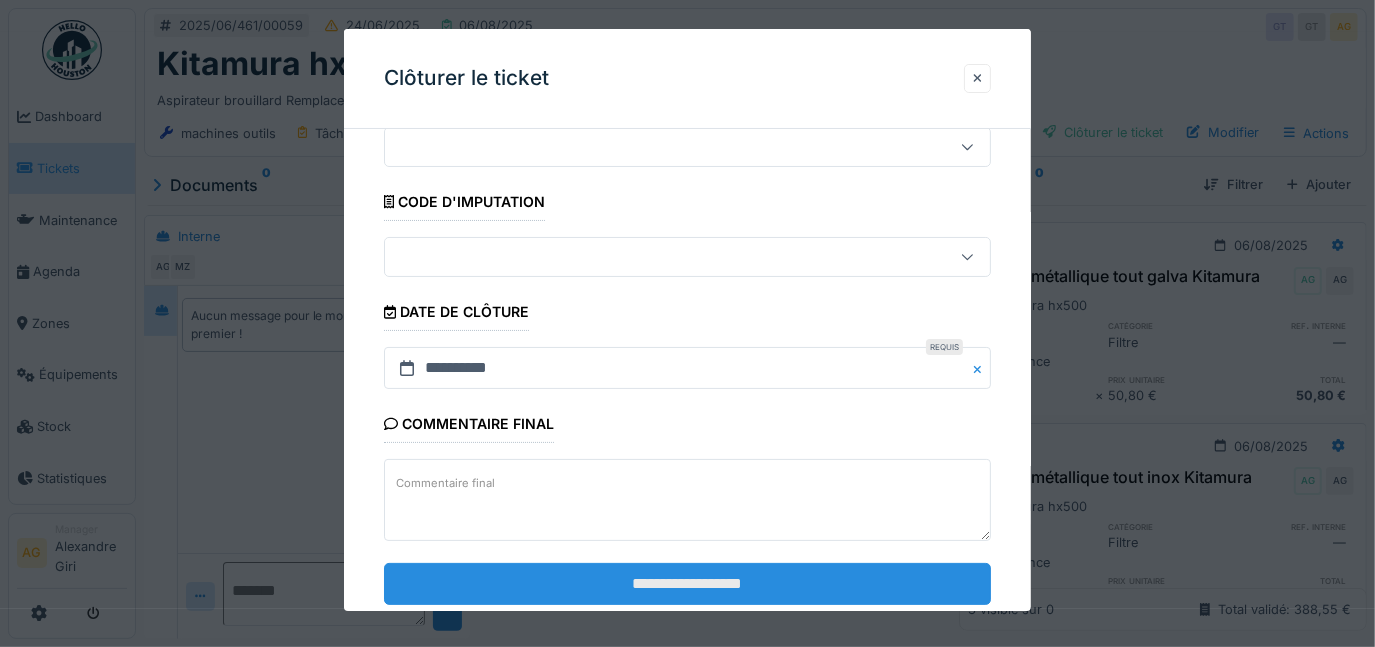click on "**********" at bounding box center [688, 584] 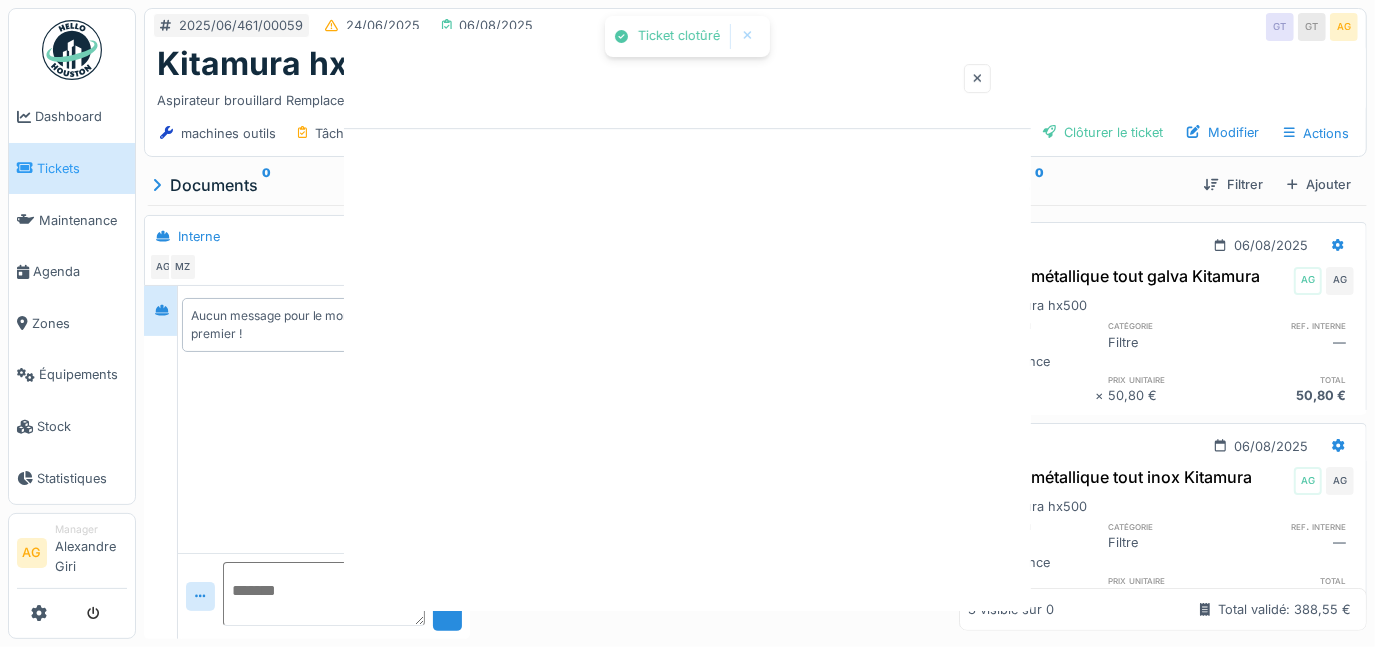 scroll, scrollTop: 0, scrollLeft: 0, axis: both 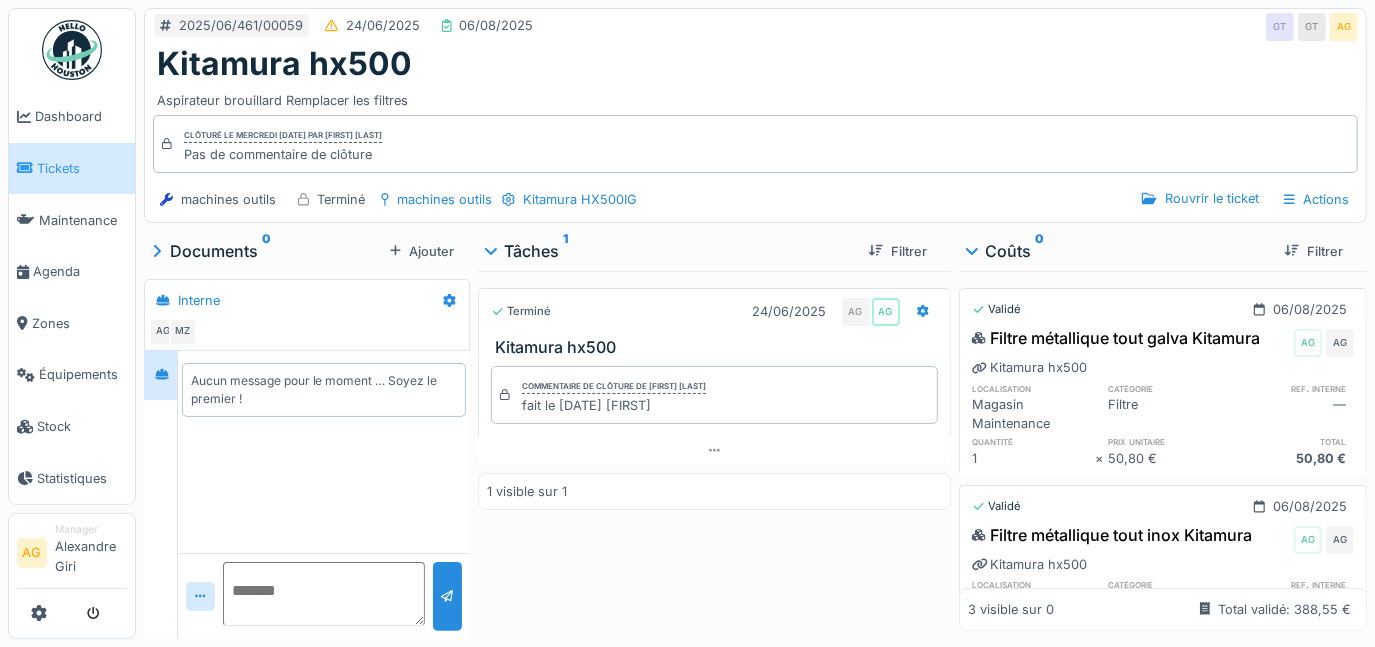 click on "Tickets" at bounding box center (82, 168) 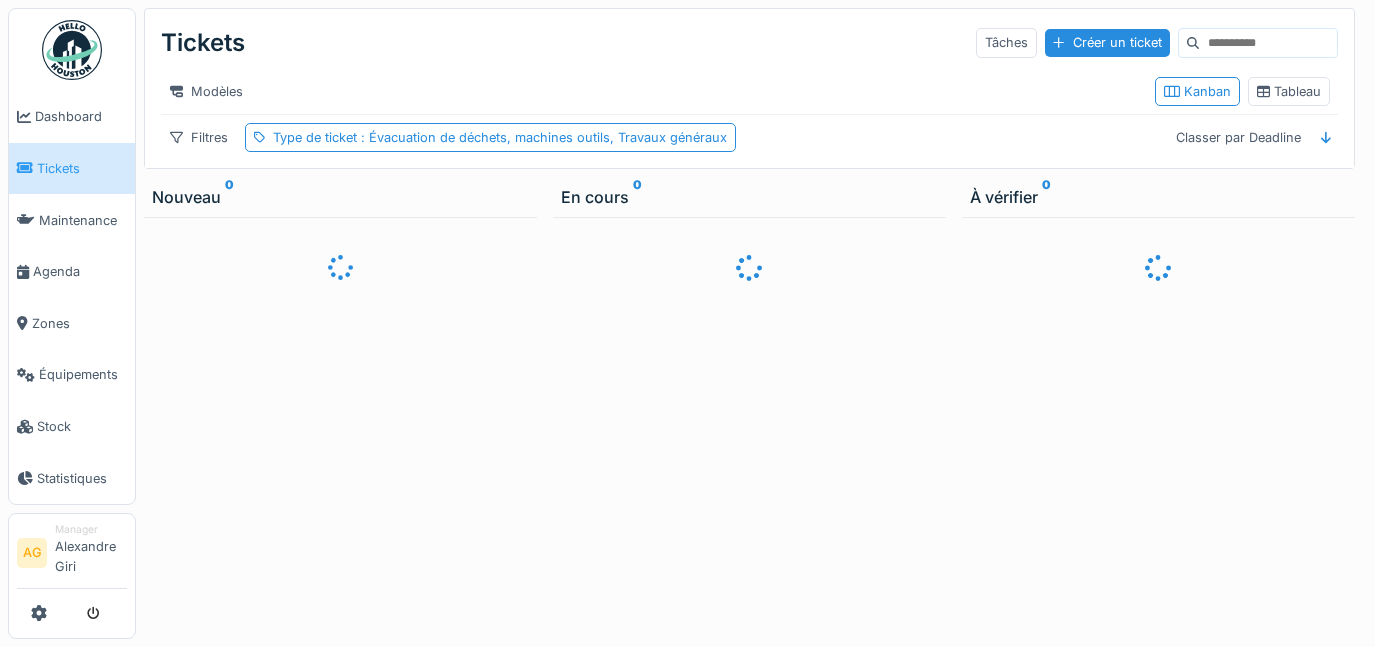 scroll, scrollTop: 0, scrollLeft: 0, axis: both 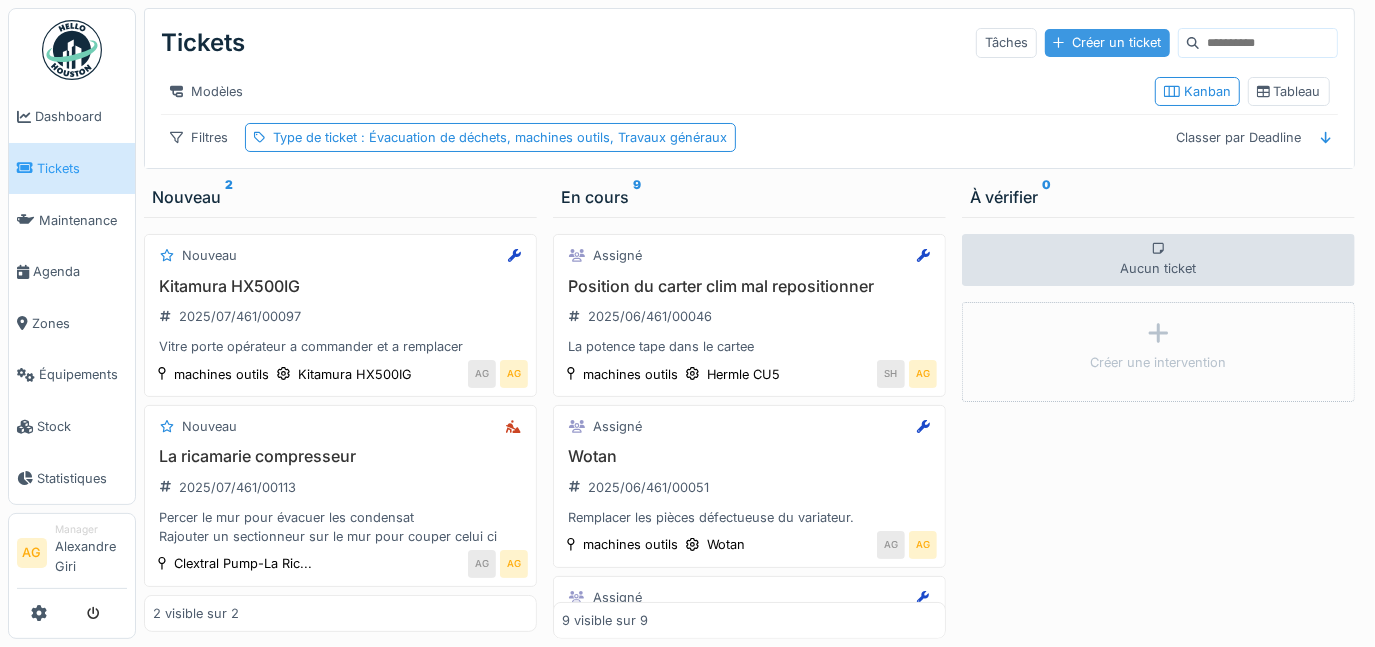 click on "Créer un ticket" at bounding box center [1107, 42] 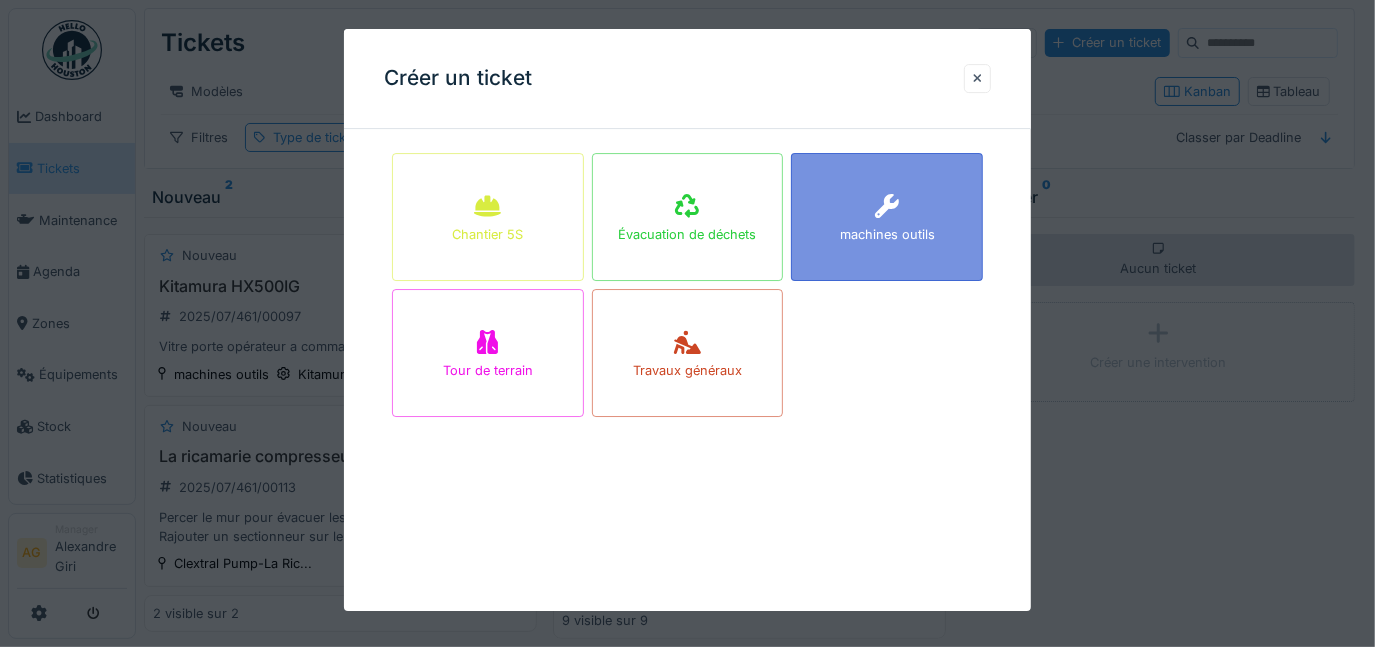 click on "machines outils" at bounding box center (887, 217) 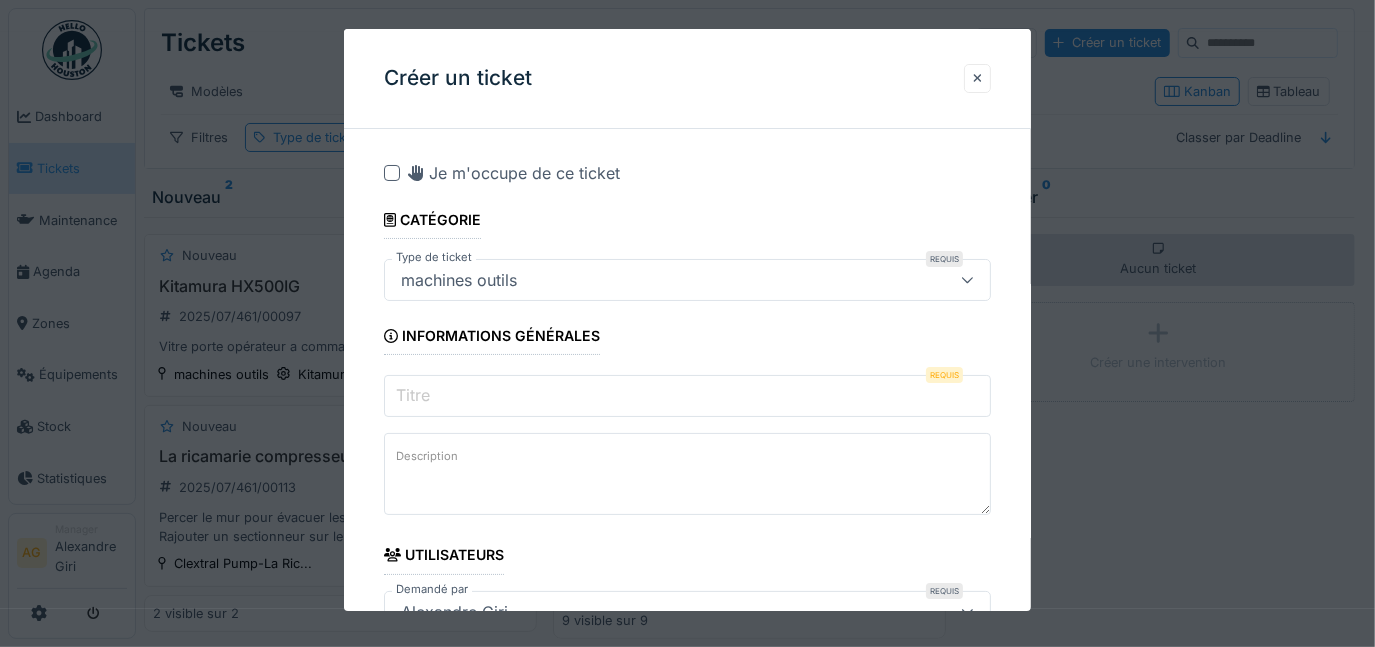 click on "Titre" at bounding box center [688, 396] 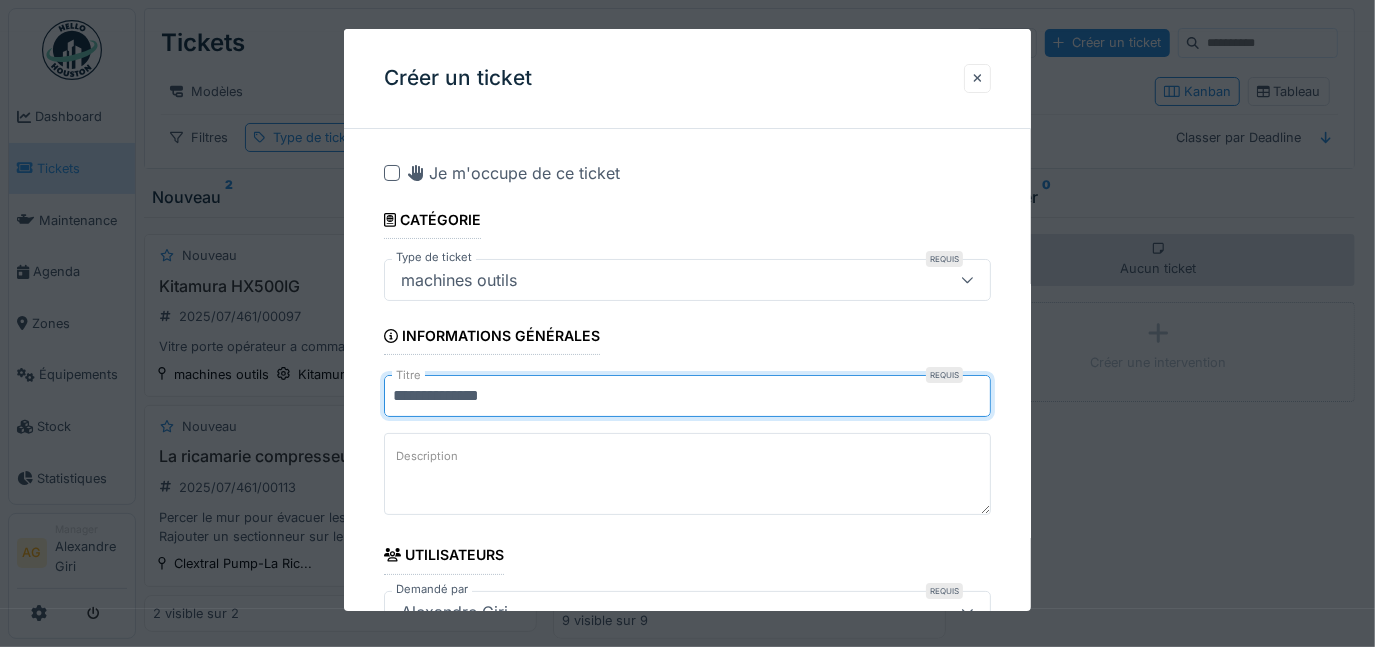 type on "**********" 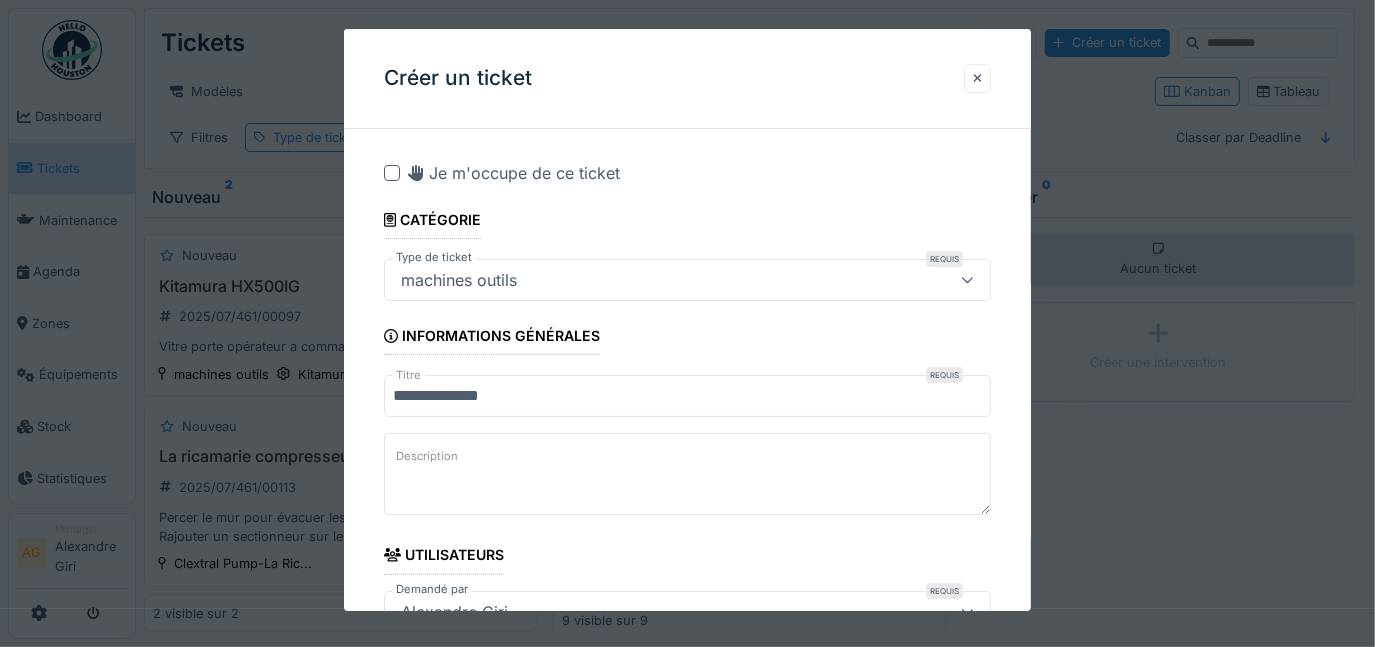 click on "**********" at bounding box center (688, 849) 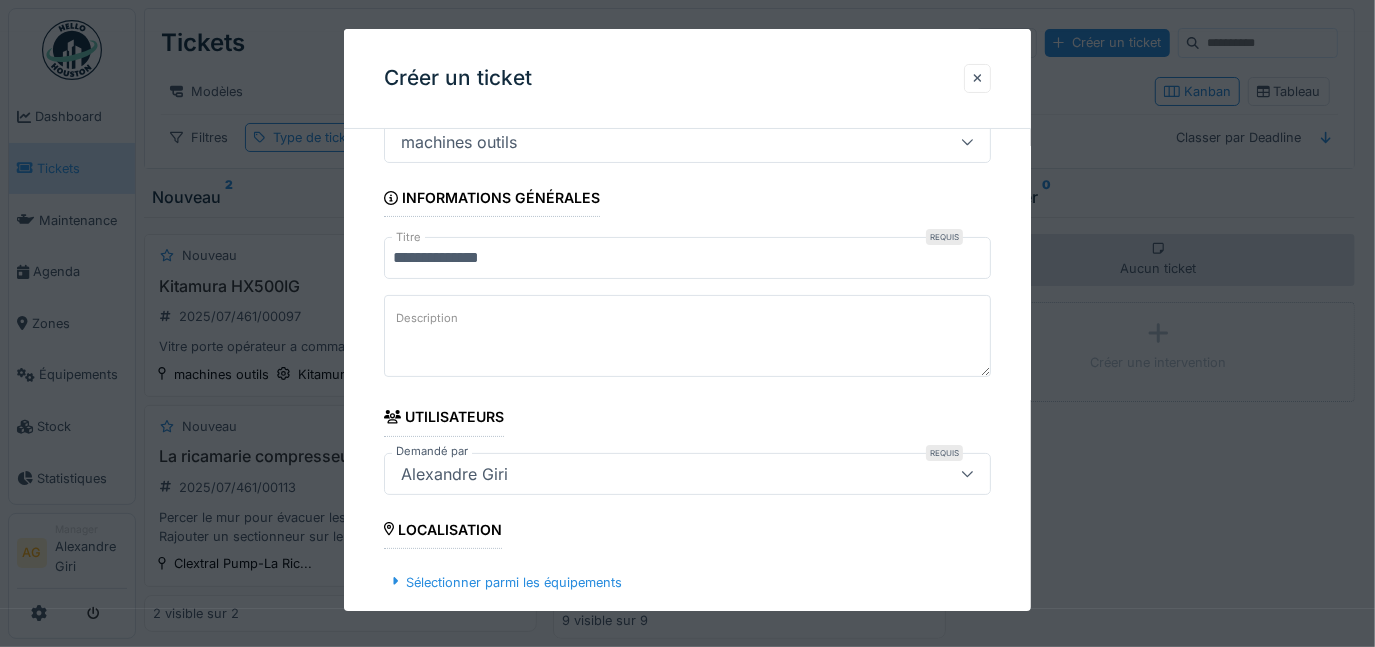 scroll, scrollTop: 145, scrollLeft: 0, axis: vertical 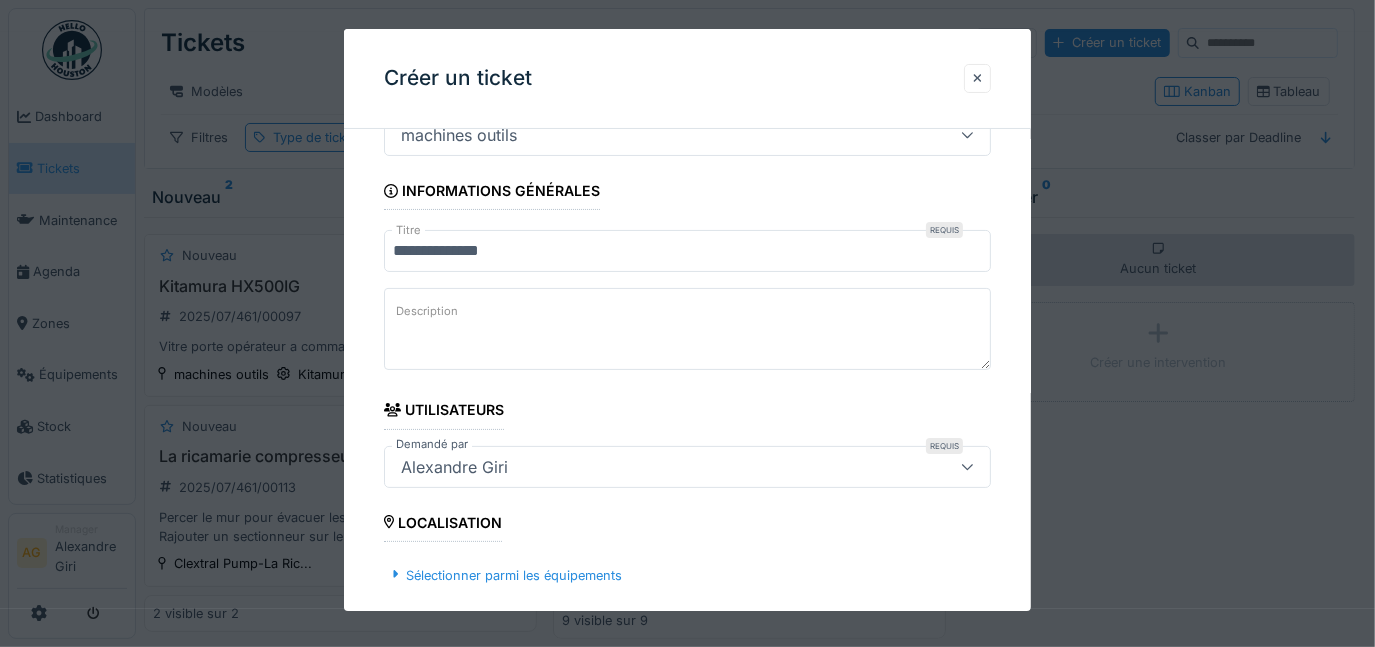 click on "Description" at bounding box center (688, 329) 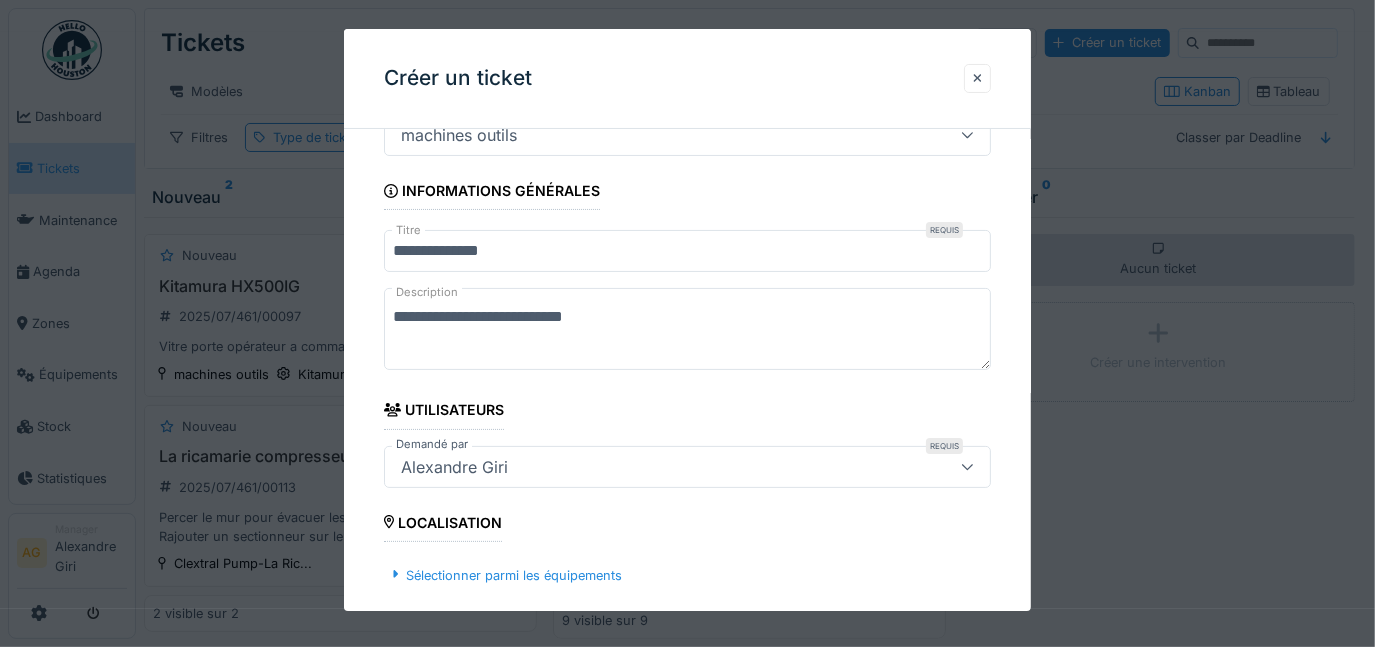 type on "**********" 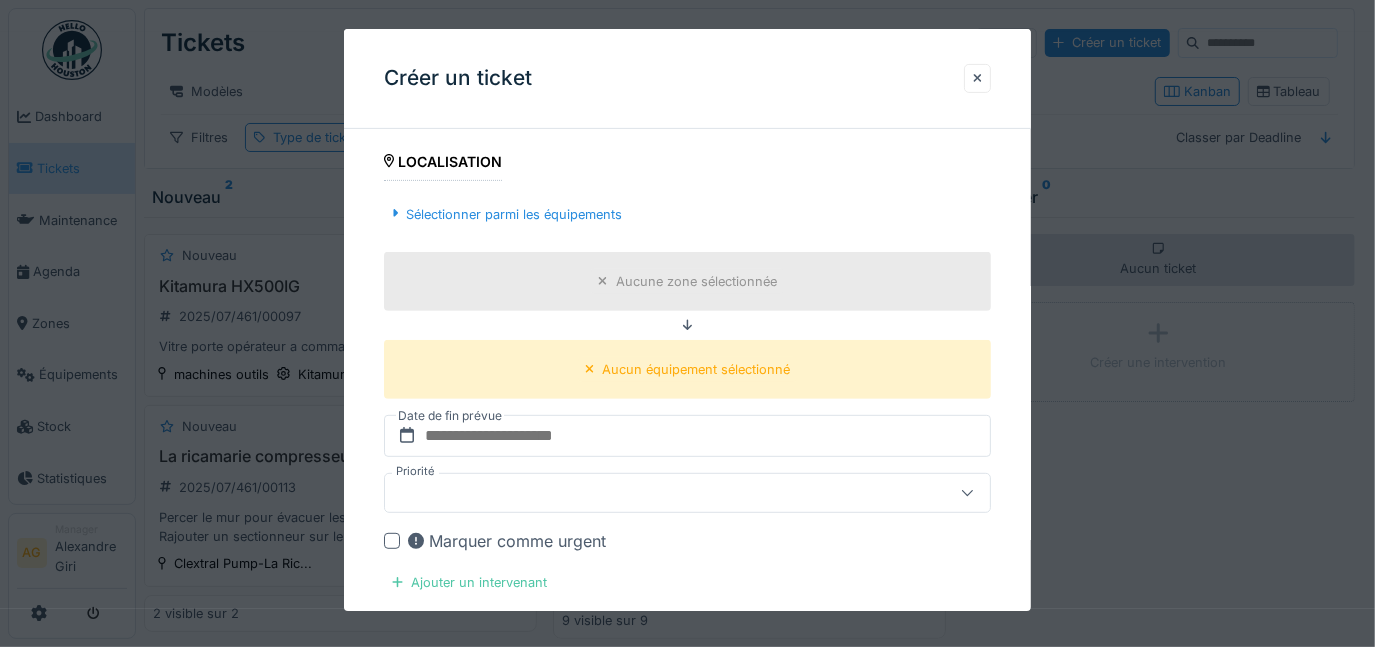 scroll, scrollTop: 509, scrollLeft: 0, axis: vertical 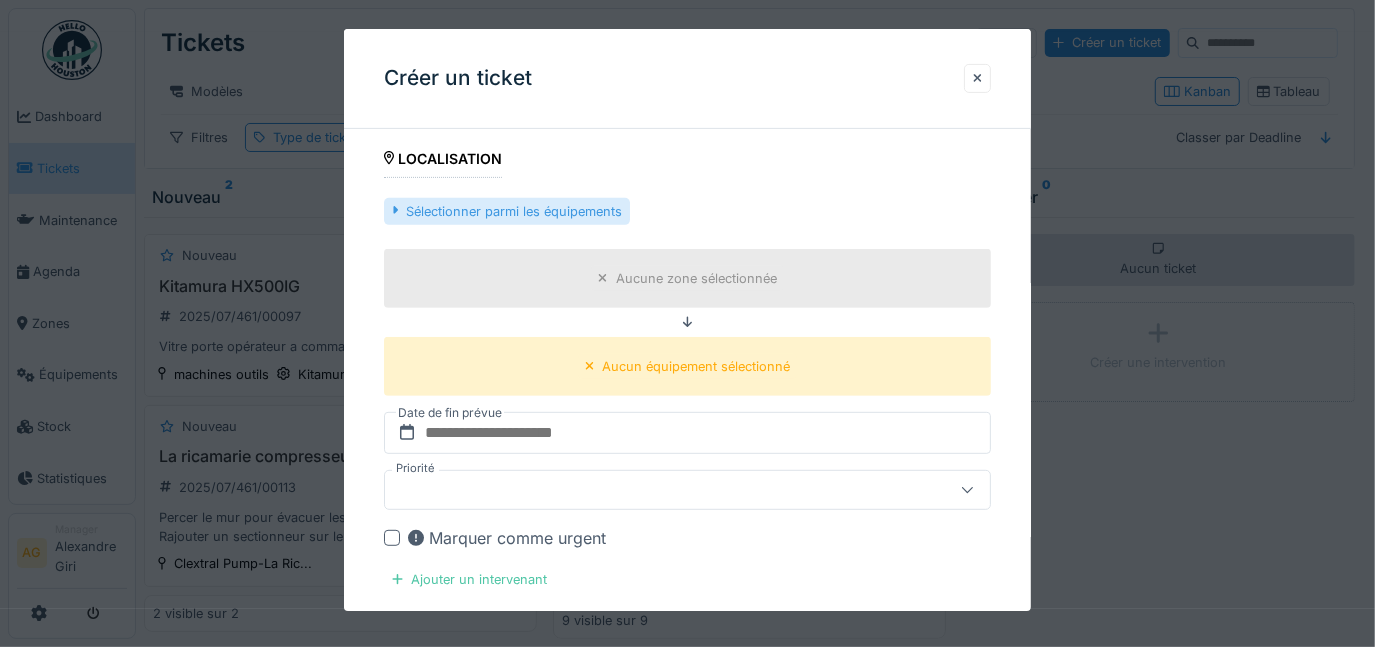 click on "Sélectionner parmi les équipements" at bounding box center (507, 211) 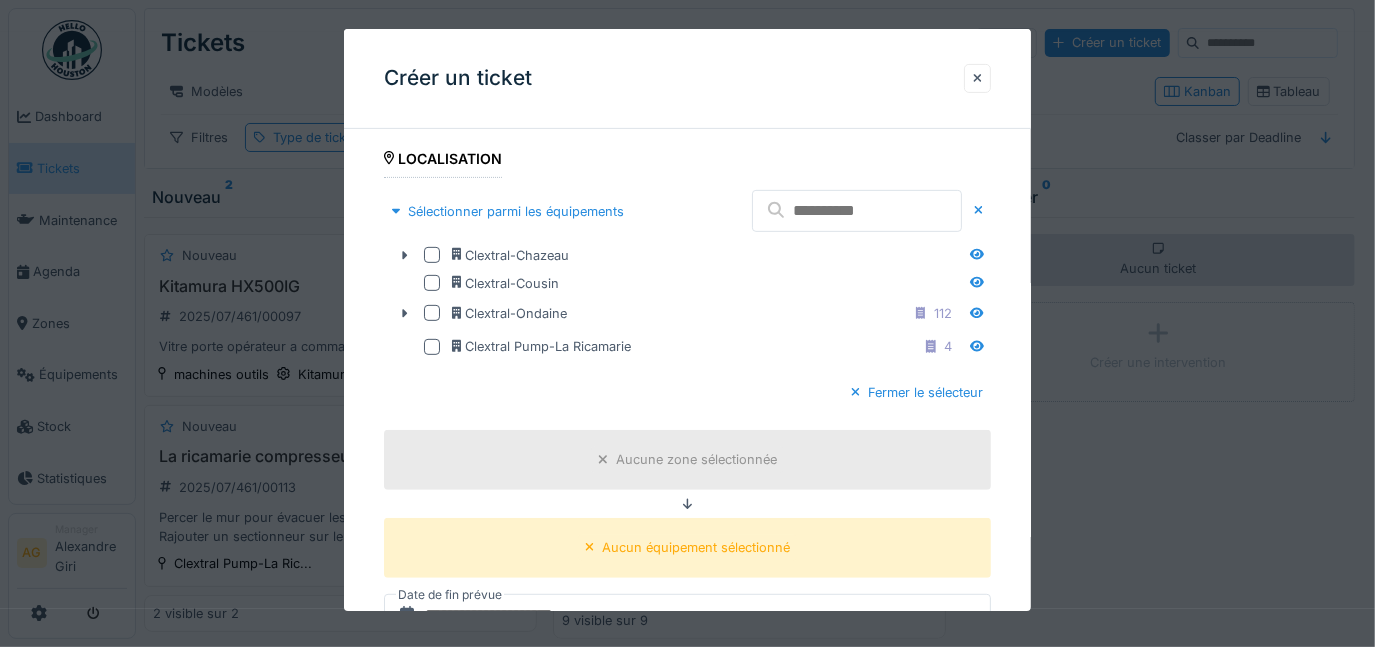 click at bounding box center [857, 211] 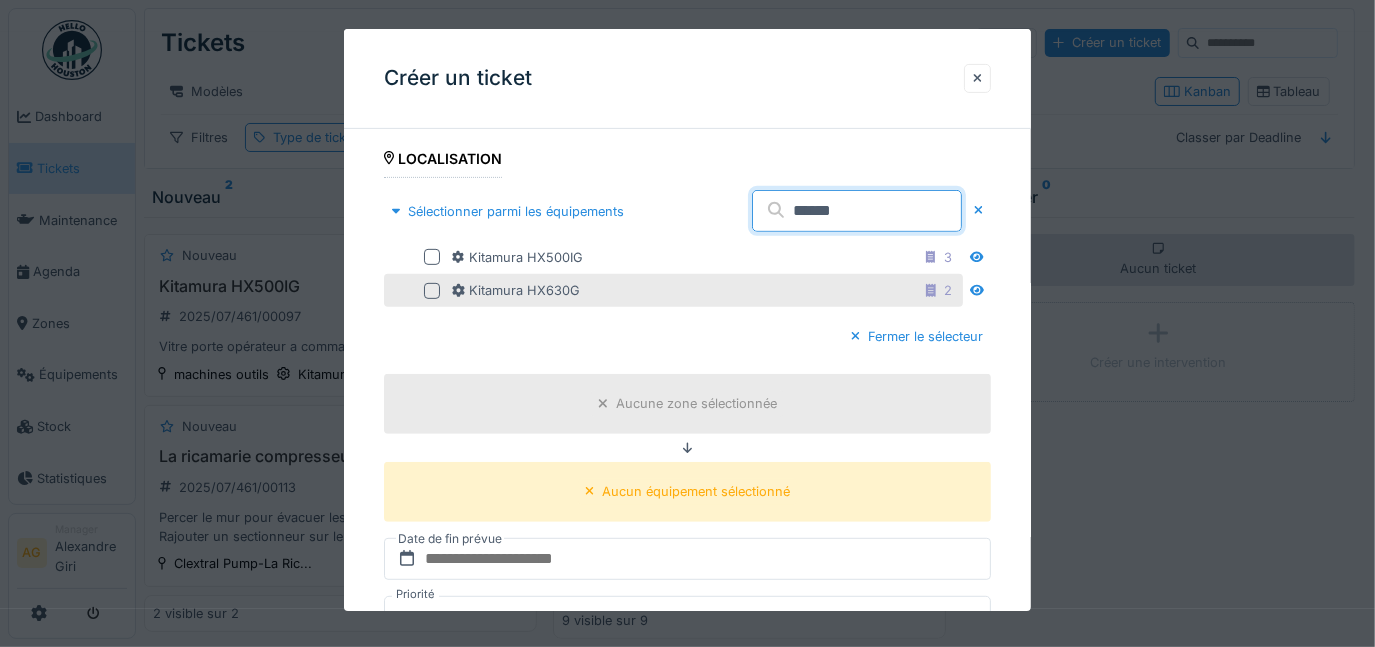 type on "******" 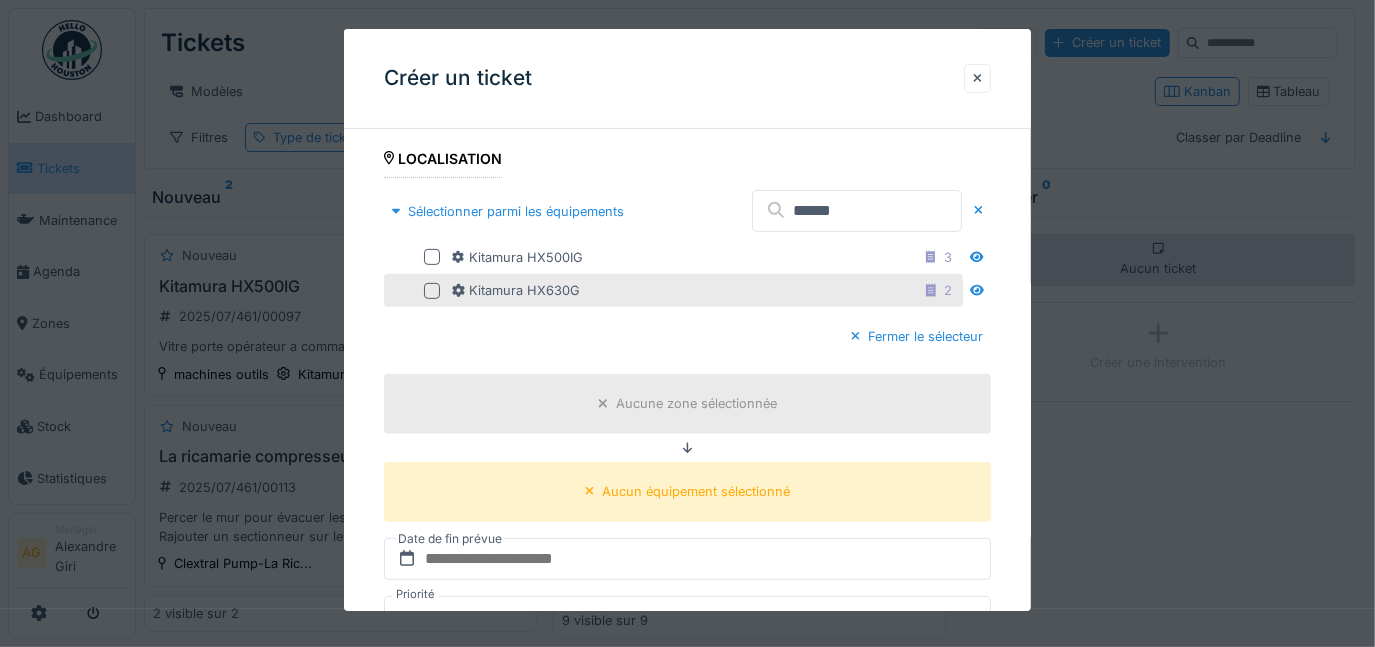 click on "Kitamura HX630G 2" at bounding box center (673, 290) 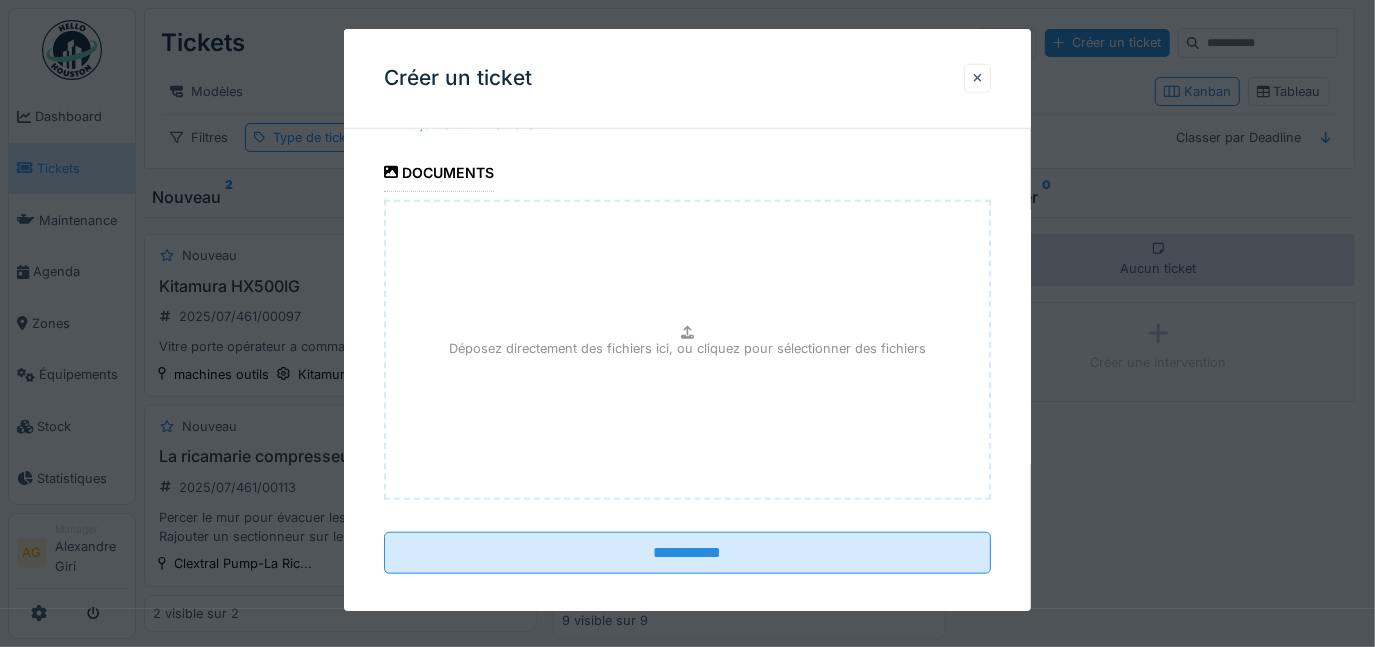 scroll, scrollTop: 1100, scrollLeft: 0, axis: vertical 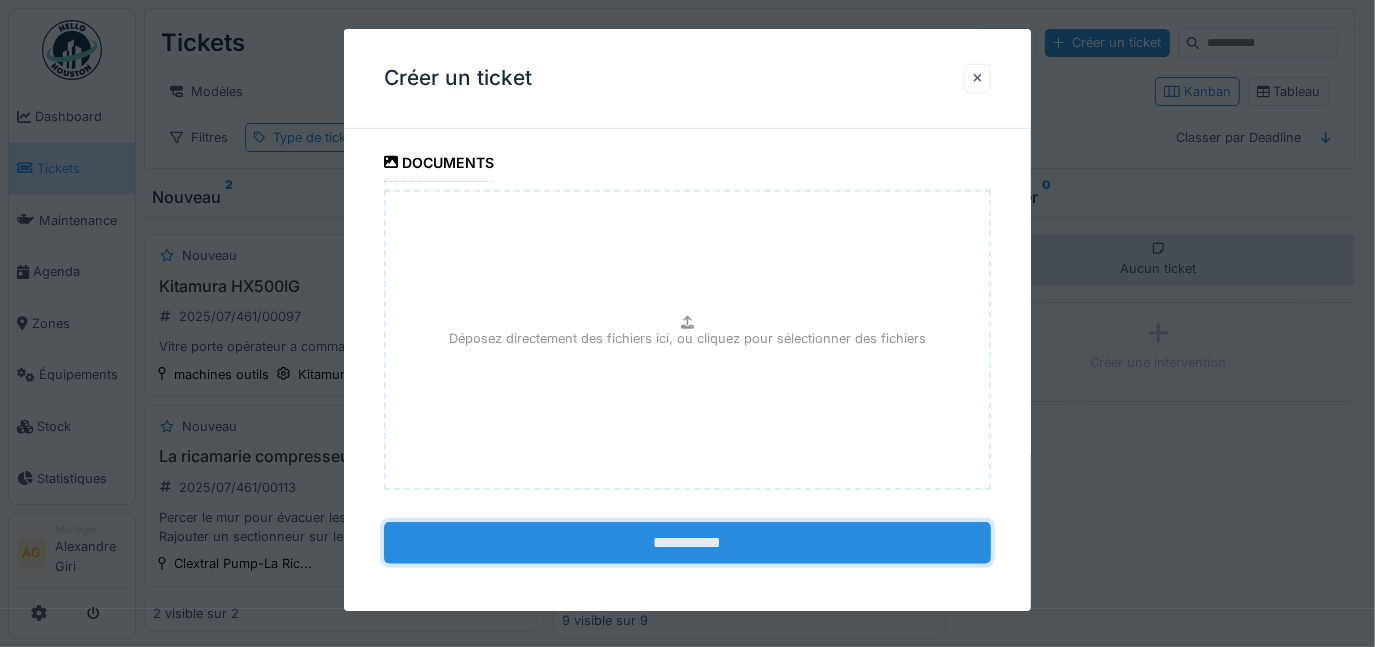 click on "**********" at bounding box center (688, 543) 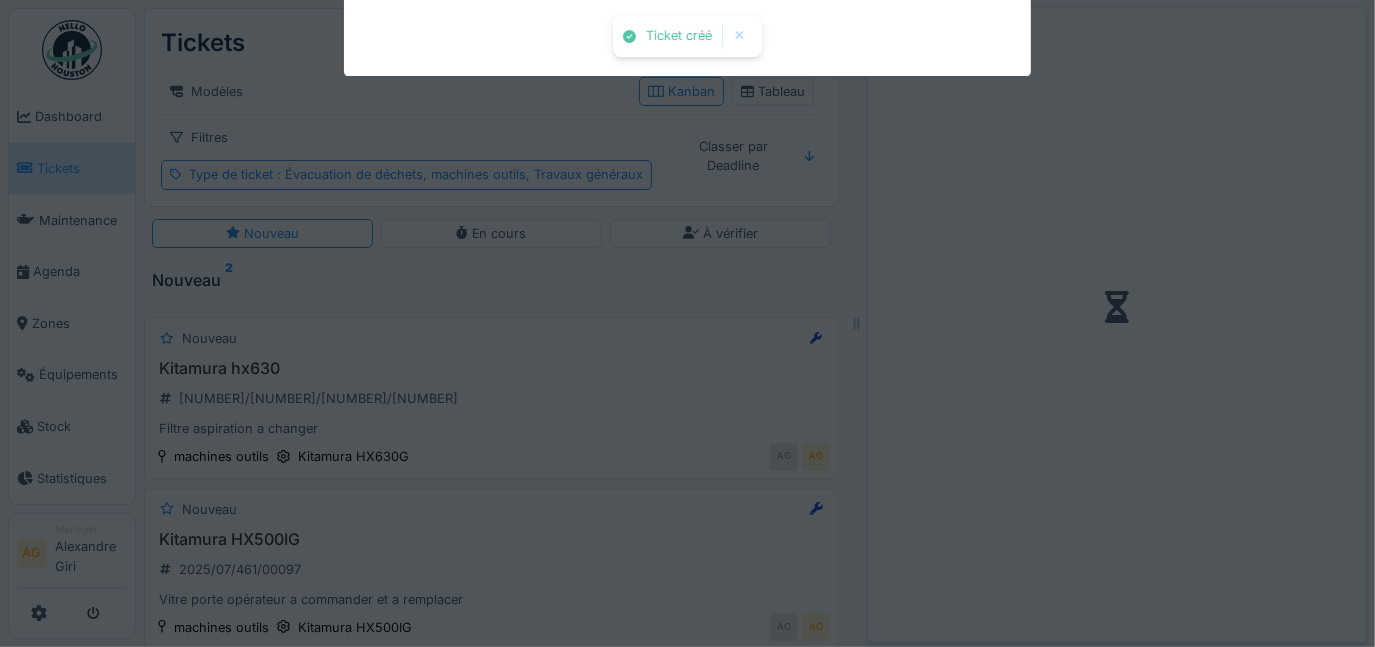 scroll, scrollTop: 0, scrollLeft: 0, axis: both 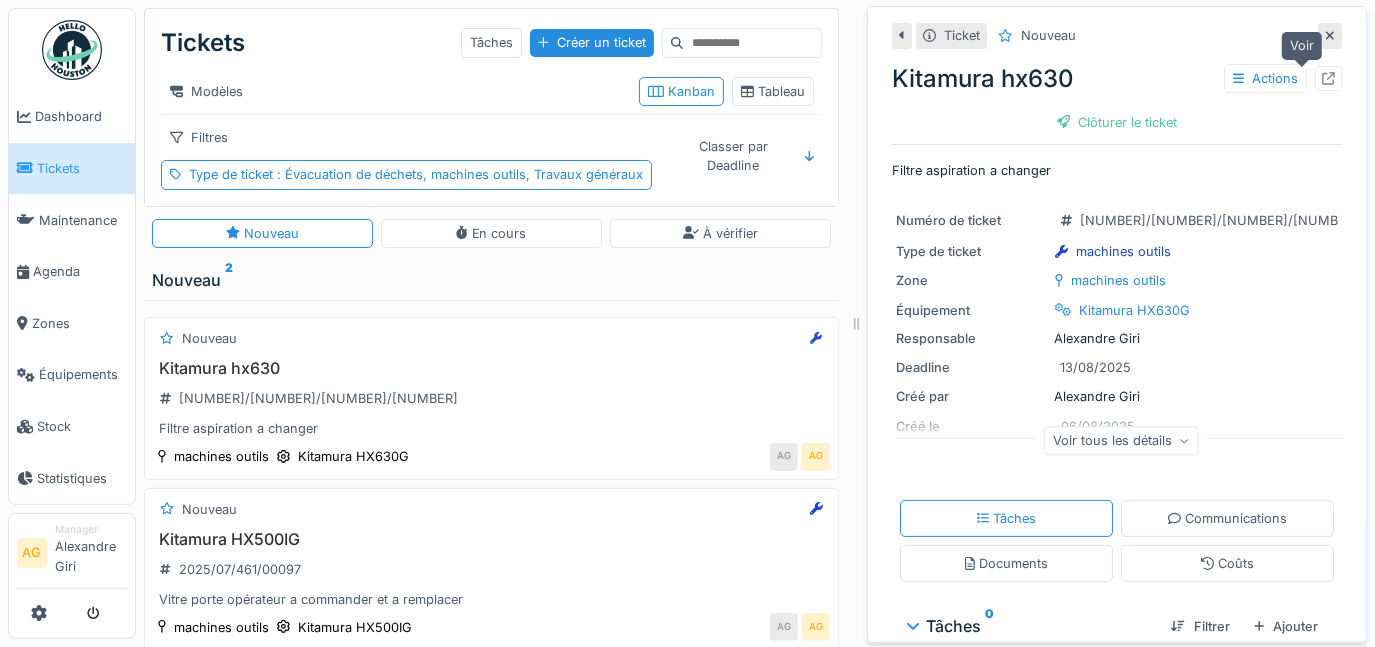 click at bounding box center (1328, 78) 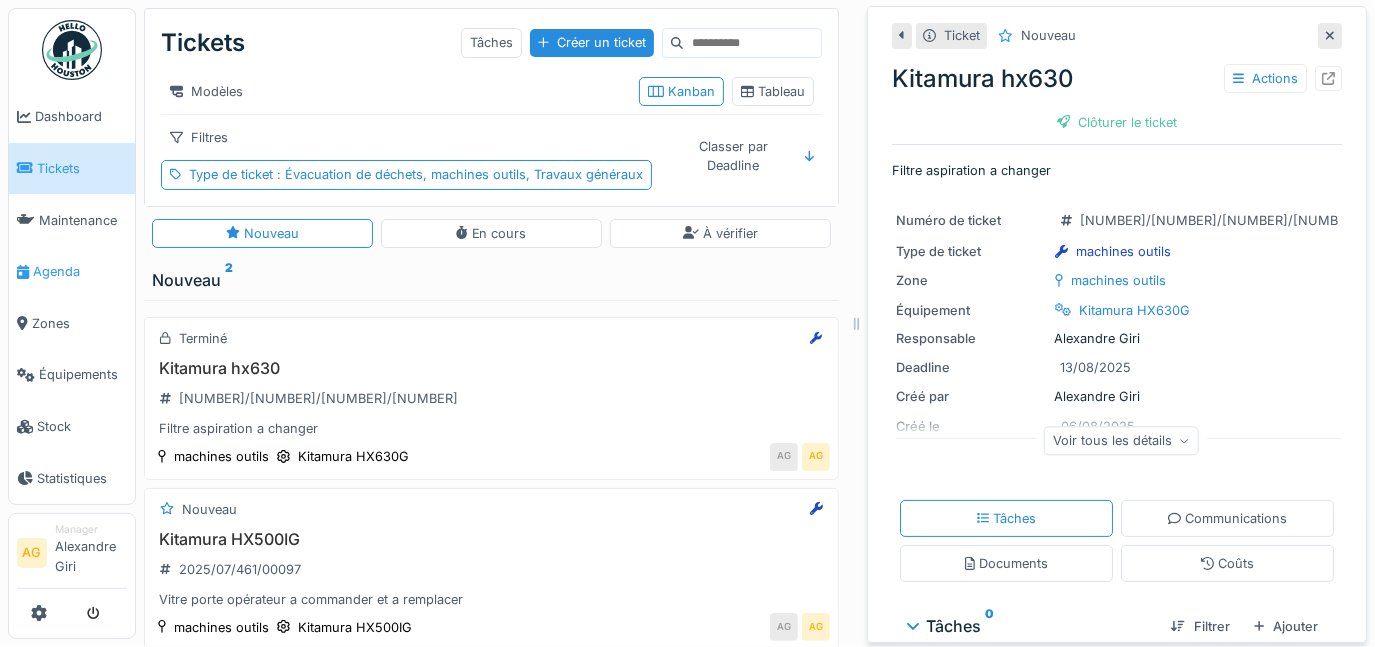click on "Agenda" at bounding box center [72, 272] 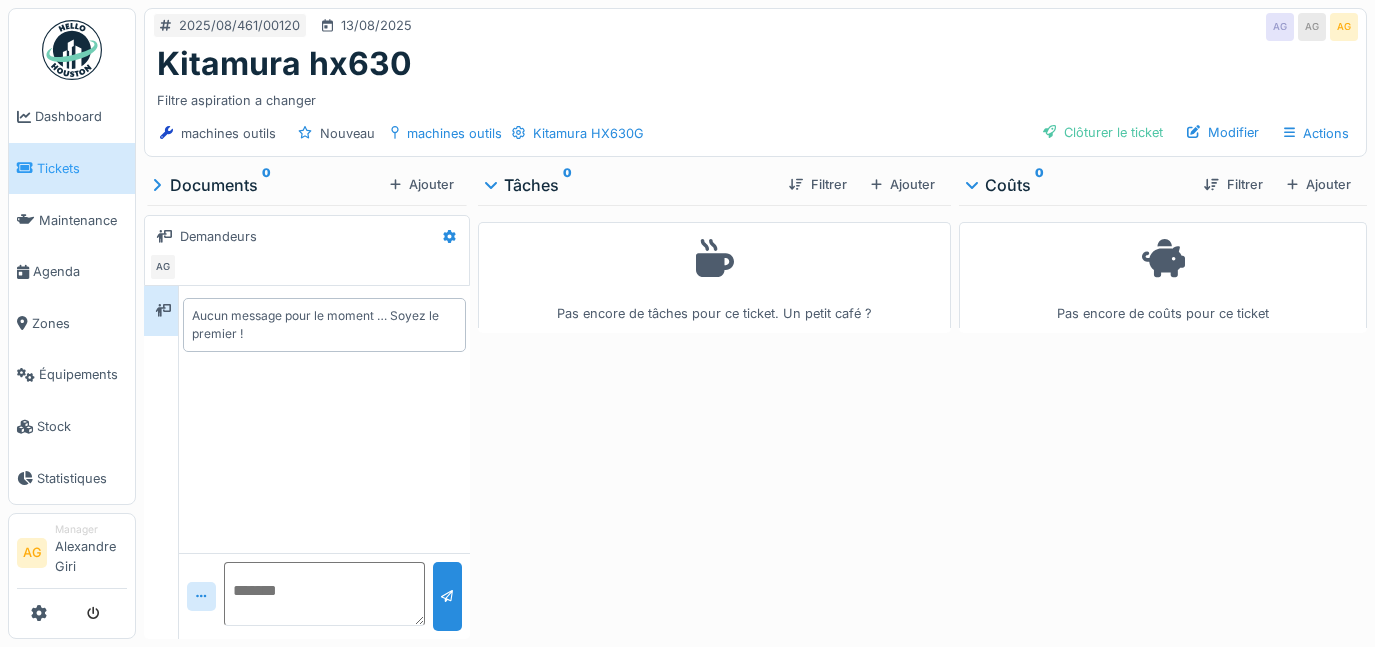 scroll, scrollTop: 0, scrollLeft: 0, axis: both 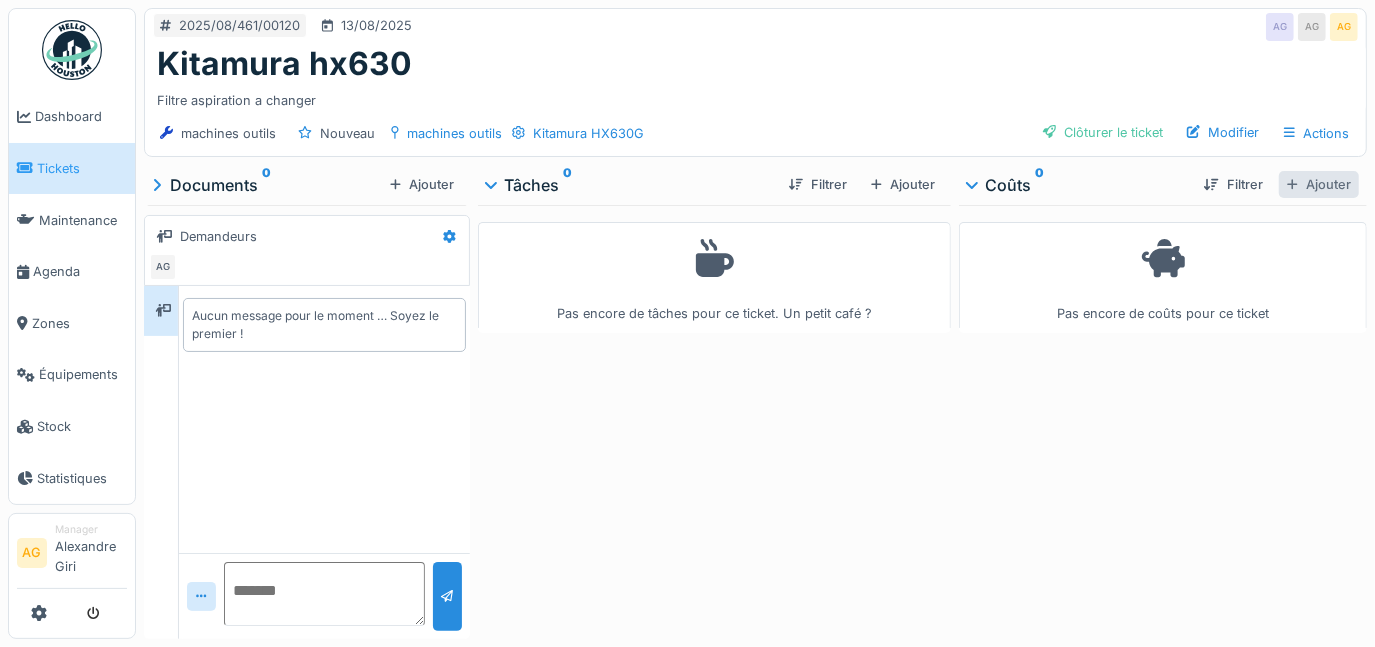 click on "Ajouter" at bounding box center (1319, 184) 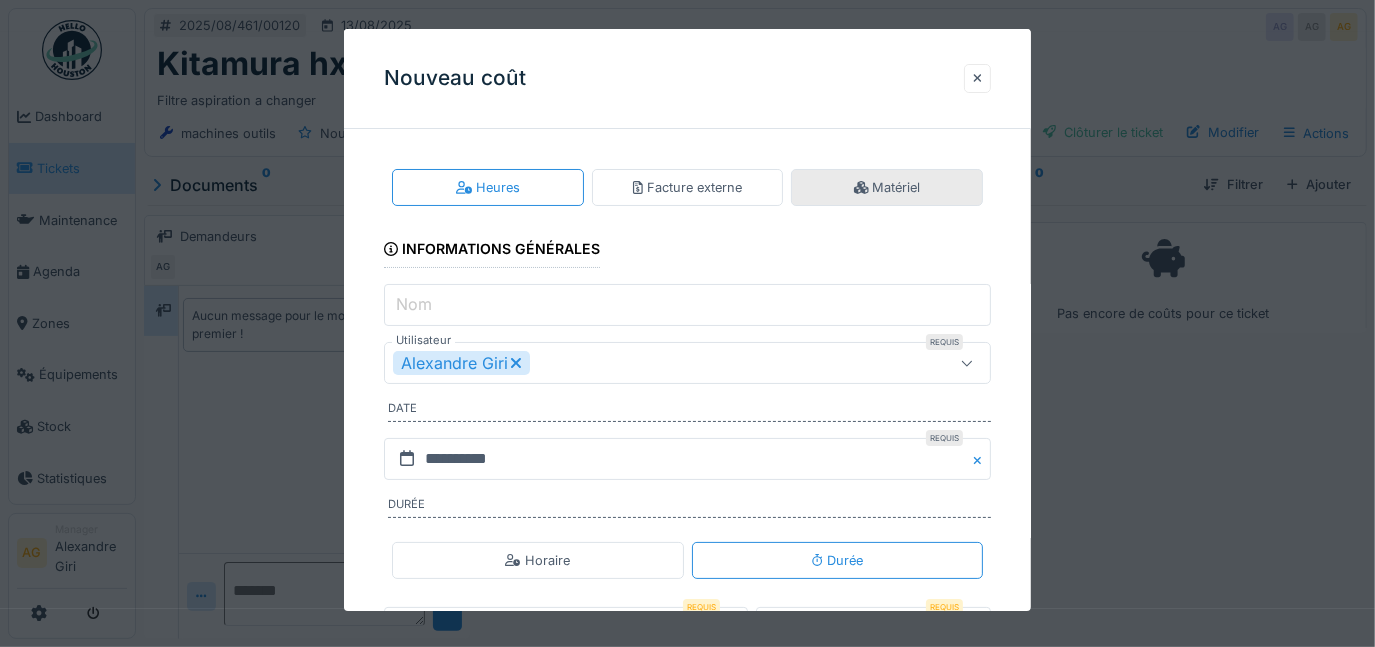 click on "Matériel" at bounding box center [887, 187] 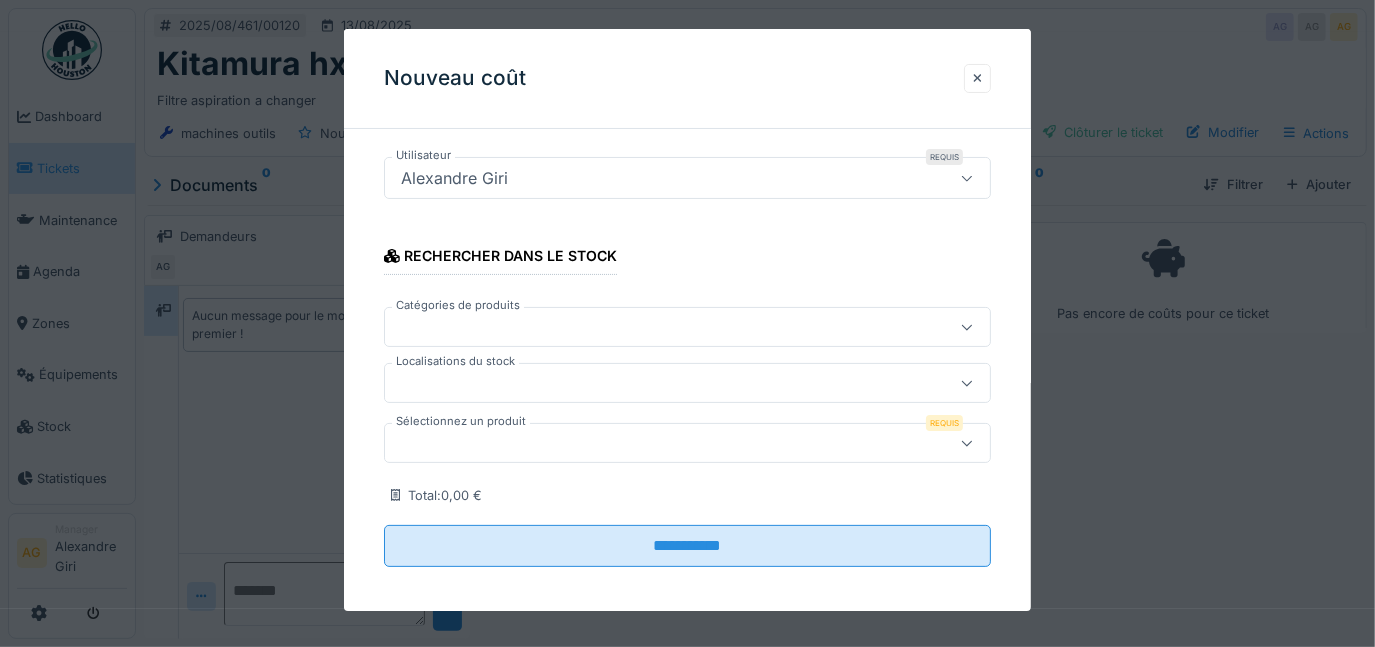 scroll, scrollTop: 163, scrollLeft: 0, axis: vertical 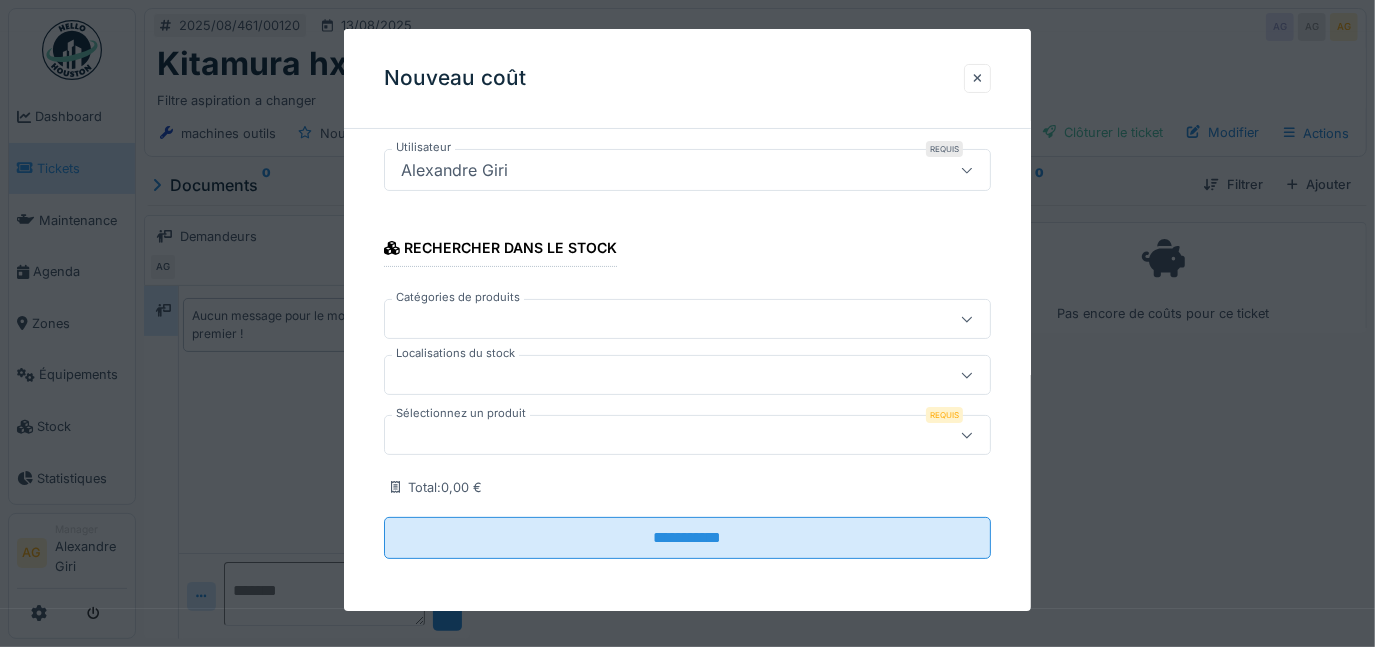 click at bounding box center (657, 320) 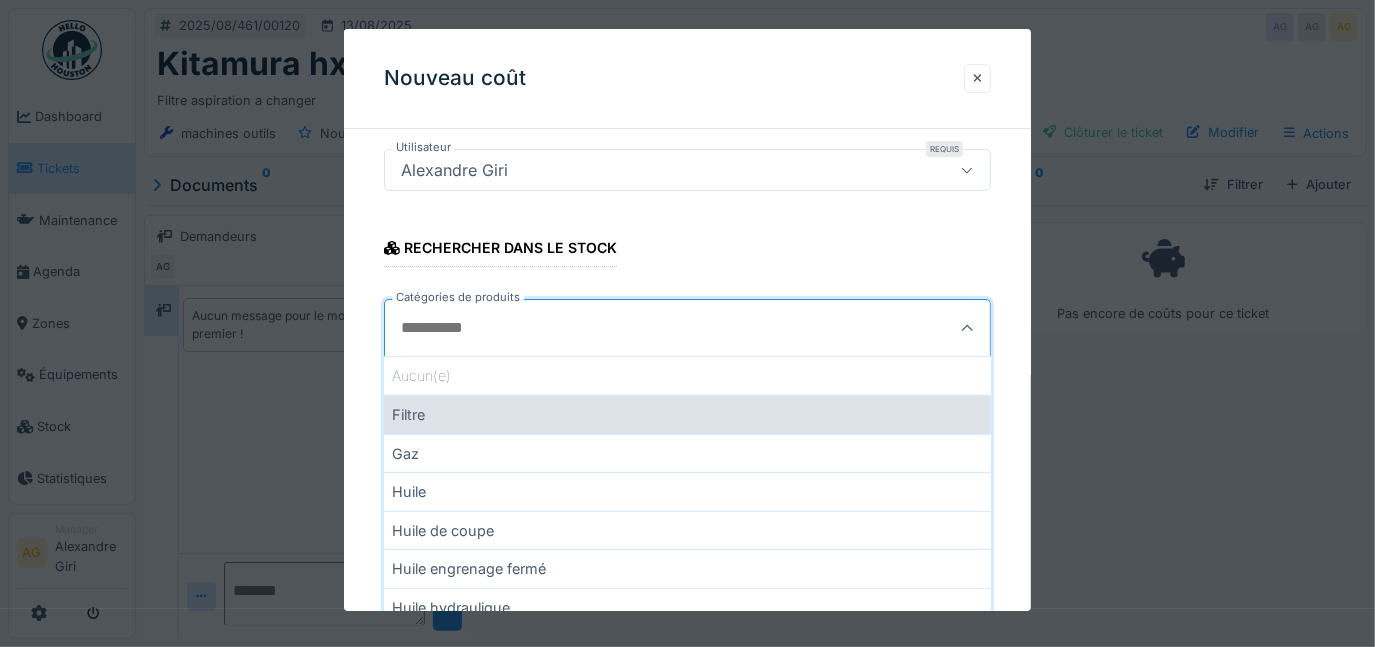 click on "Filtre" at bounding box center (688, 414) 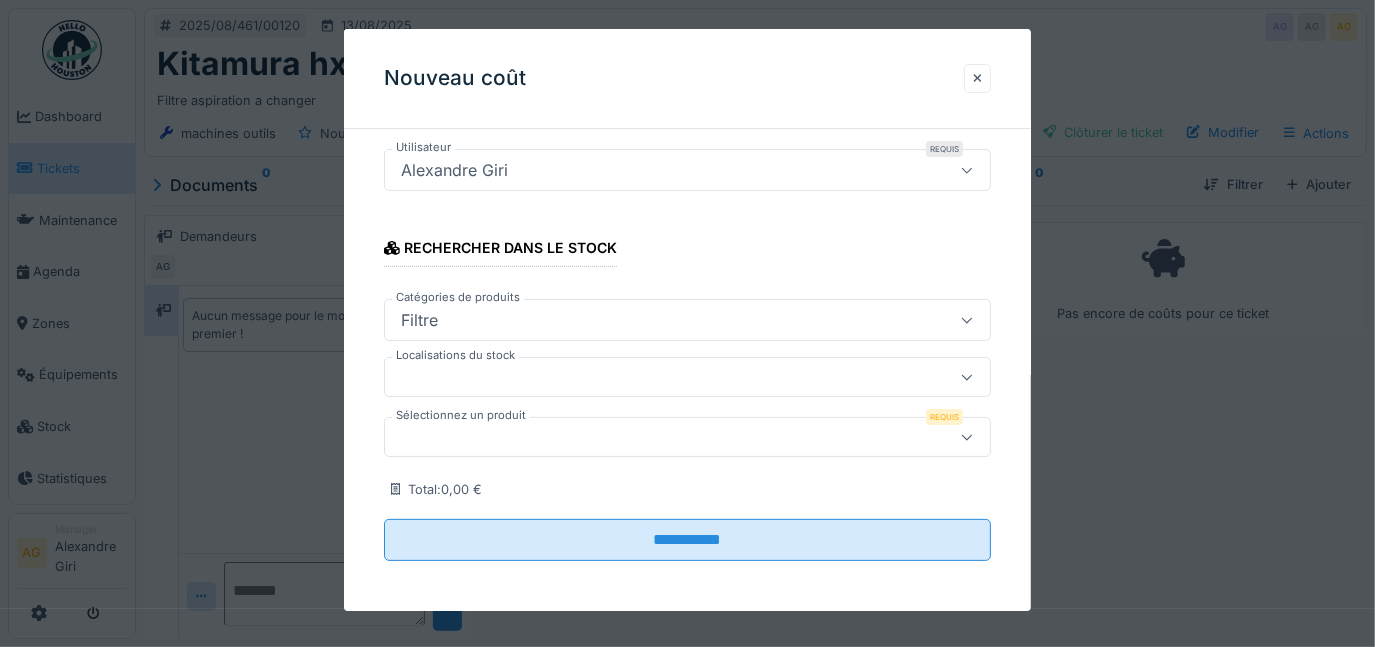 click at bounding box center (657, 378) 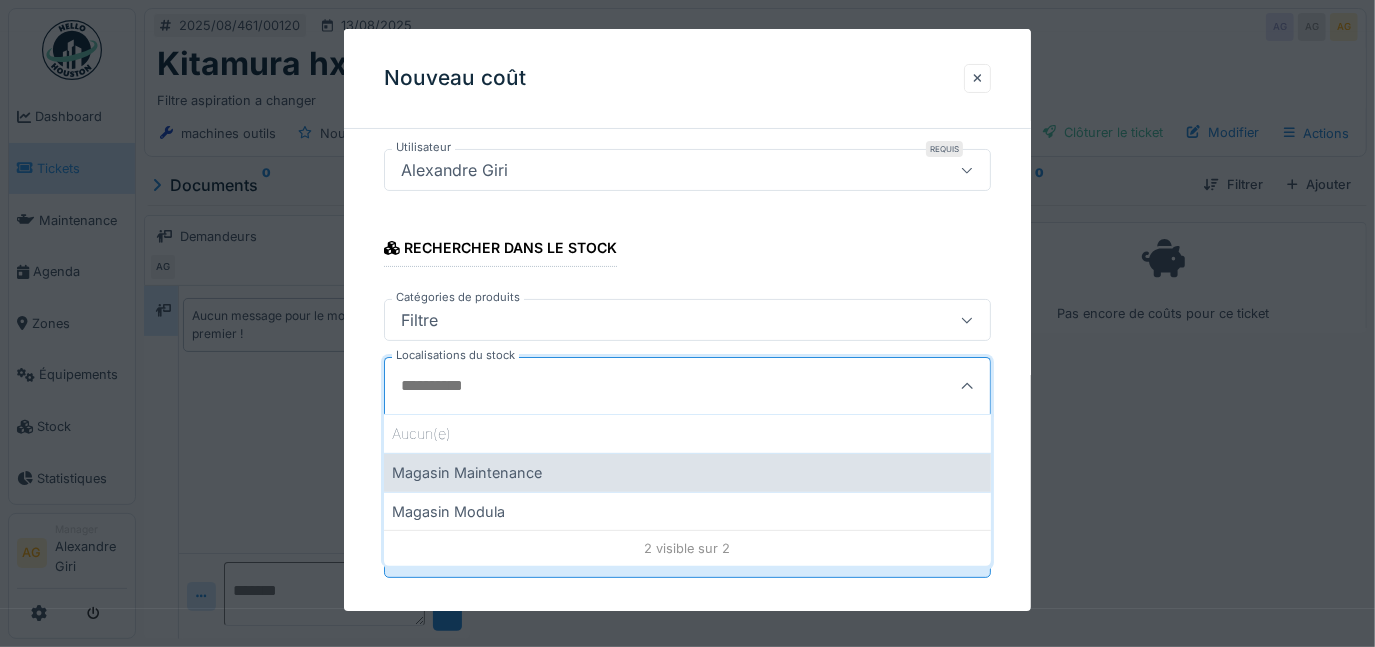 click on "Magasin Maintenance" at bounding box center (688, 472) 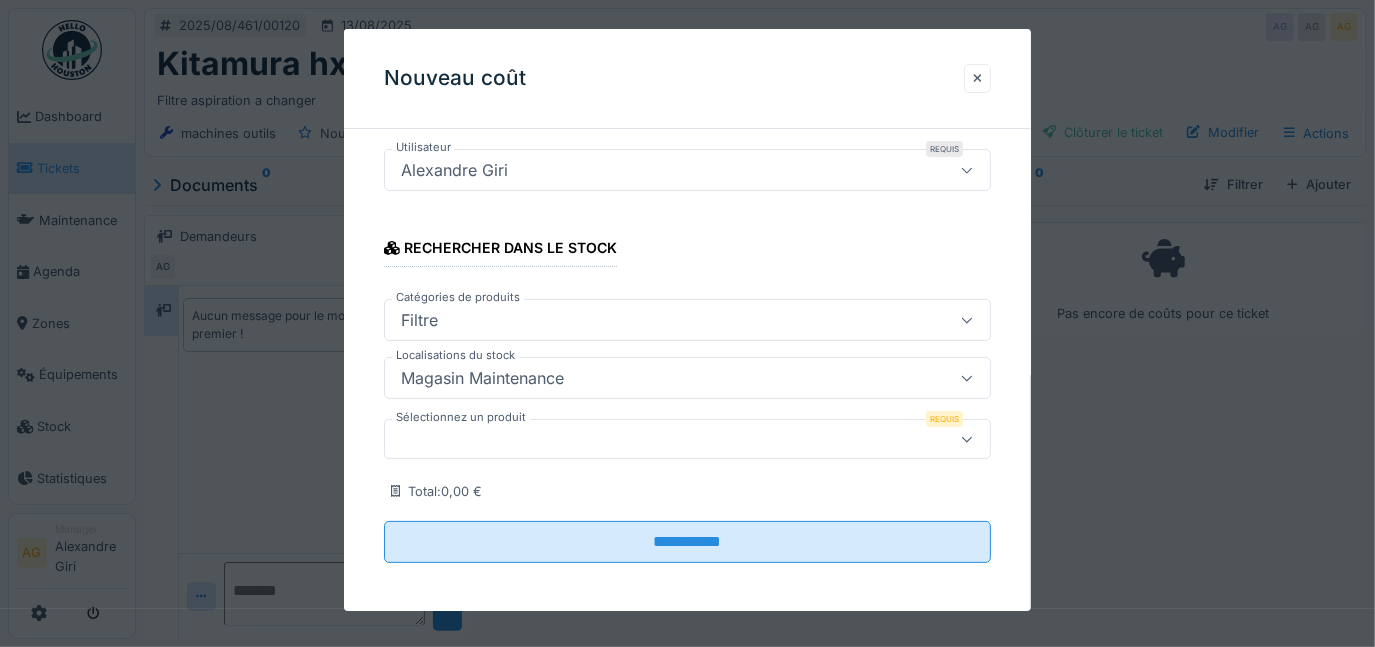 click at bounding box center [657, 440] 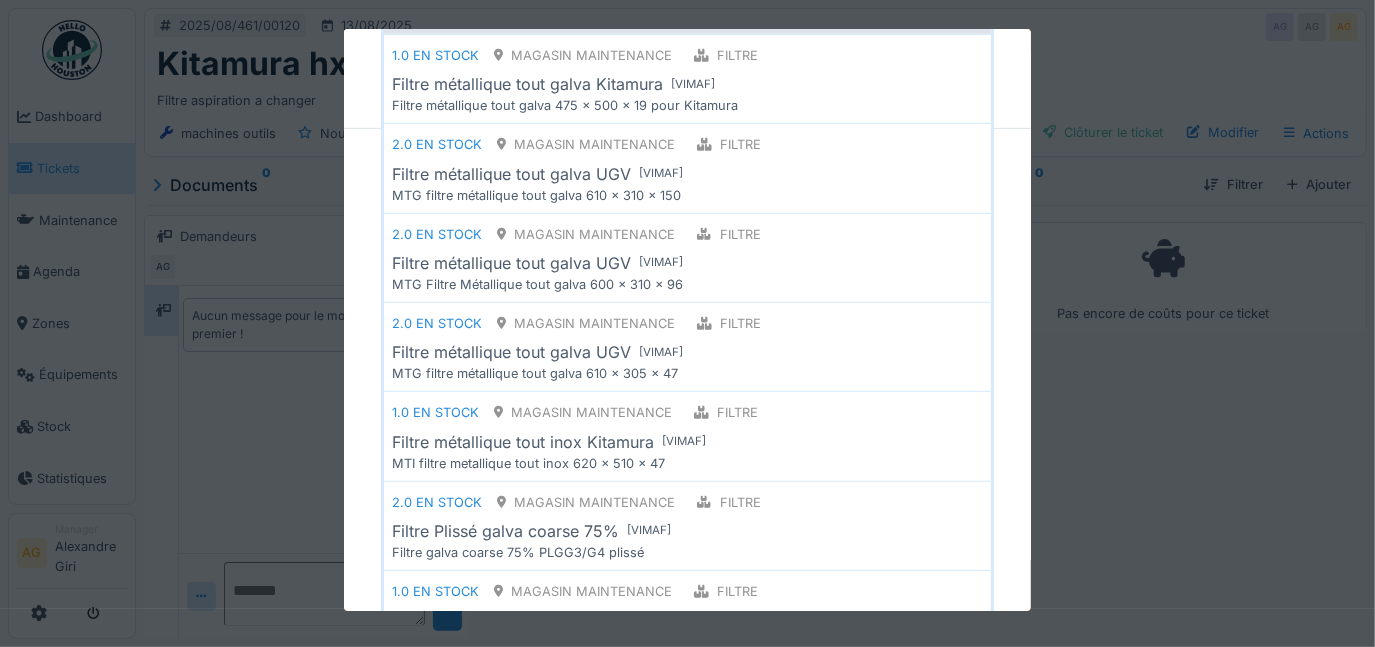 scroll, scrollTop: 813, scrollLeft: 0, axis: vertical 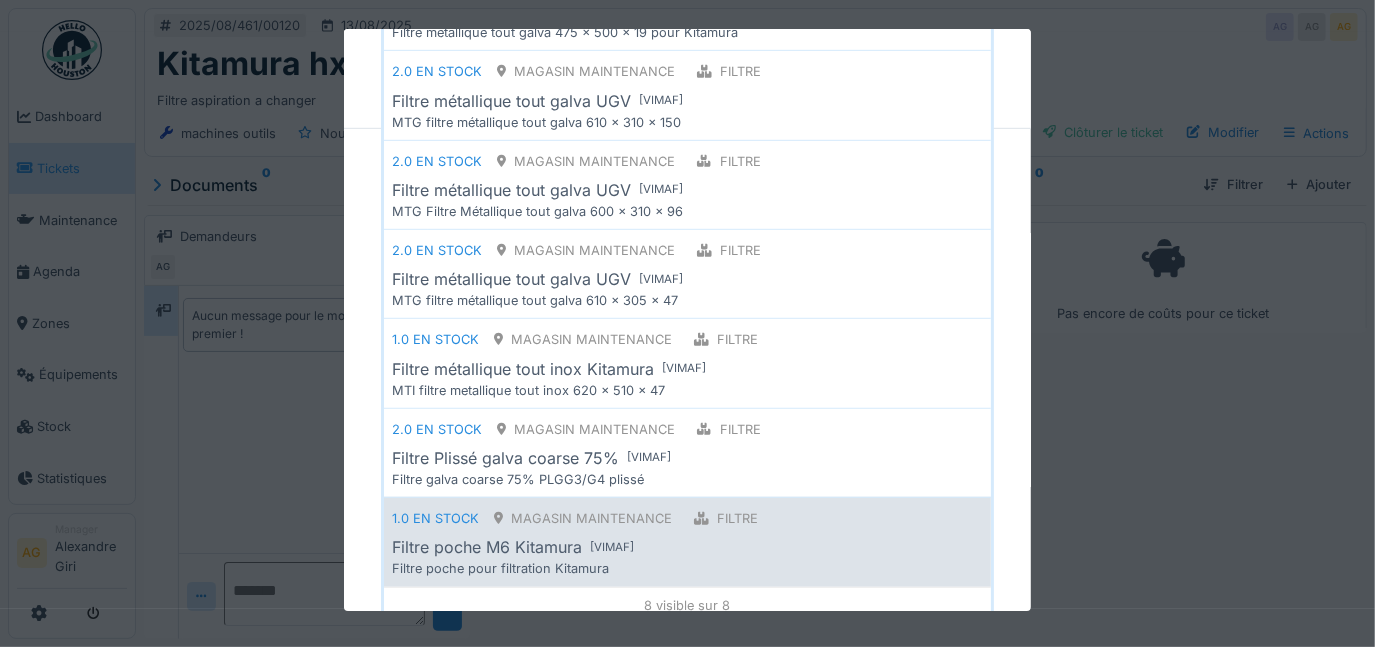 click on "[ VIMAF ]" at bounding box center [612, 547] 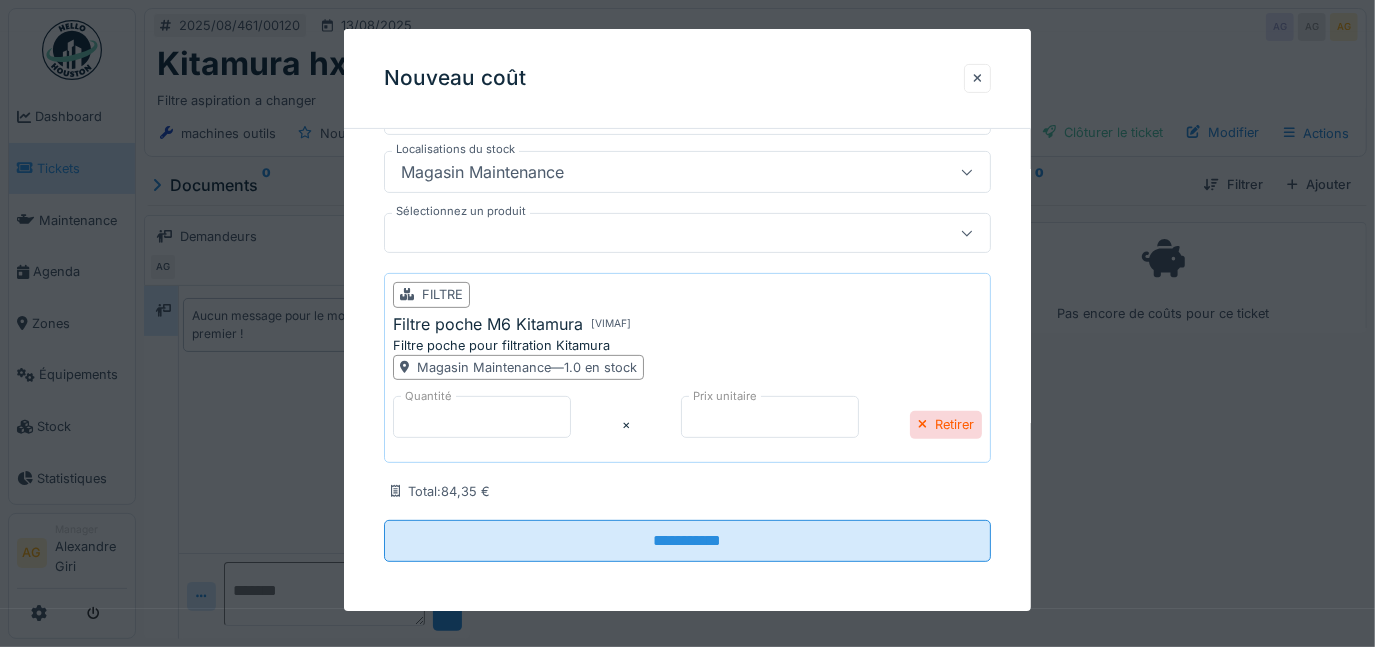 click on "**********" at bounding box center [688, 197] 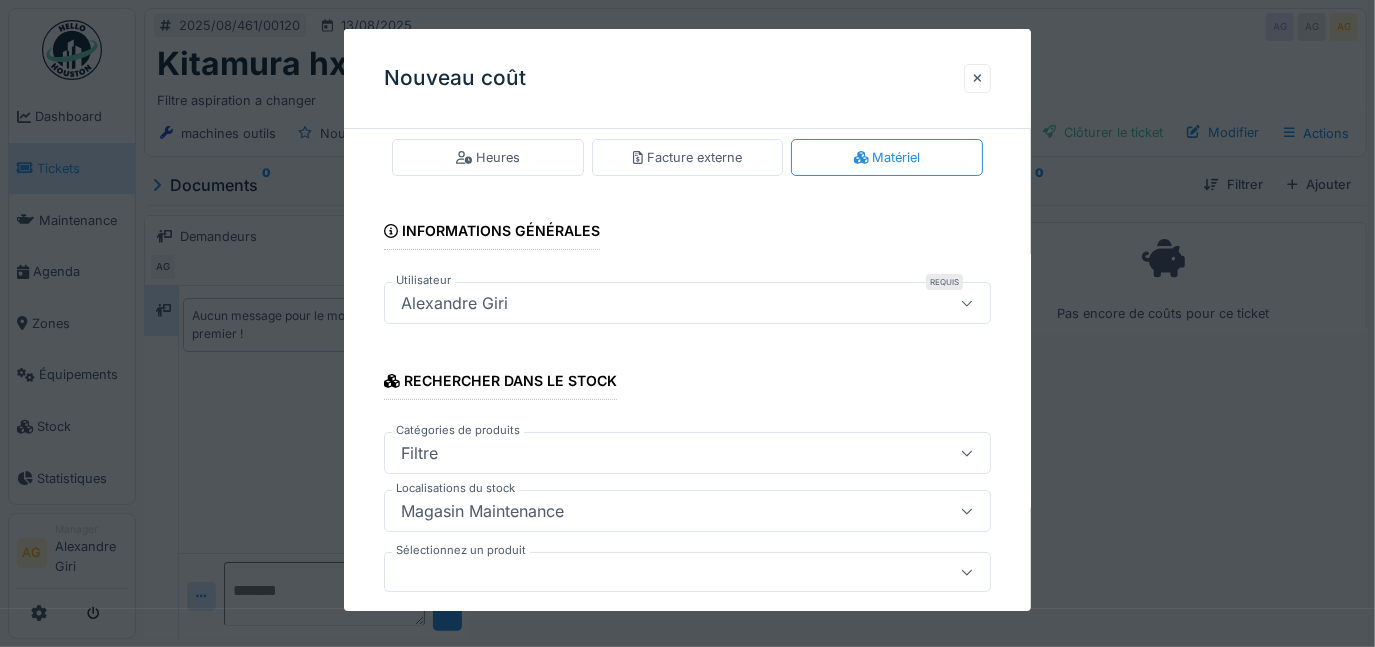 scroll, scrollTop: 0, scrollLeft: 0, axis: both 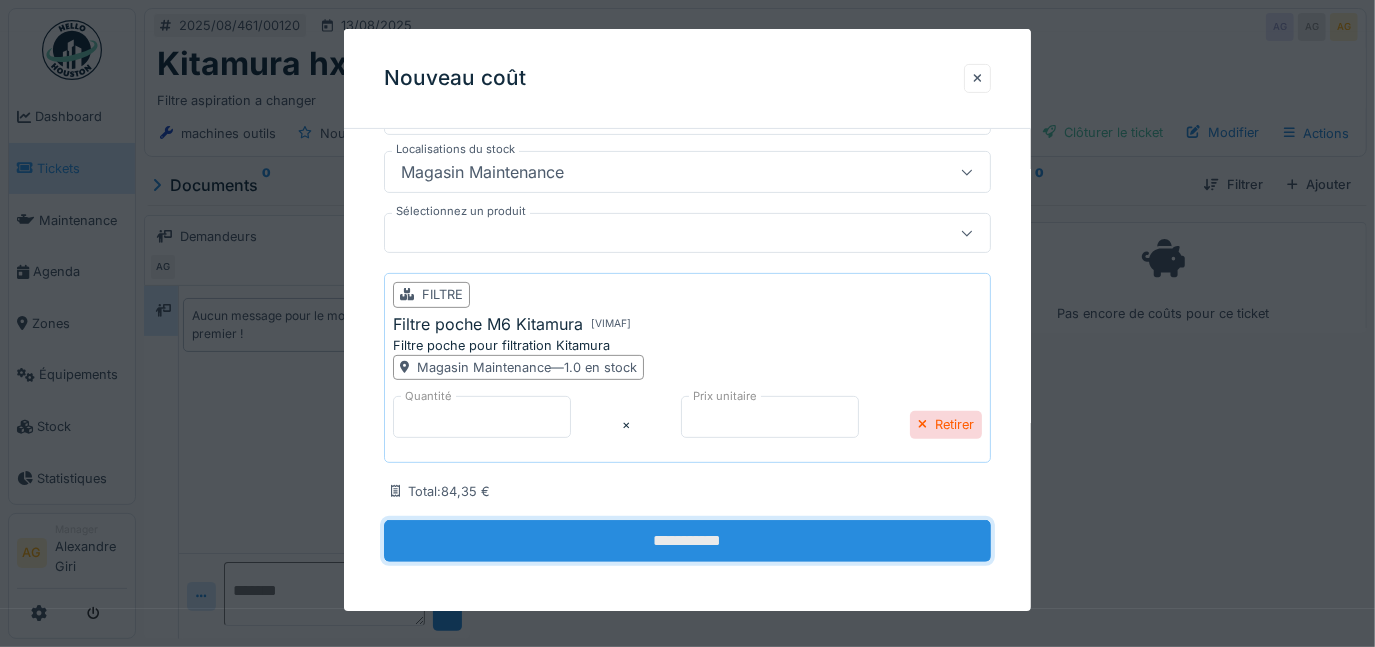 click on "**********" at bounding box center (688, 541) 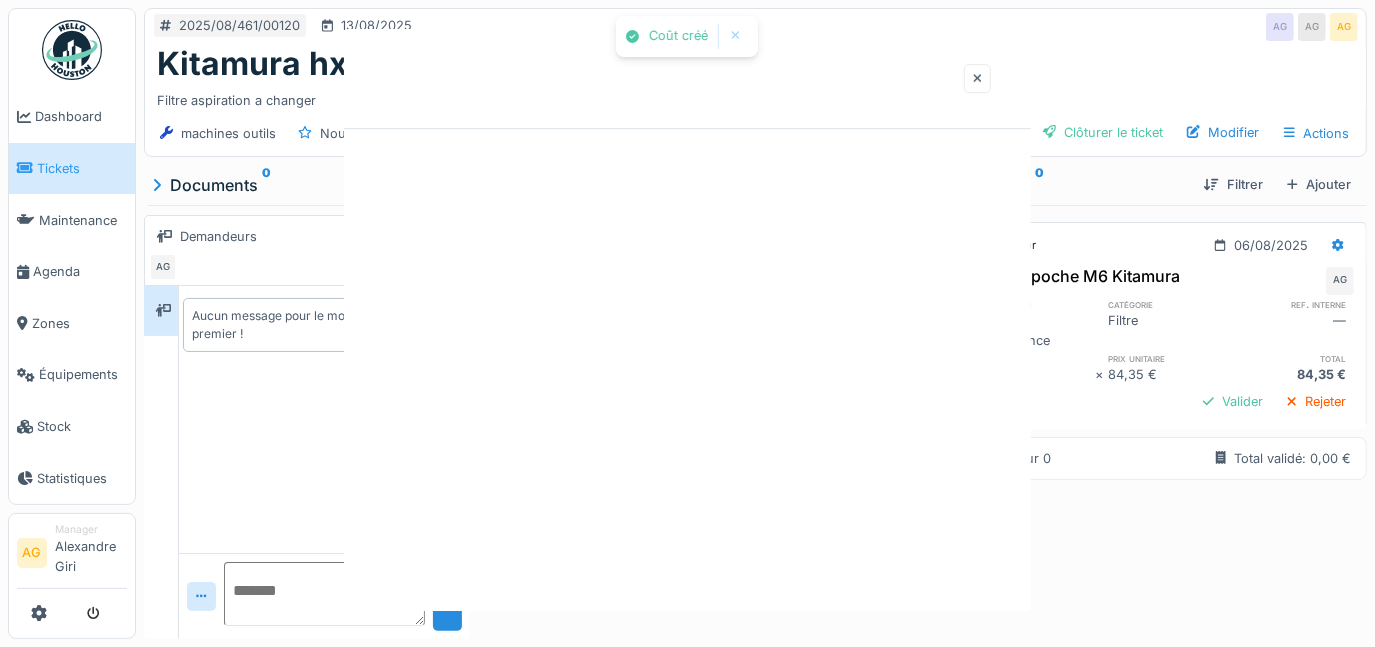 scroll, scrollTop: 0, scrollLeft: 0, axis: both 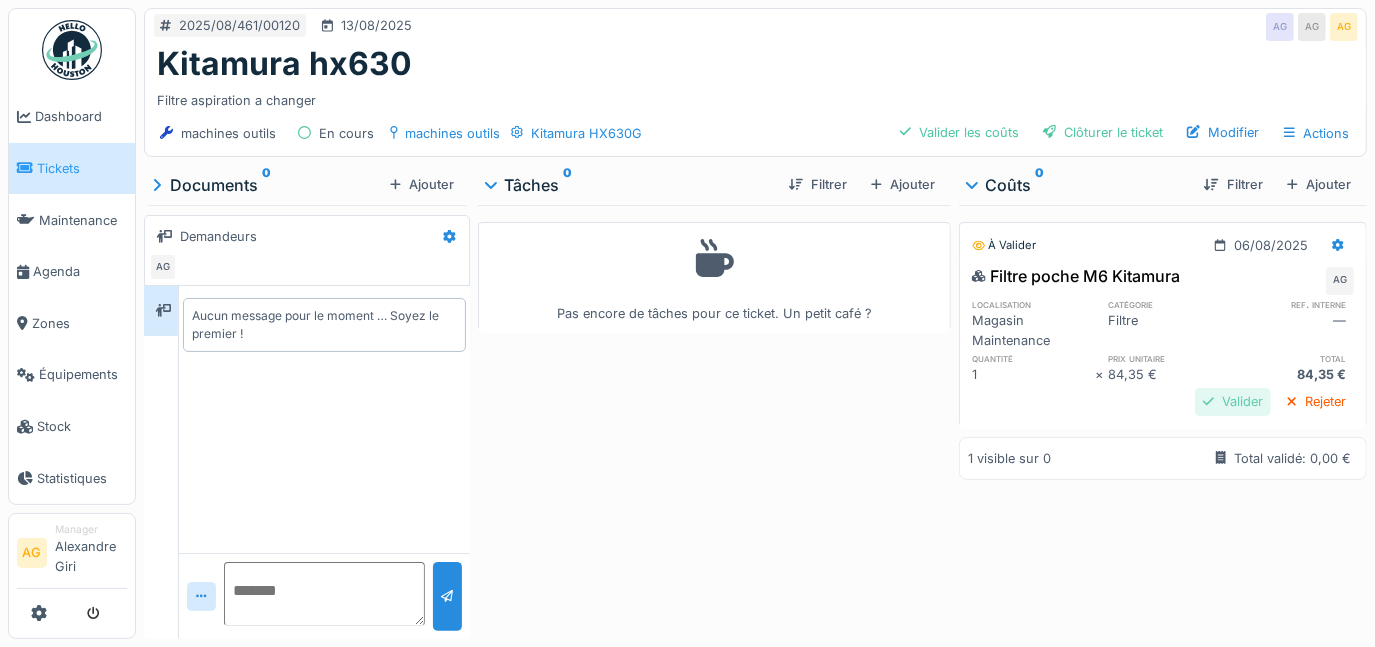 click on "Valider" at bounding box center [1233, 401] 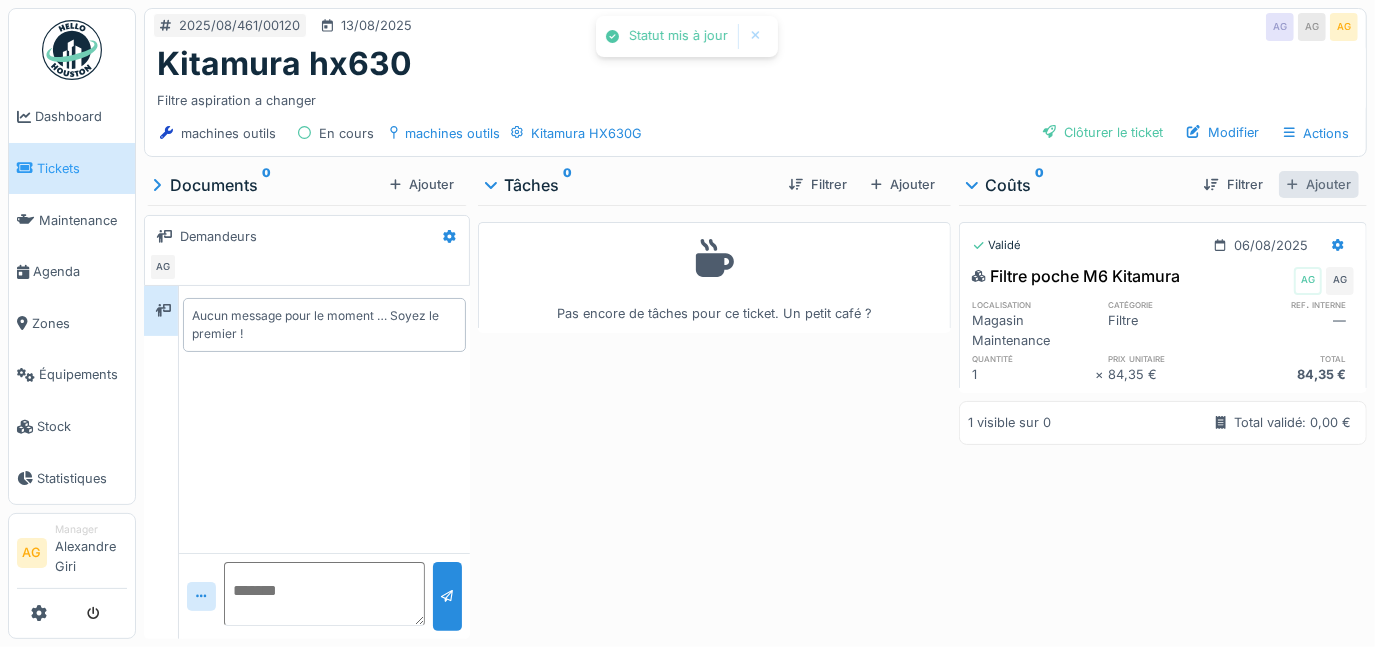 click on "Ajouter" at bounding box center (1319, 184) 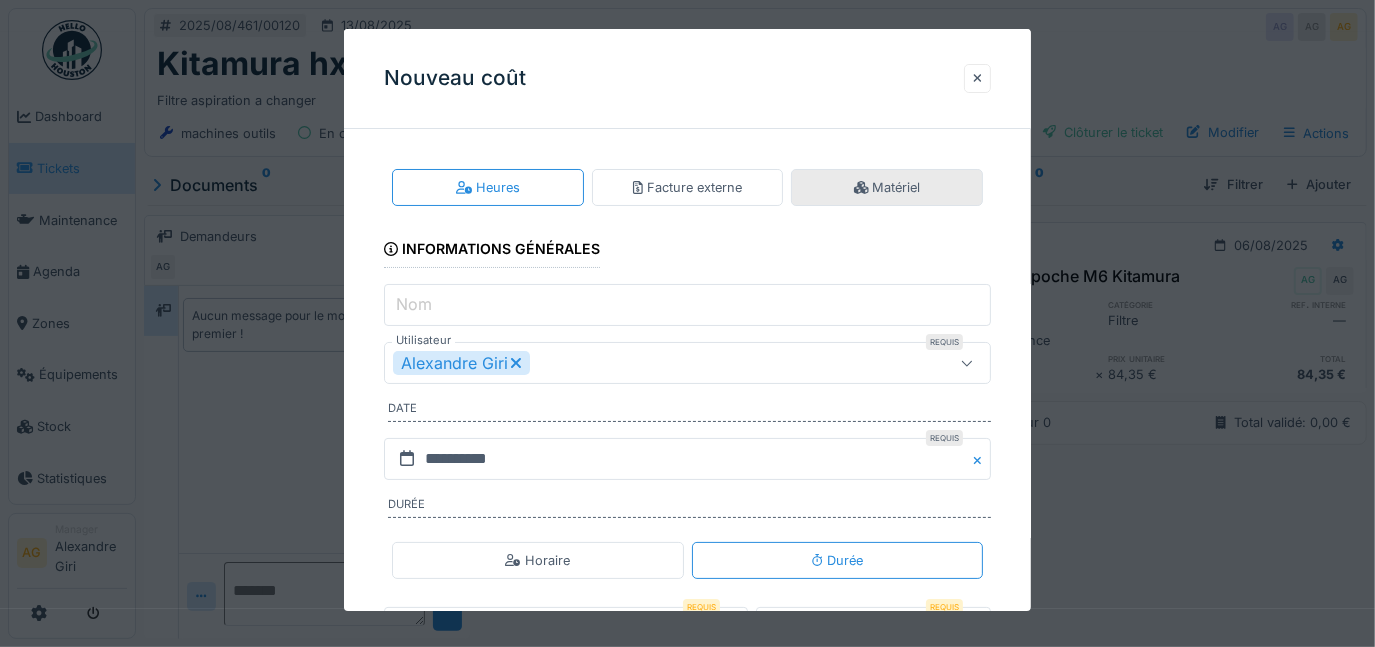 click 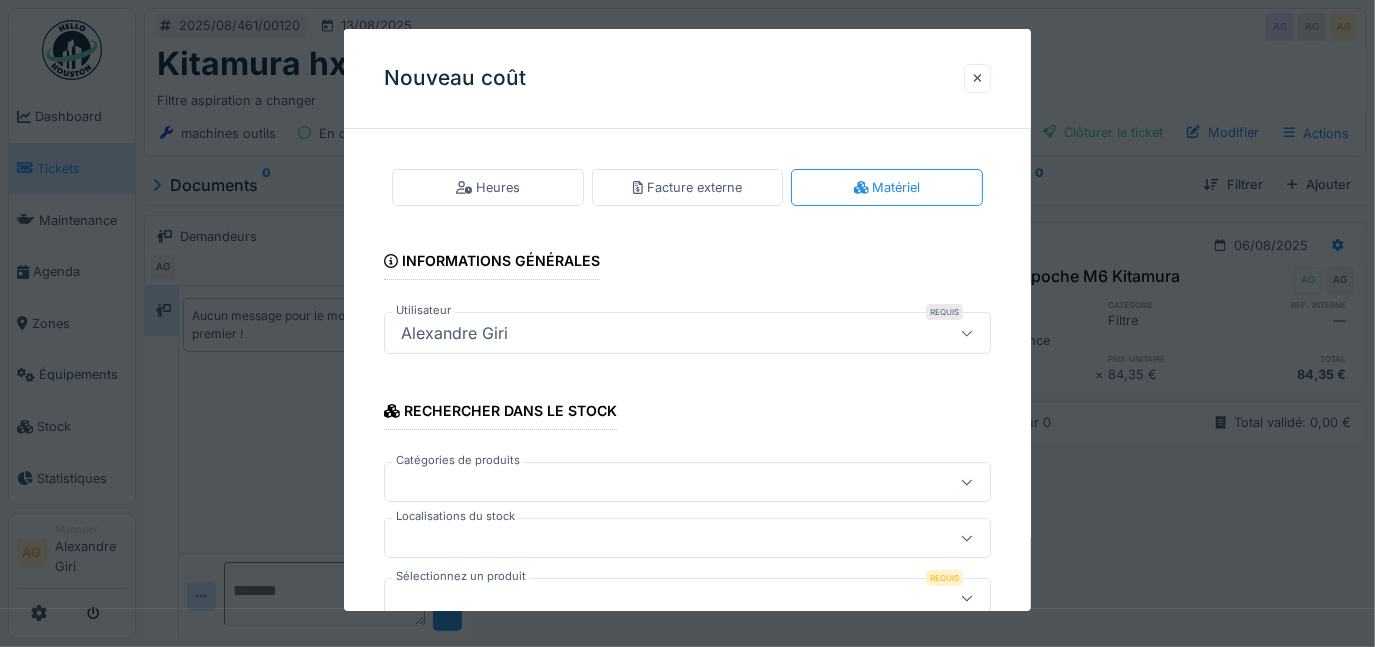 click at bounding box center (657, 483) 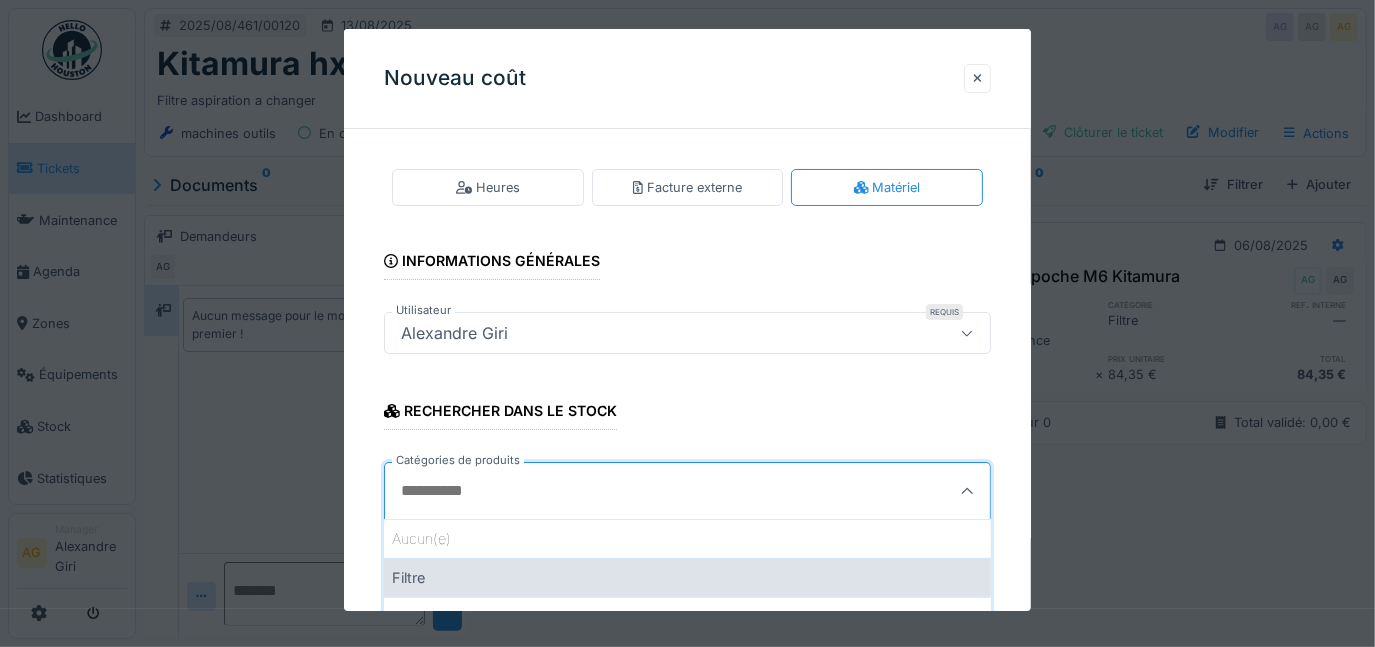 click on "Filtre" at bounding box center (688, 577) 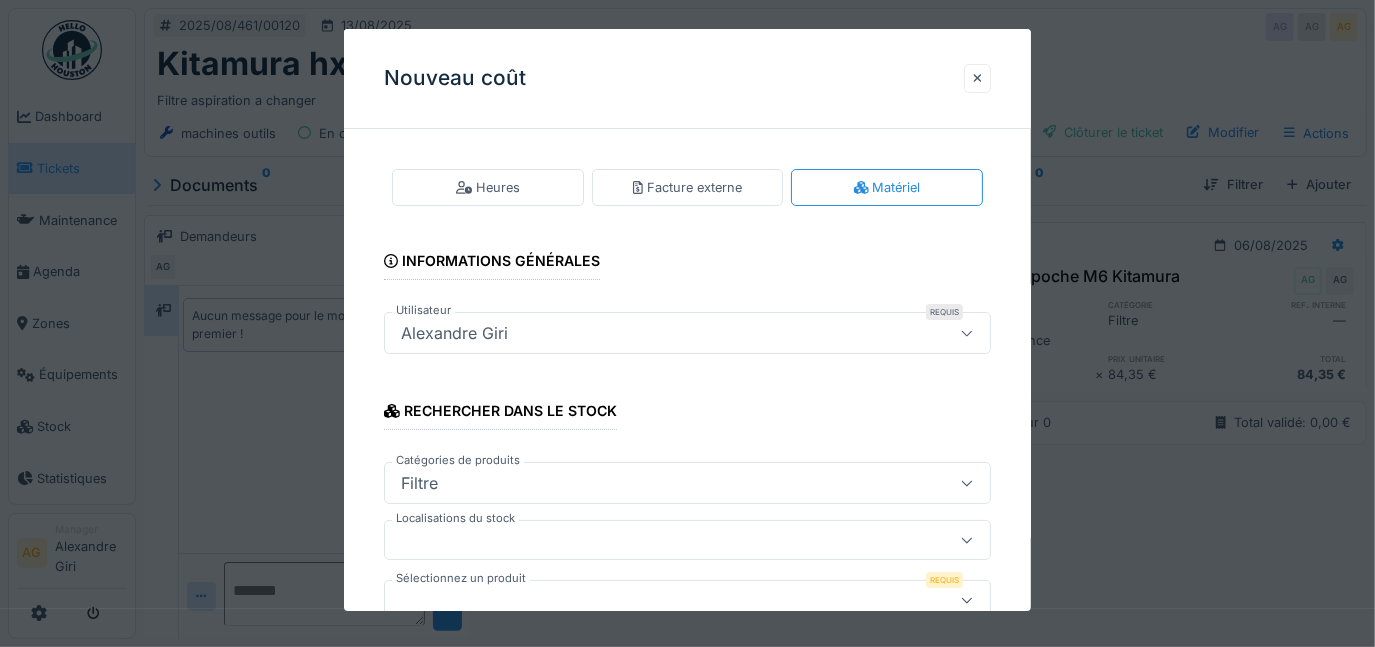 click at bounding box center [657, 541] 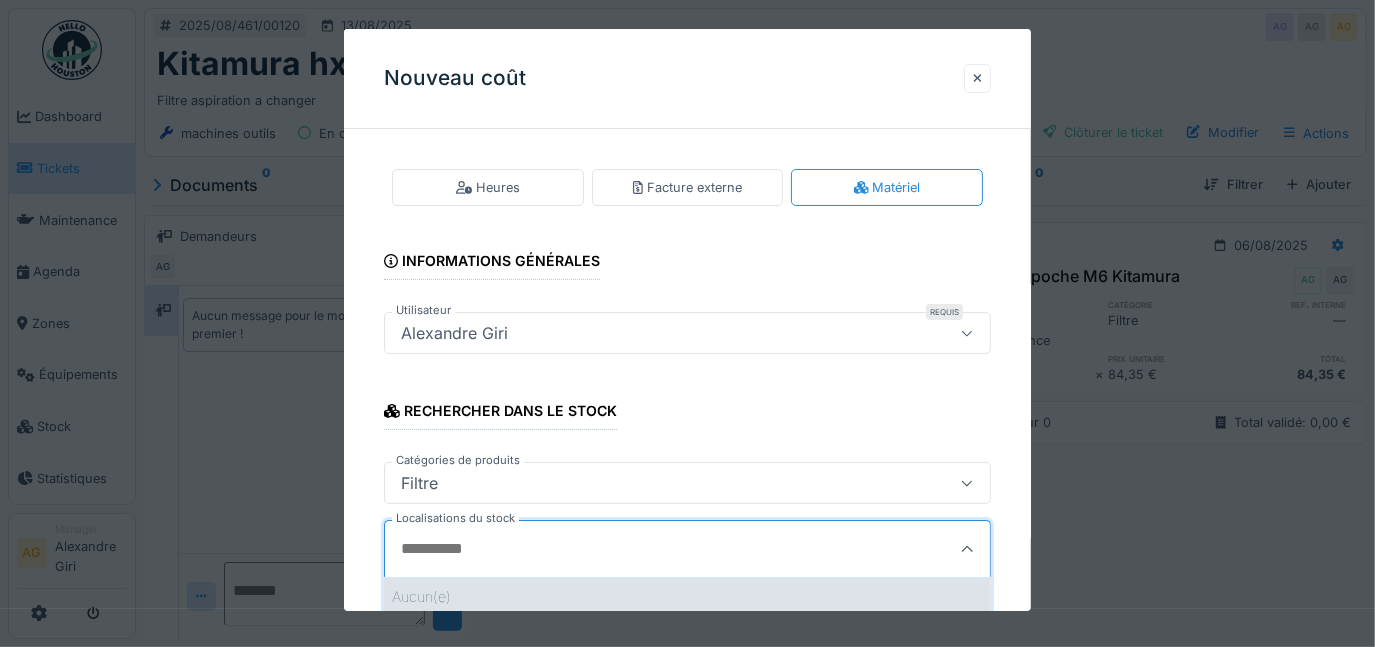 scroll, scrollTop: 181, scrollLeft: 0, axis: vertical 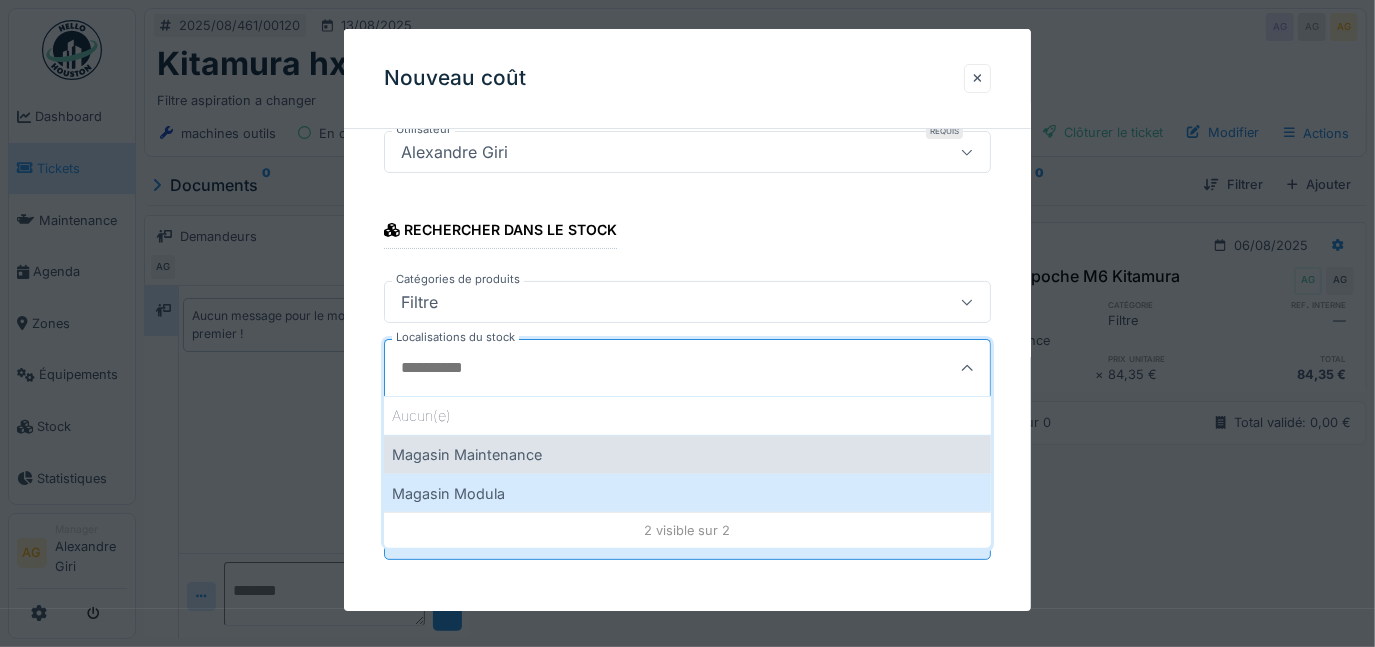 click on "Magasin Maintenance" at bounding box center (688, 454) 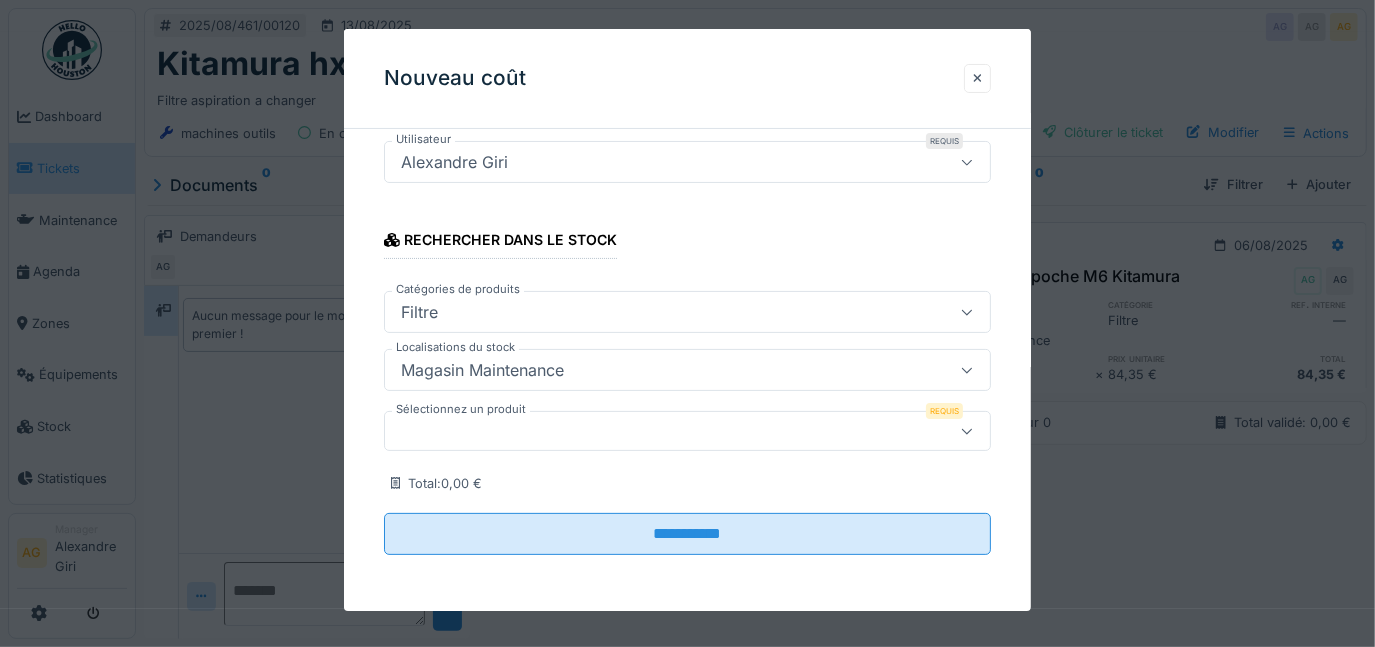 scroll, scrollTop: 166, scrollLeft: 0, axis: vertical 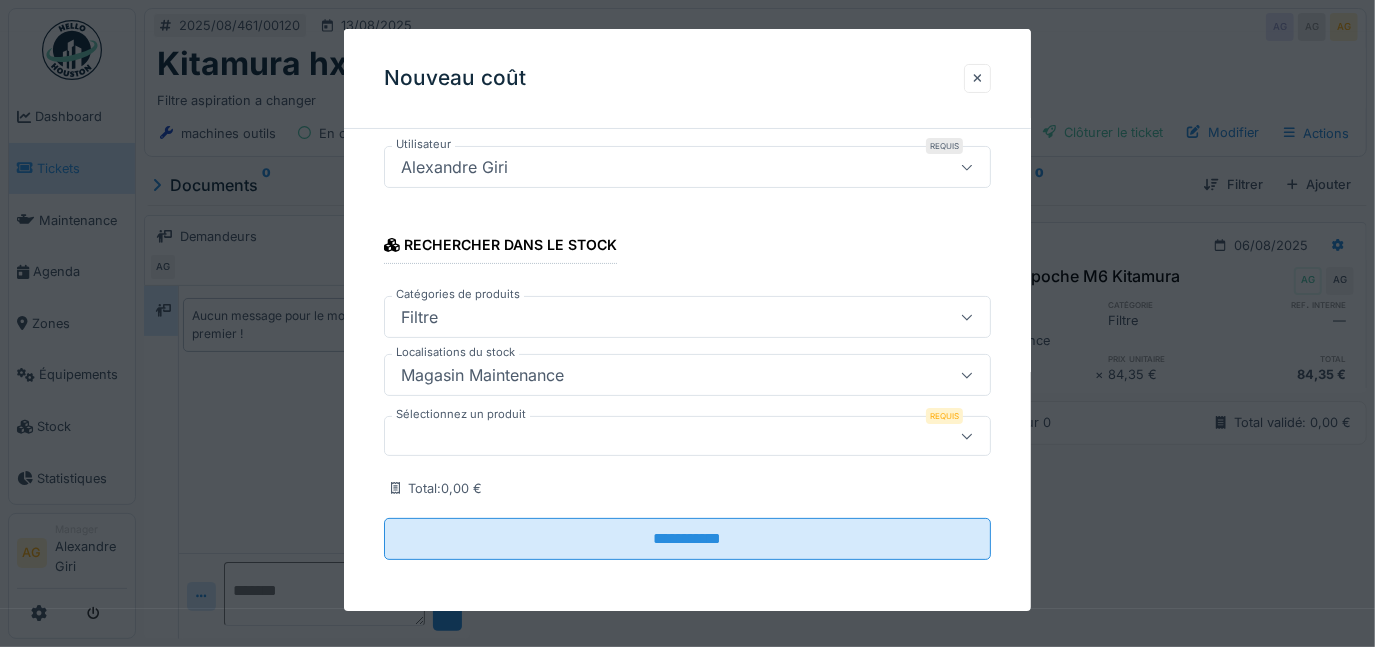 click at bounding box center [657, 437] 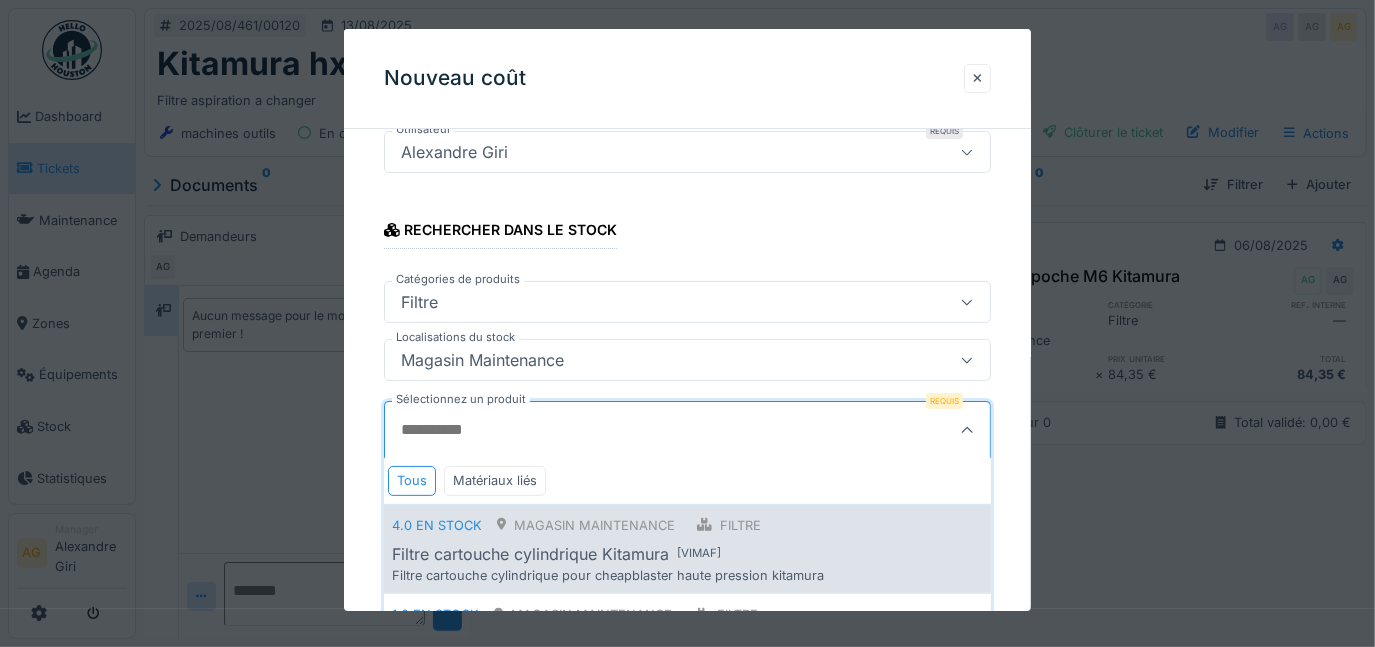 scroll, scrollTop: 652, scrollLeft: 0, axis: vertical 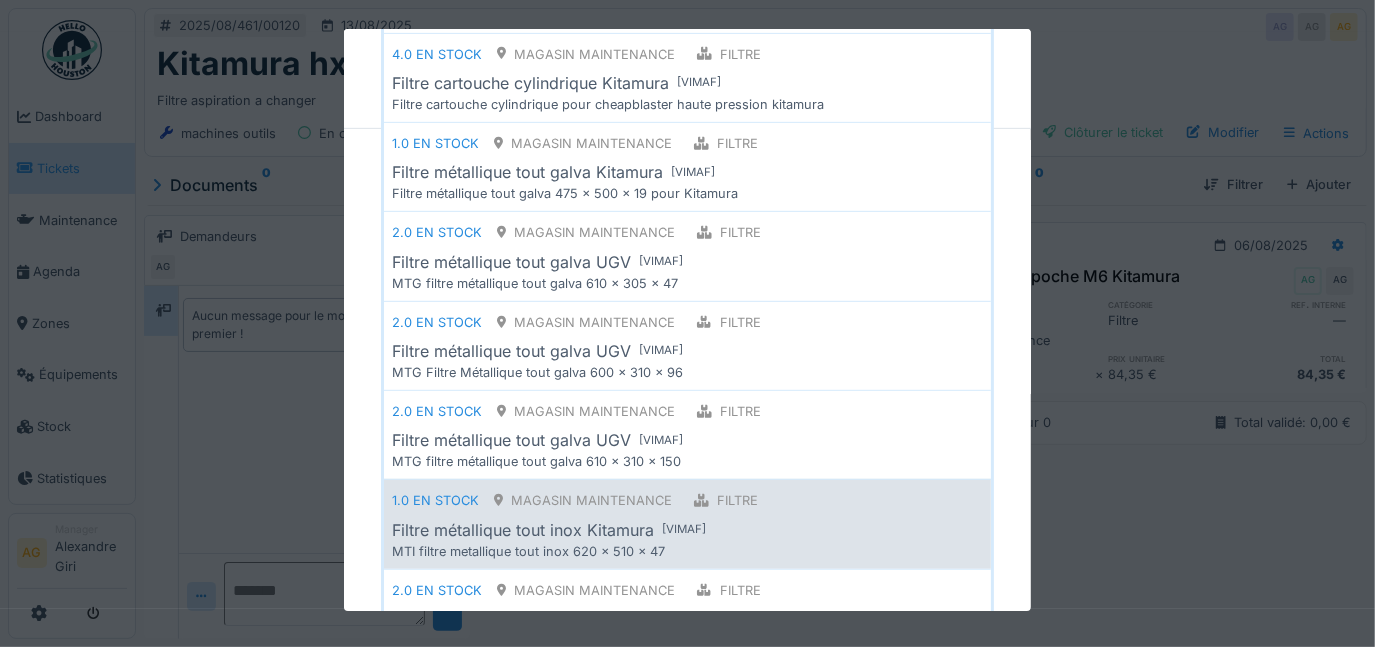 click on "MTI filtre metallique tout inox 620 x 510 x 47" at bounding box center (667, 551) 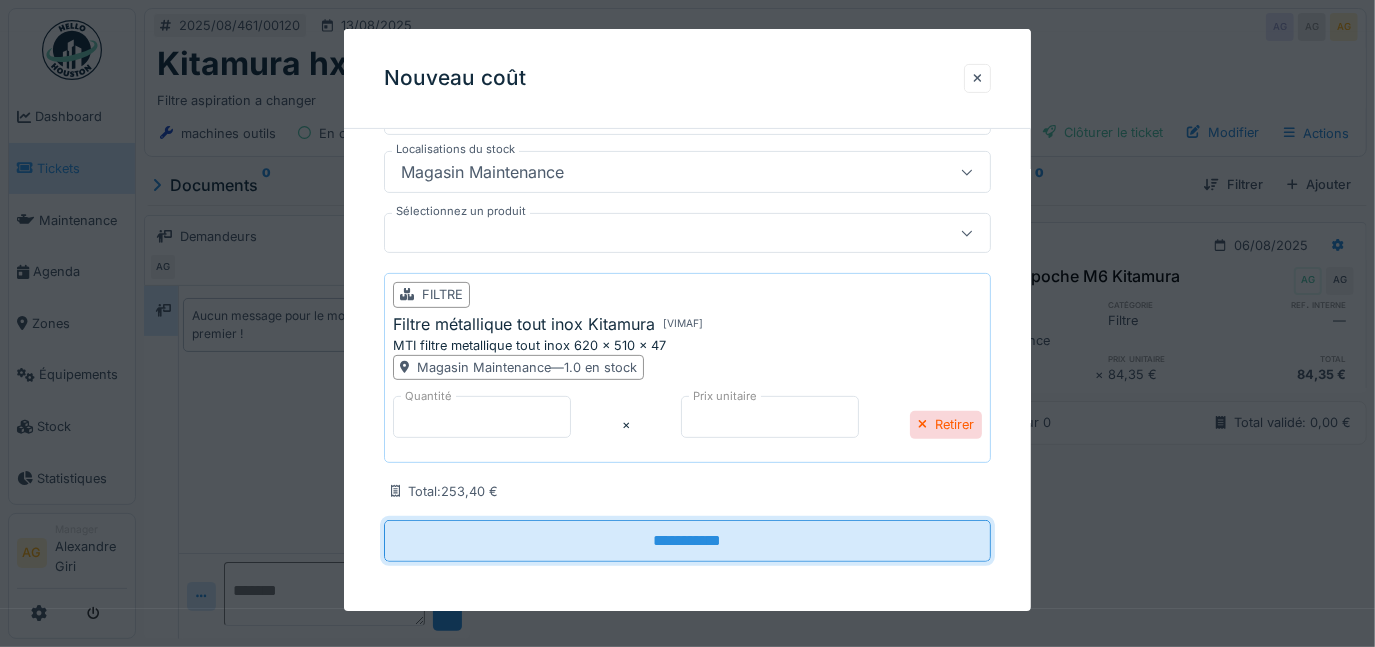 click on "**********" at bounding box center (688, 541) 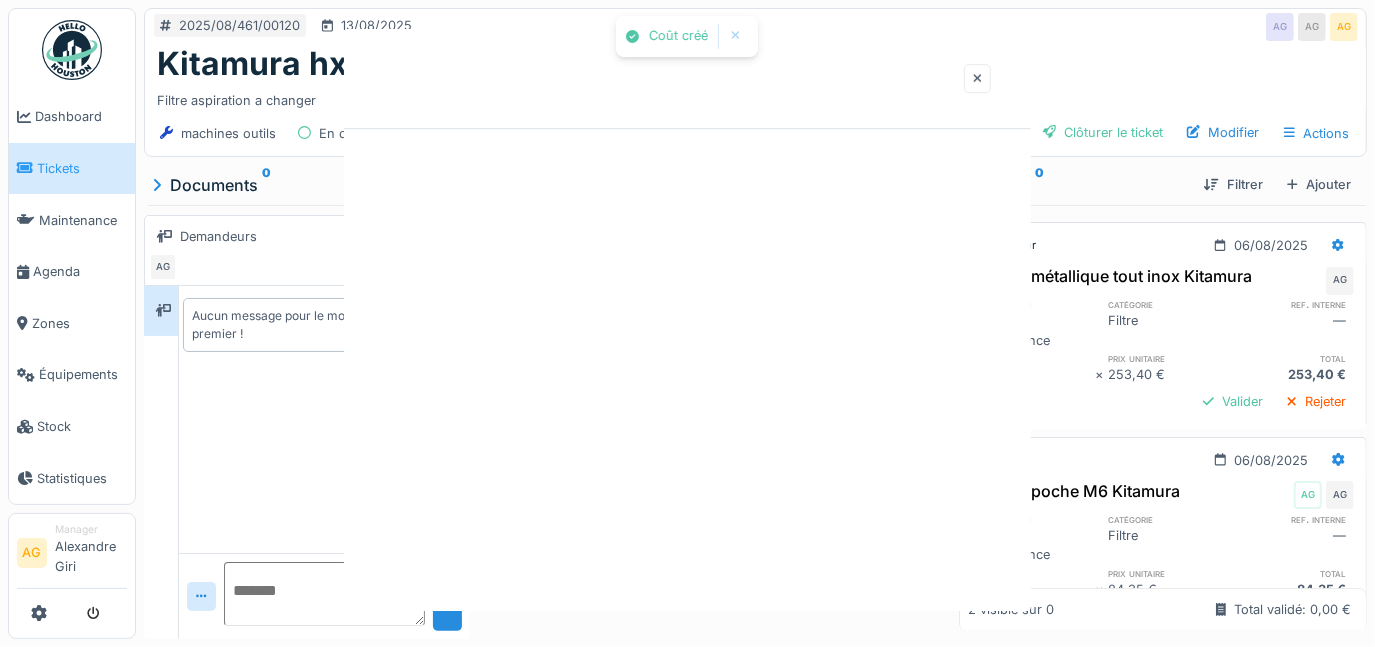 scroll, scrollTop: 0, scrollLeft: 0, axis: both 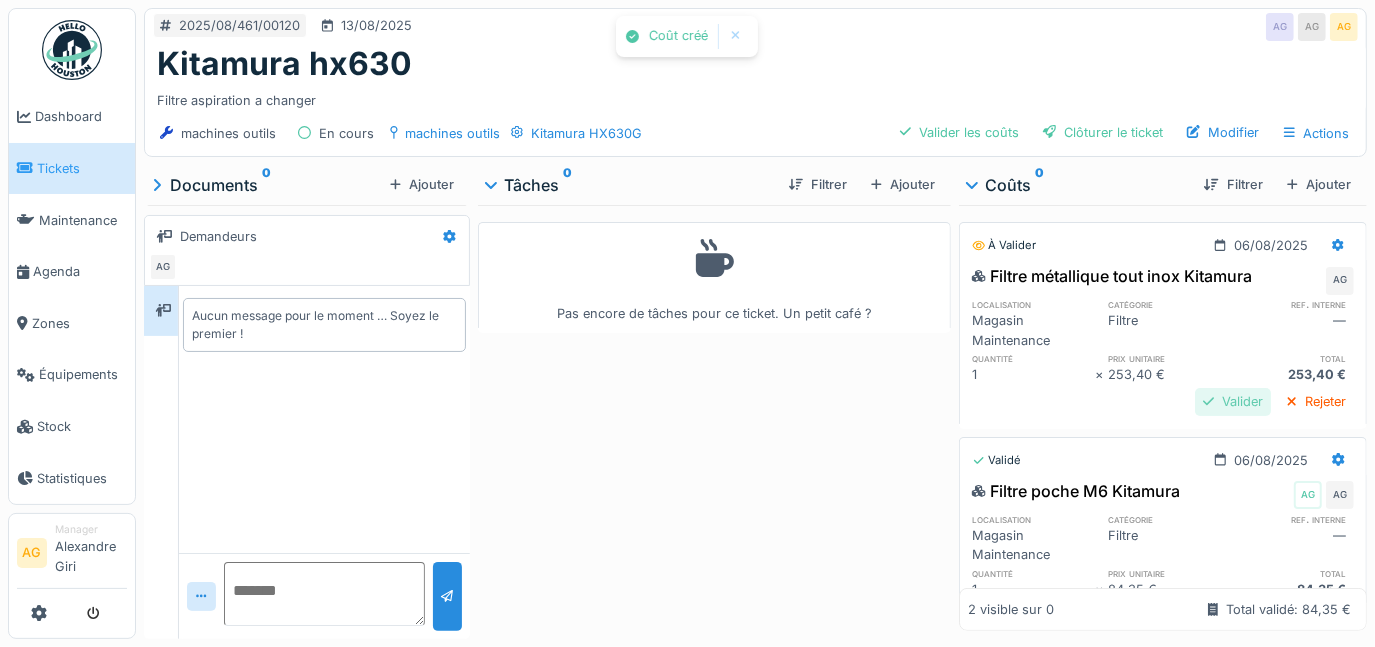 click on "Valider" at bounding box center [1233, 401] 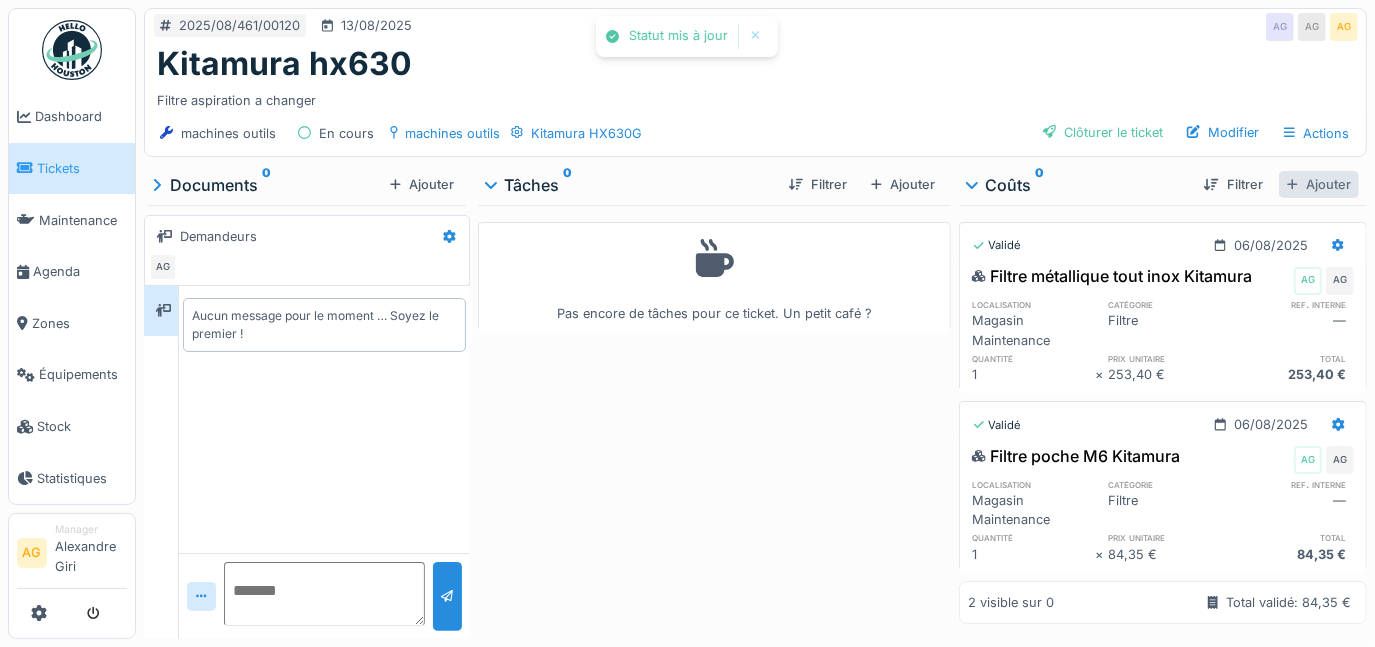 click on "Ajouter" at bounding box center [1319, 184] 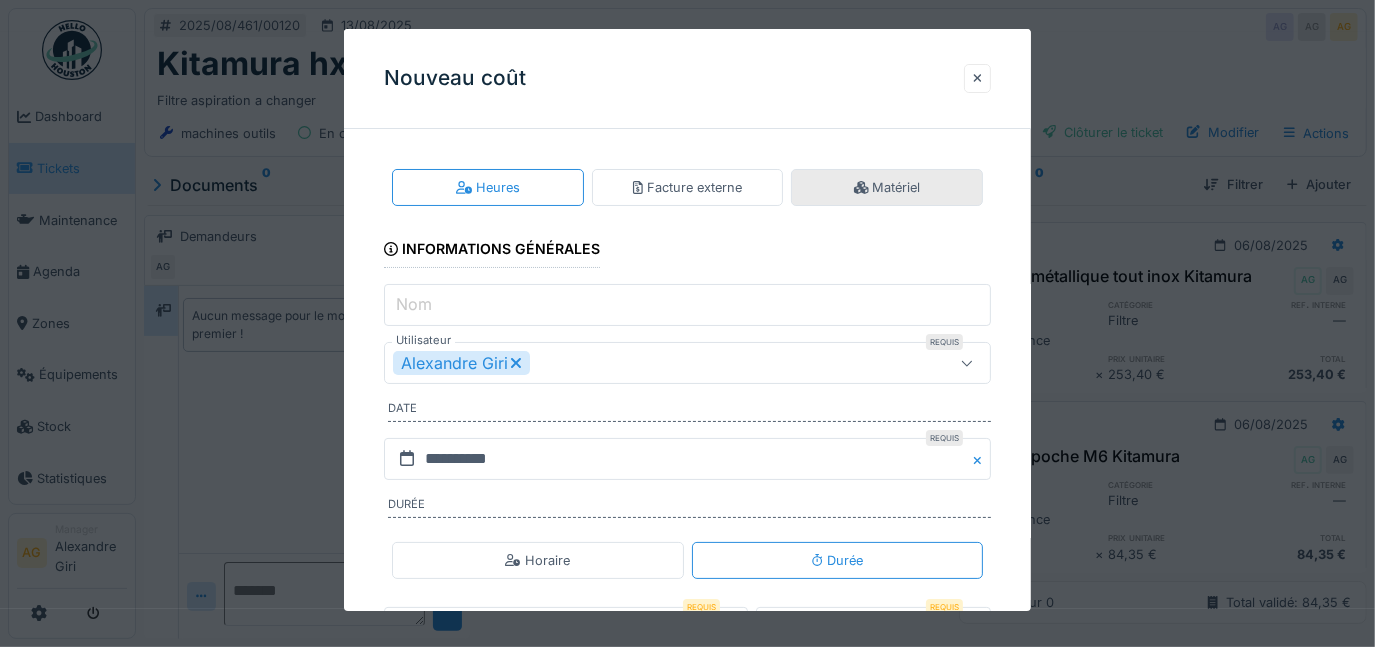 click on "Matériel" at bounding box center [887, 187] 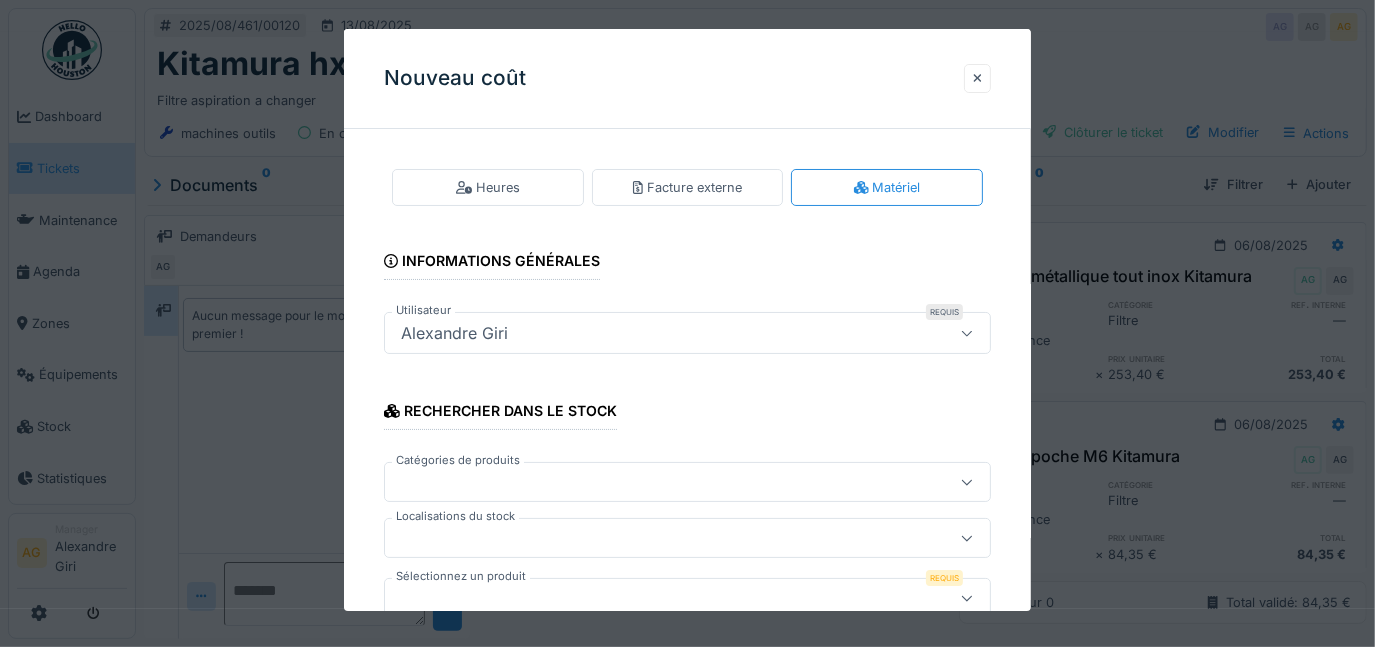 click at bounding box center (657, 483) 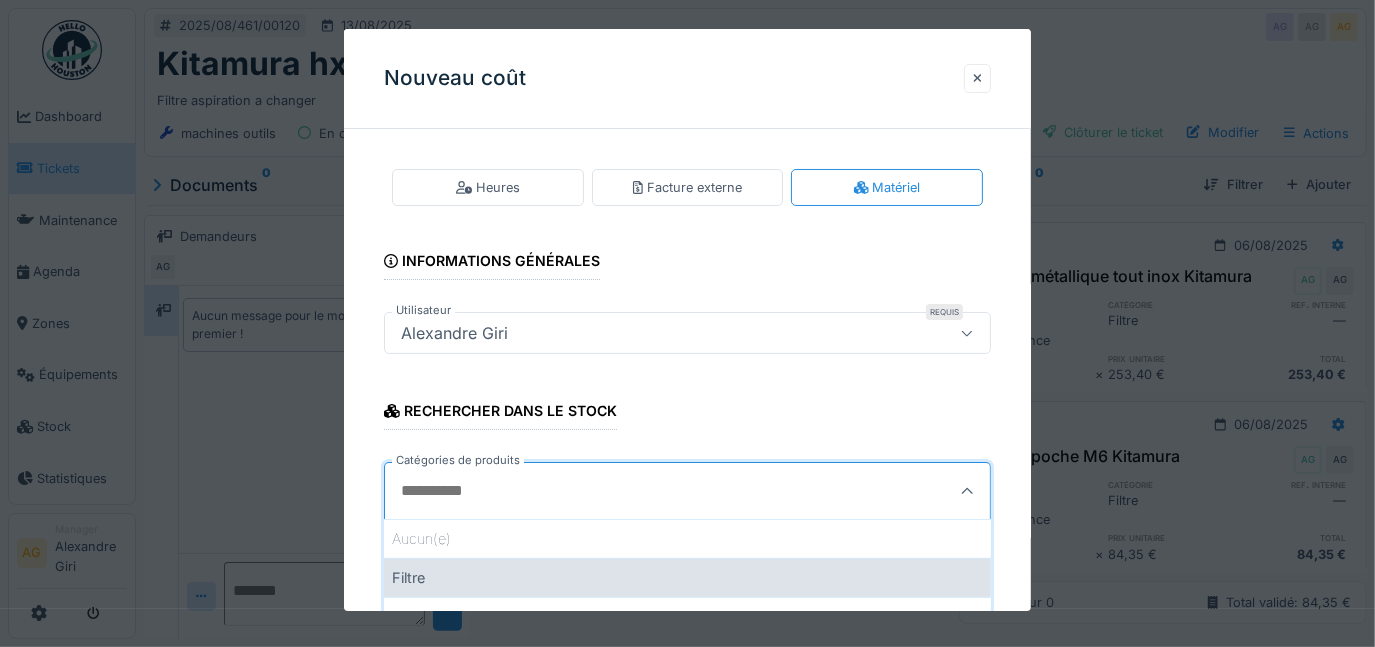 click on "Filtre" at bounding box center [688, 577] 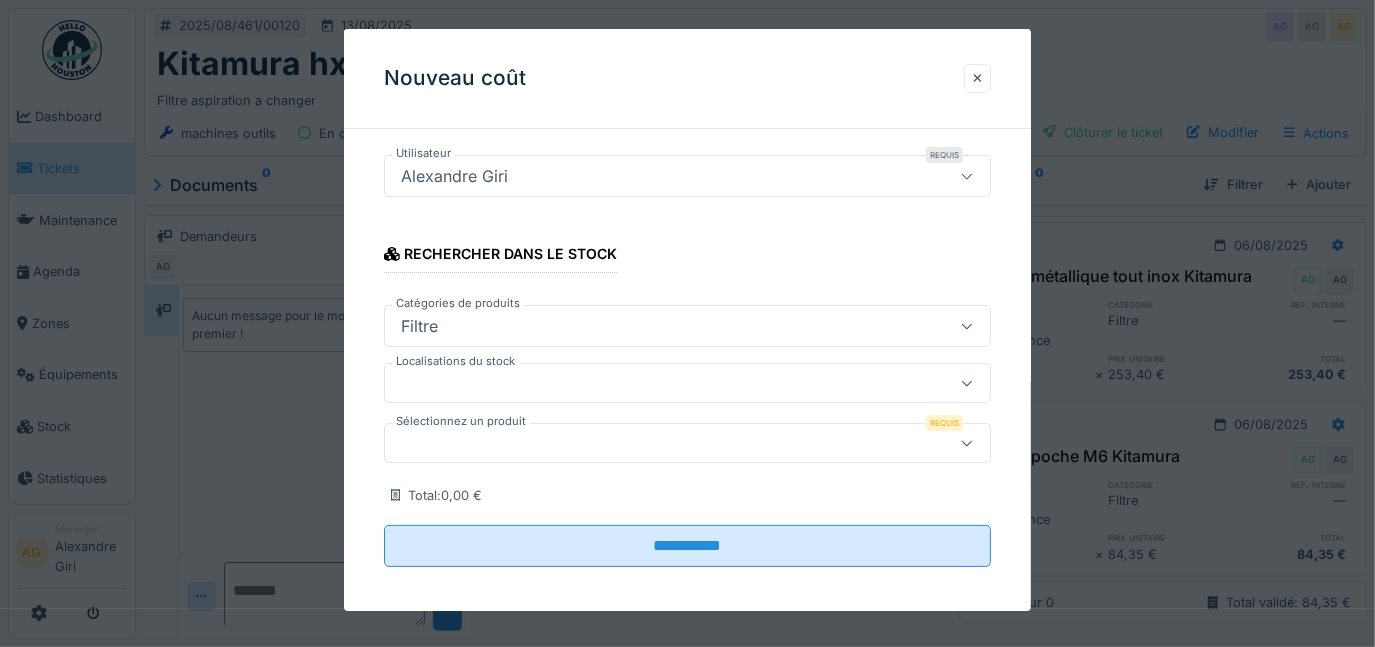 scroll, scrollTop: 165, scrollLeft: 0, axis: vertical 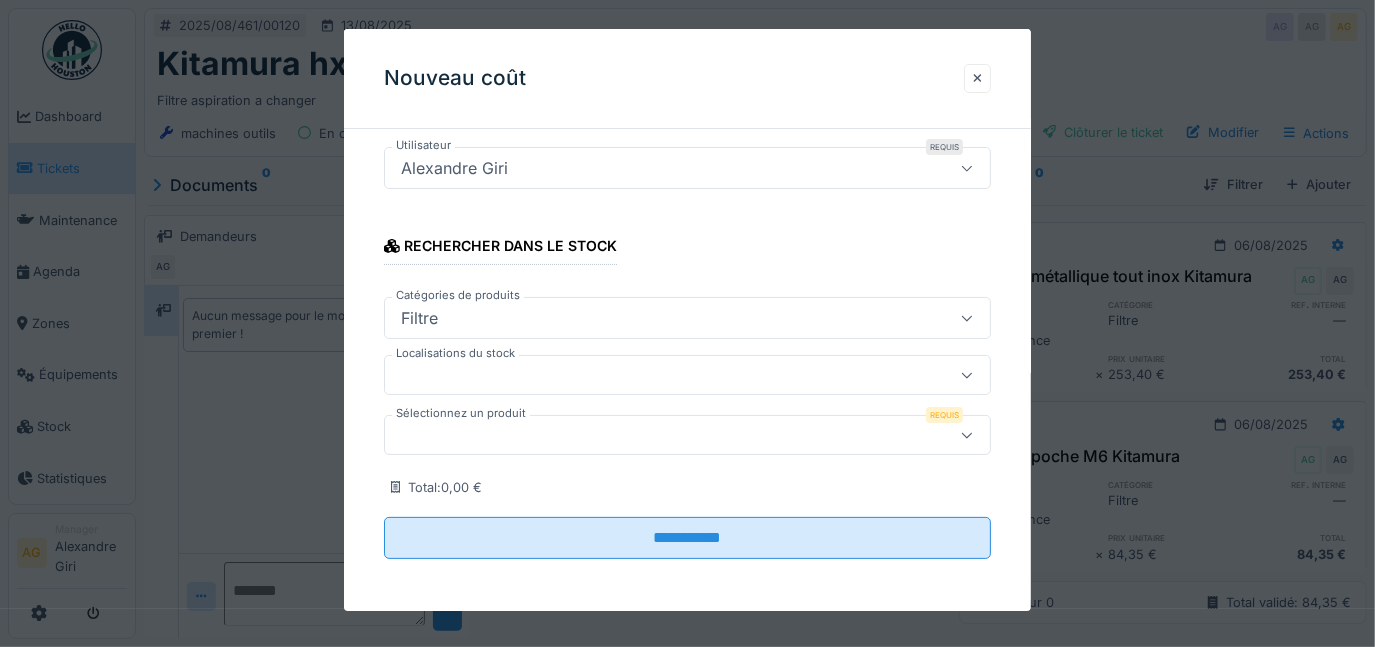click at bounding box center (688, 376) 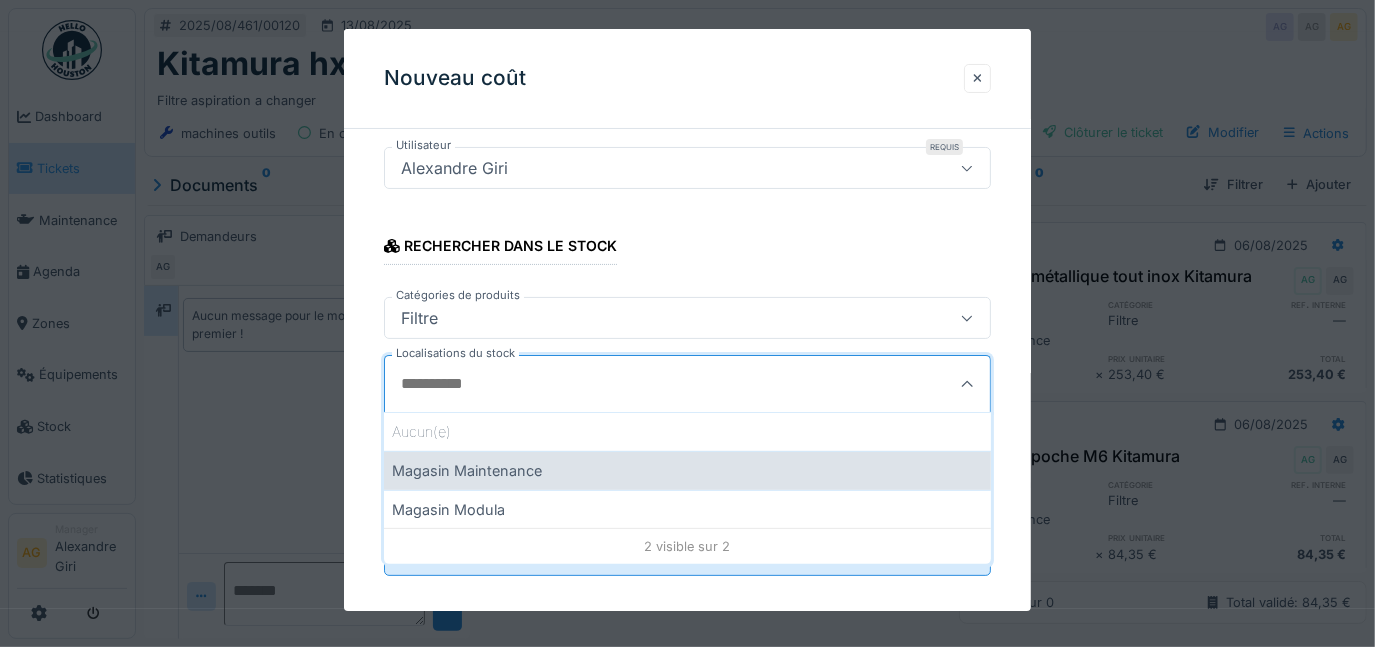 click on "Magasin Maintenance" at bounding box center [688, 470] 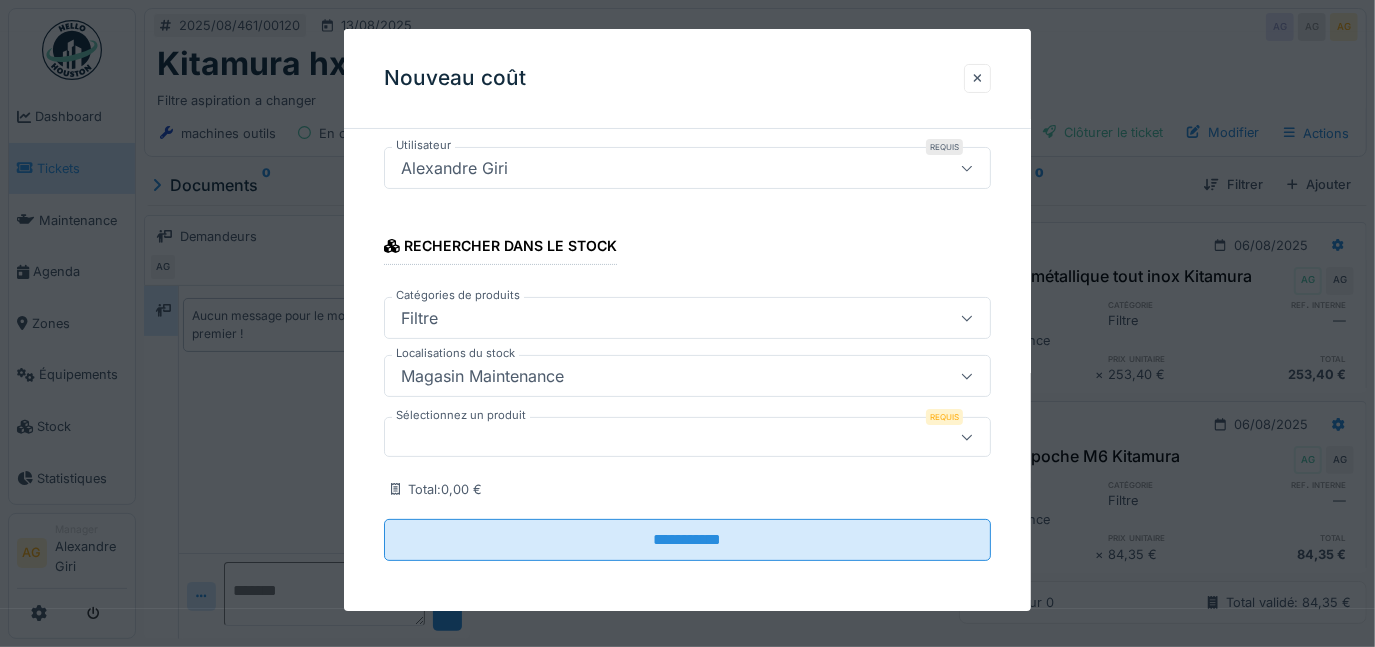 click at bounding box center (657, 438) 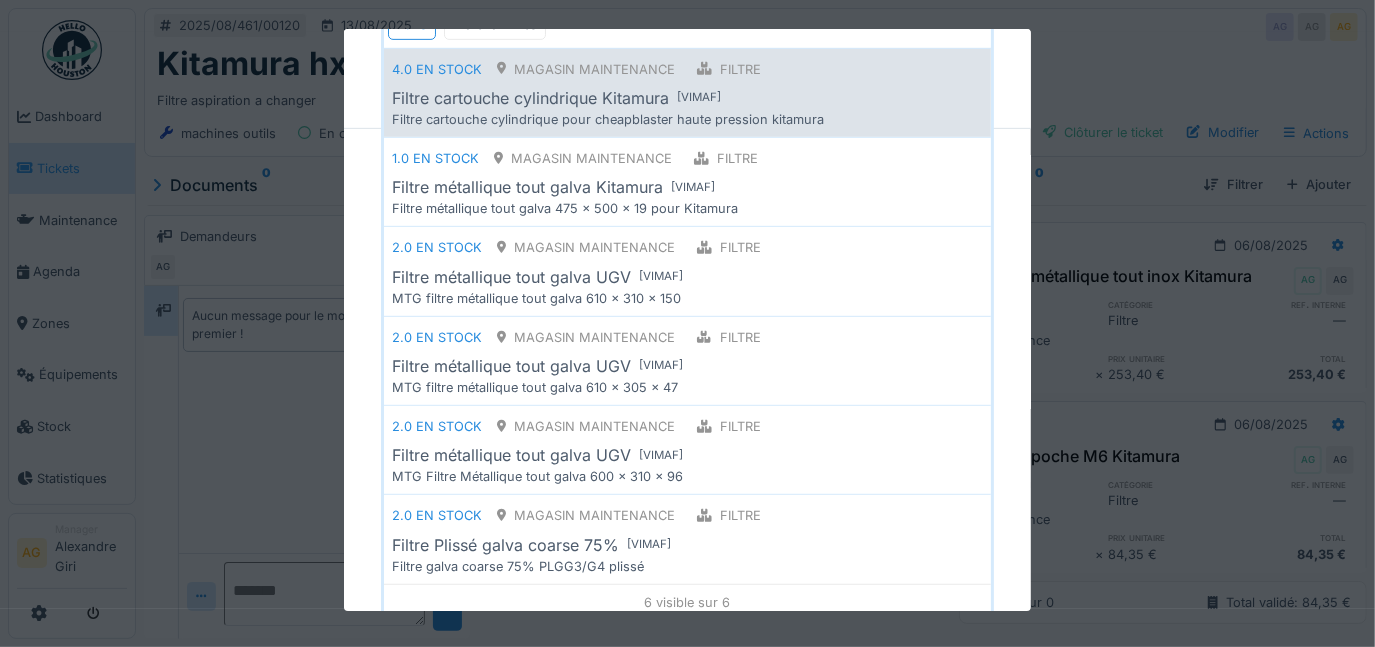 scroll, scrollTop: 607, scrollLeft: 0, axis: vertical 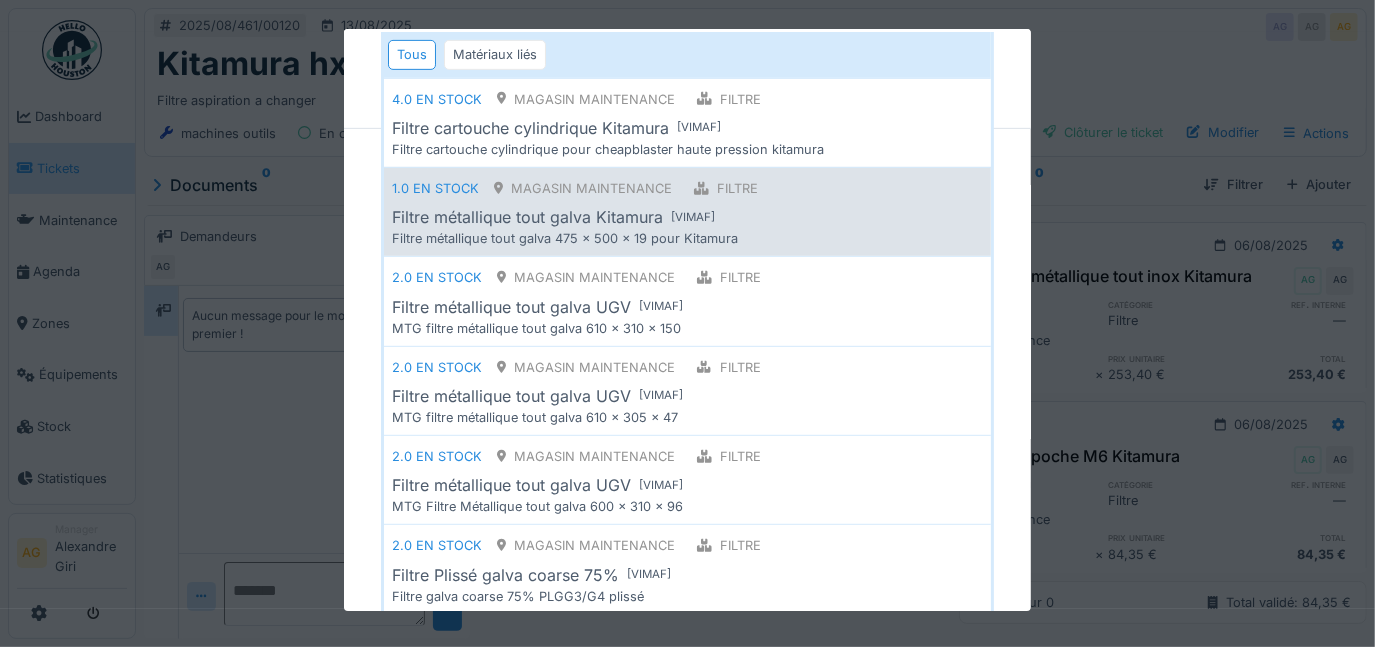 click on "Filtre métallique tout galva Kitamura" at bounding box center [527, 217] 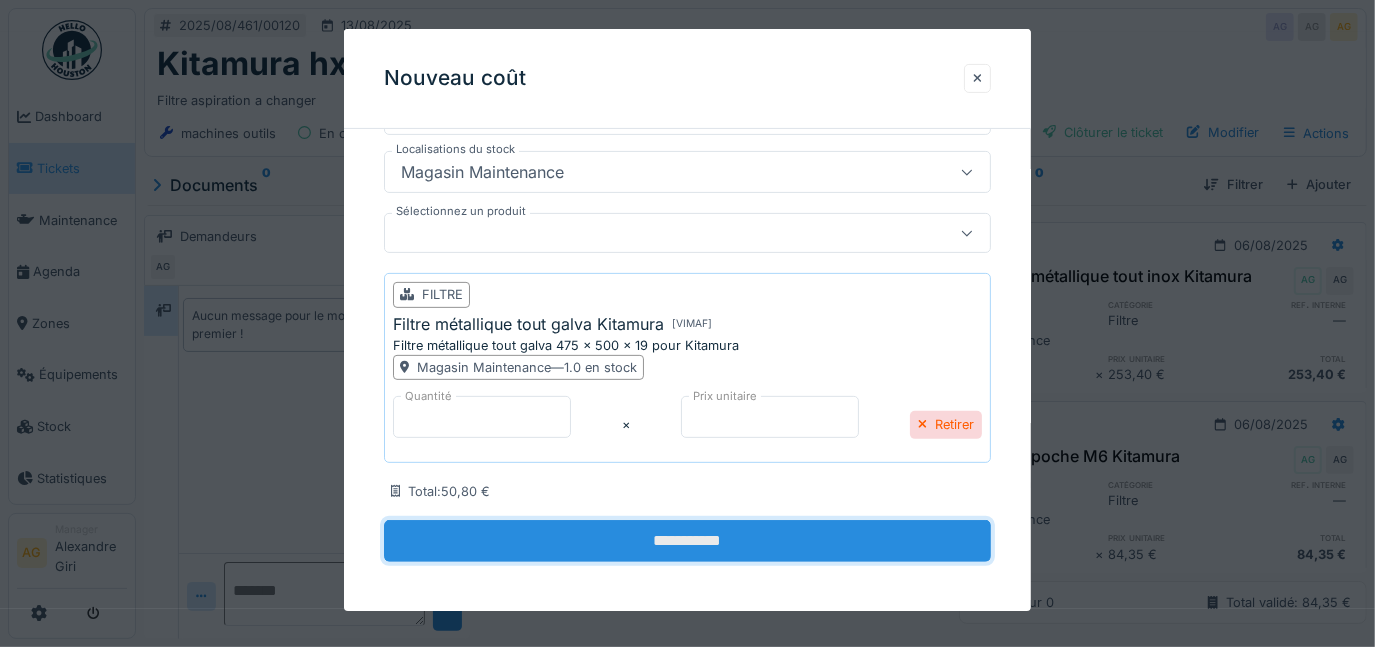 click on "**********" at bounding box center (688, 541) 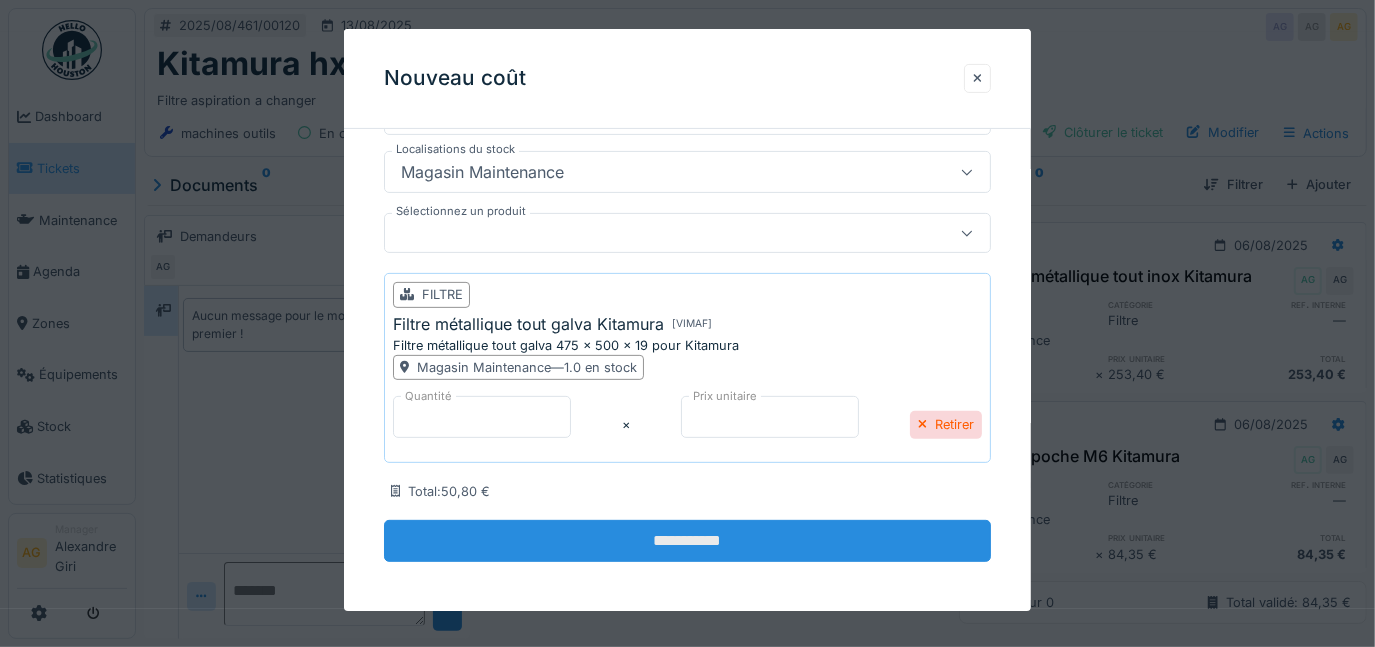 scroll, scrollTop: 0, scrollLeft: 0, axis: both 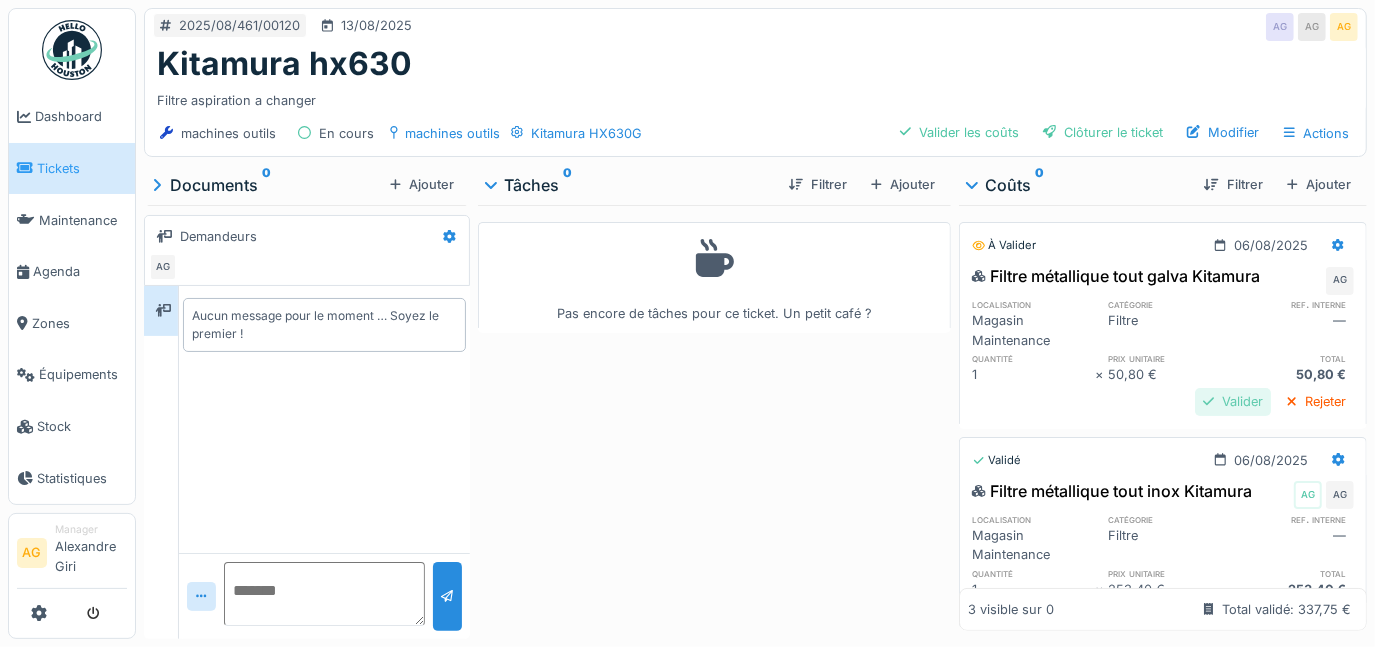 click on "Valider" at bounding box center (1233, 401) 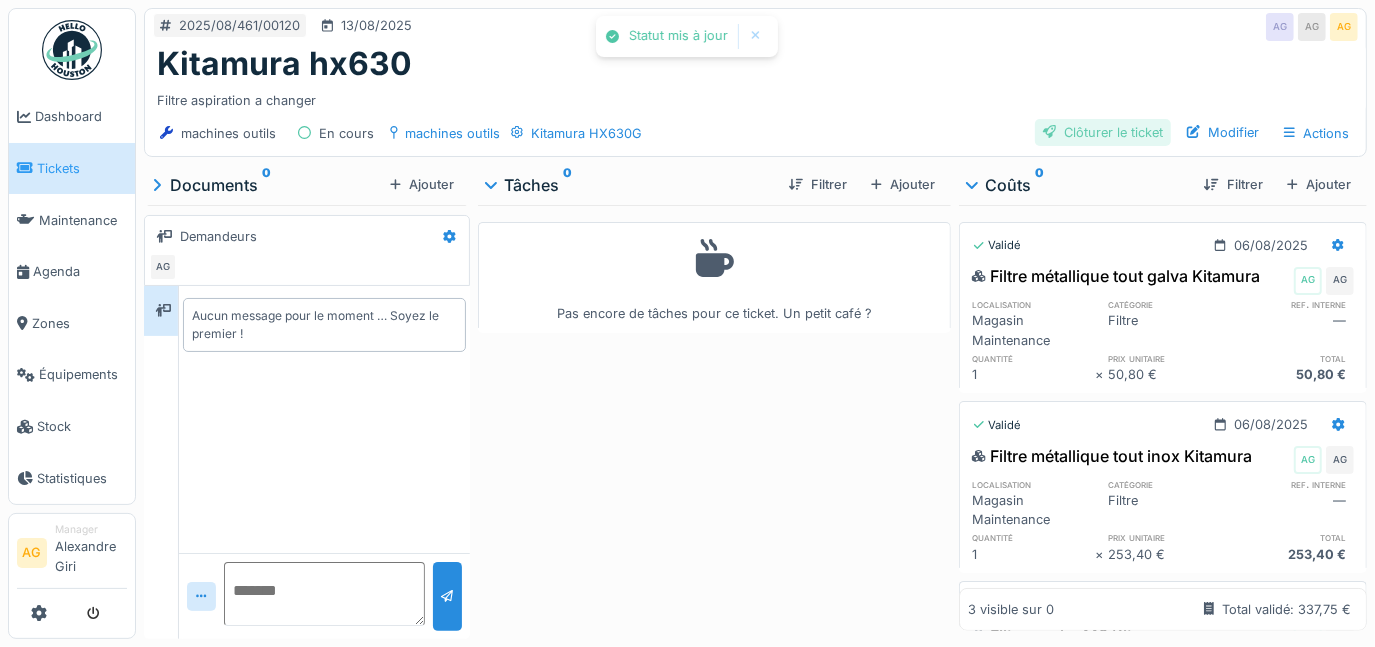 click on "Clôturer le ticket" at bounding box center [1103, 132] 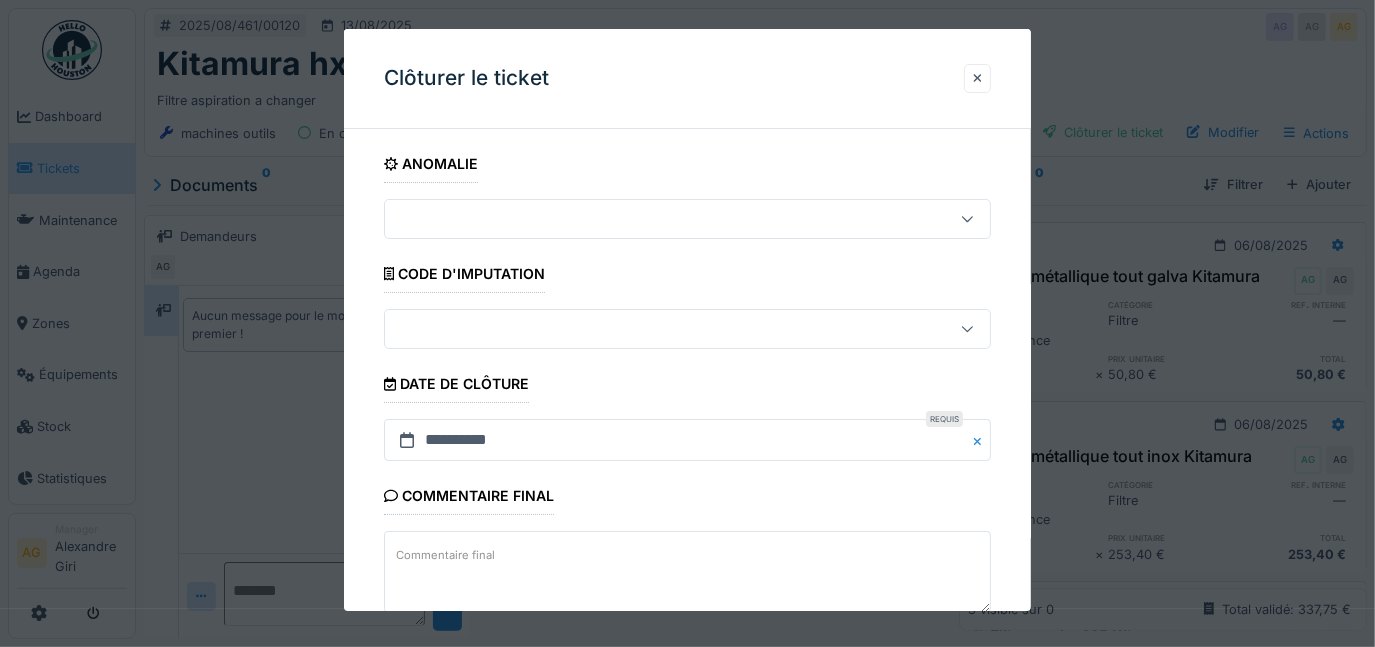 click on "Commentaire final" at bounding box center (688, 573) 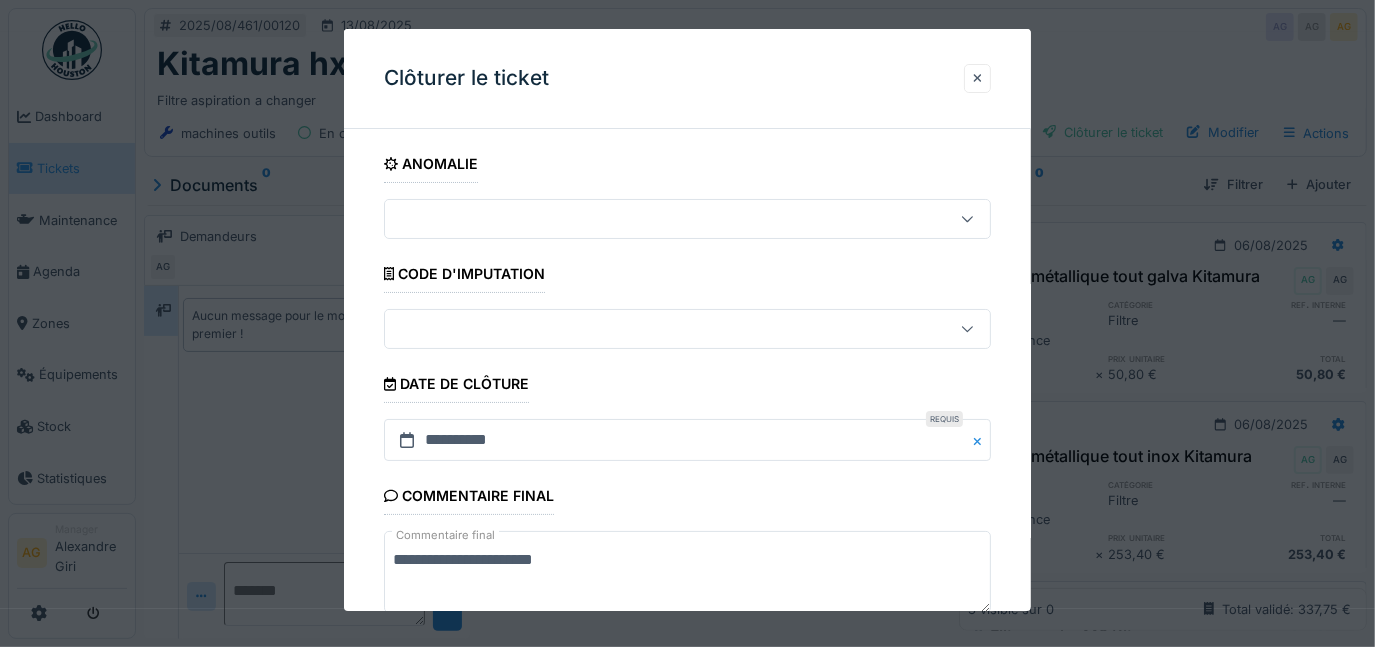 type on "**********" 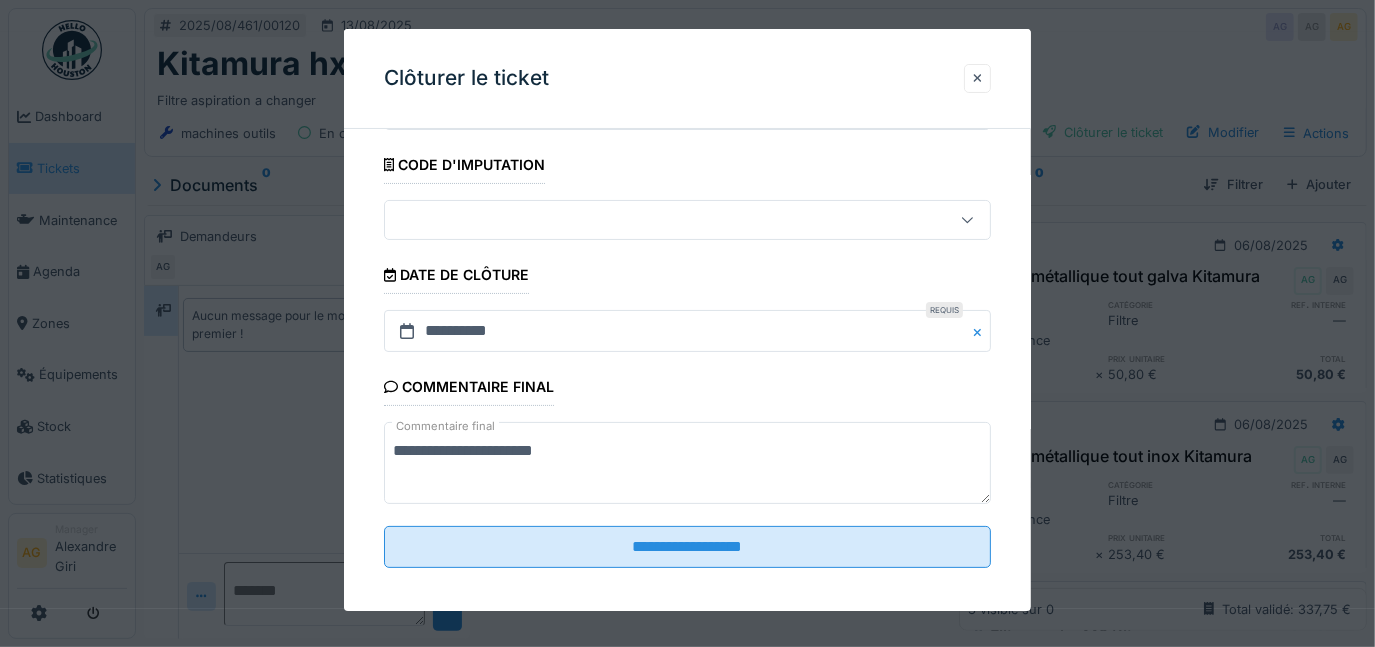 scroll, scrollTop: 118, scrollLeft: 0, axis: vertical 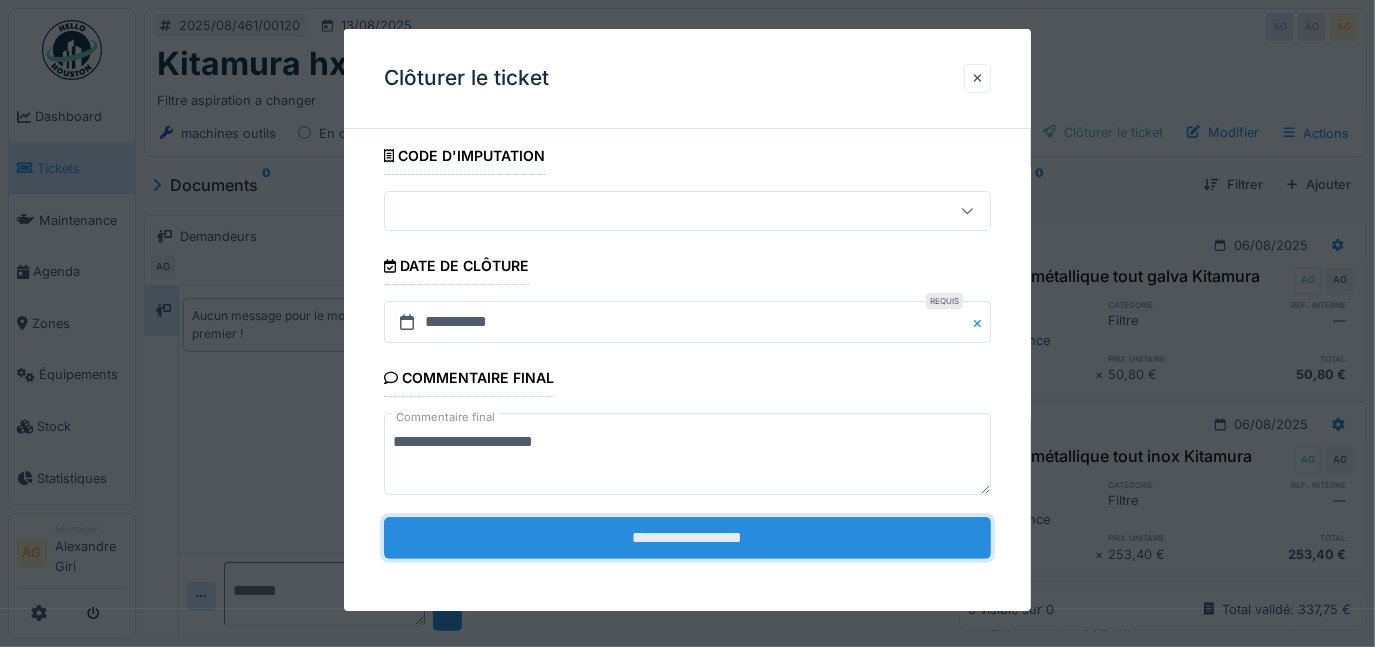 click on "**********" at bounding box center (688, 538) 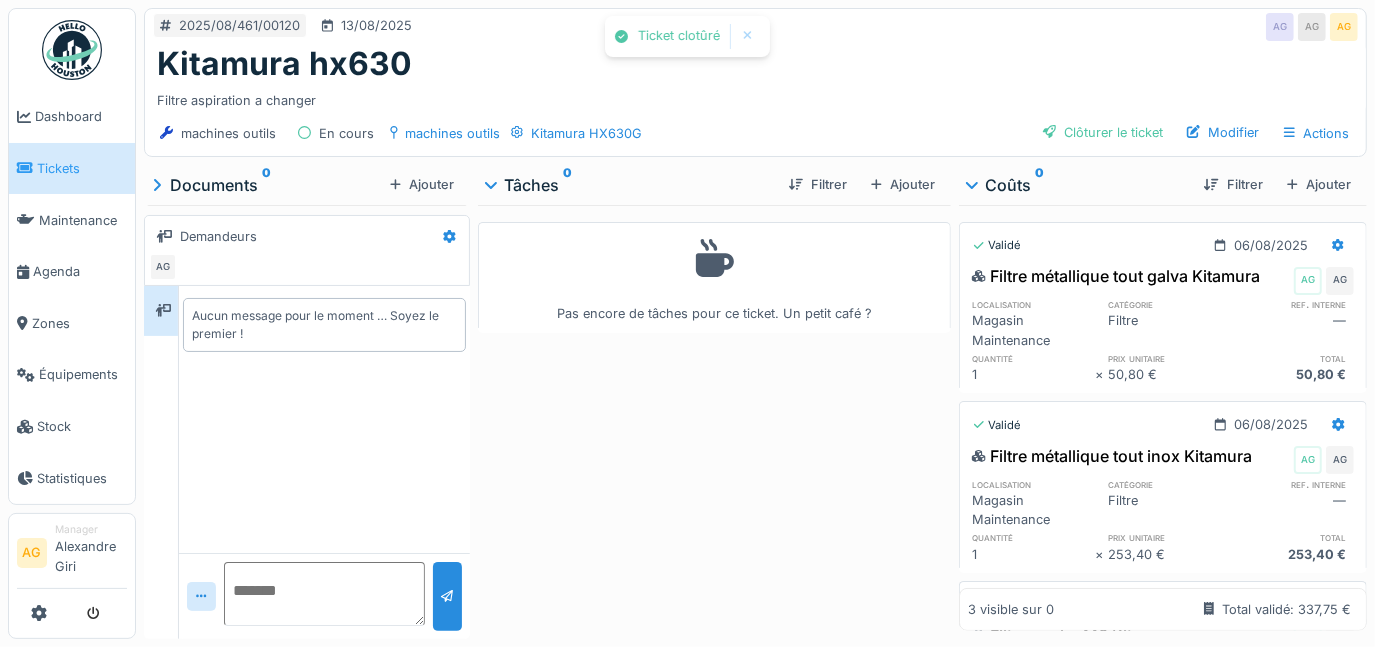 scroll, scrollTop: 0, scrollLeft: 0, axis: both 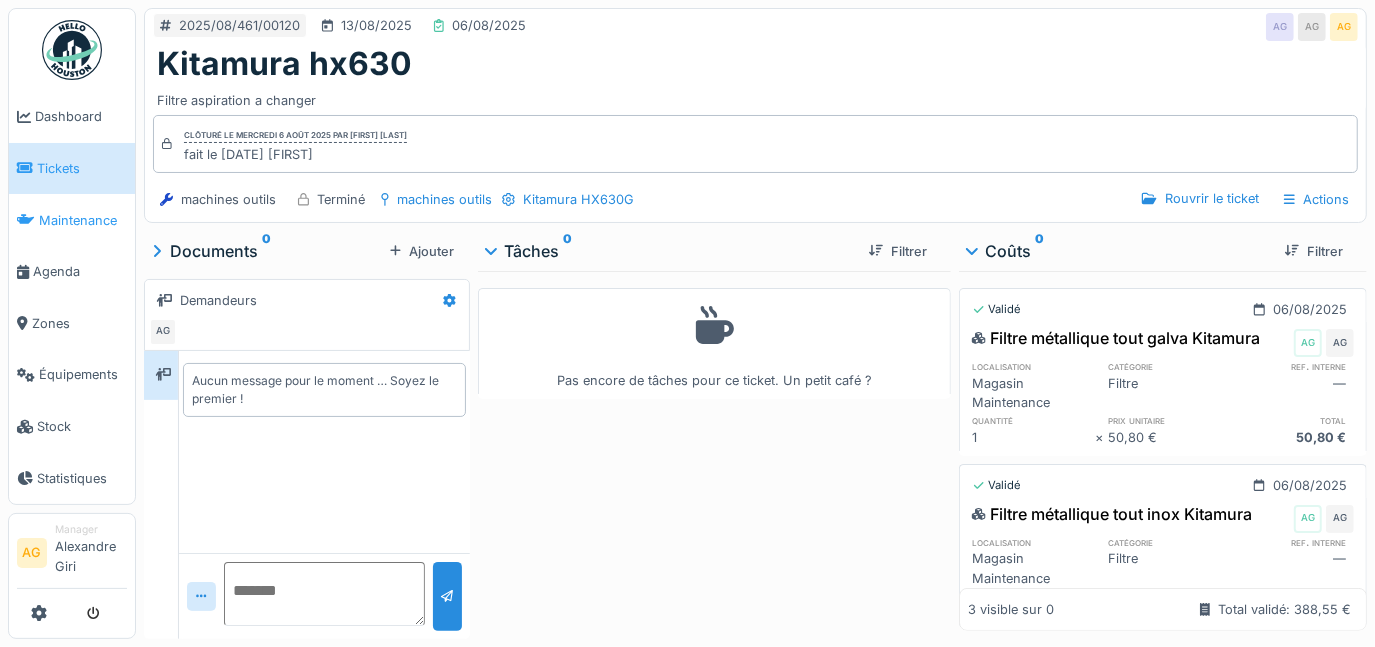 click on "Maintenance" at bounding box center (72, 220) 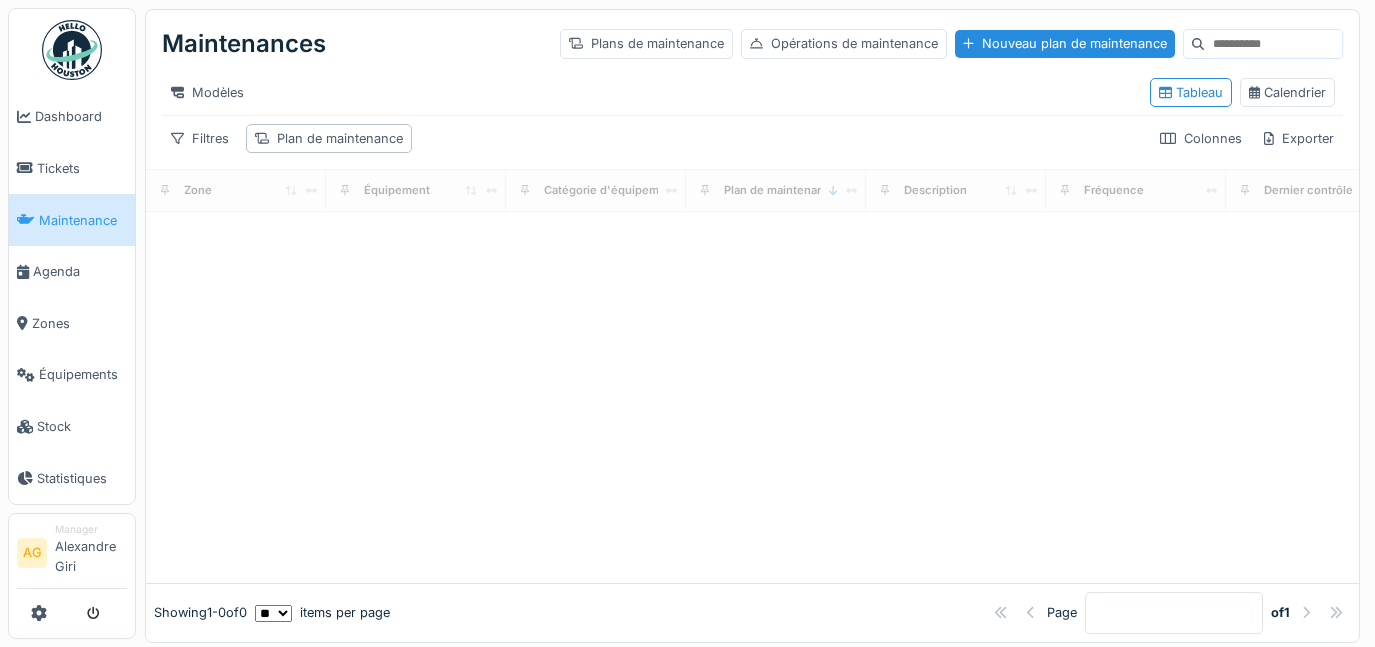scroll, scrollTop: 0, scrollLeft: 0, axis: both 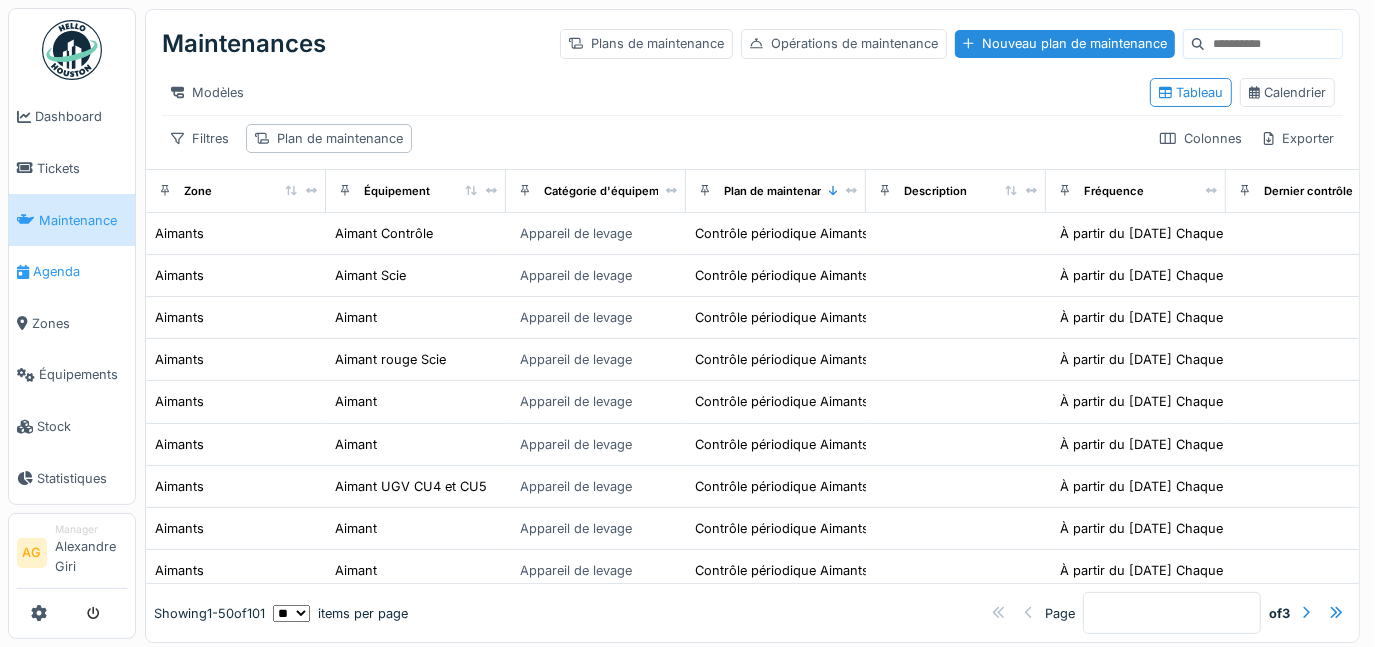 click on "Agenda" at bounding box center [80, 271] 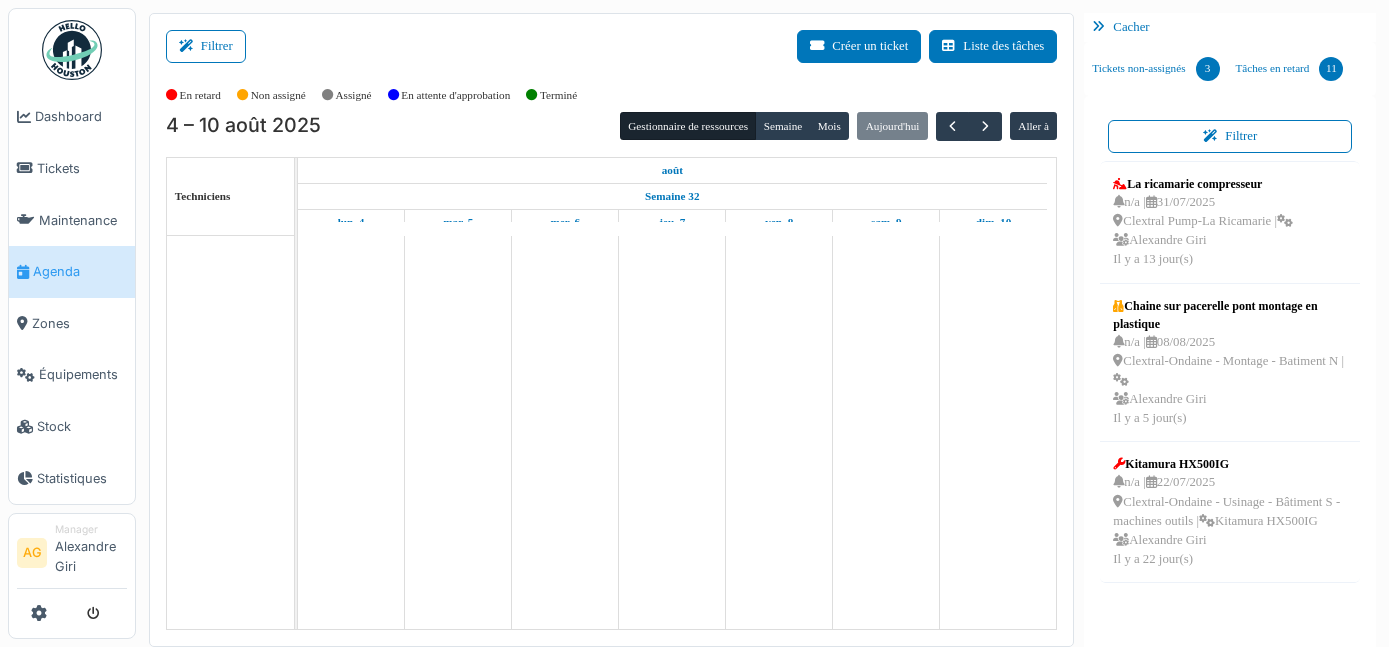 scroll, scrollTop: 0, scrollLeft: 0, axis: both 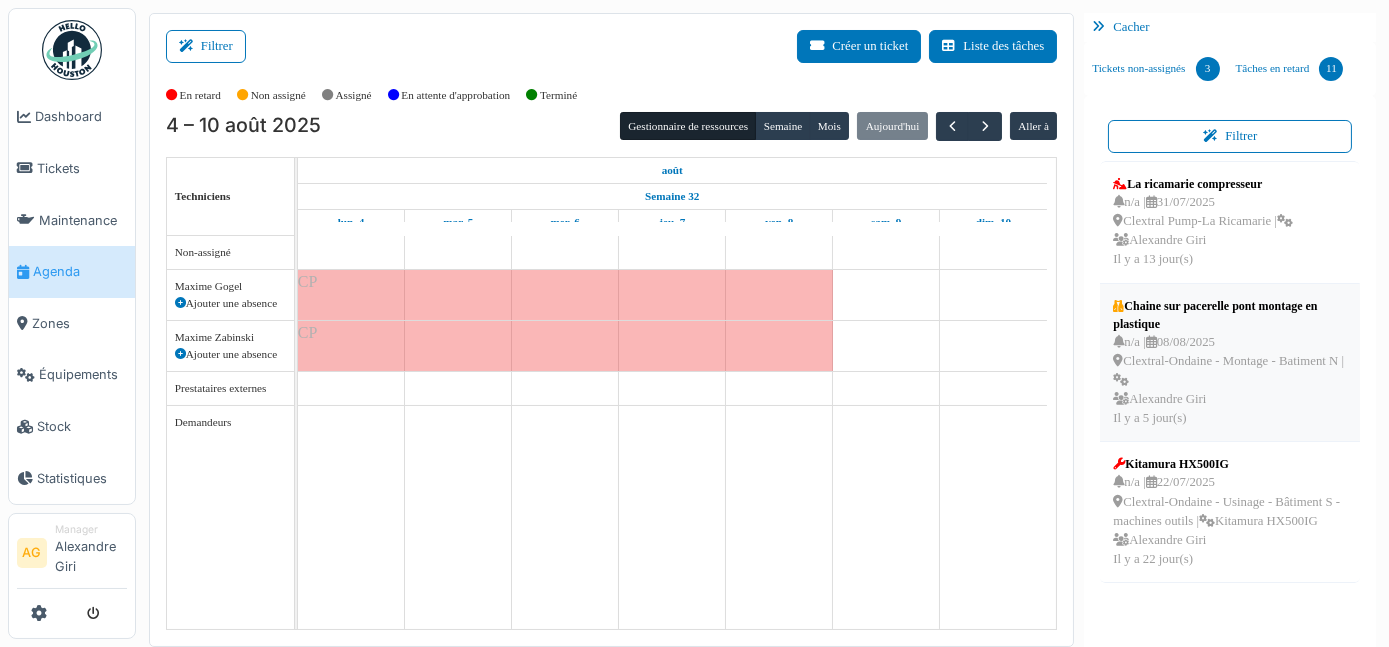 click on "n/a |   [DATE]
Clextral-Ondaine - Montage - Batiment N |
[FIRST] [LAST]
Il y a [TIME]" at bounding box center [1230, 381] 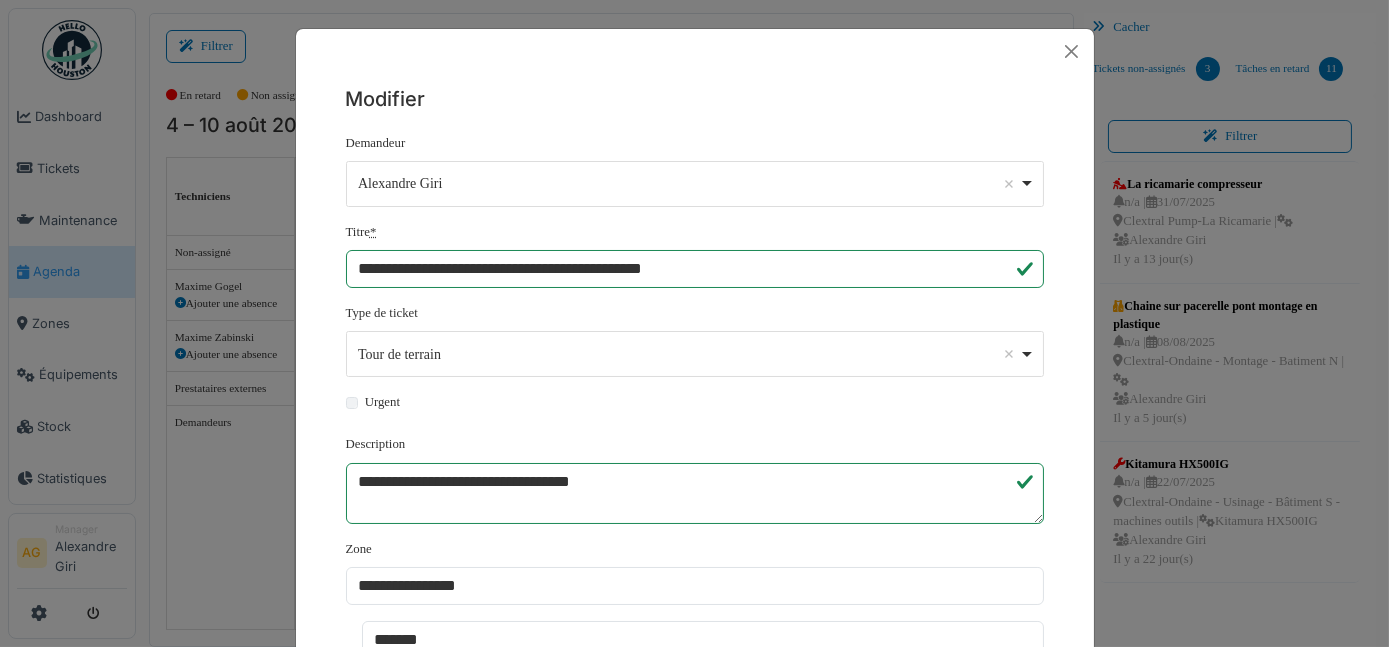 click on "**********" at bounding box center [695, 795] 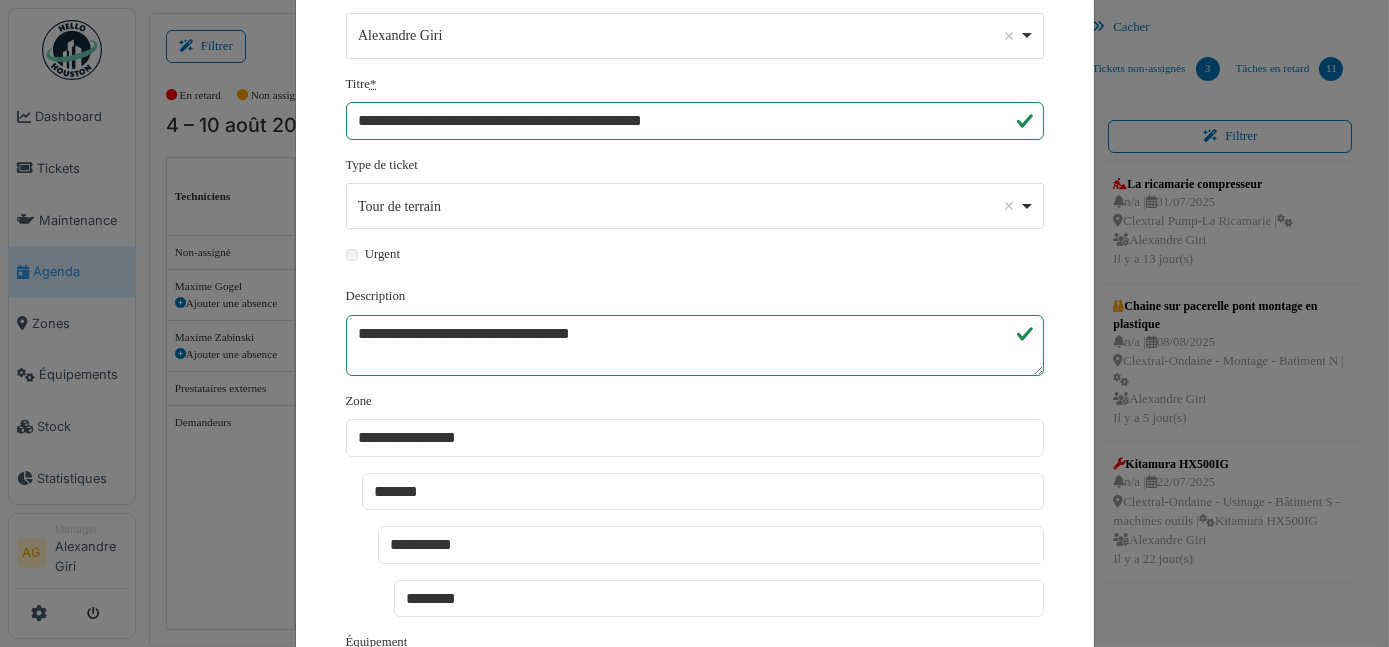 scroll, scrollTop: 0, scrollLeft: 0, axis: both 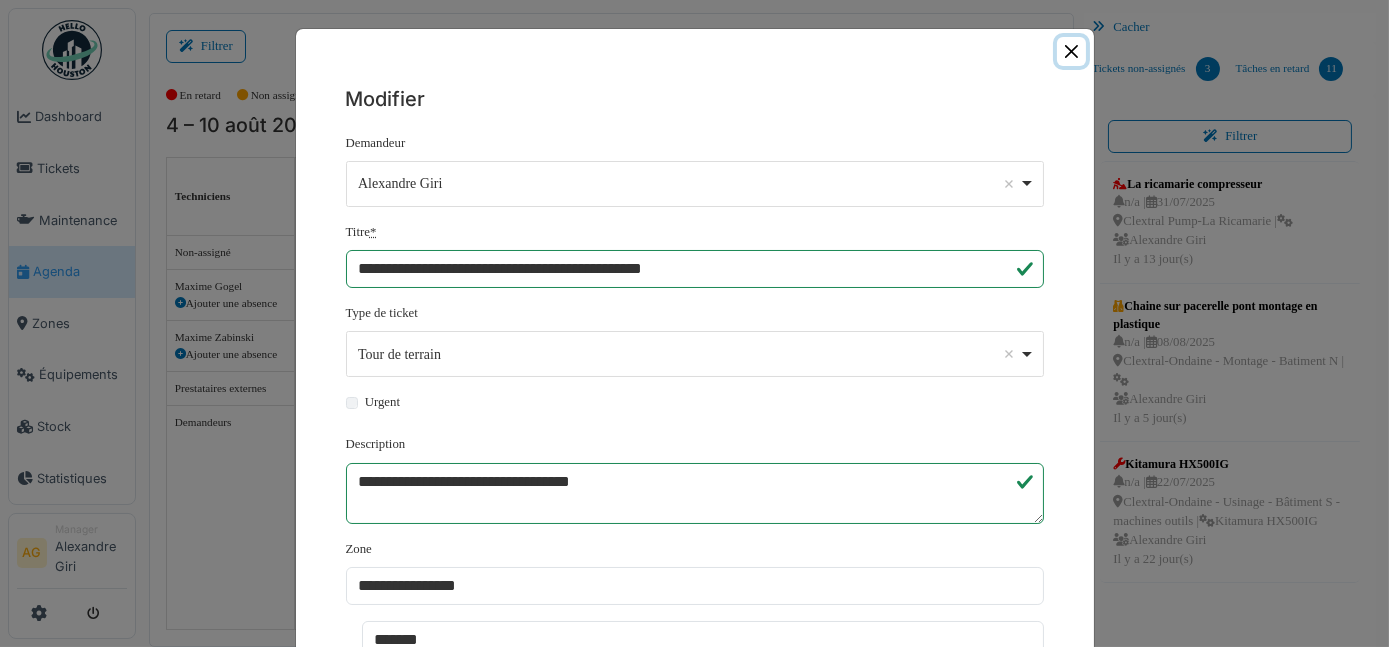 click at bounding box center (1071, 51) 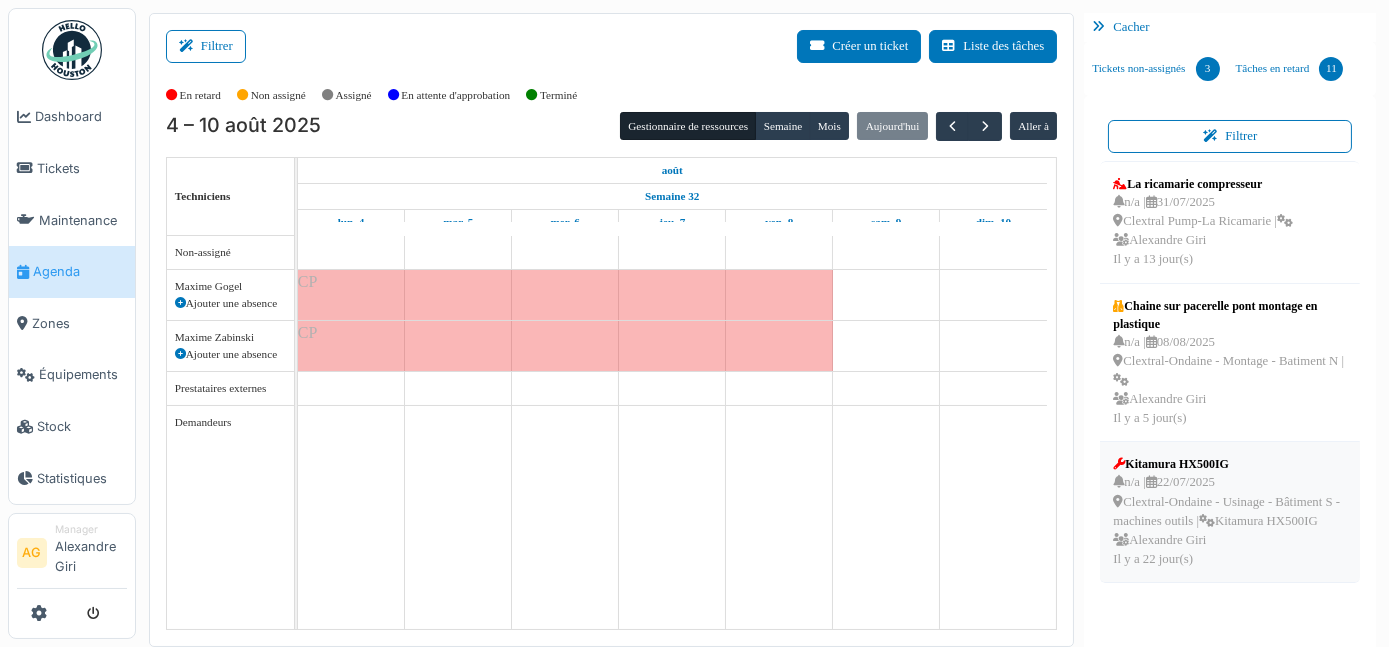 click on "n/a |   22/07/2025
Clextral-Ondaine - Usinage  - Bâtiment S - machines outils |   Kitamura HX500IG
Alexandre Giri
Il y a 22 jour(s)" at bounding box center (1230, 521) 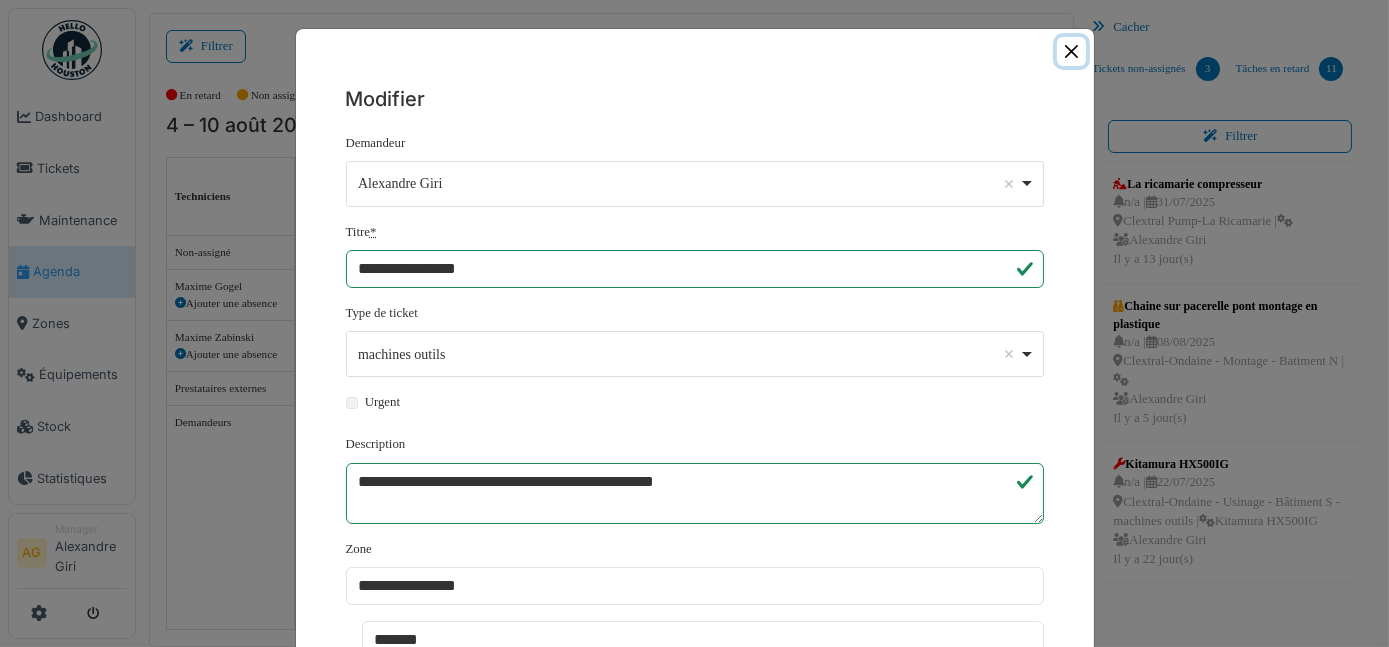 click at bounding box center (1071, 51) 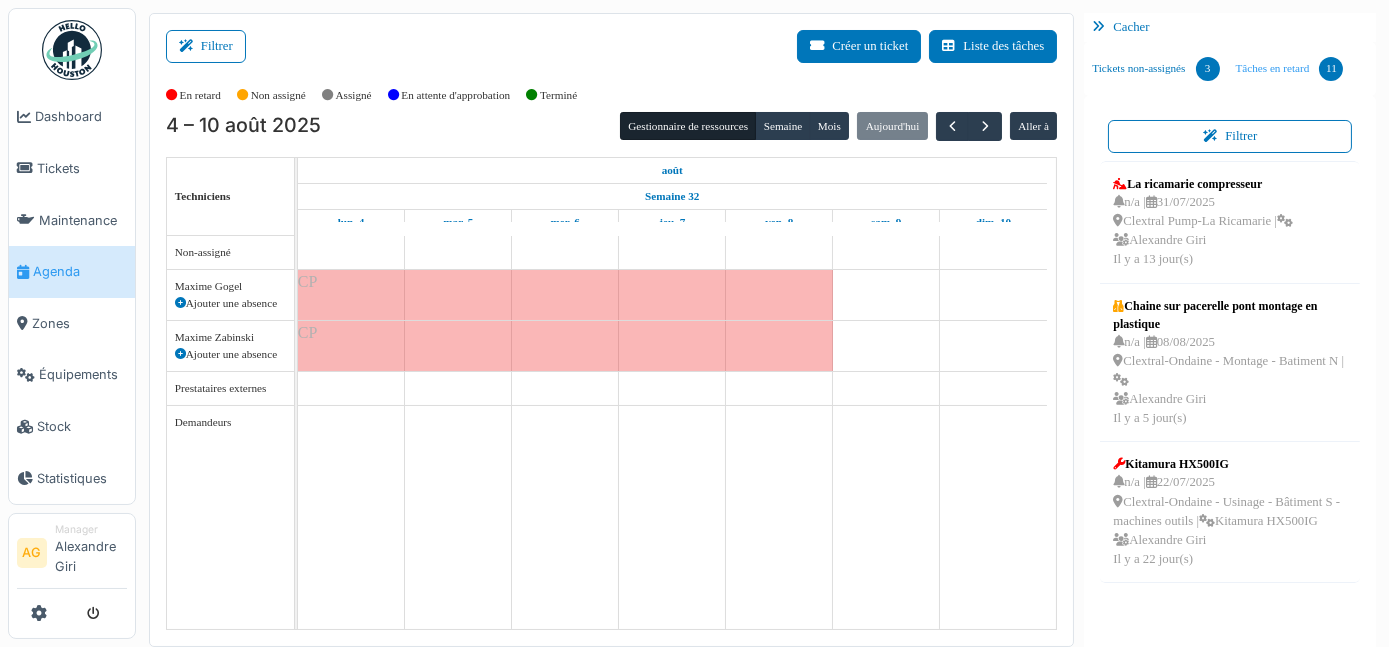 click on "Tâches en retard
11" at bounding box center (1290, 69) 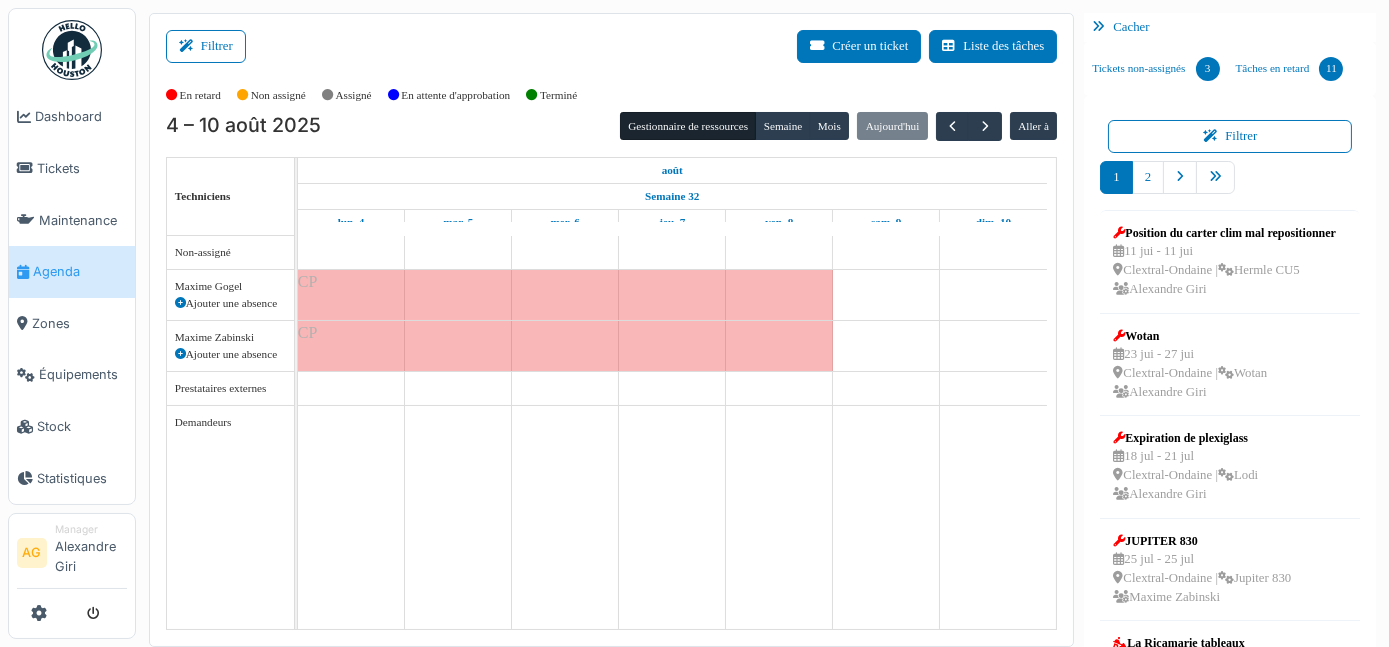 scroll, scrollTop: 396, scrollLeft: 0, axis: vertical 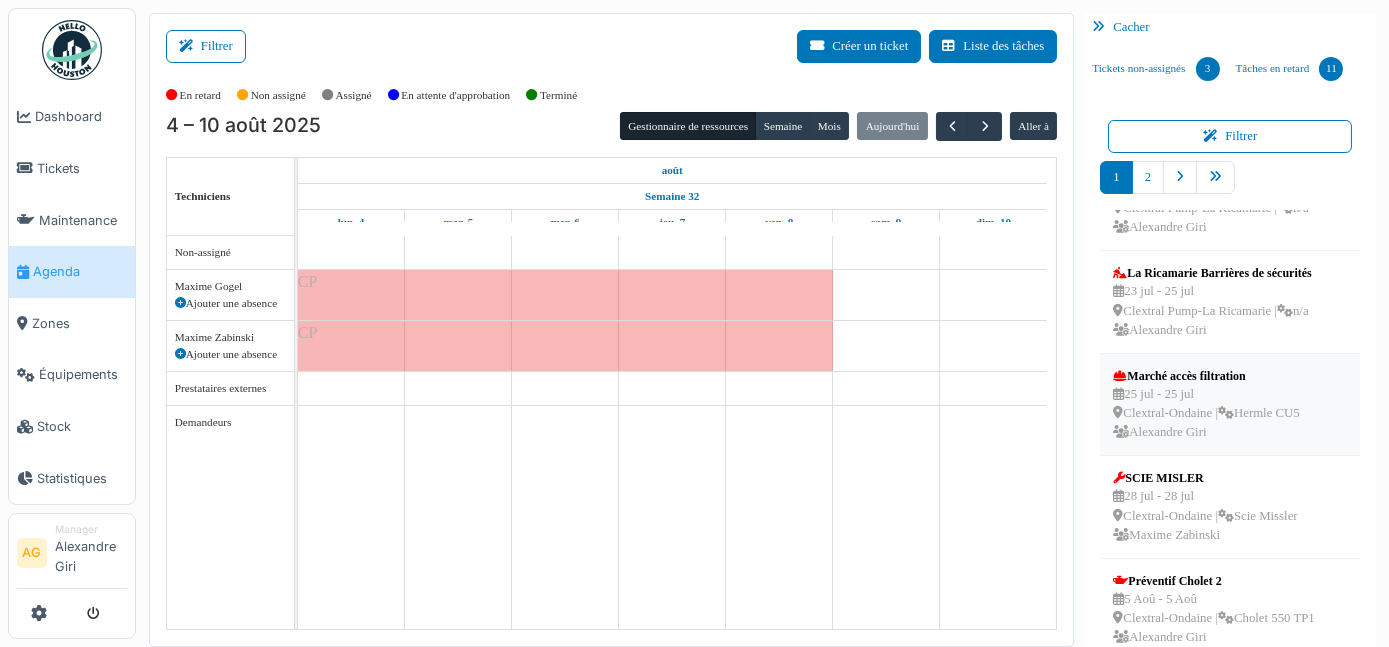 click on "25 jul - 25 jul
Clextral-Ondaine
|   Hermle CU5
Alexandre Giri" at bounding box center (1206, 414) 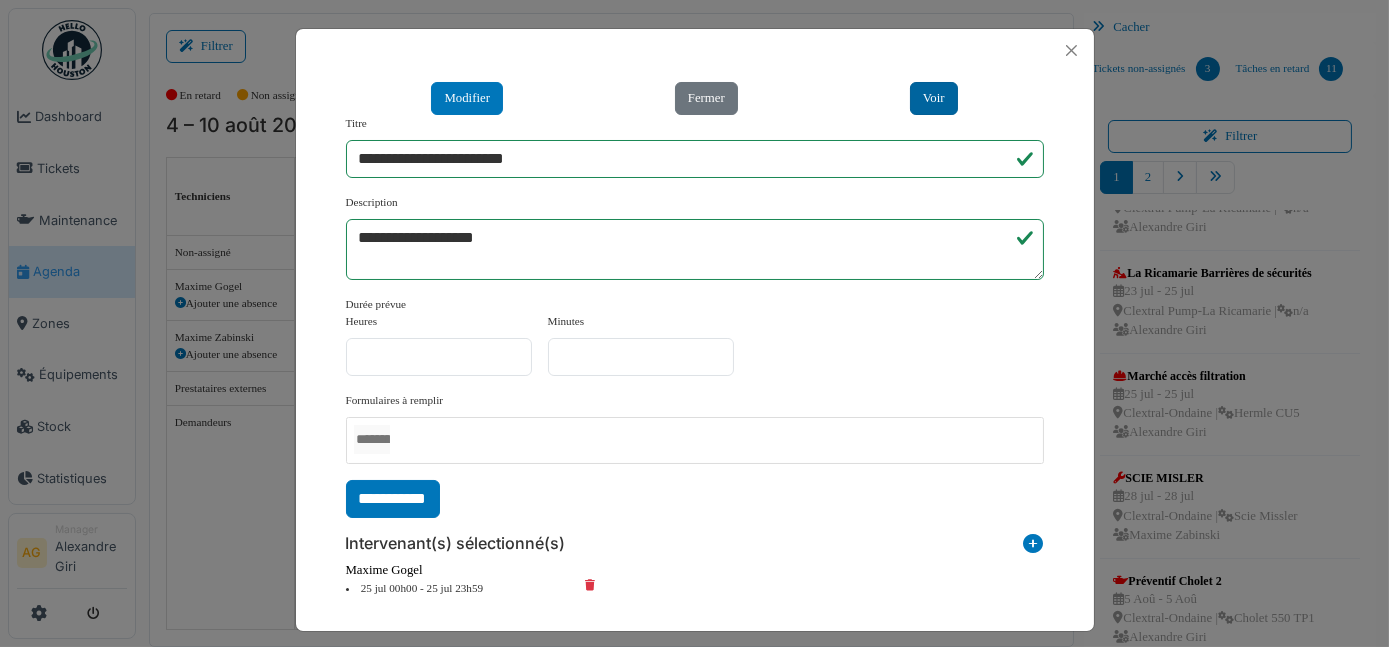 click on "Voir" at bounding box center [934, 98] 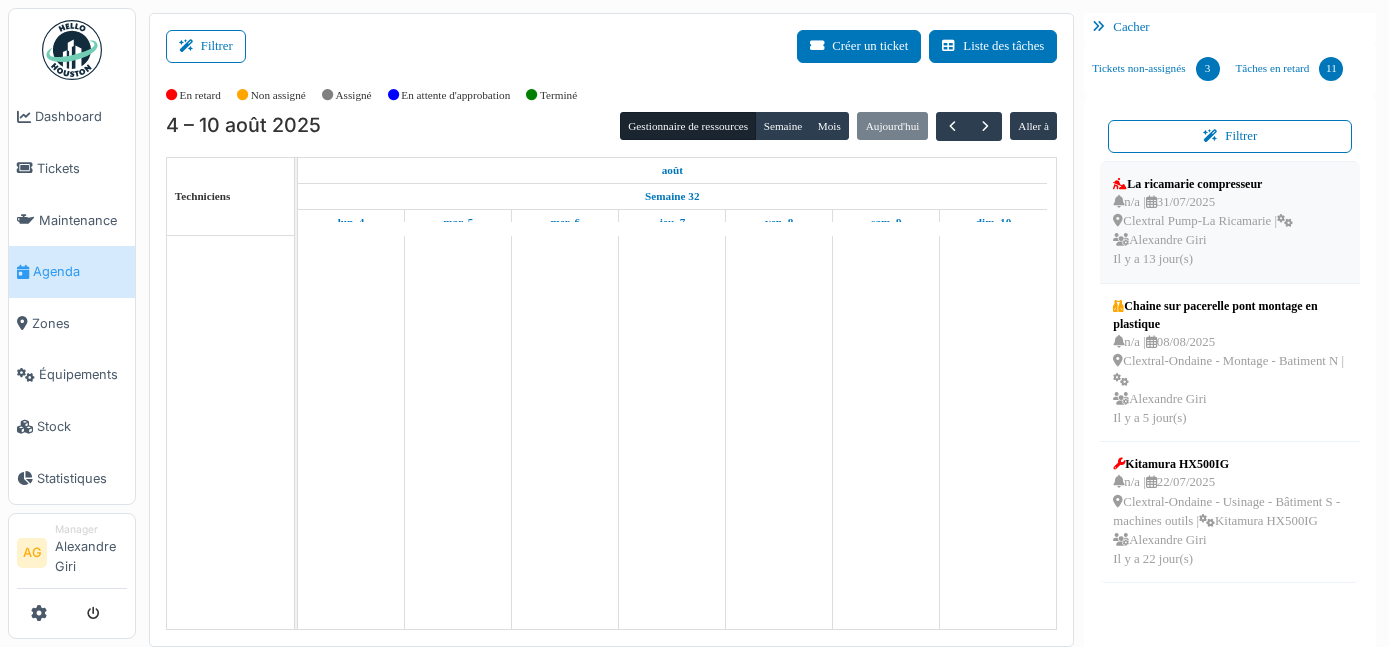 scroll, scrollTop: 0, scrollLeft: 0, axis: both 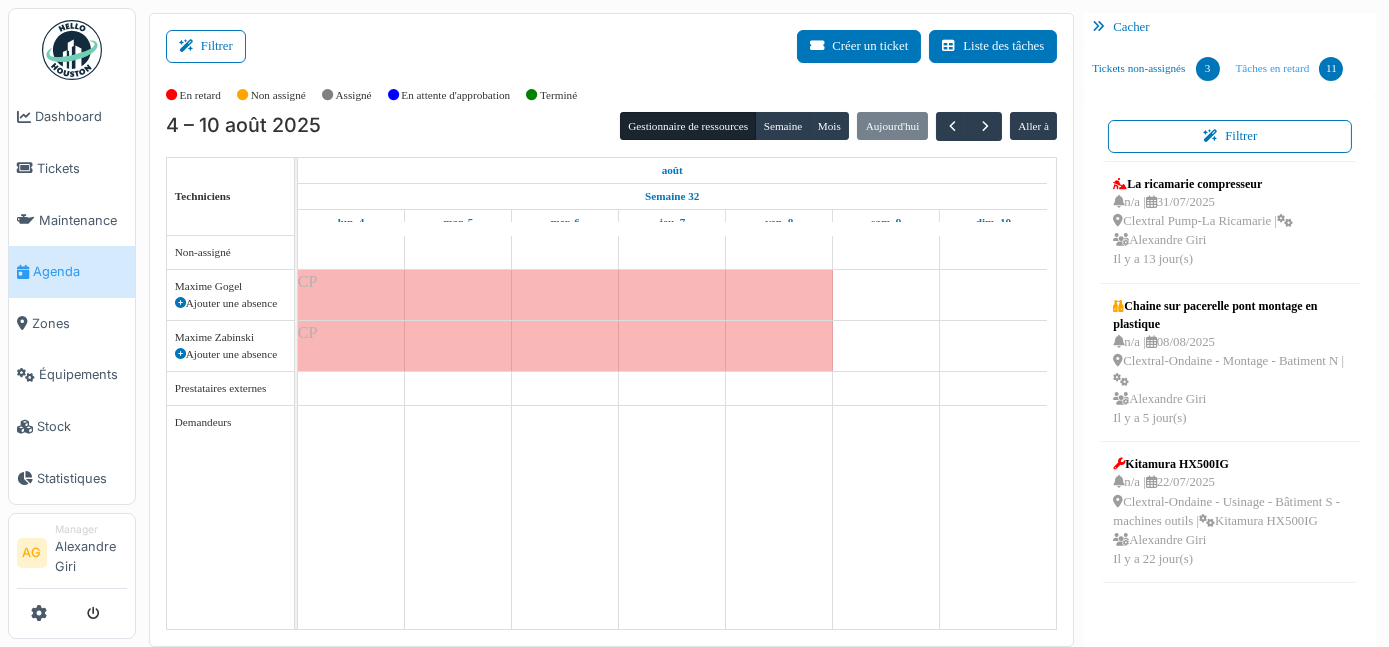 click on "Tâches en retard
11" at bounding box center [1290, 69] 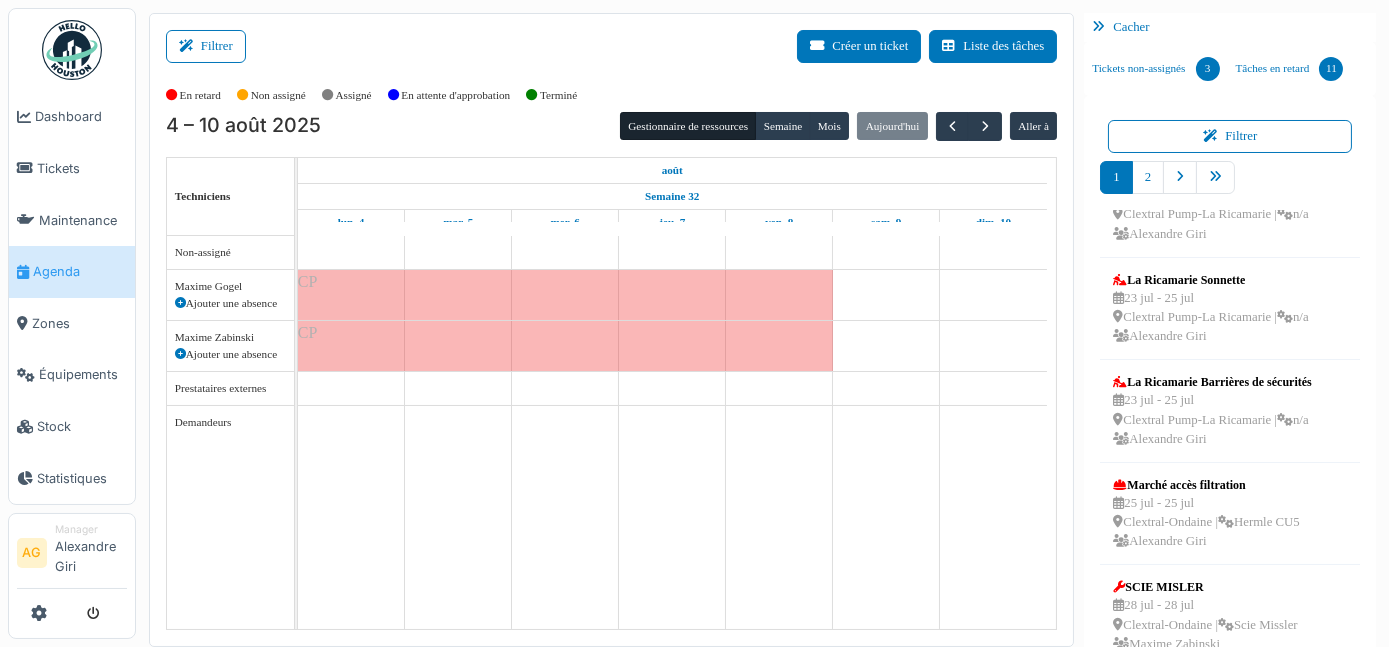 scroll, scrollTop: 490, scrollLeft: 0, axis: vertical 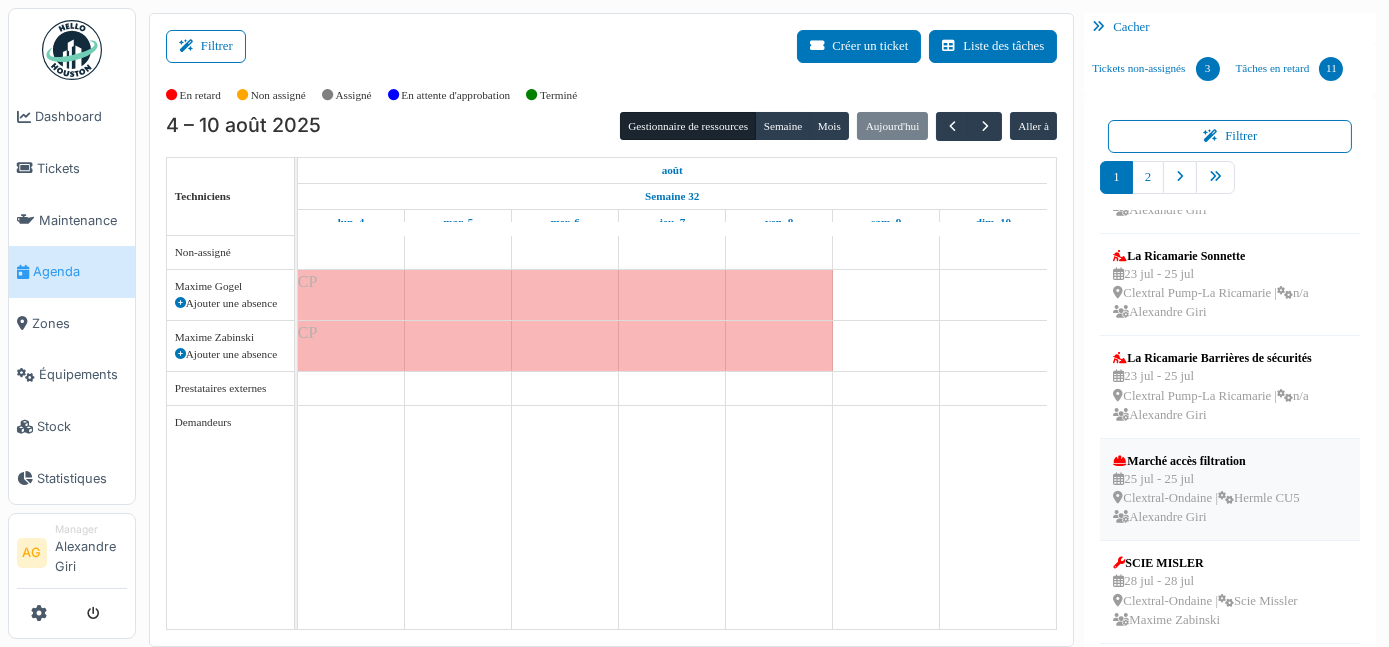 click on "[DATE] - [DATE]
Clextral-Ondaine
|   Hermle CU5
[NAME] [LAST]" at bounding box center [1206, 499] 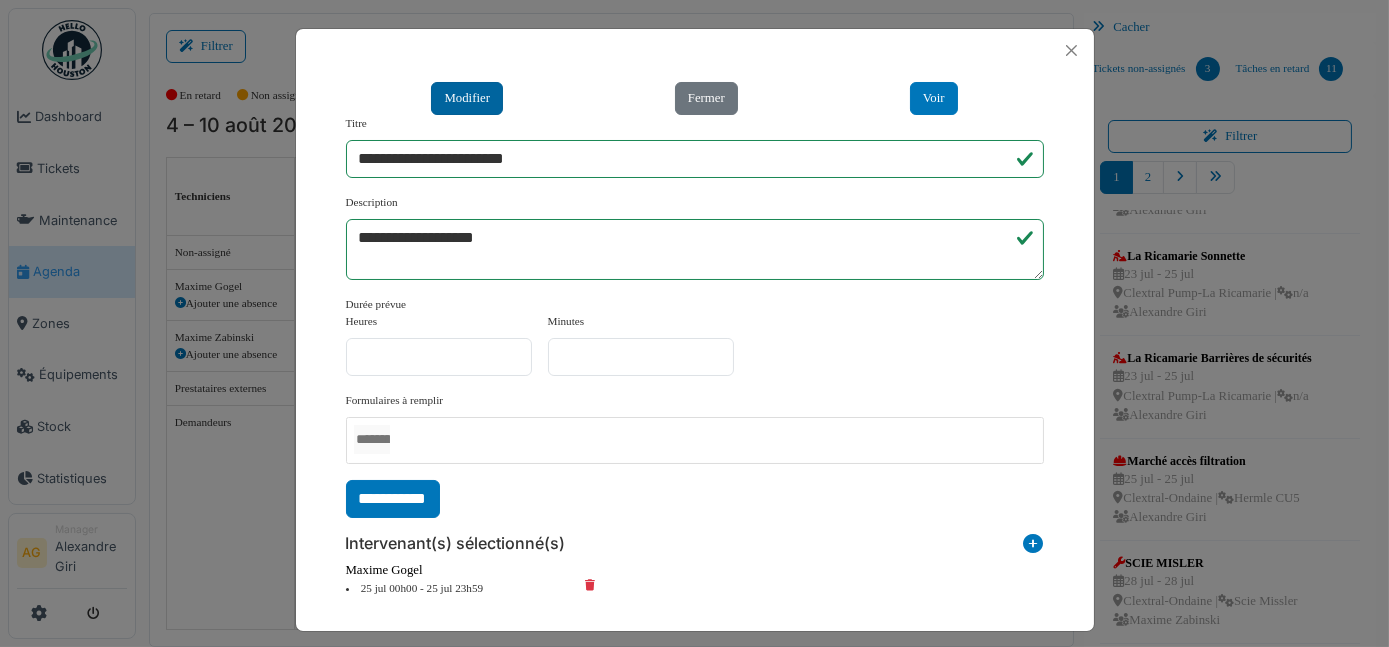 click on "Modifier" at bounding box center (467, 98) 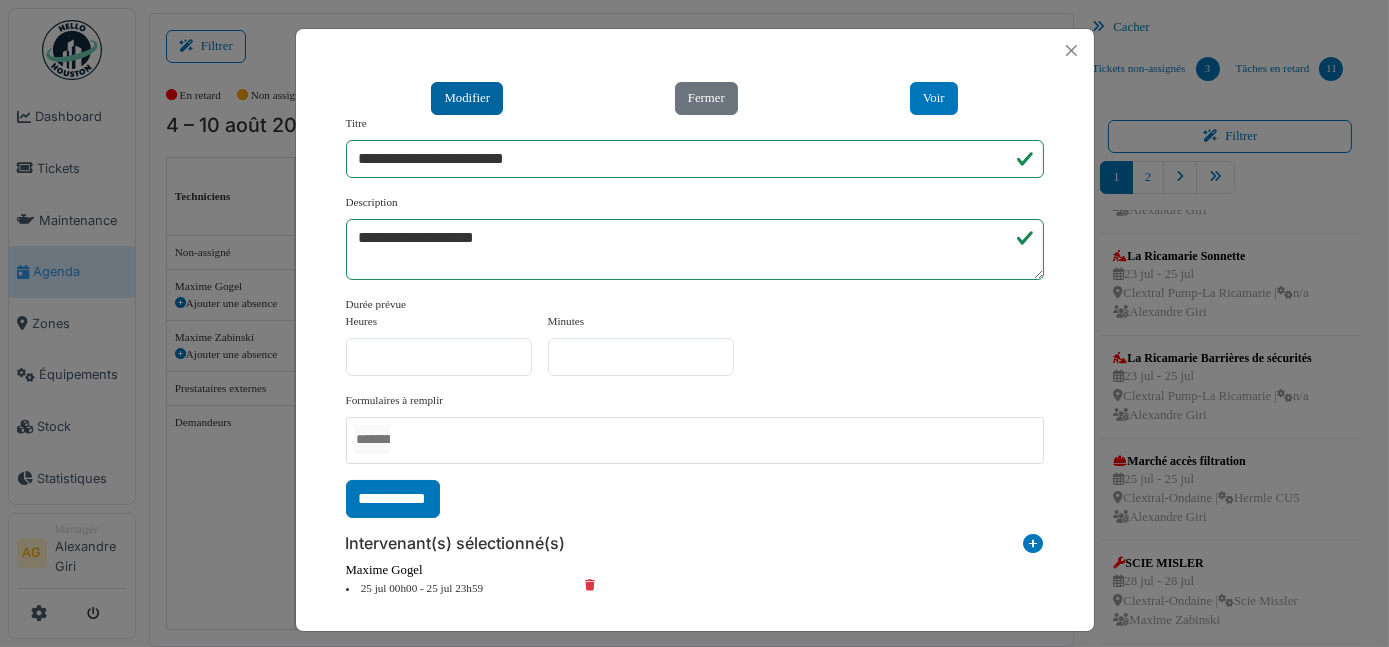 click on "Modifier" at bounding box center [467, 98] 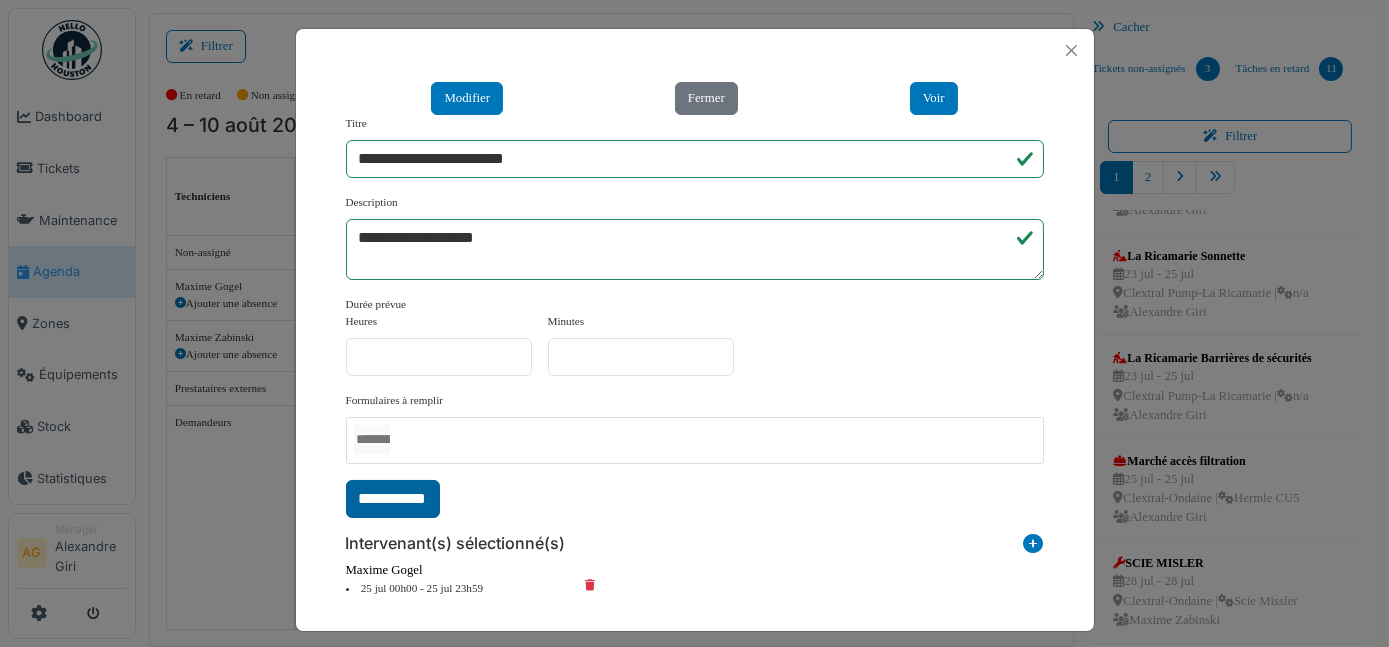 click on "**********" at bounding box center (393, 499) 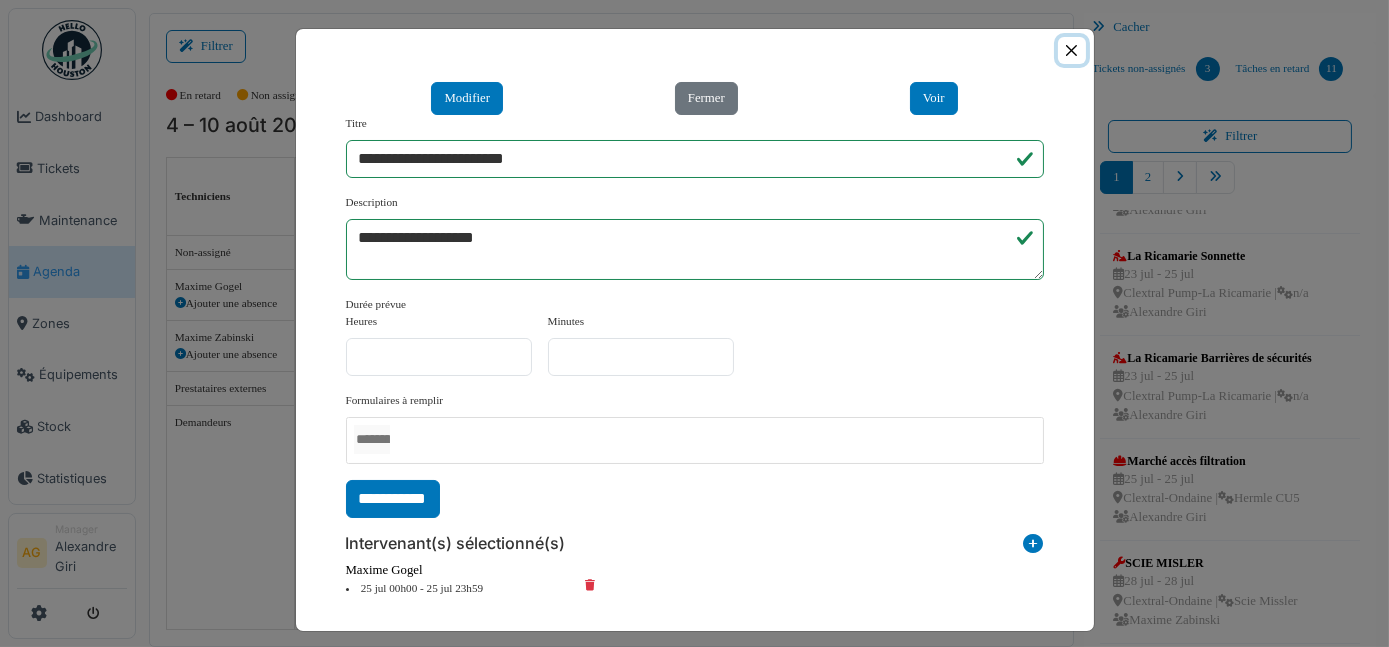 click at bounding box center (1071, 50) 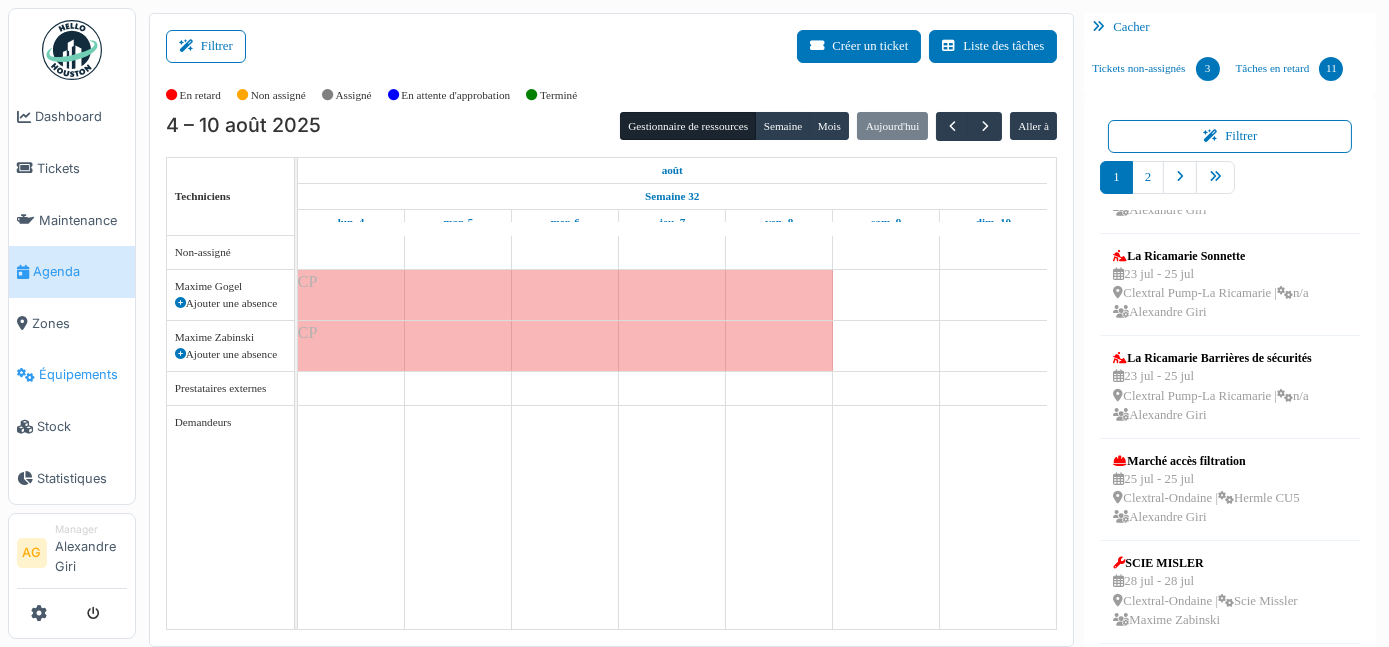 click on "Équipements" at bounding box center (83, 374) 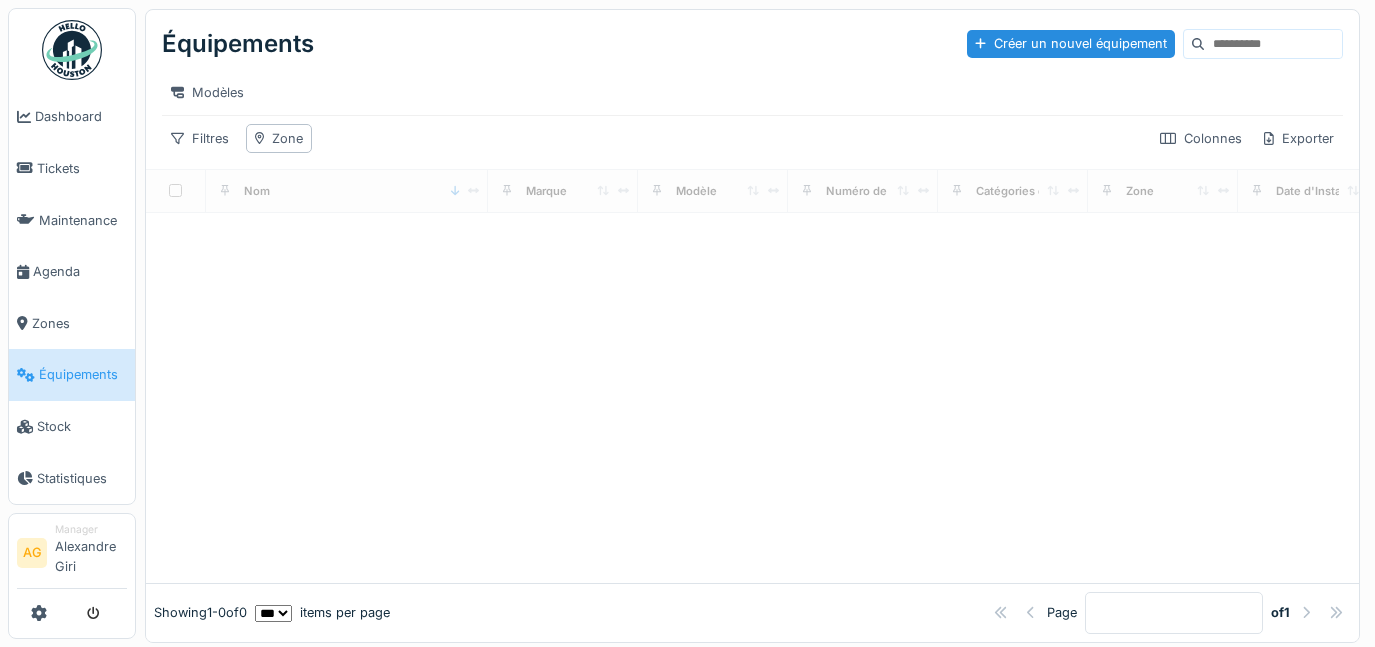 scroll, scrollTop: 0, scrollLeft: 0, axis: both 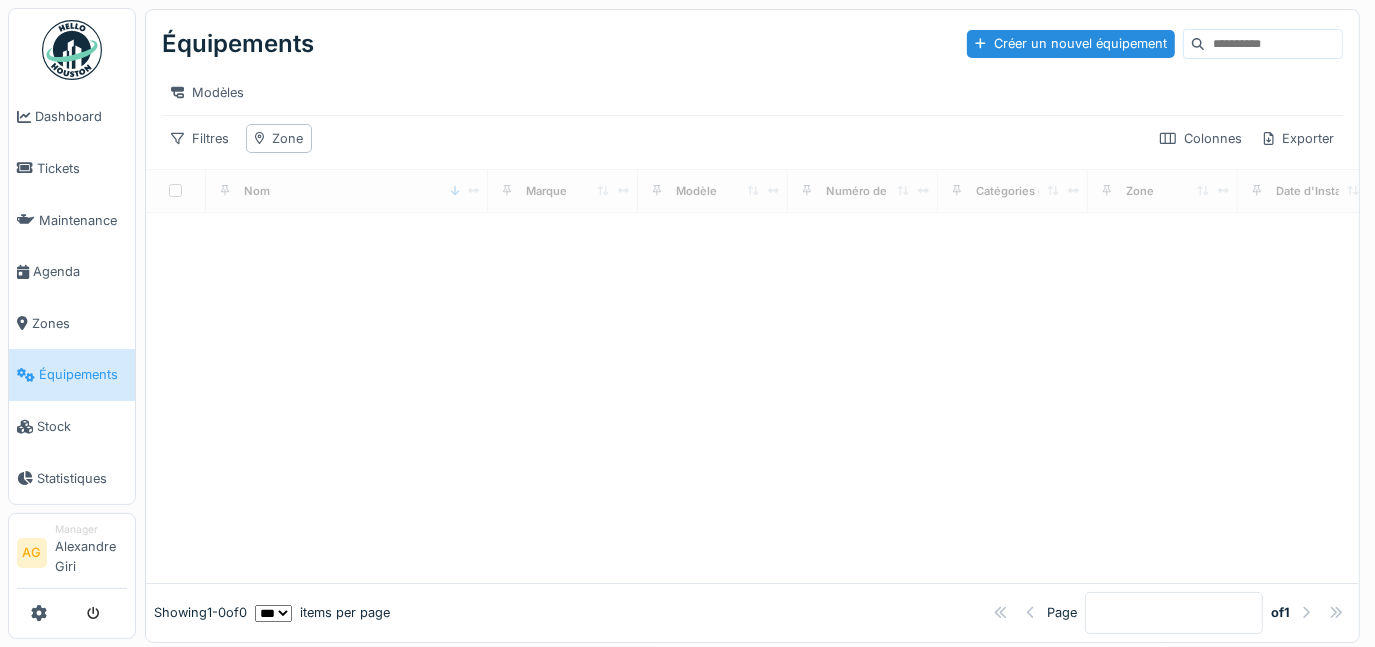 click at bounding box center (1273, 44) 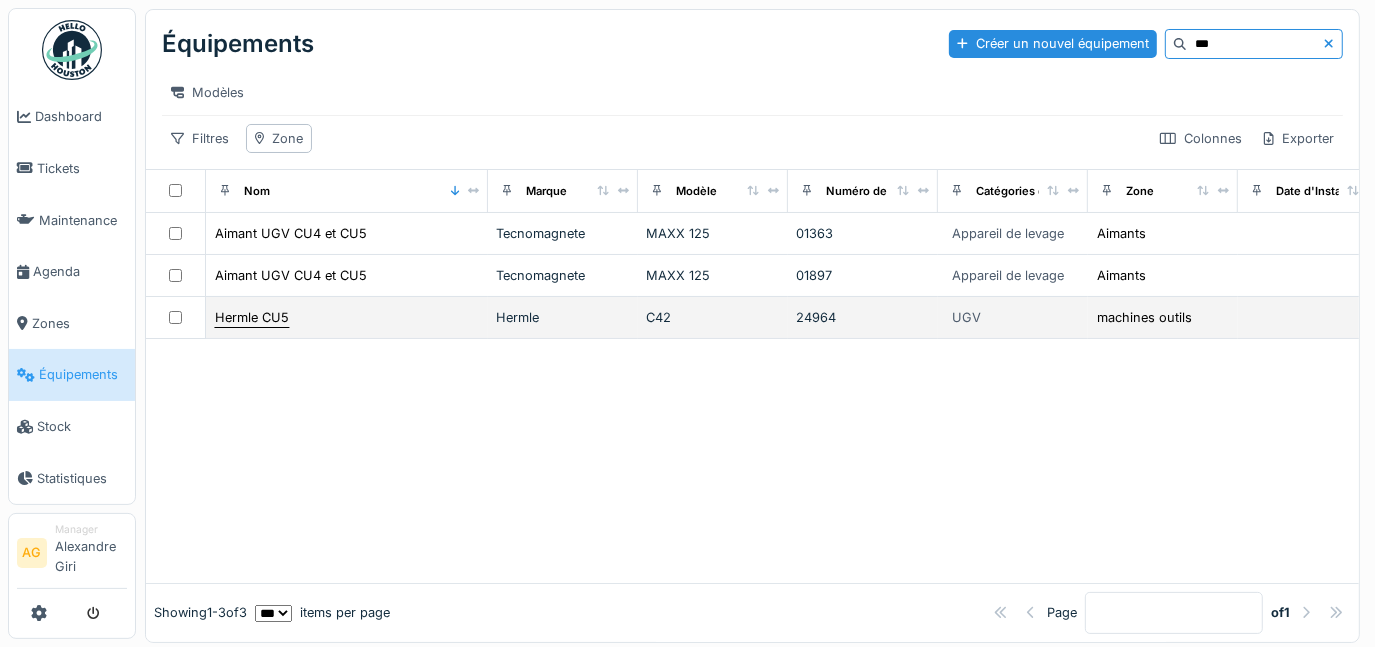 type on "***" 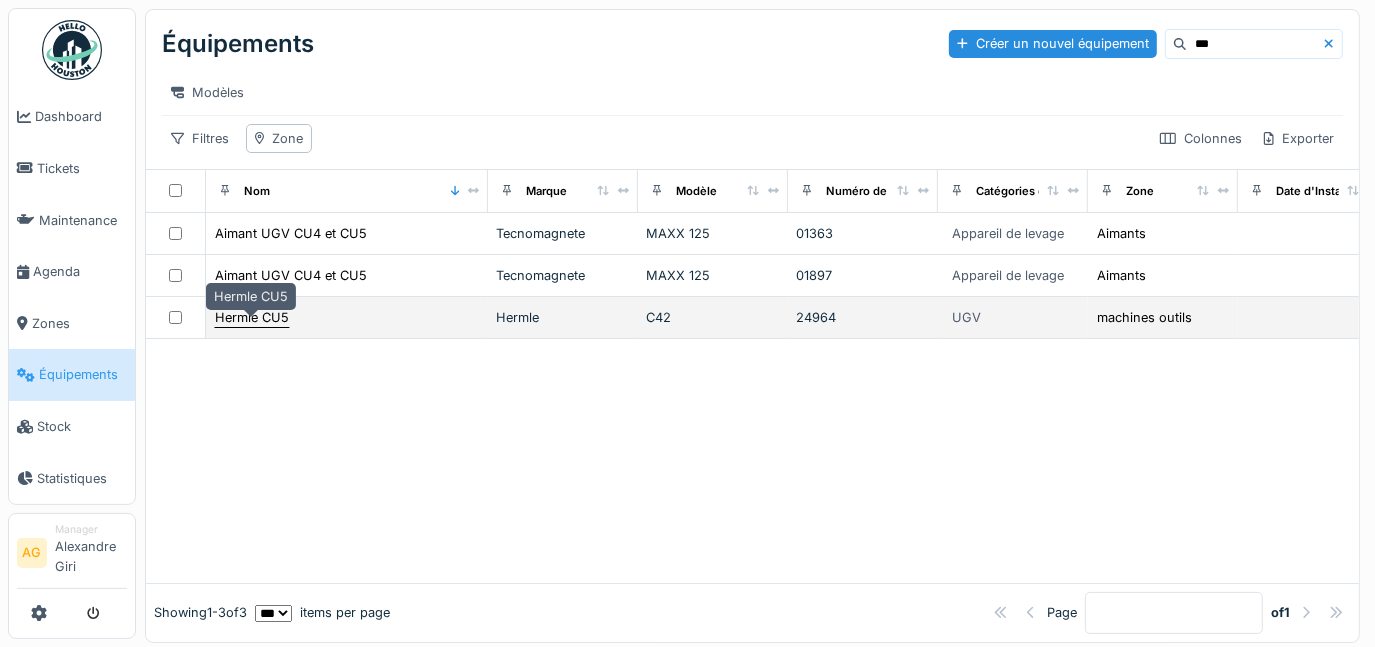 click on "Hermle CU5" at bounding box center [252, 317] 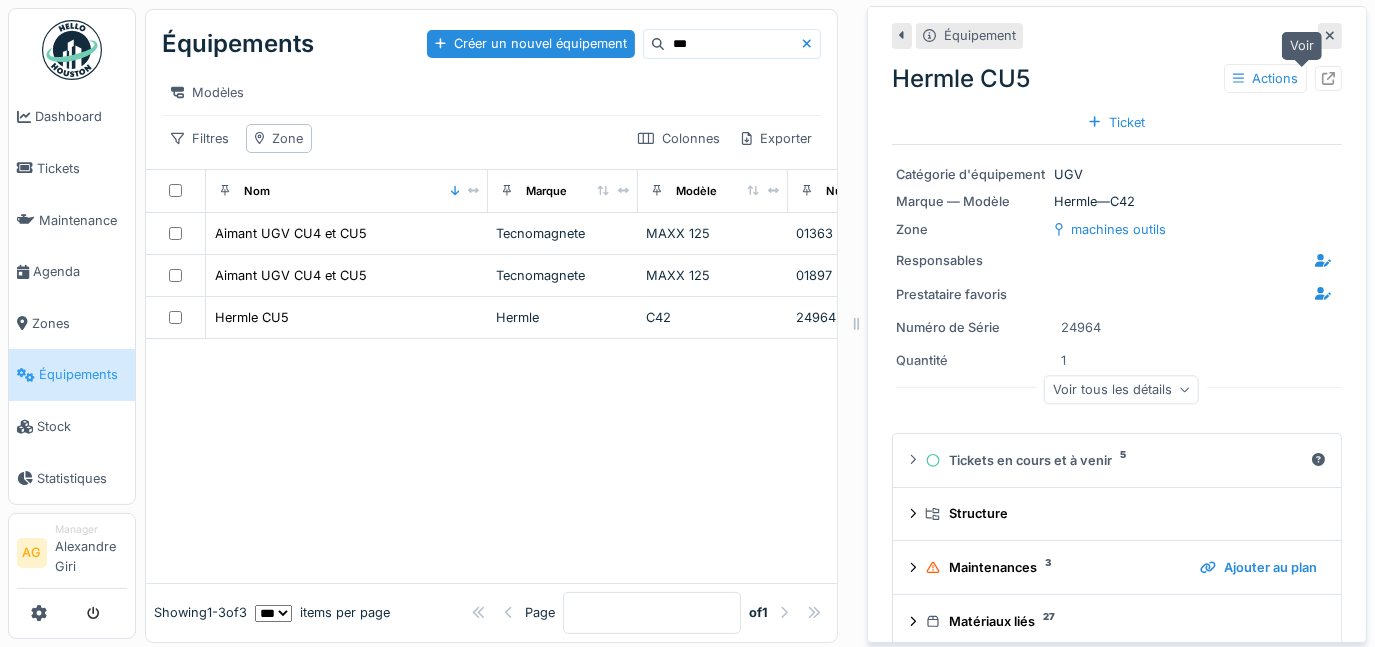 click 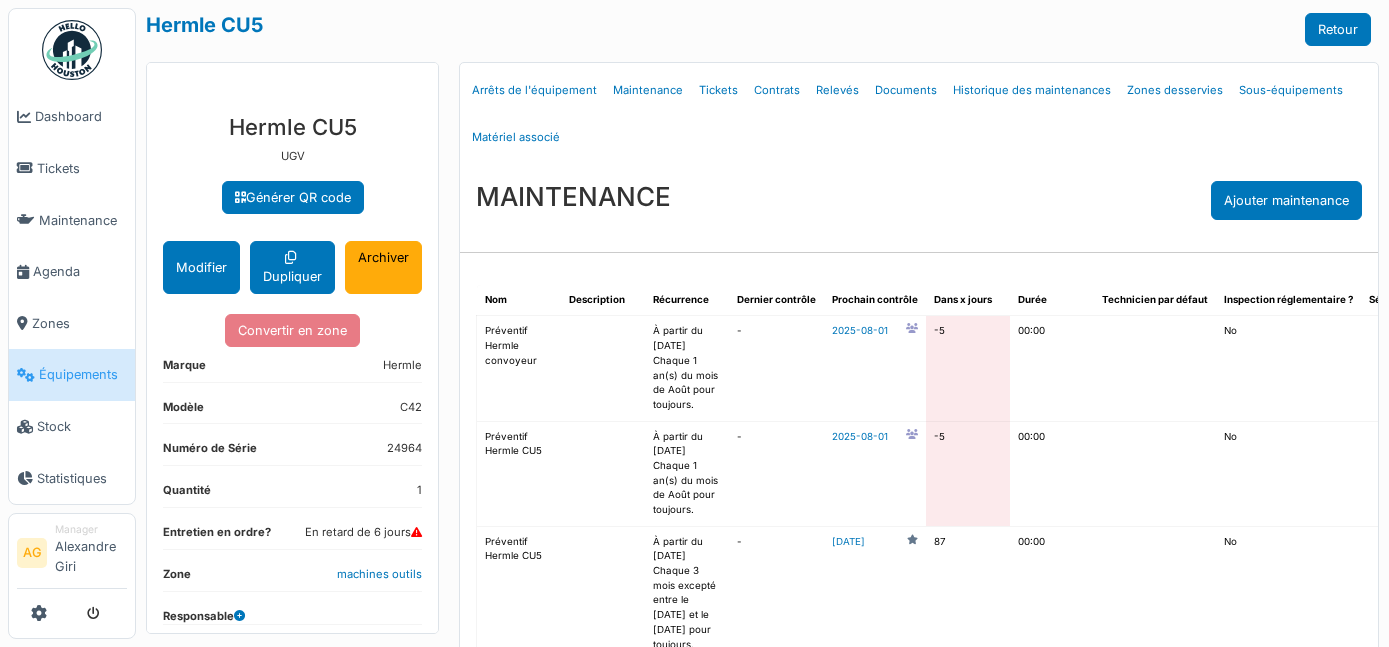 scroll, scrollTop: 0, scrollLeft: 0, axis: both 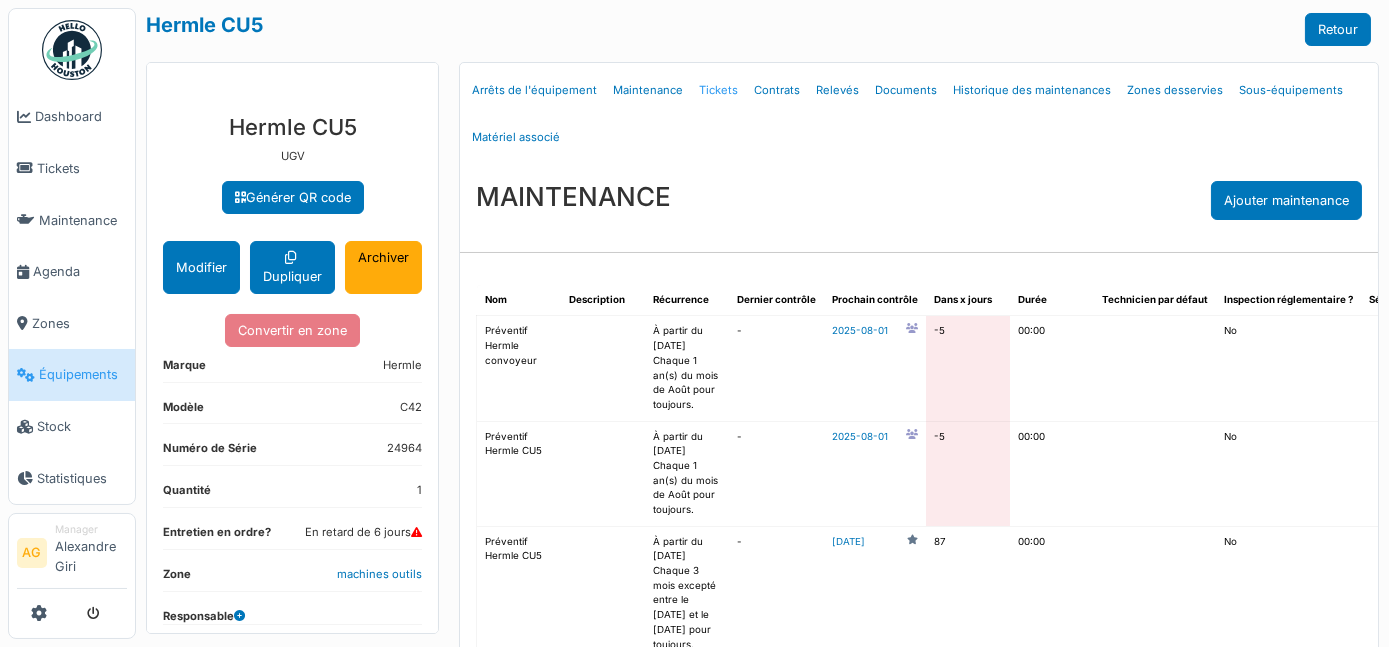click on "Tickets" at bounding box center (718, 90) 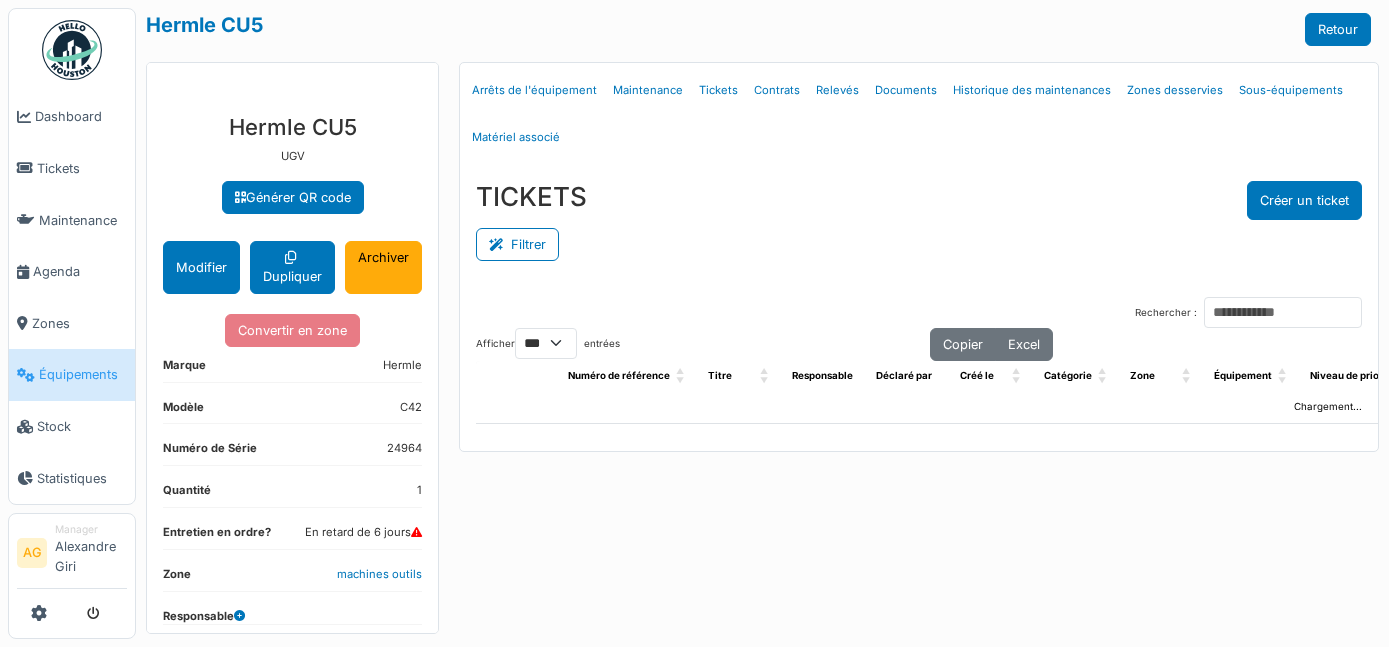 select on "***" 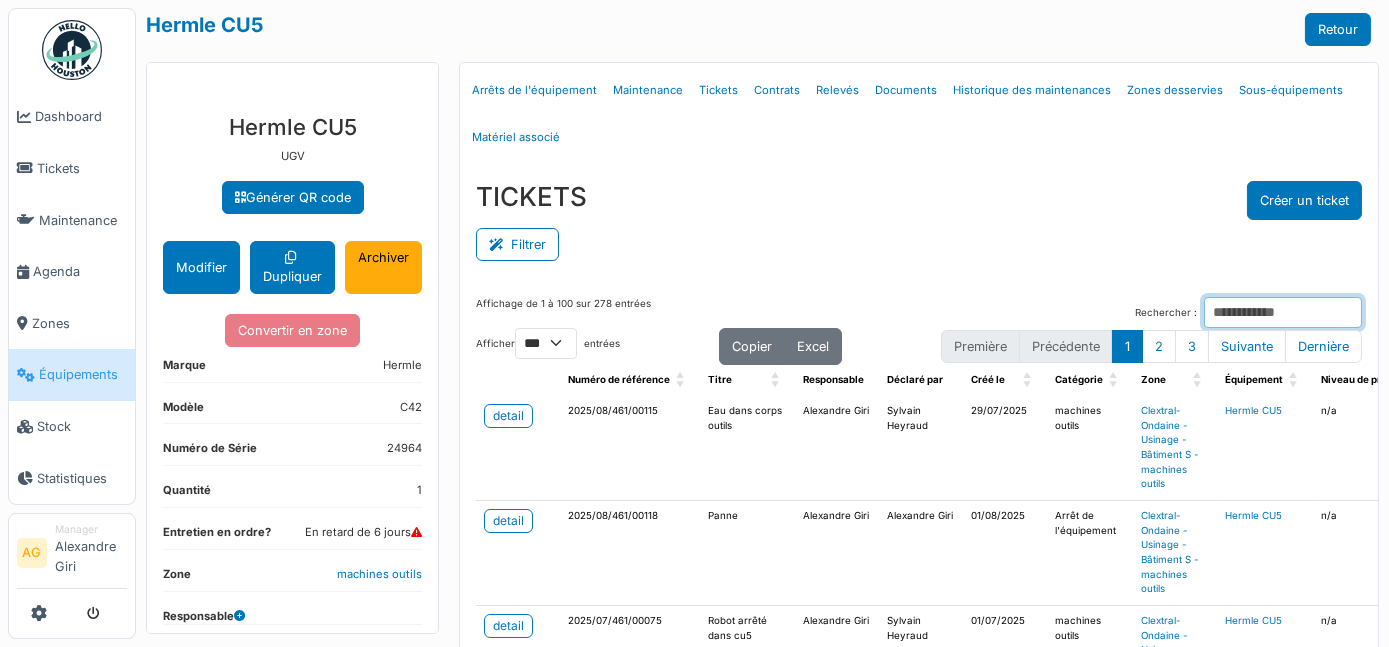click on "Rechercher :" at bounding box center [1283, 312] 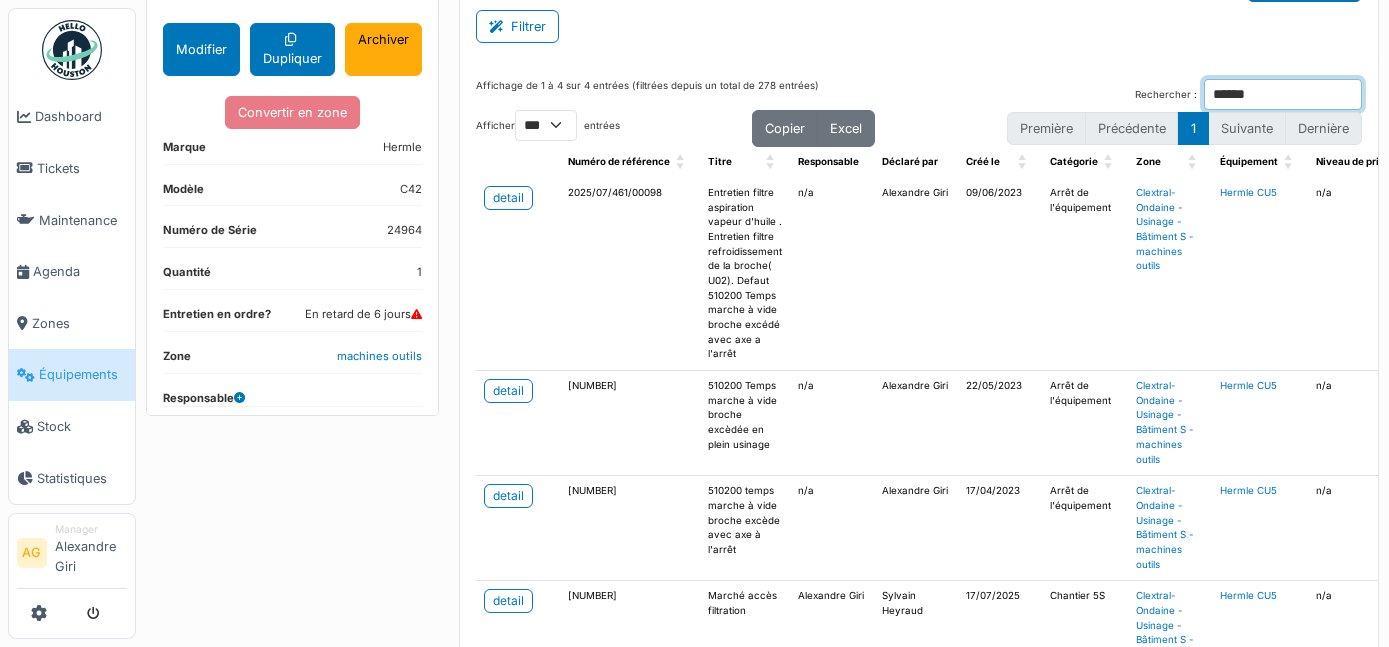 scroll, scrollTop: 254, scrollLeft: 0, axis: vertical 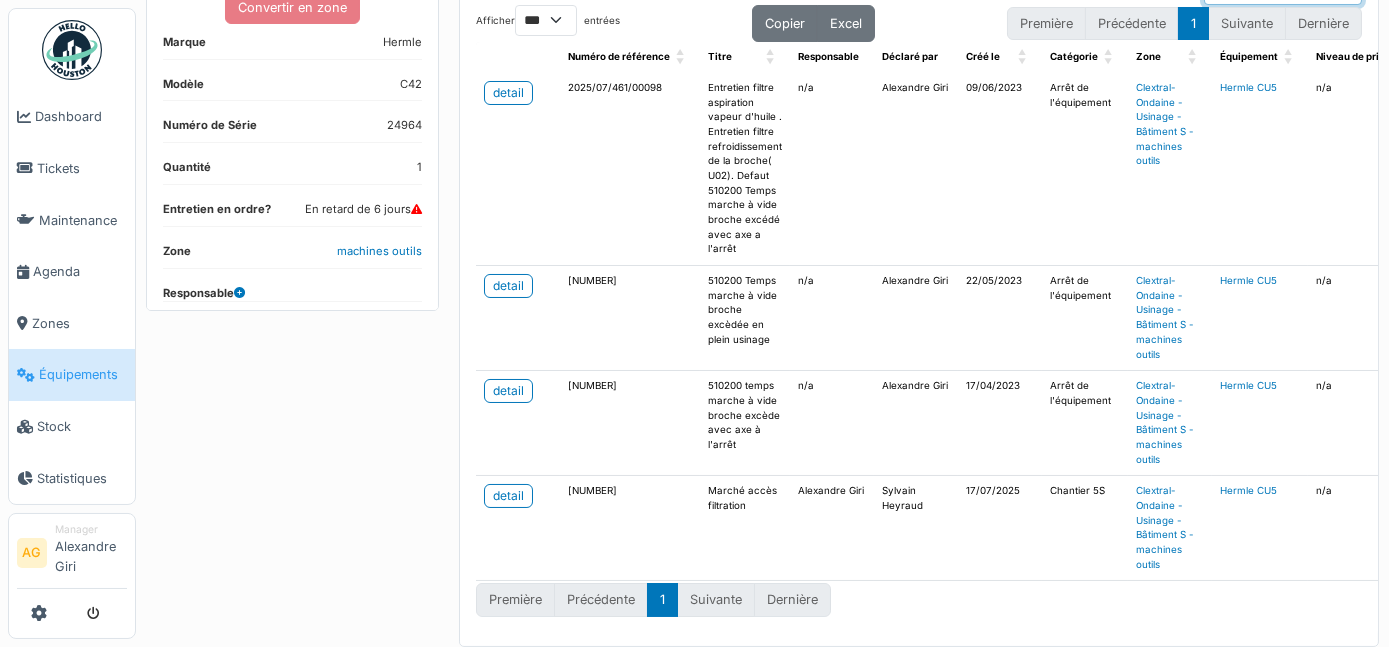 type on "******" 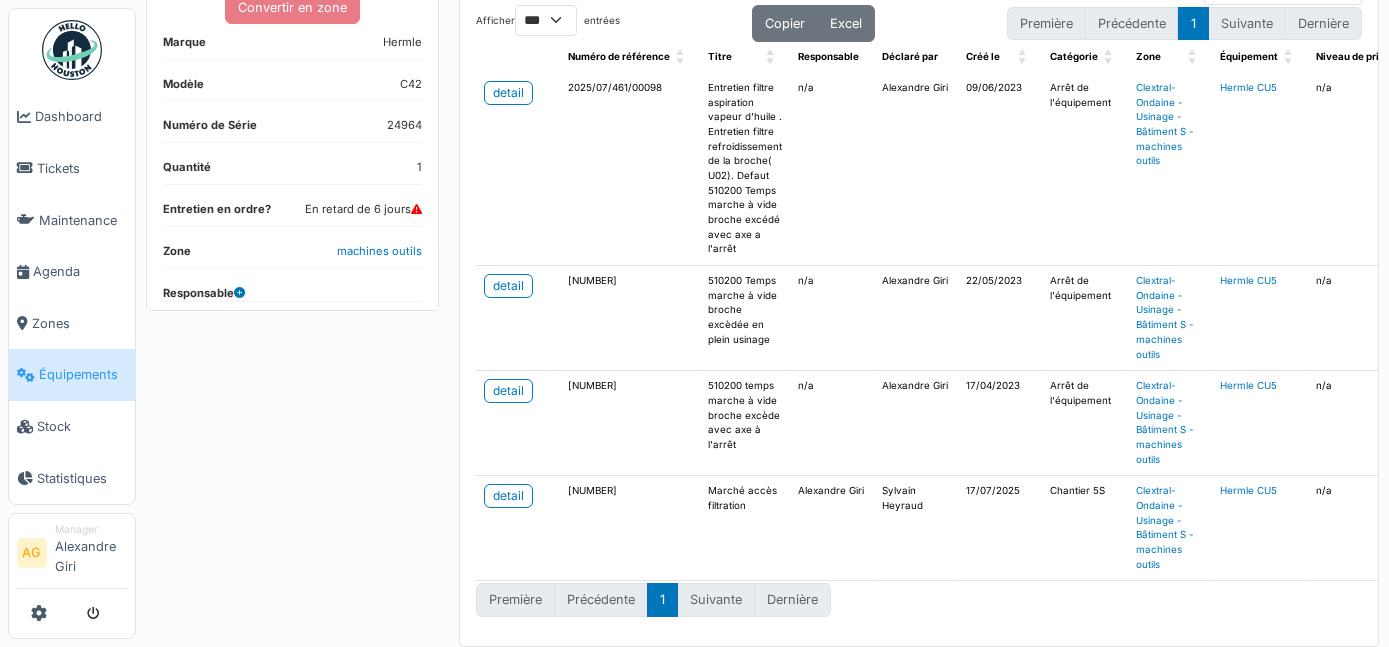 click on "detail" at bounding box center (518, 528) 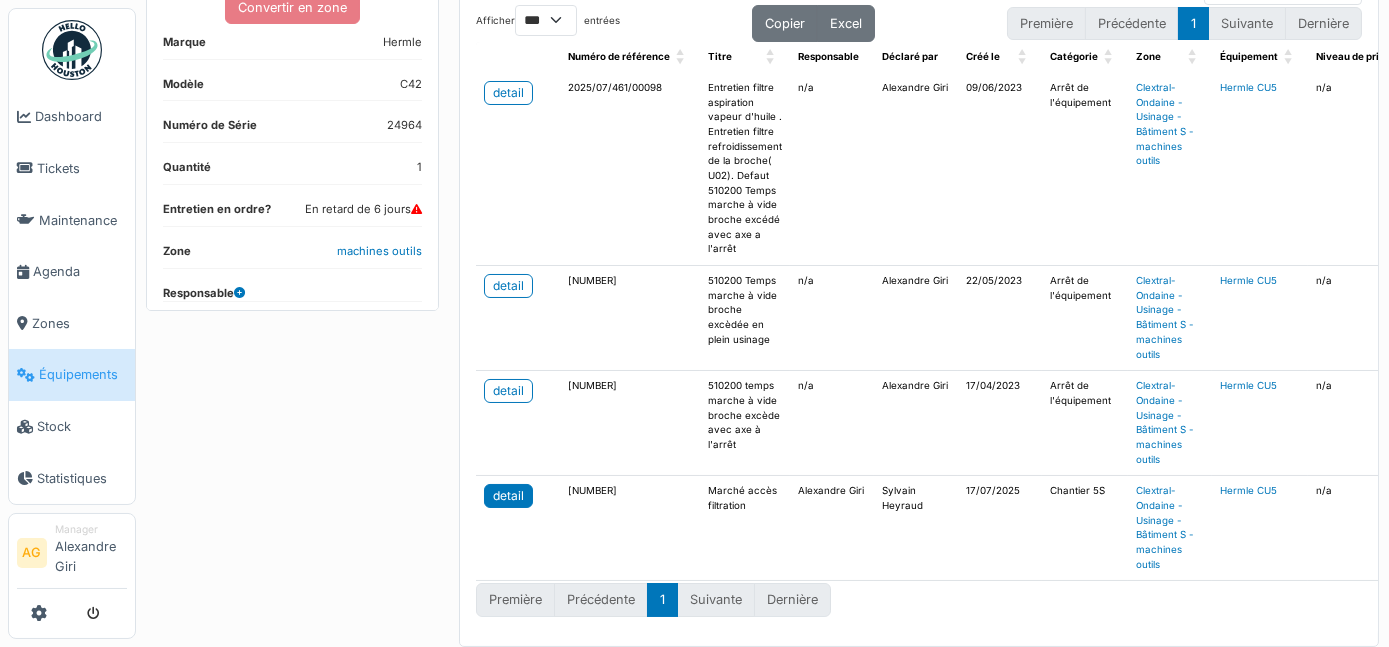 click on "detail" at bounding box center [508, 496] 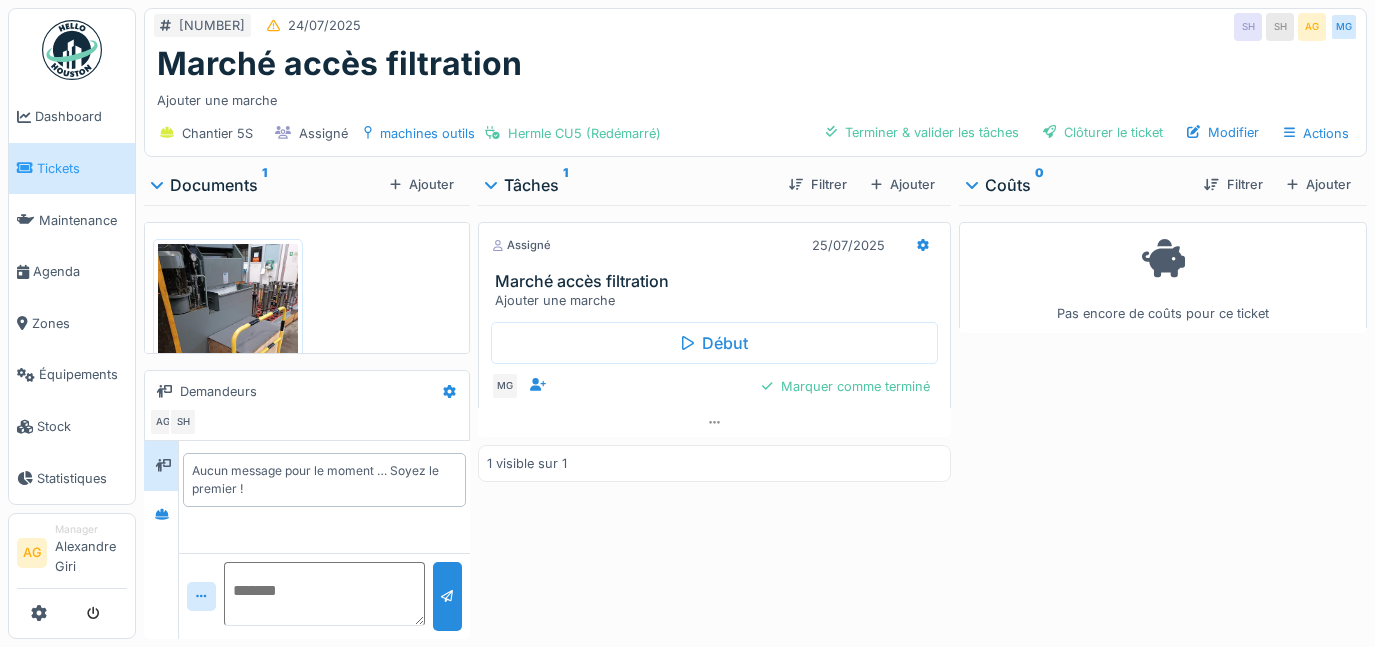 scroll, scrollTop: 0, scrollLeft: 0, axis: both 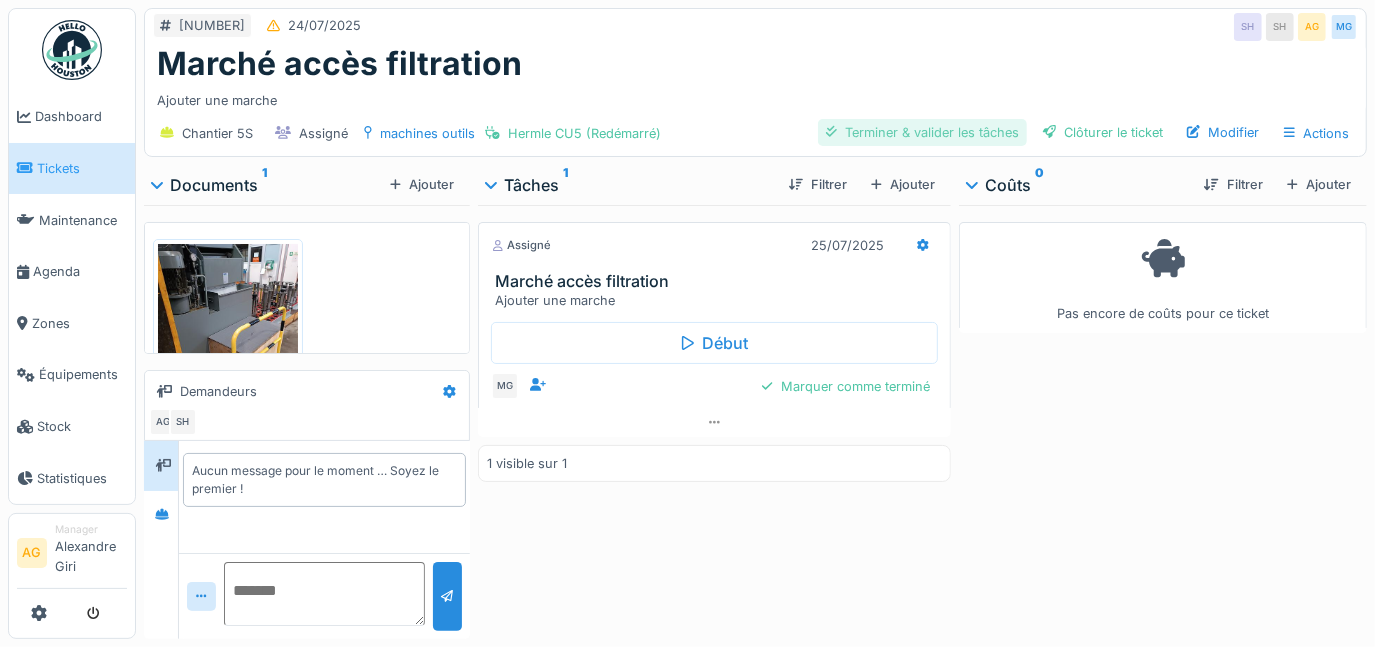 click on "Terminer & valider les tâches" at bounding box center [922, 132] 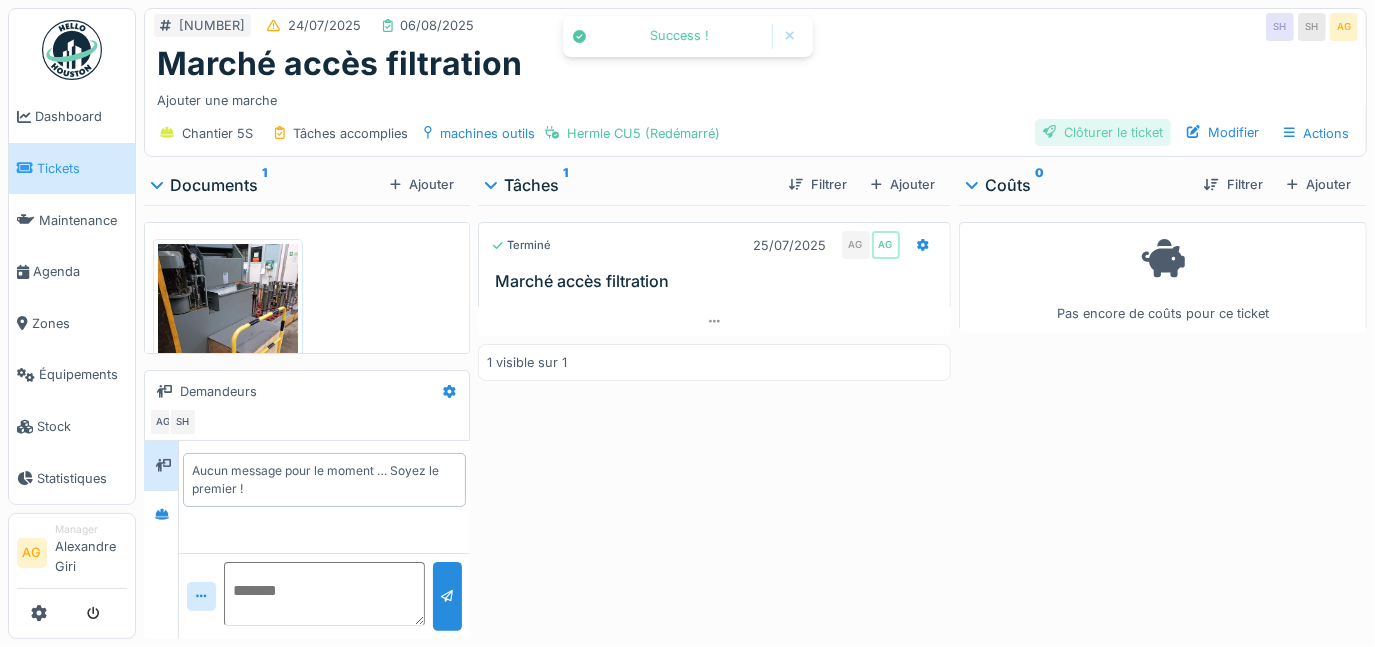 click on "Clôturer le ticket" at bounding box center (1103, 132) 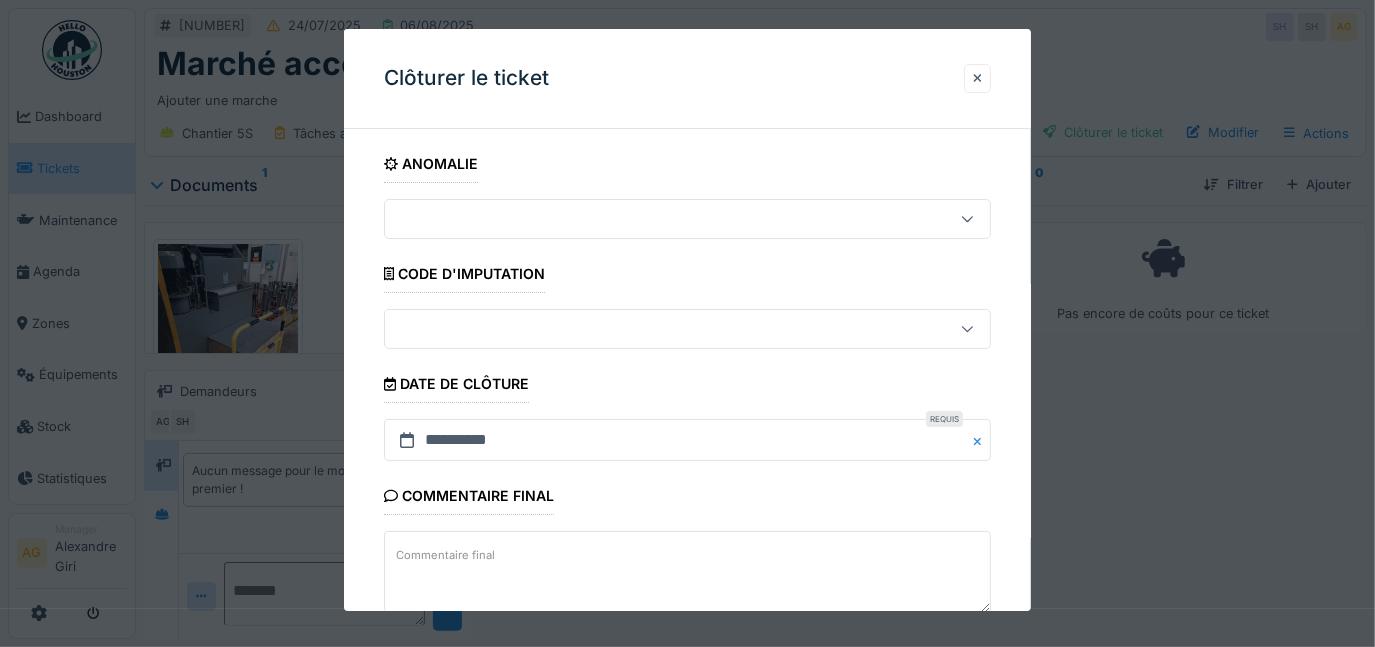 click on "**********" at bounding box center [688, 439] 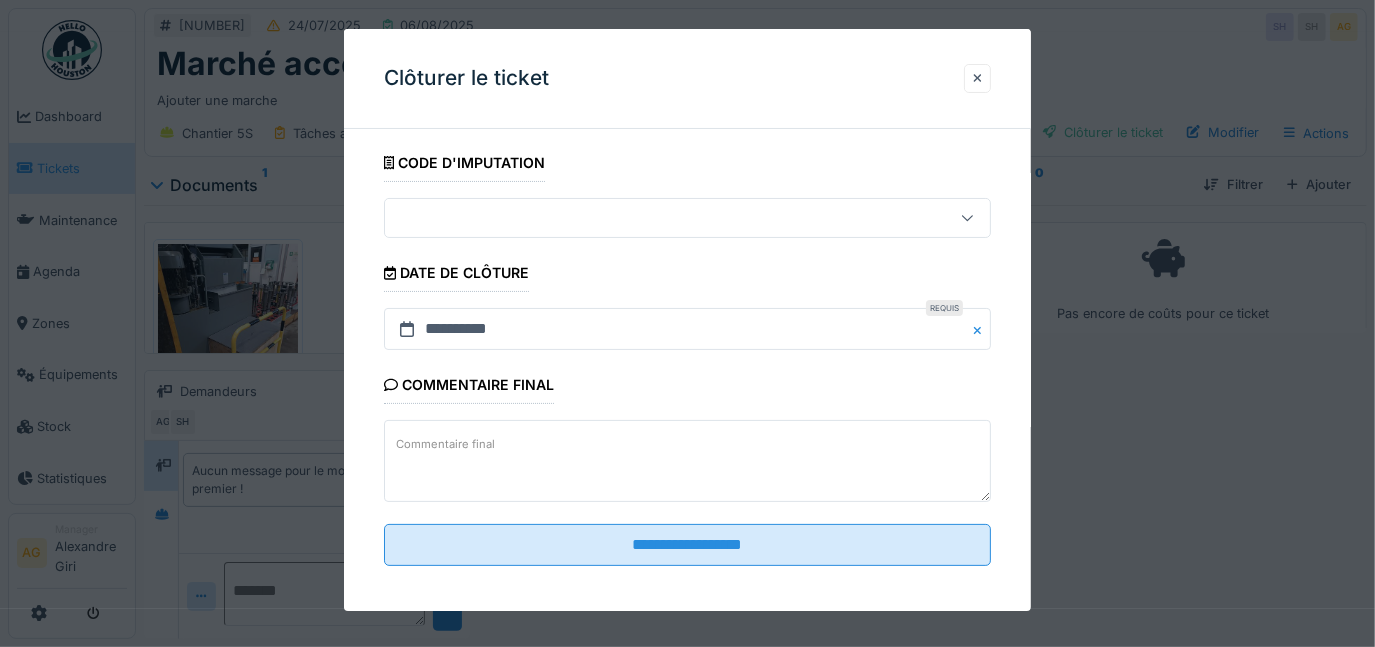 scroll, scrollTop: 118, scrollLeft: 0, axis: vertical 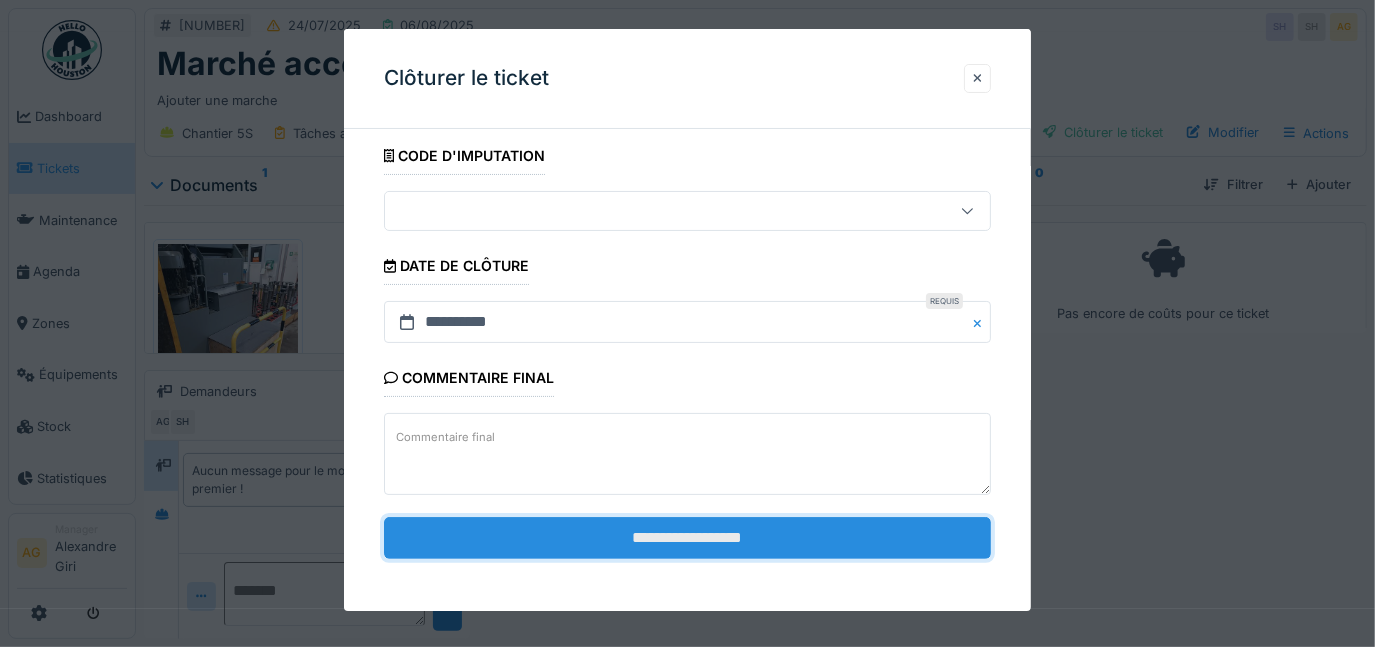 click on "**********" at bounding box center (688, 538) 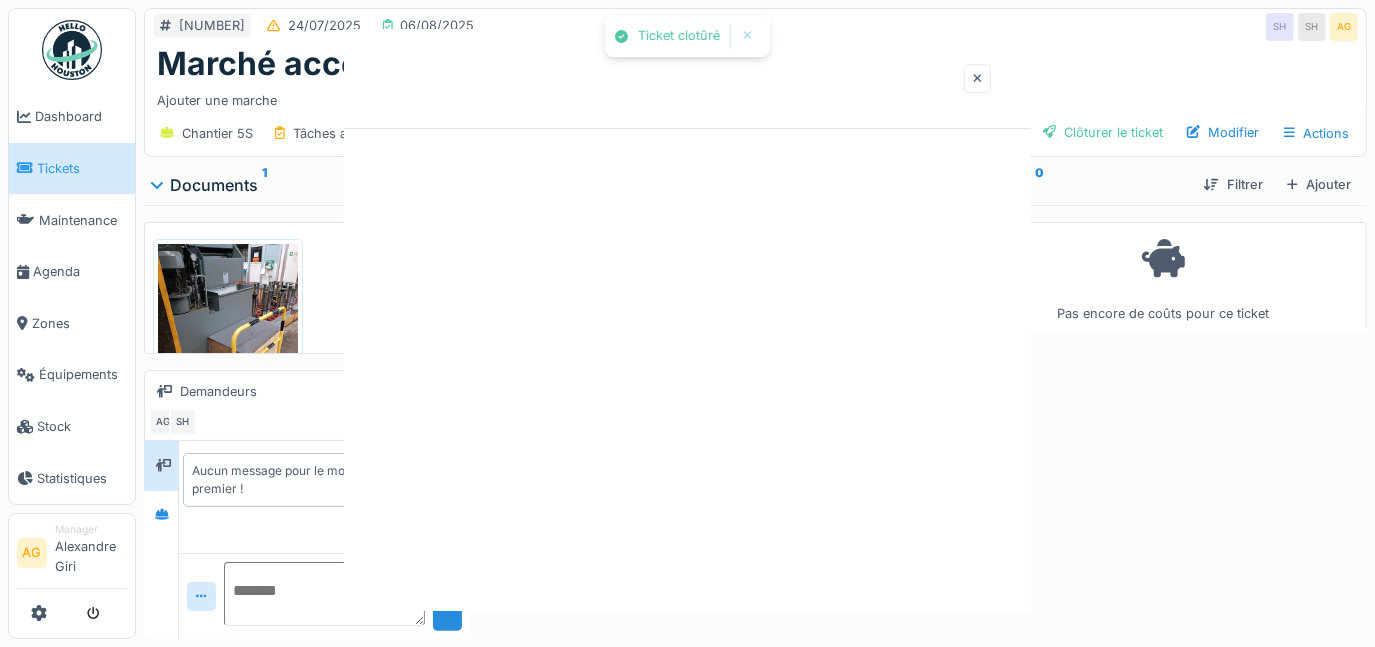 scroll, scrollTop: 0, scrollLeft: 0, axis: both 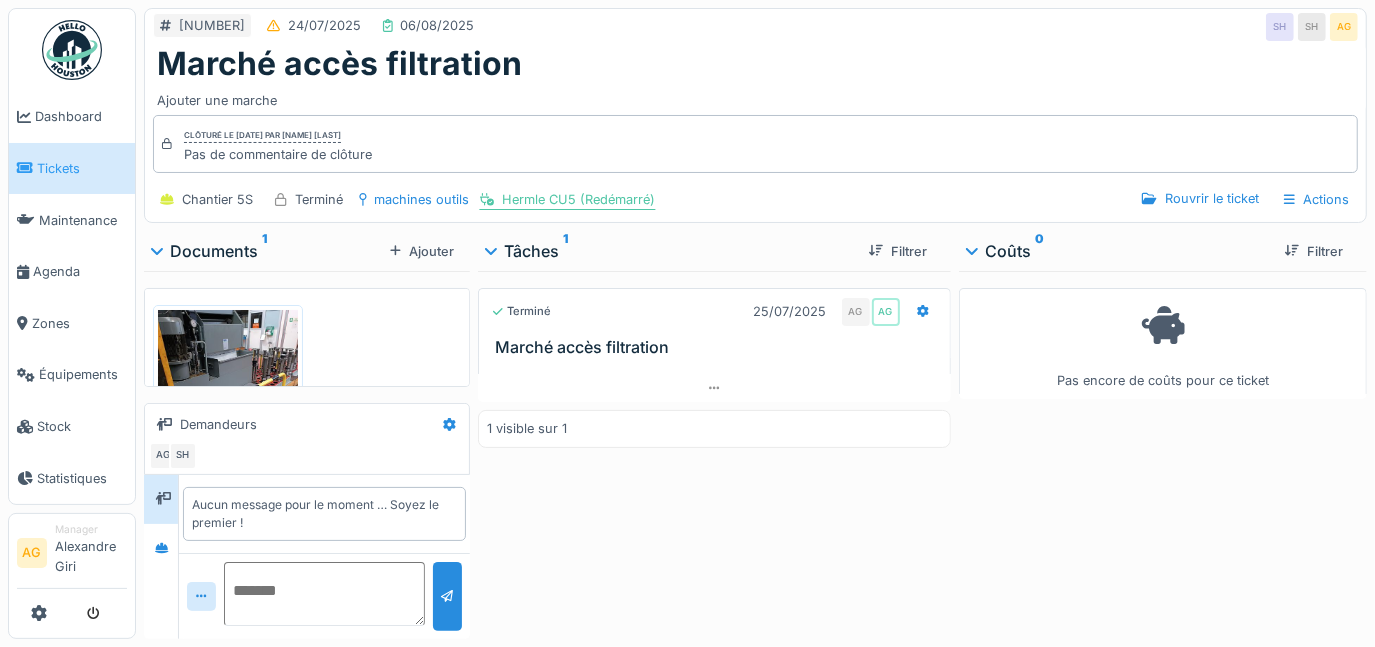 click on "Hermle CU5   (Redémarré)" at bounding box center (578, 199) 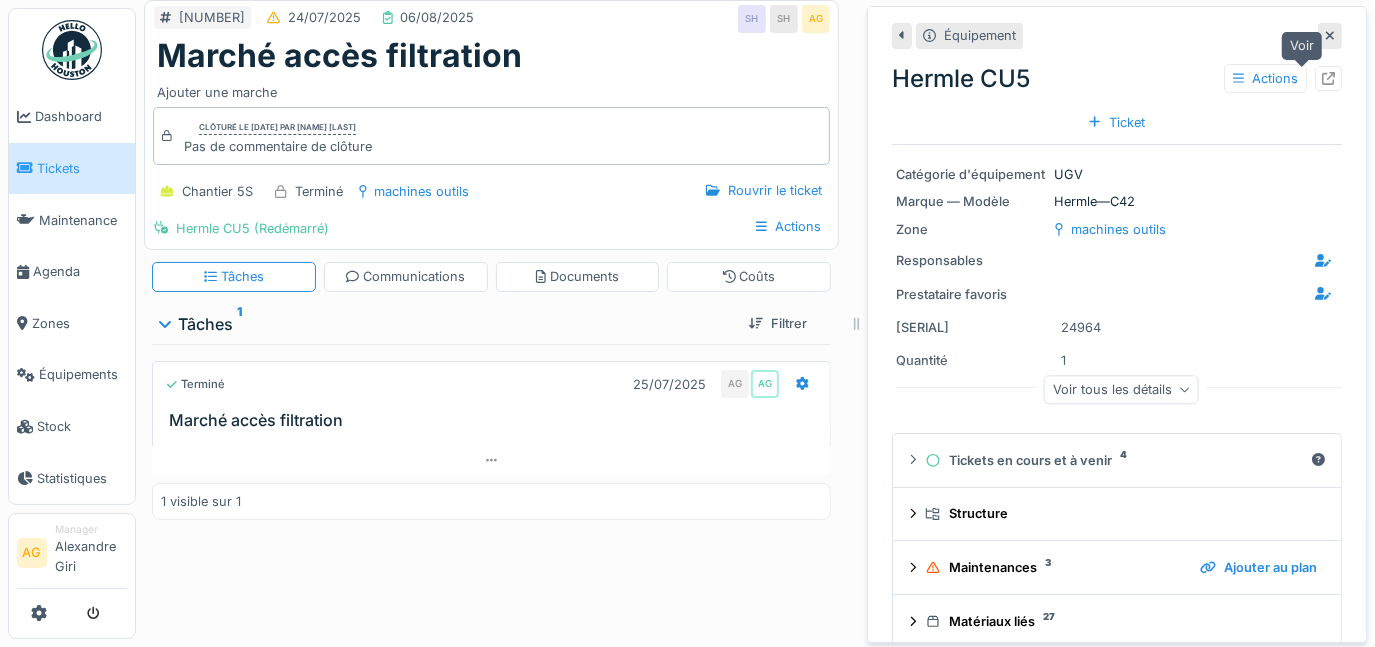 click 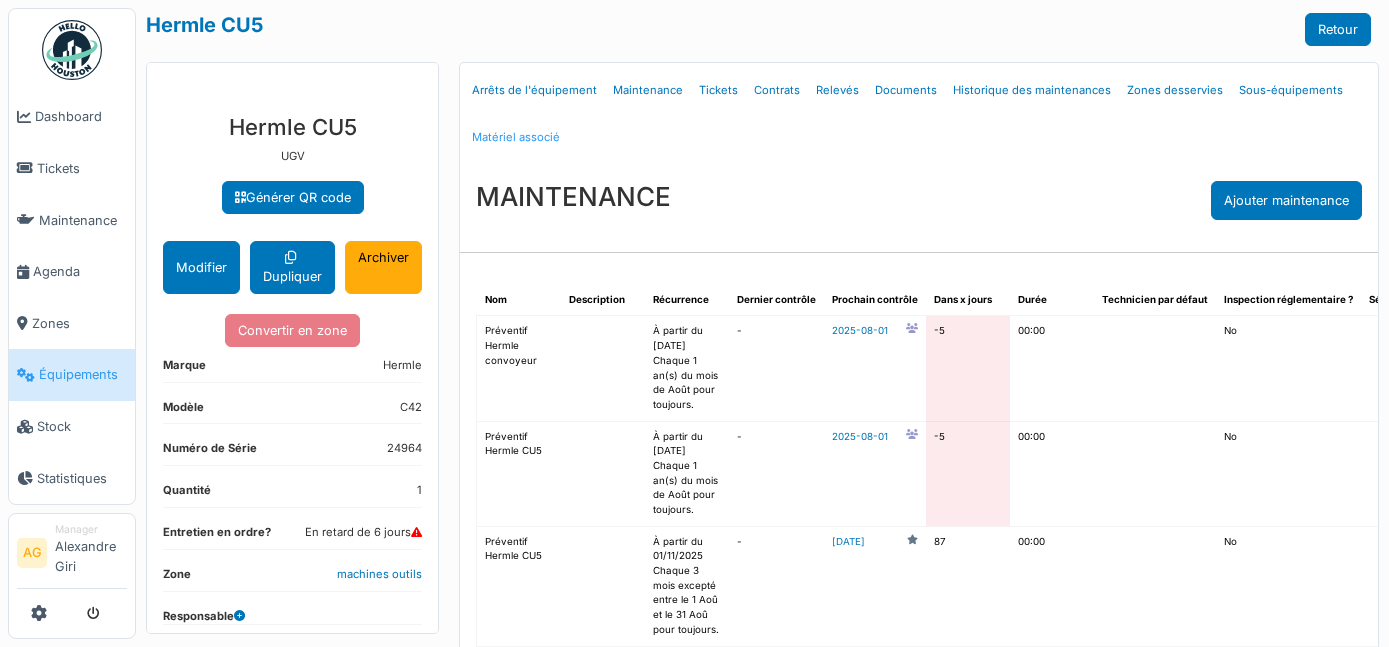 scroll, scrollTop: 0, scrollLeft: 0, axis: both 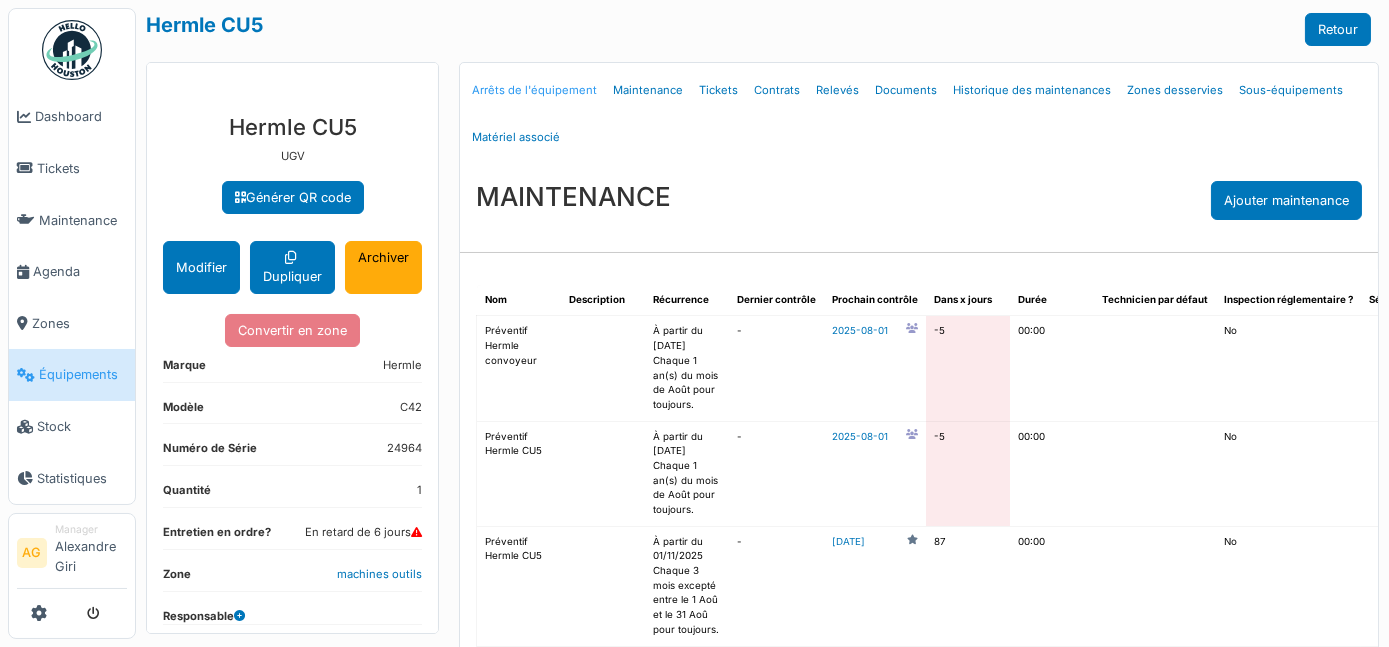 click on "Arrêts de l'équipement" at bounding box center (534, 90) 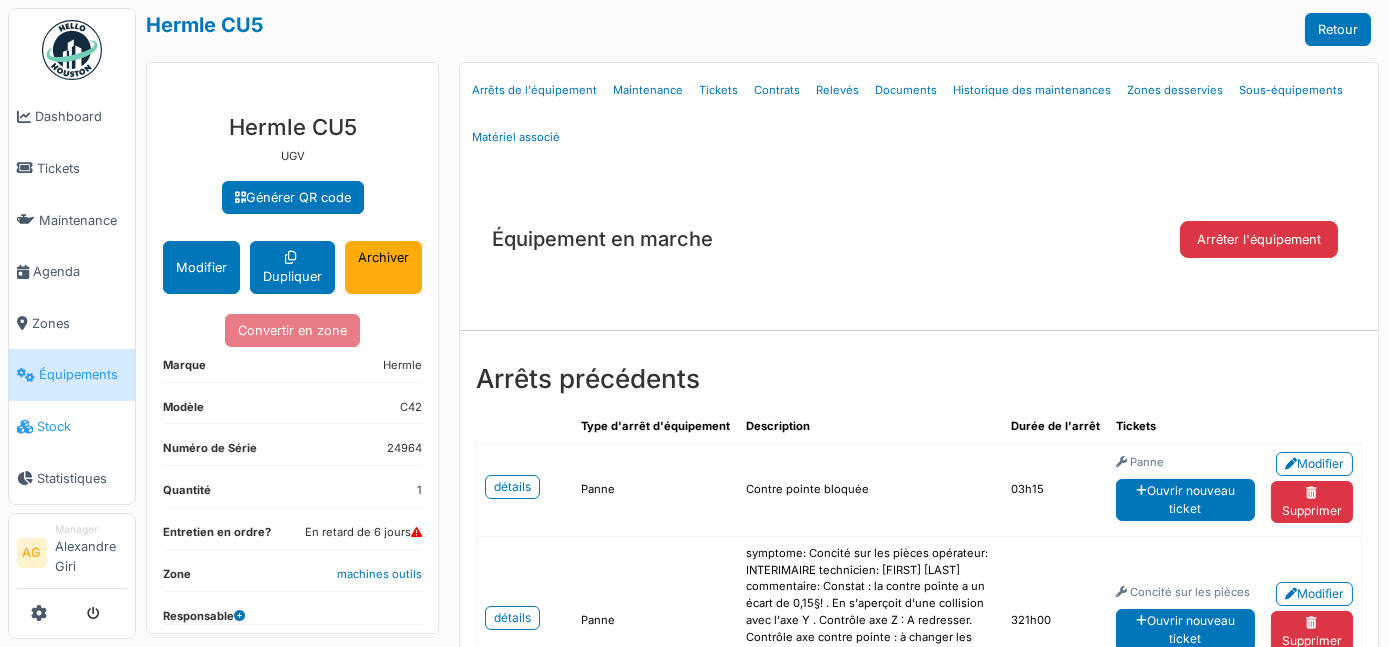 click on "Stock" at bounding box center [82, 426] 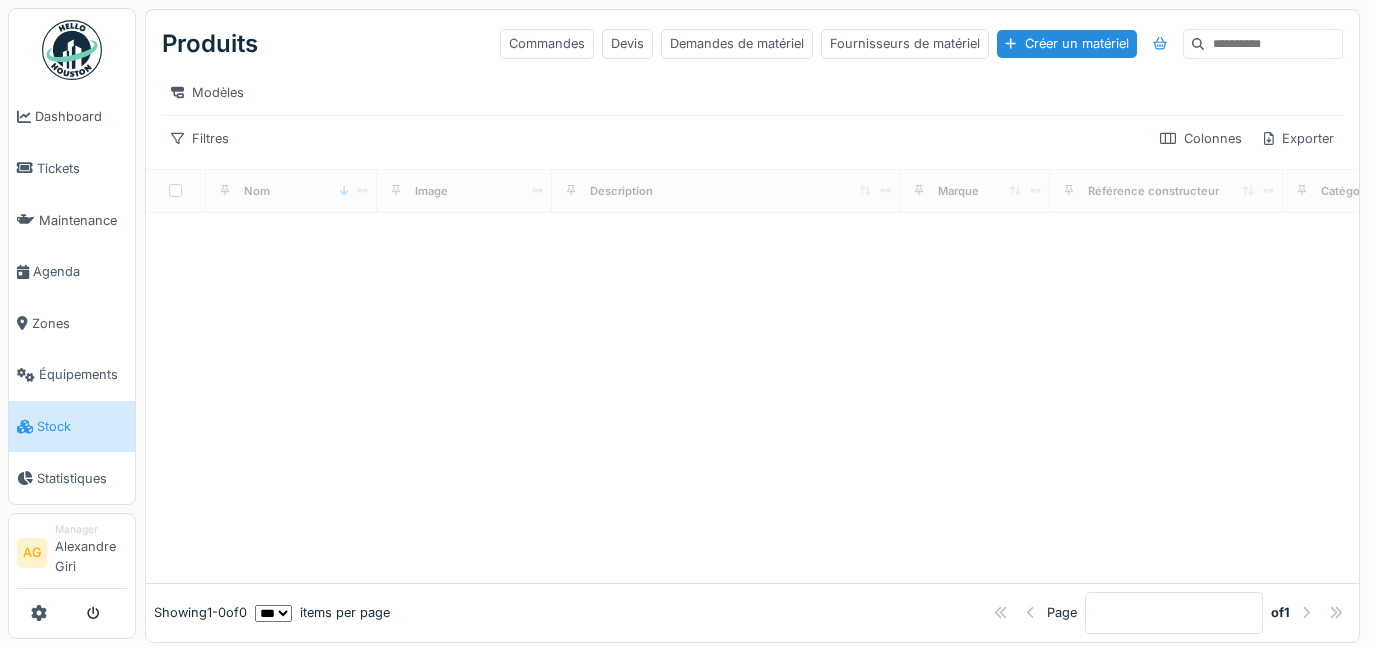 scroll, scrollTop: 0, scrollLeft: 0, axis: both 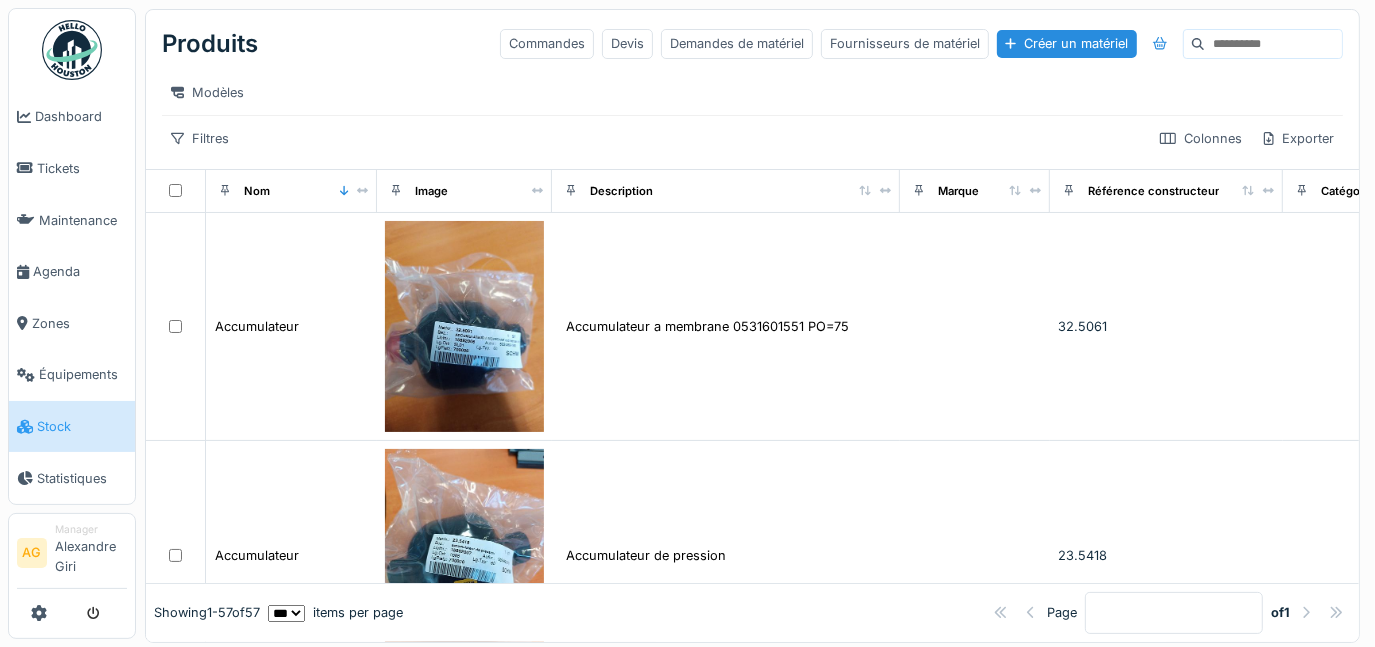 click at bounding box center [1273, 44] 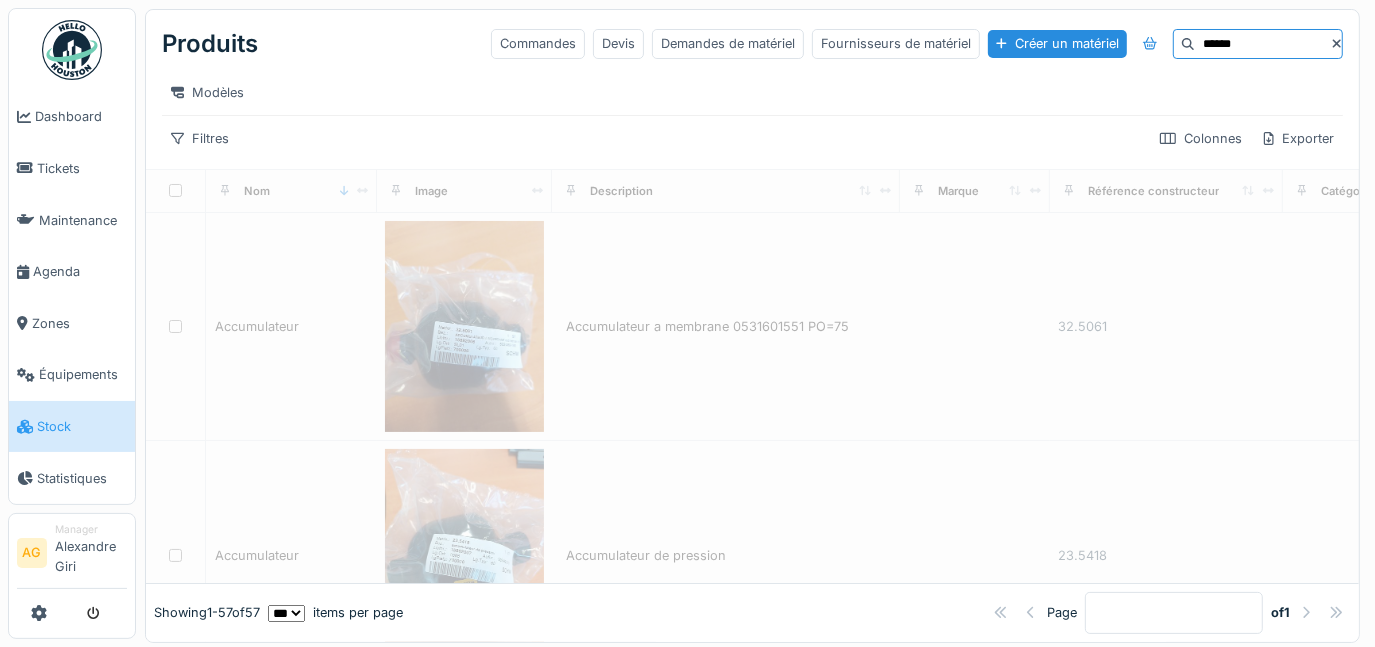 type on "******" 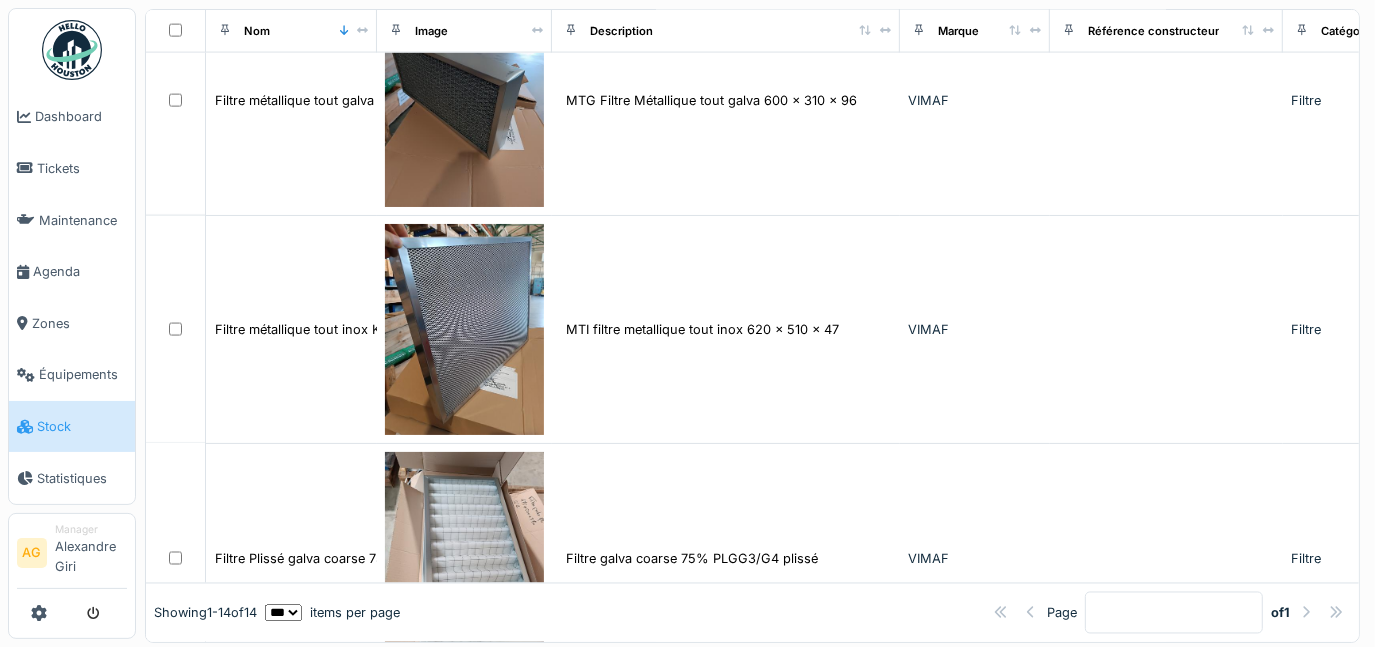 scroll, scrollTop: 2156, scrollLeft: 0, axis: vertical 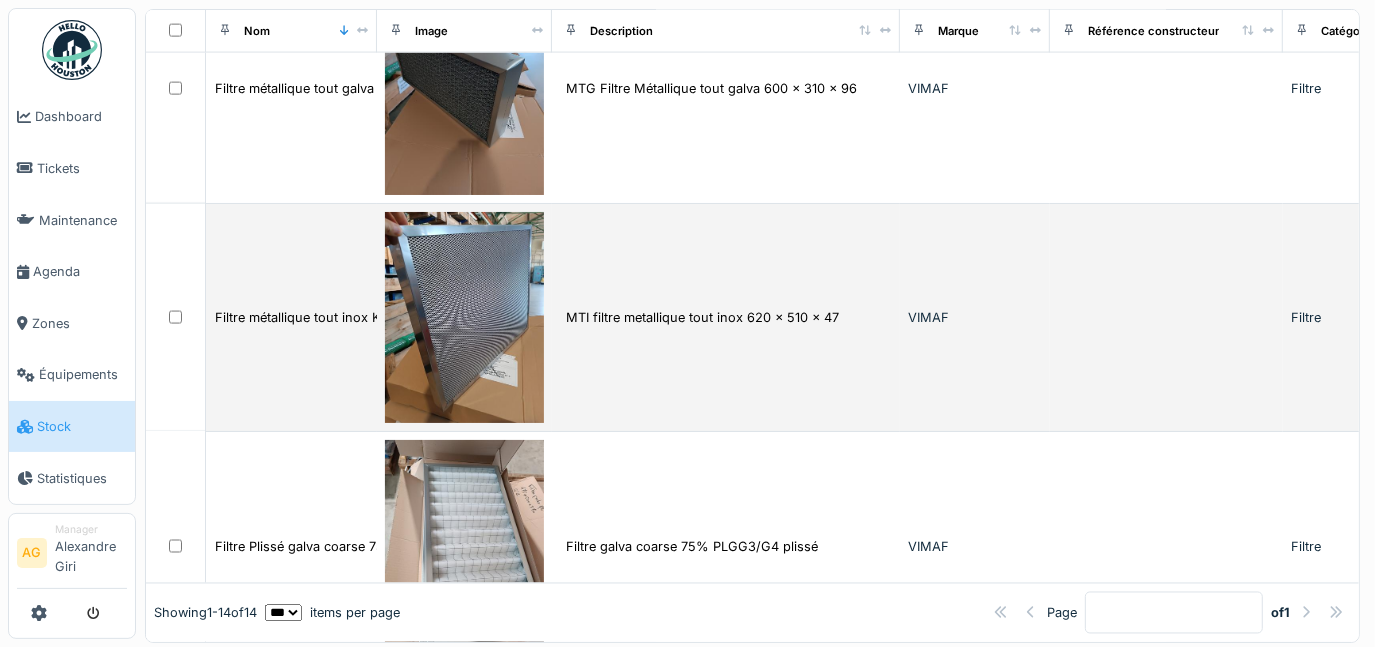 click on "MTI filtre metallique tout inox 620 x 510 x 47" at bounding box center (726, 318) 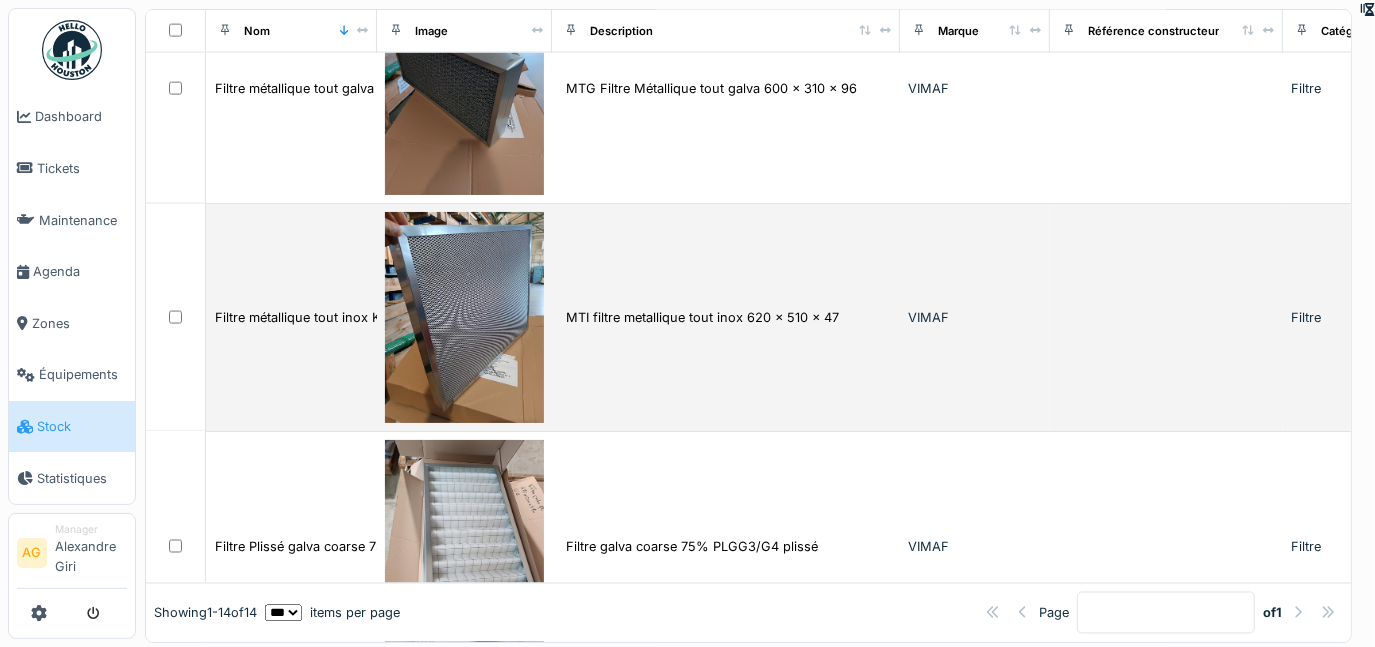scroll, scrollTop: 2171, scrollLeft: 0, axis: vertical 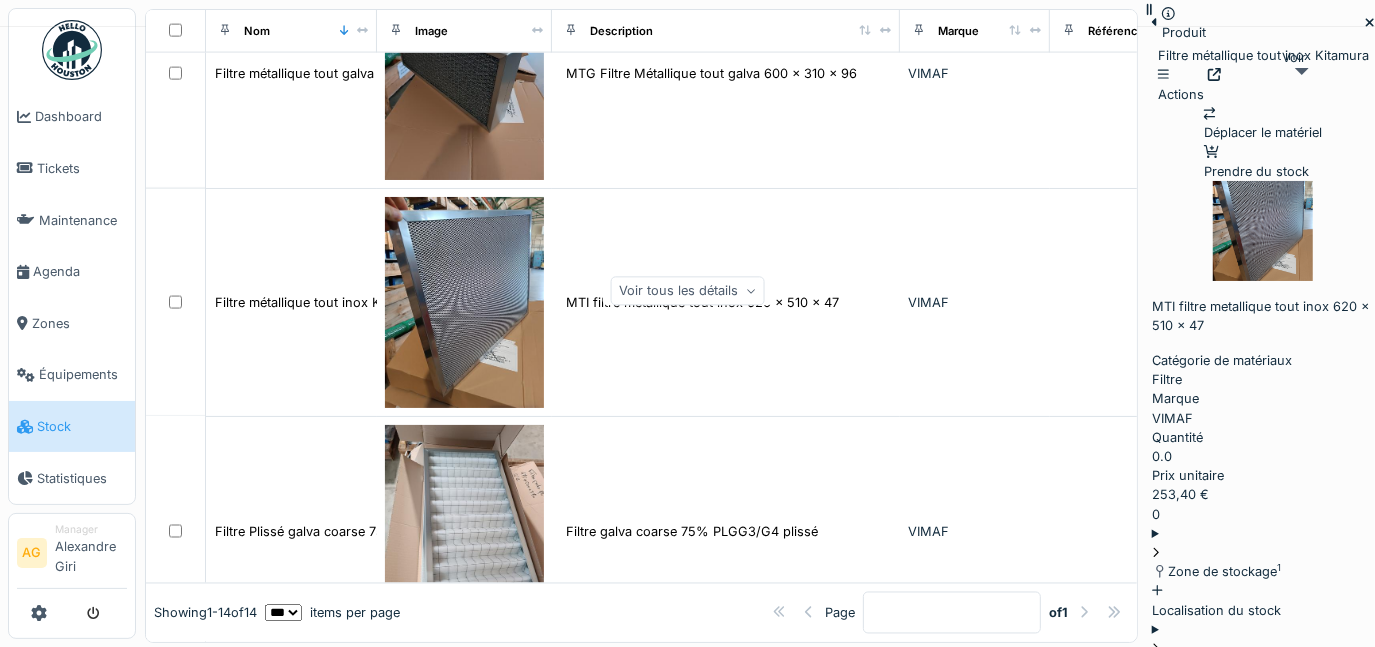 click at bounding box center [1214, 75] 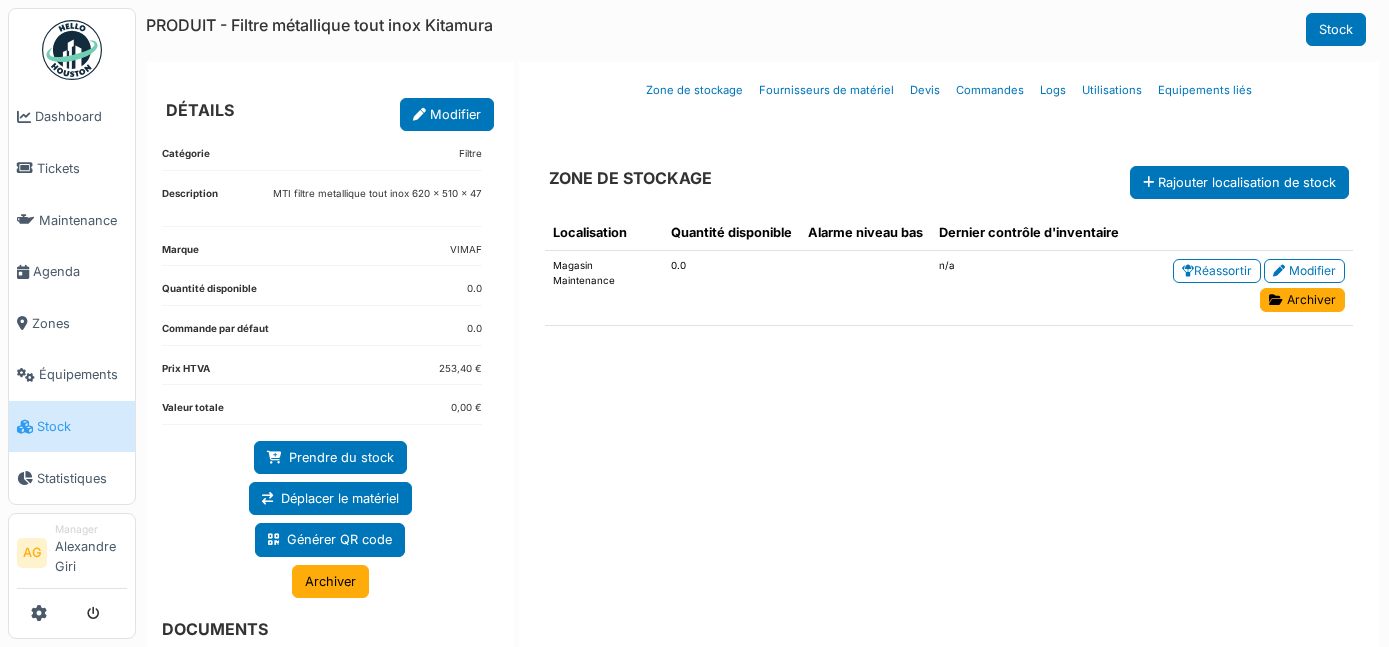 scroll, scrollTop: 0, scrollLeft: 0, axis: both 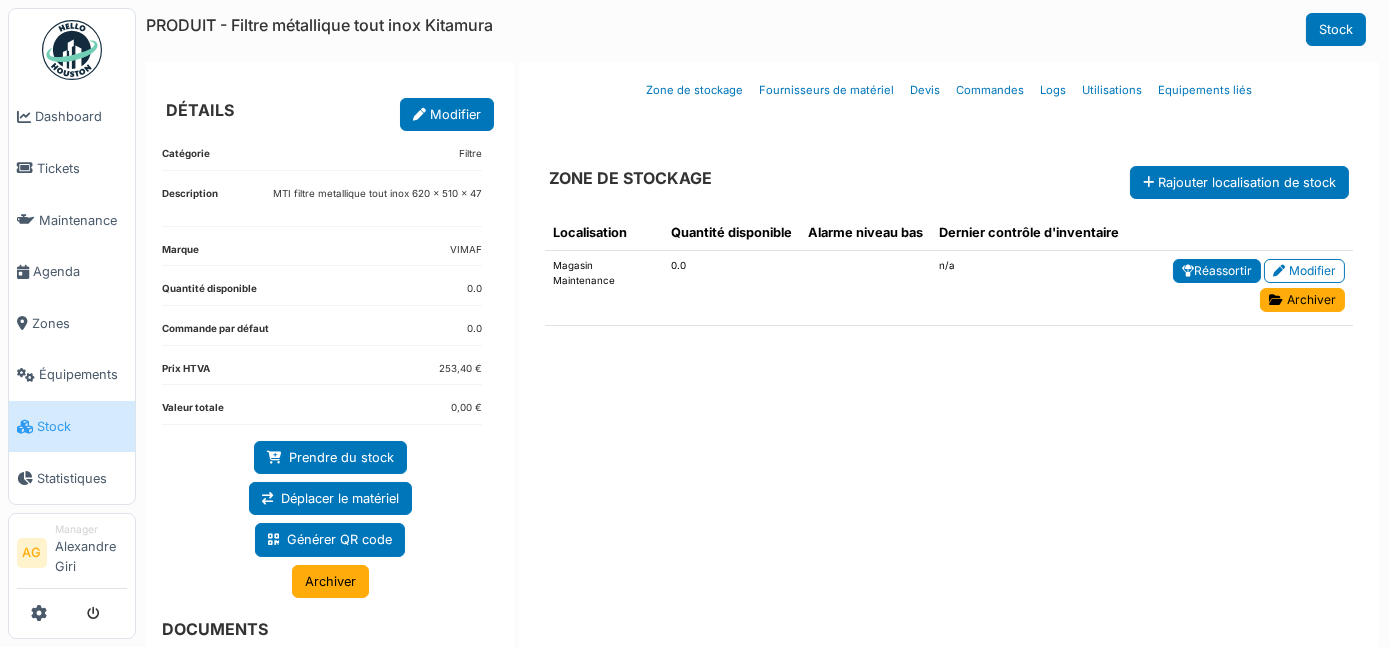 click on "Réassortir" at bounding box center (1217, 271) 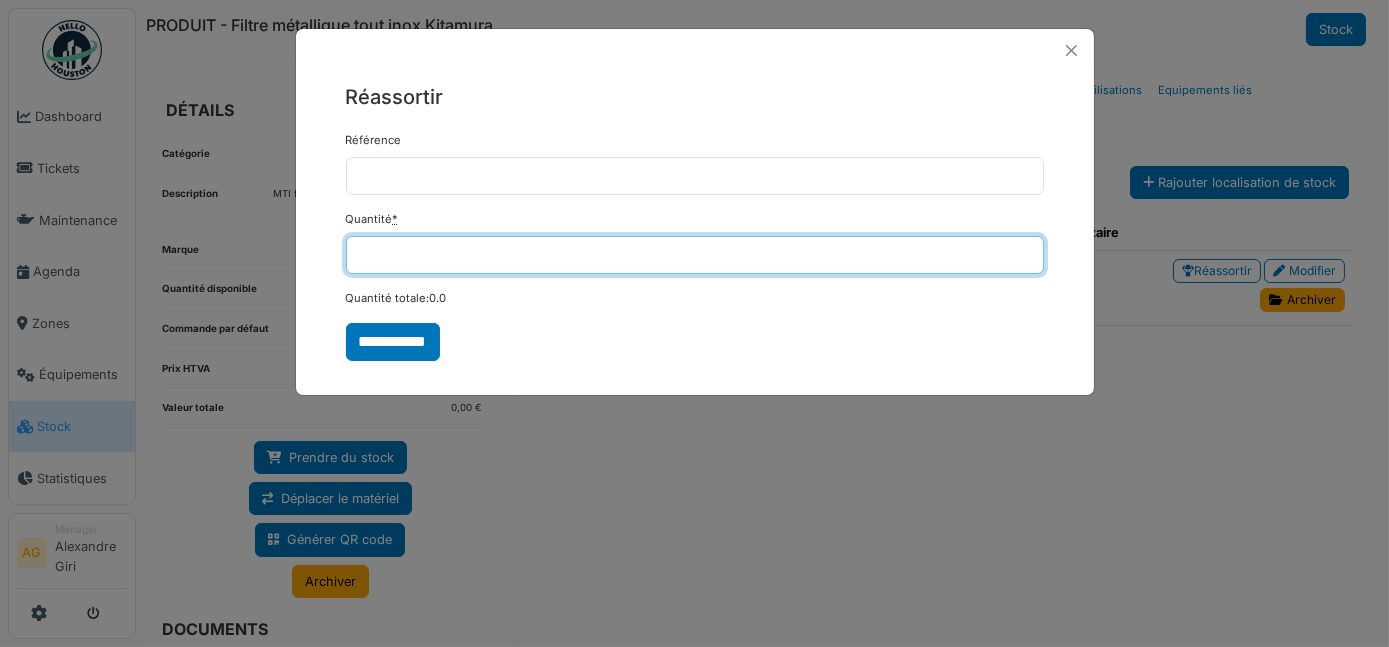 click on "*" at bounding box center [695, 255] 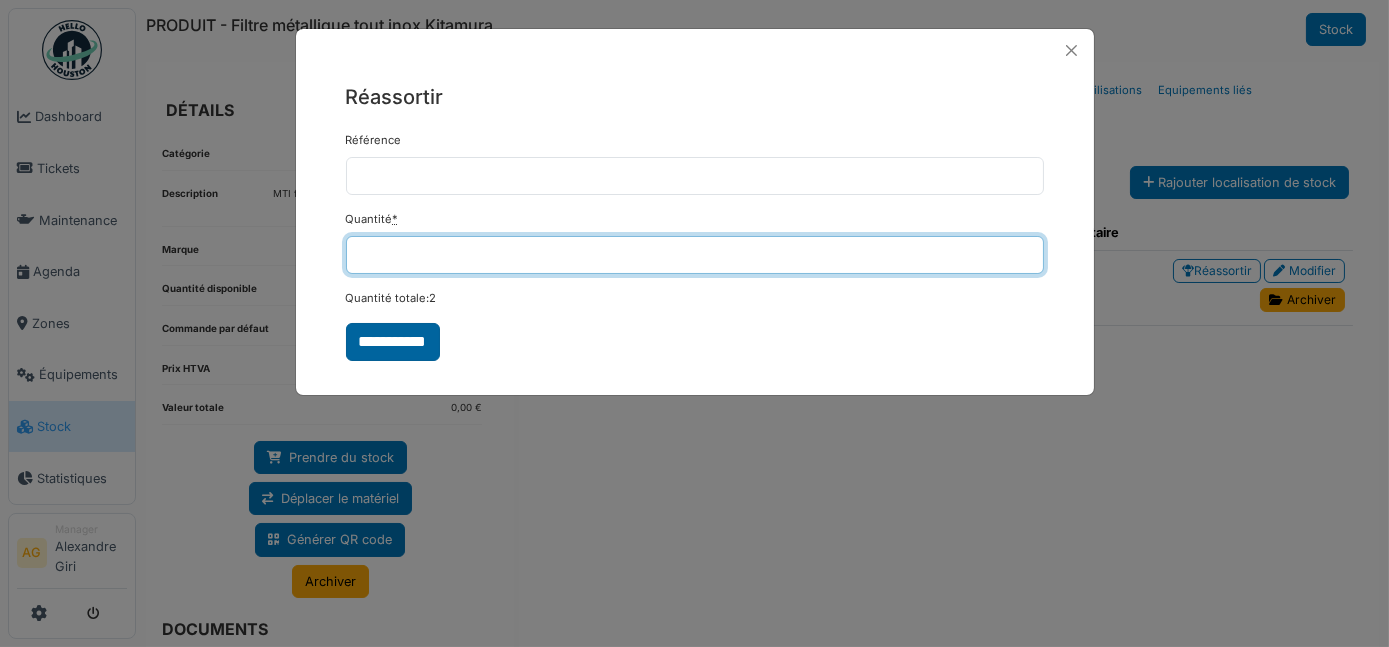 type on "*" 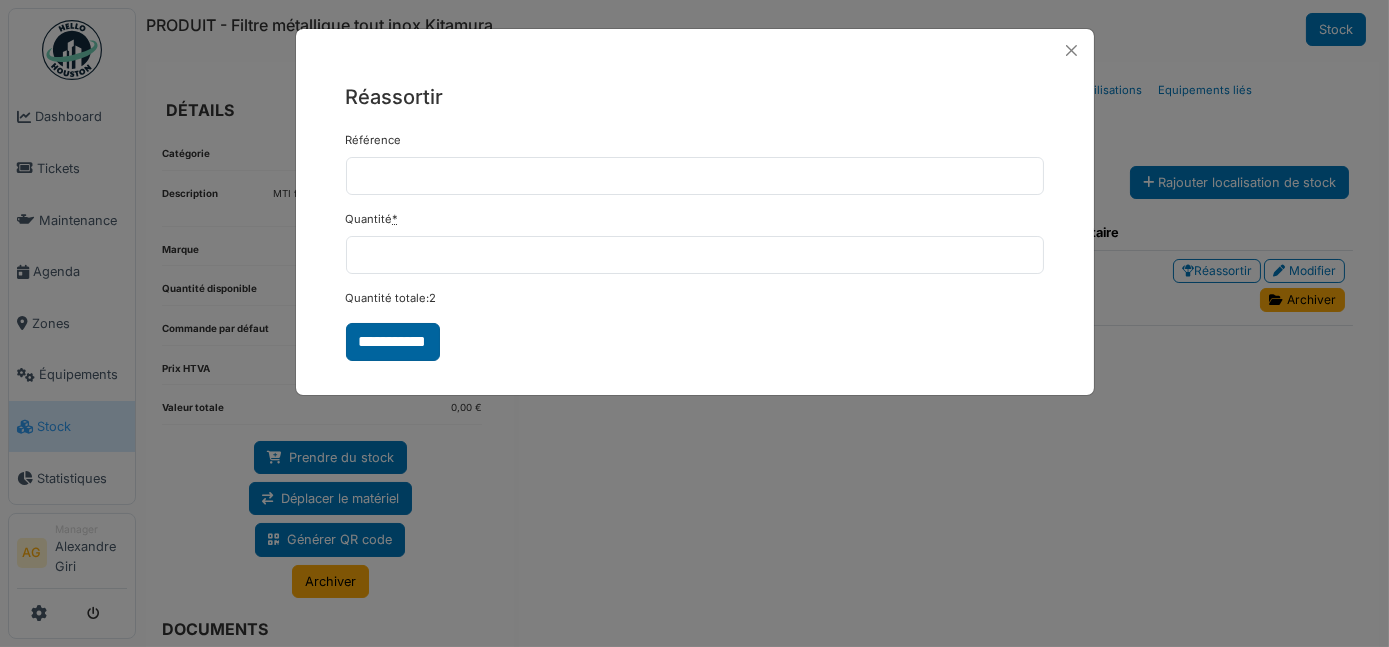 click on "**********" at bounding box center (393, 342) 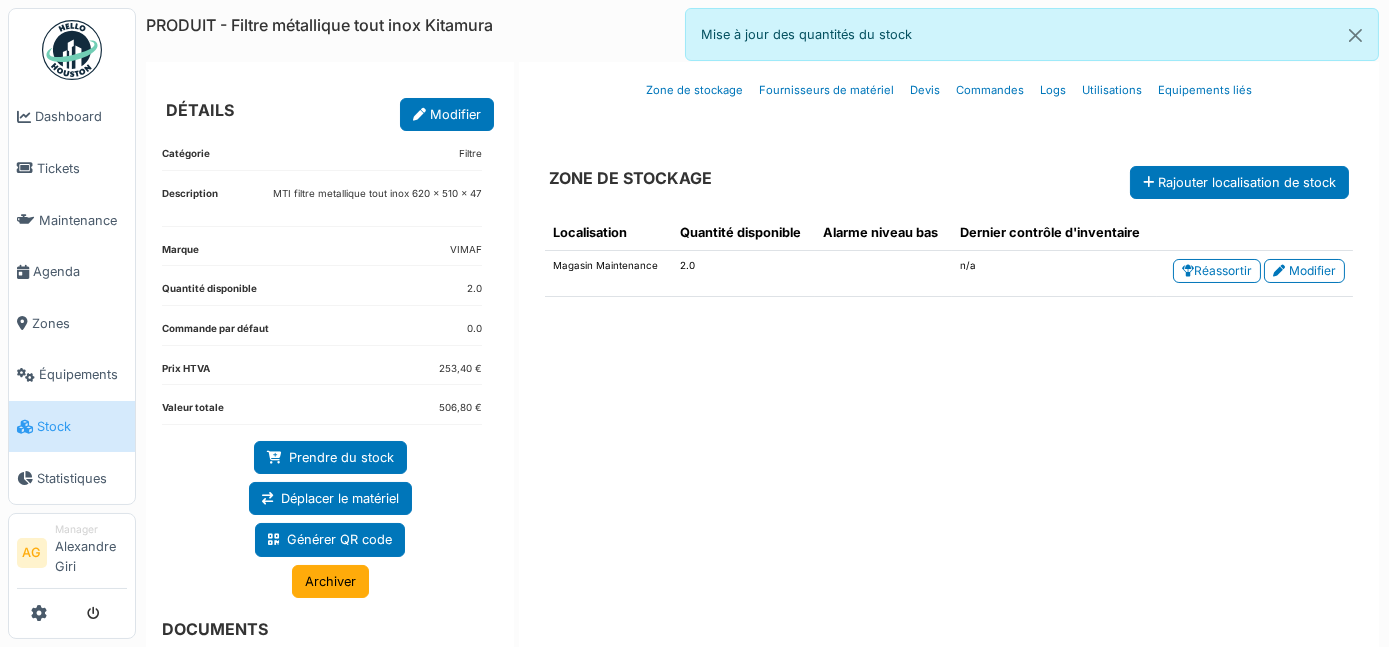 click on "Stock" at bounding box center [82, 426] 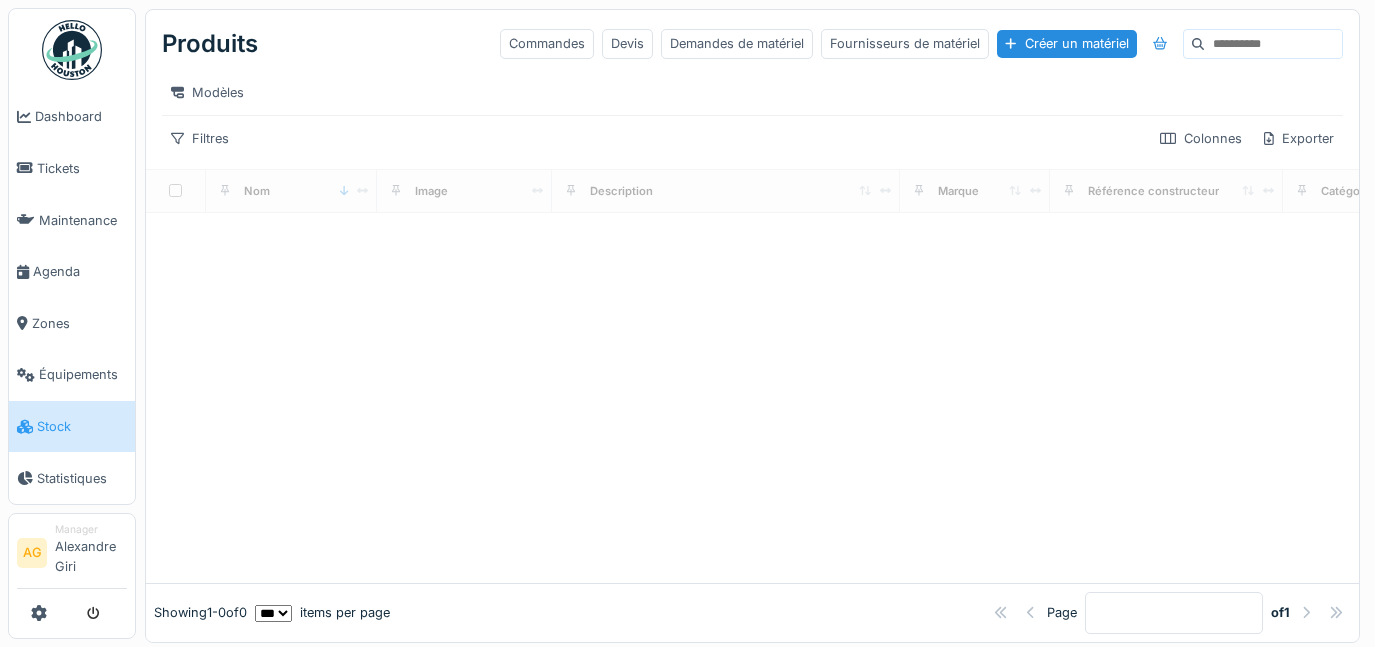 scroll, scrollTop: 0, scrollLeft: 0, axis: both 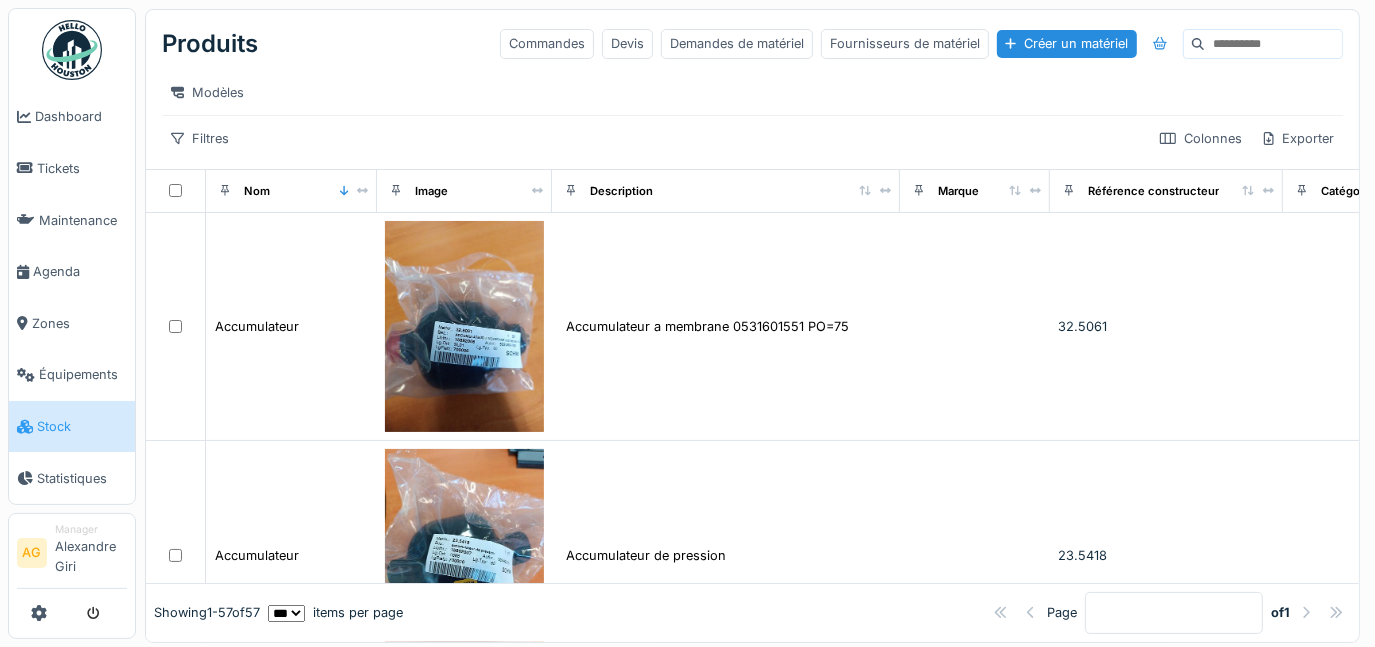 click at bounding box center [1273, 44] 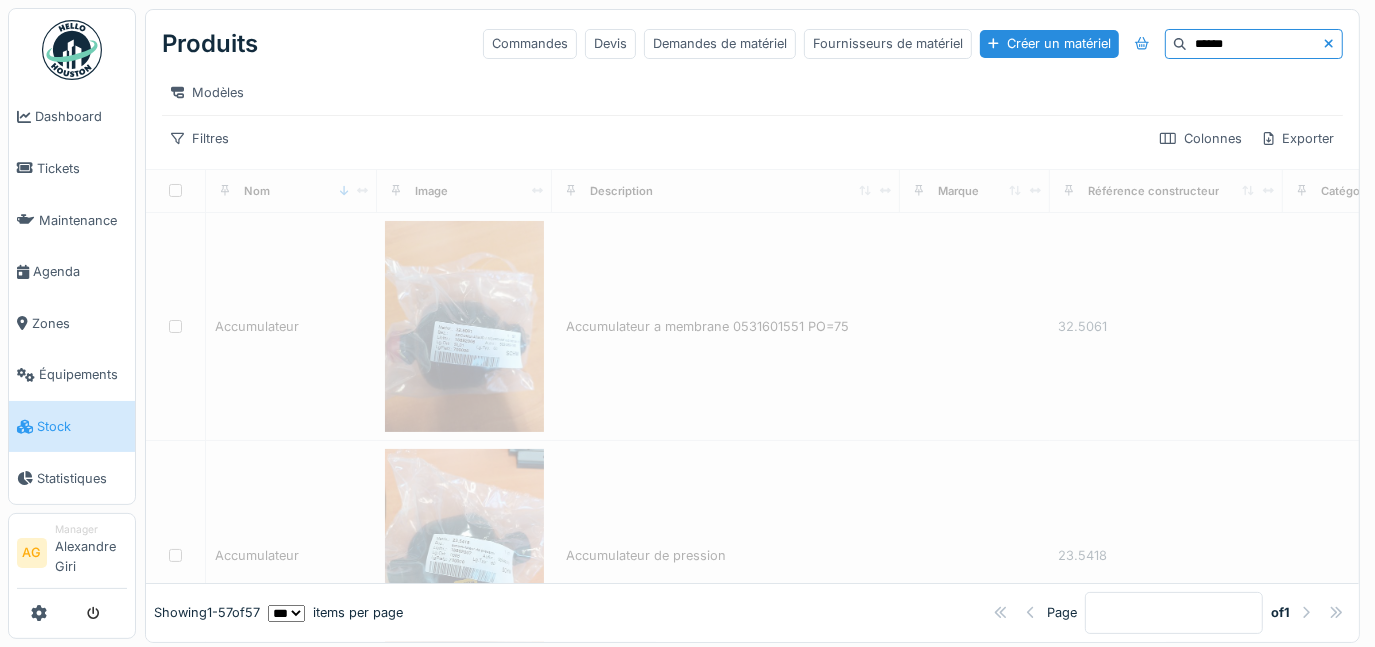 type on "******" 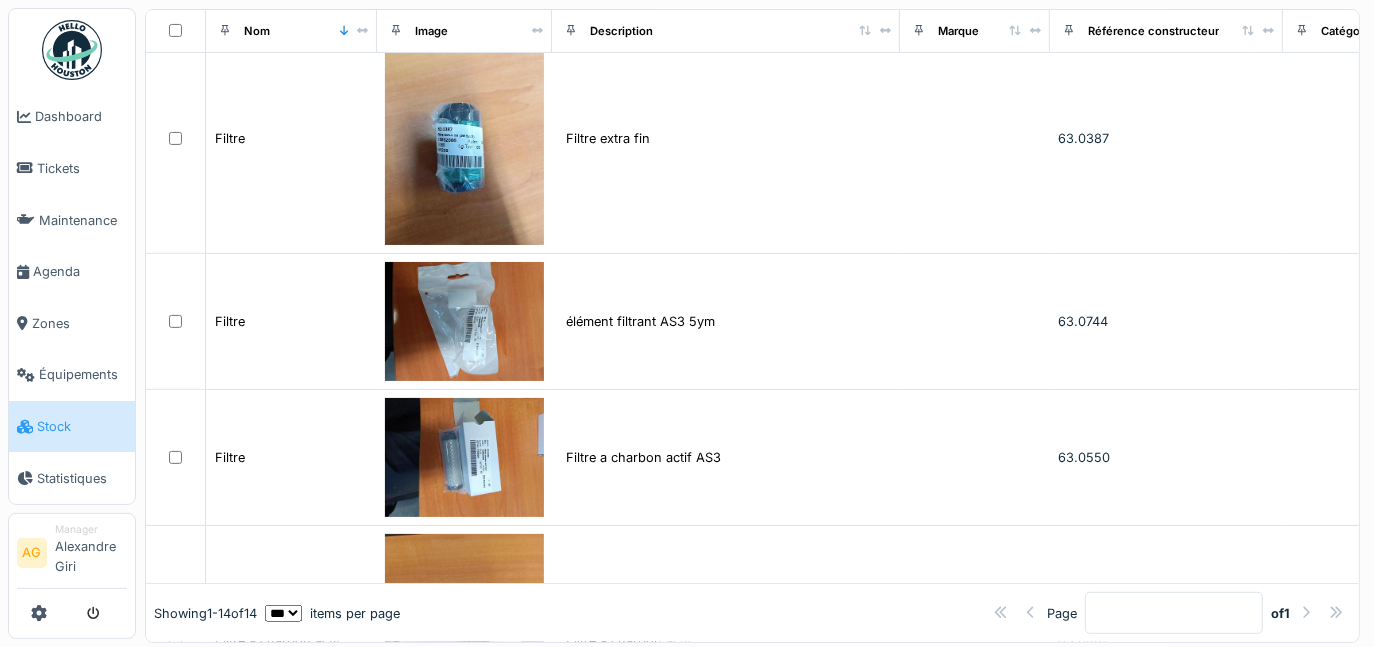 scroll, scrollTop: 533, scrollLeft: 0, axis: vertical 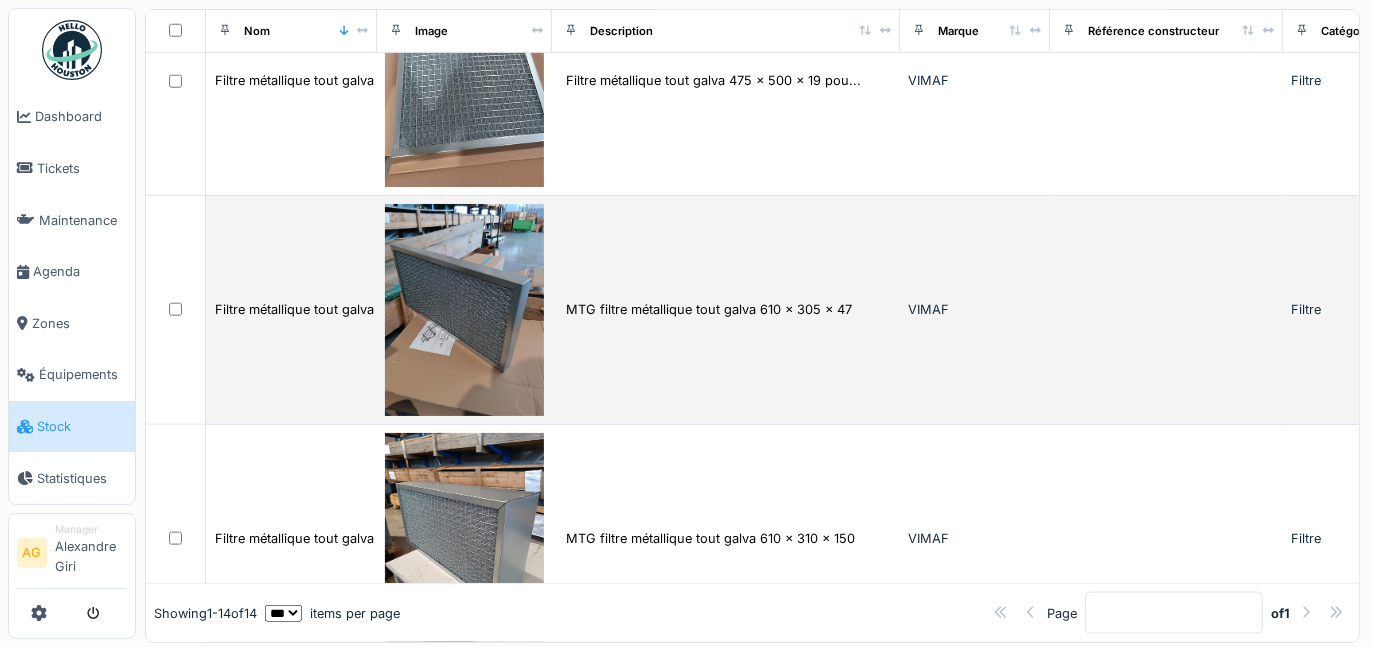 click on "VIMAF" at bounding box center [975, 310] 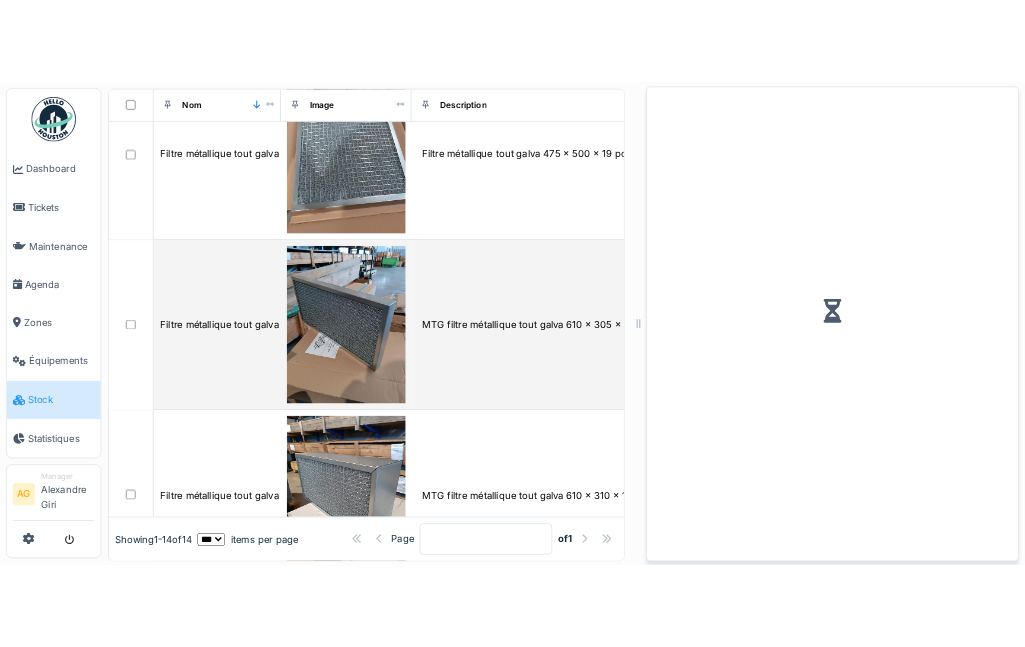 scroll, scrollTop: 1493, scrollLeft: 0, axis: vertical 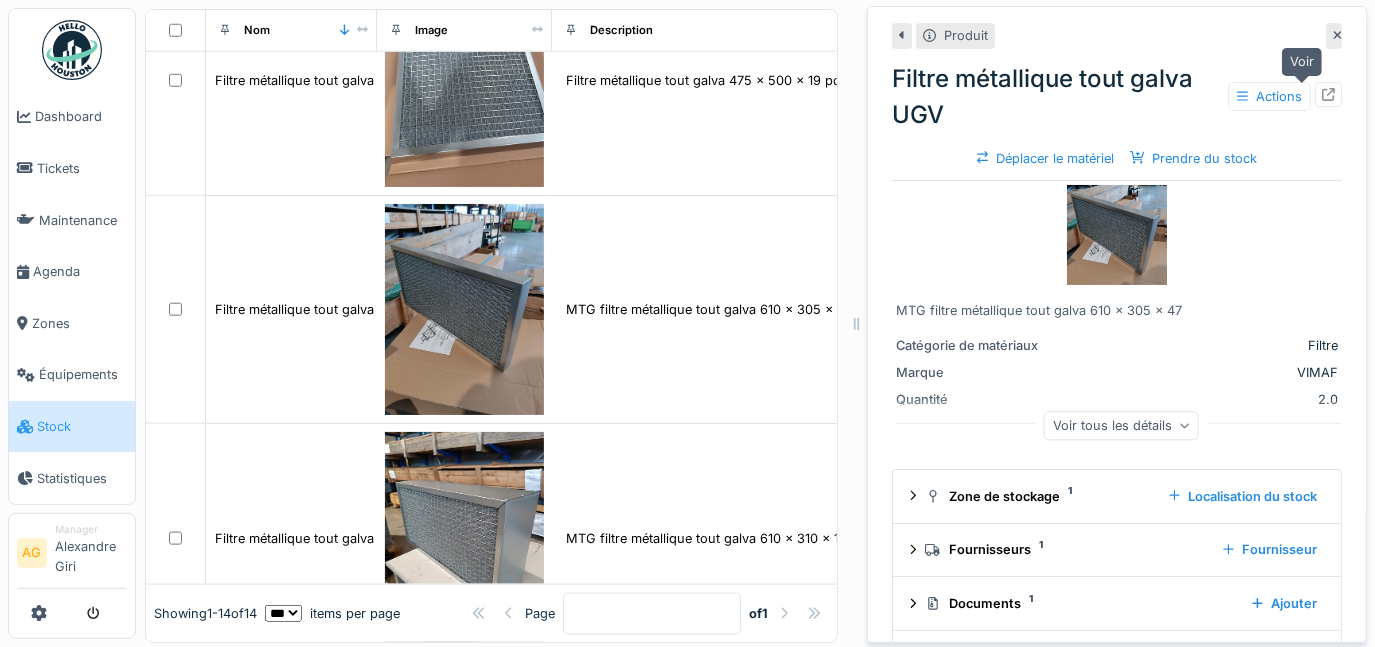 click 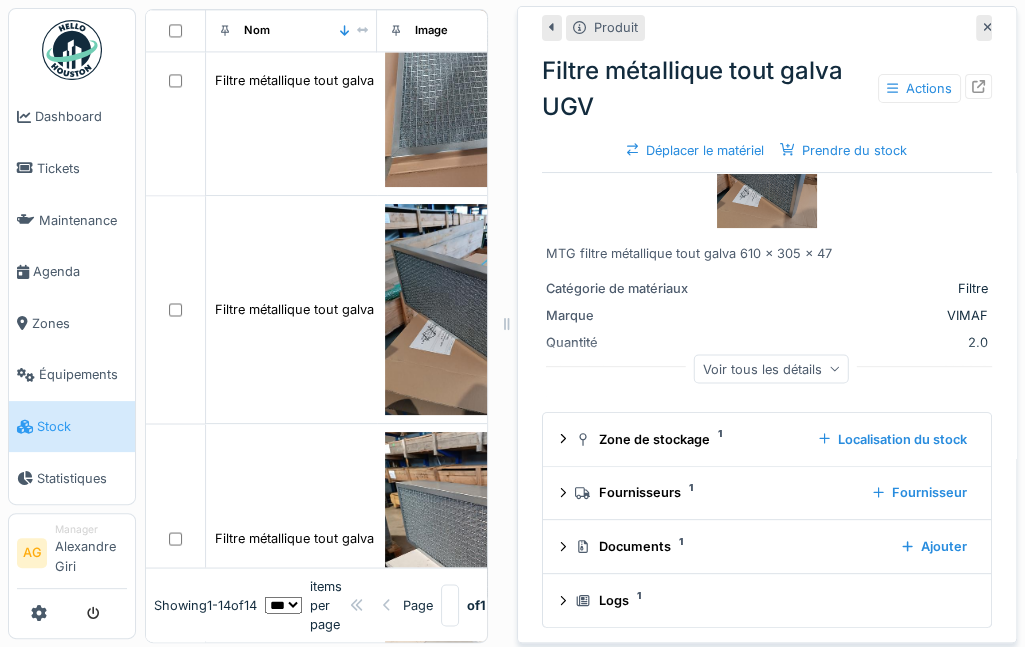 scroll, scrollTop: 58, scrollLeft: 0, axis: vertical 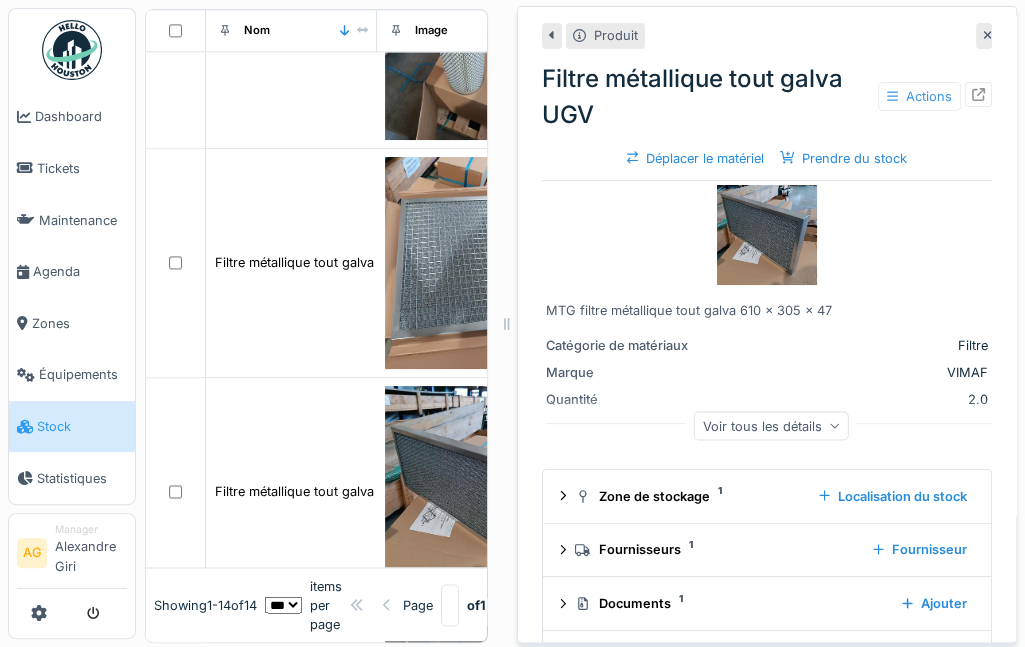 click on "Actions" at bounding box center (919, 96) 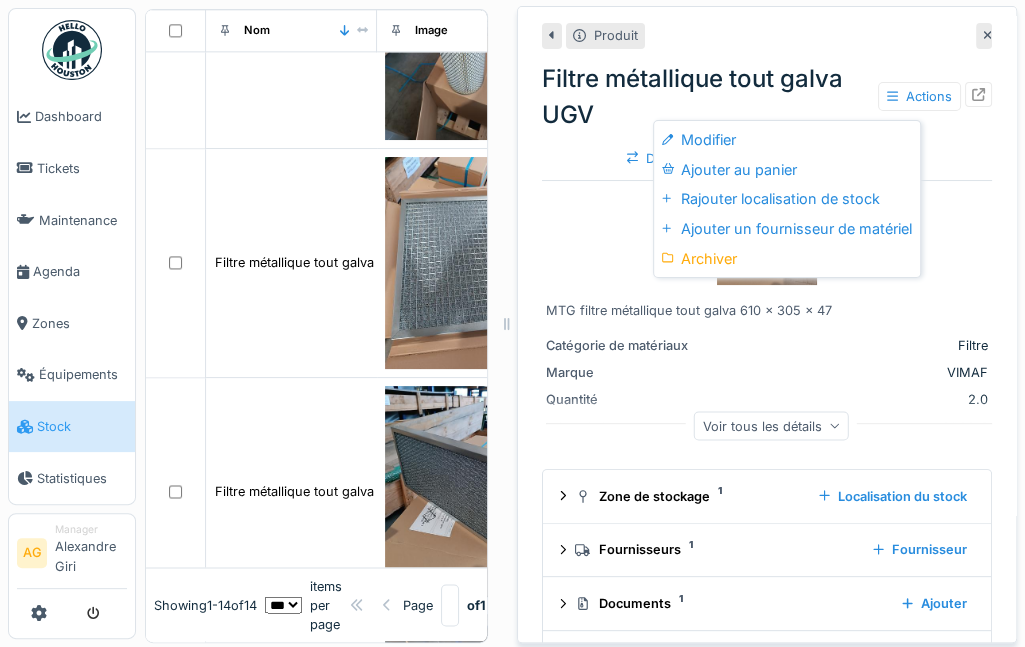 click at bounding box center [767, 235] 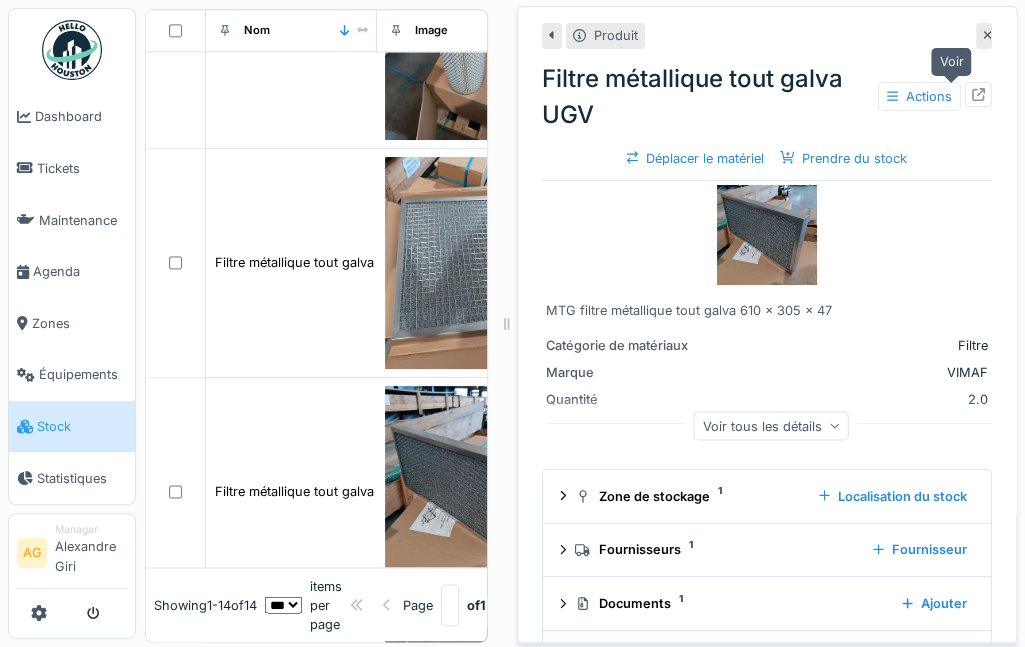 click 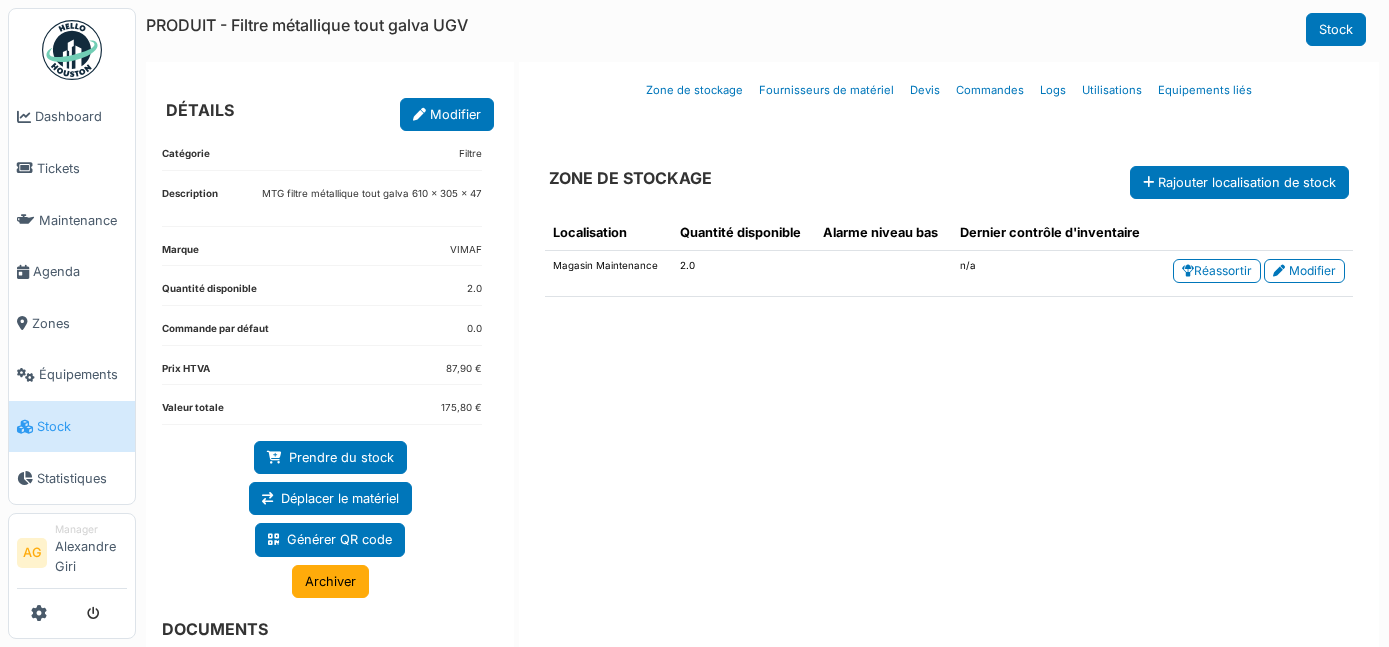 scroll, scrollTop: 0, scrollLeft: 0, axis: both 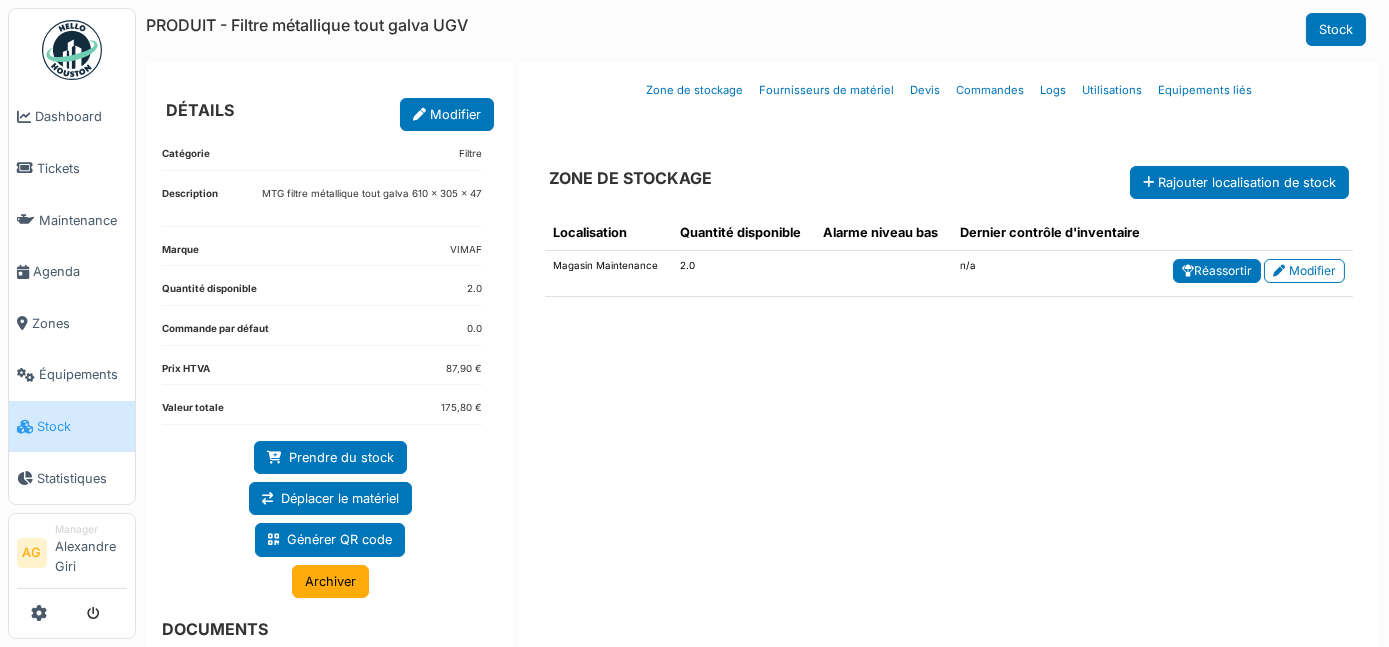 click on "Réassortir" at bounding box center (1217, 271) 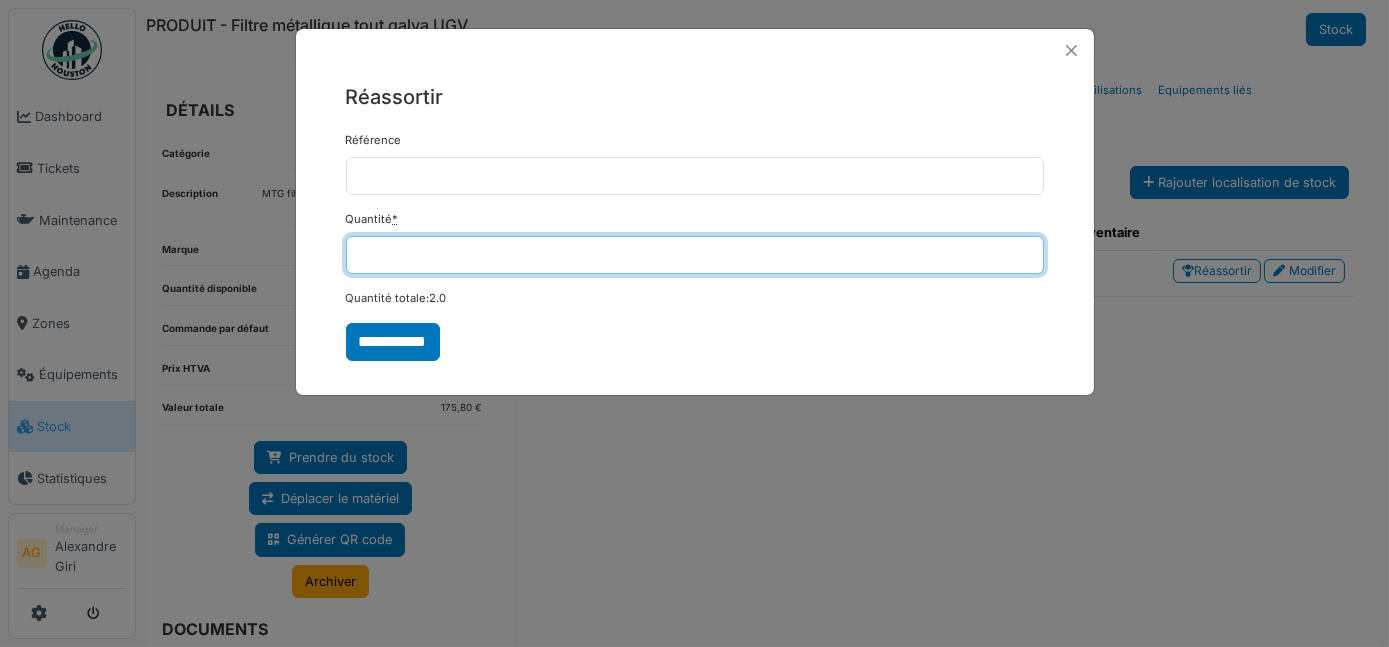 click on "*" at bounding box center [695, 255] 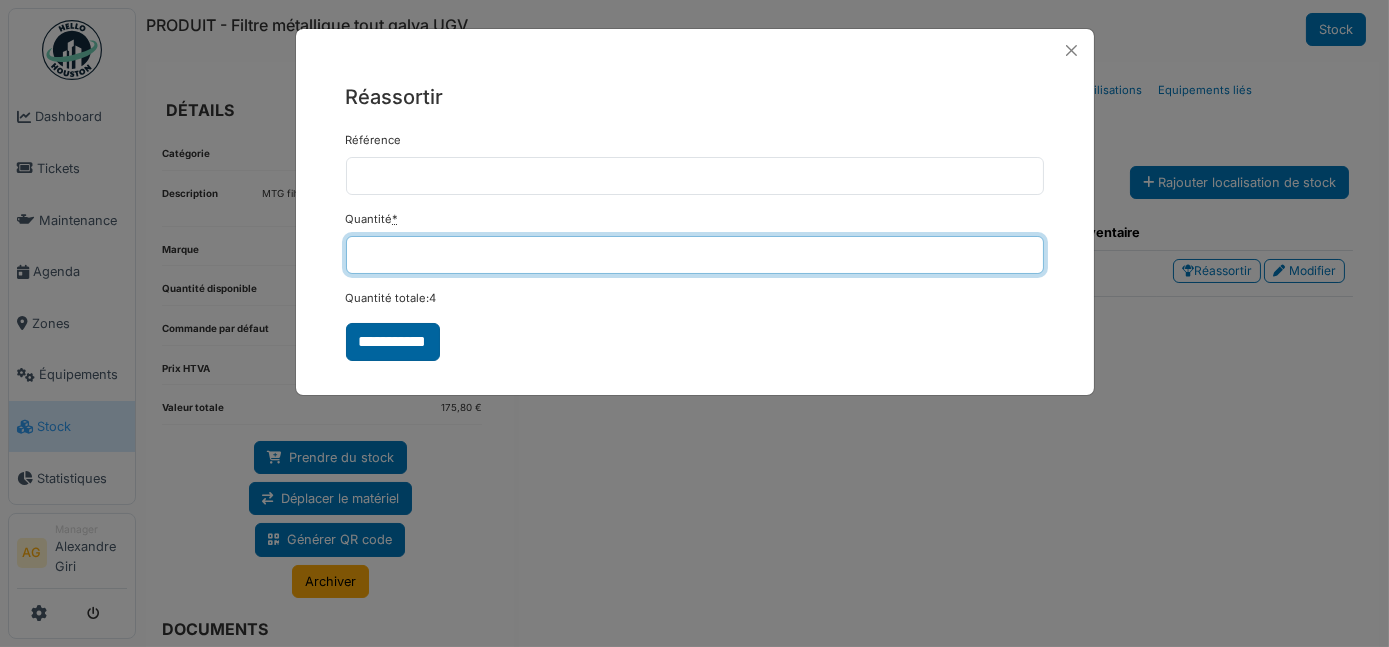 type on "*" 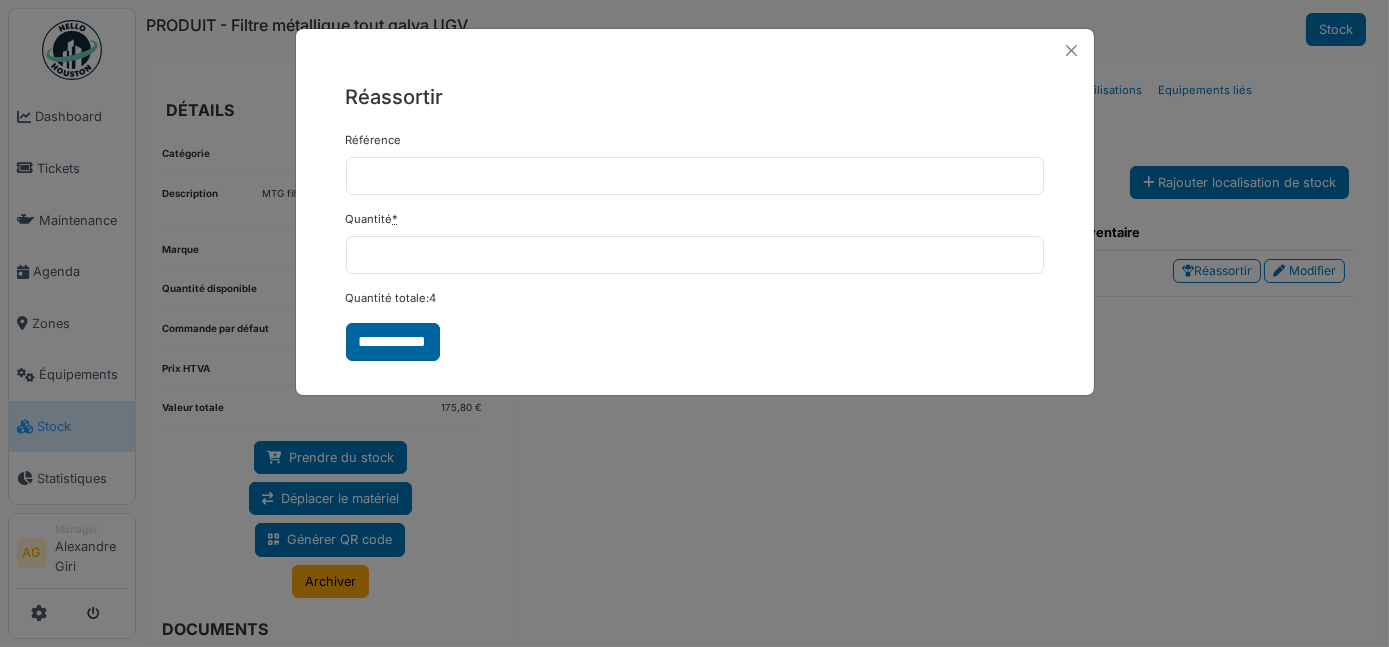 click on "**********" at bounding box center (393, 342) 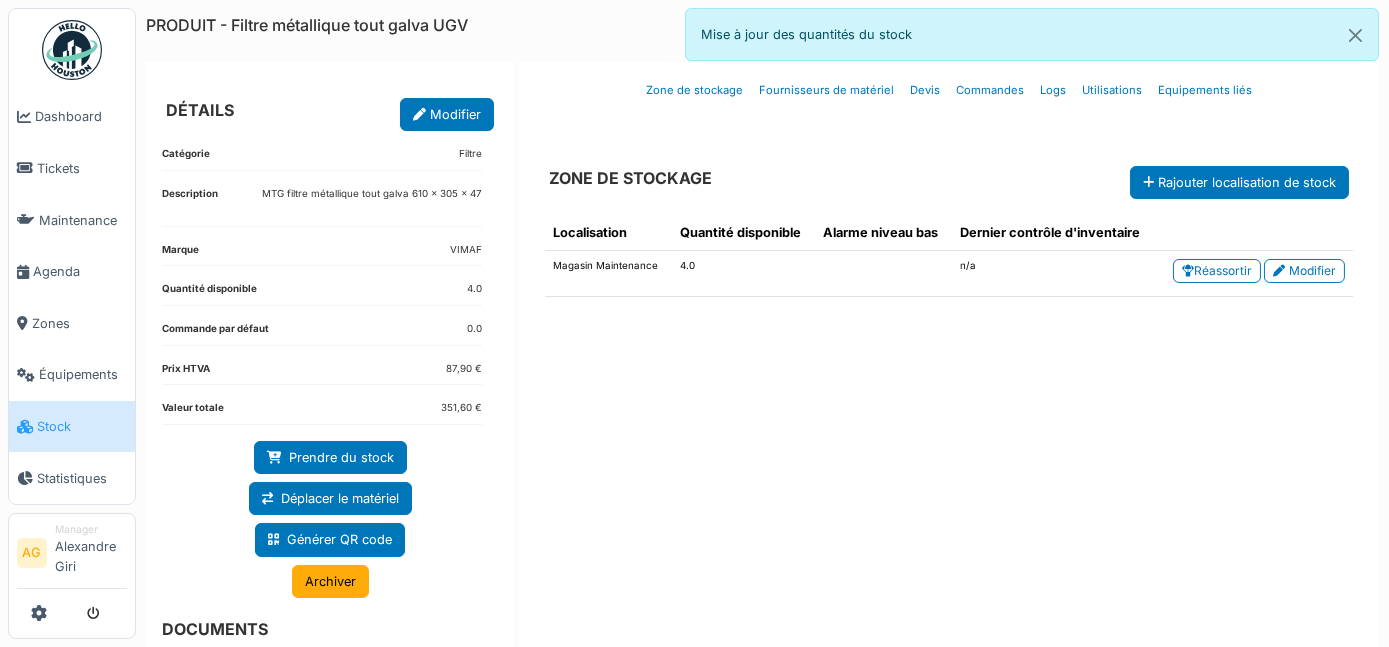 click on "Stock" at bounding box center (82, 426) 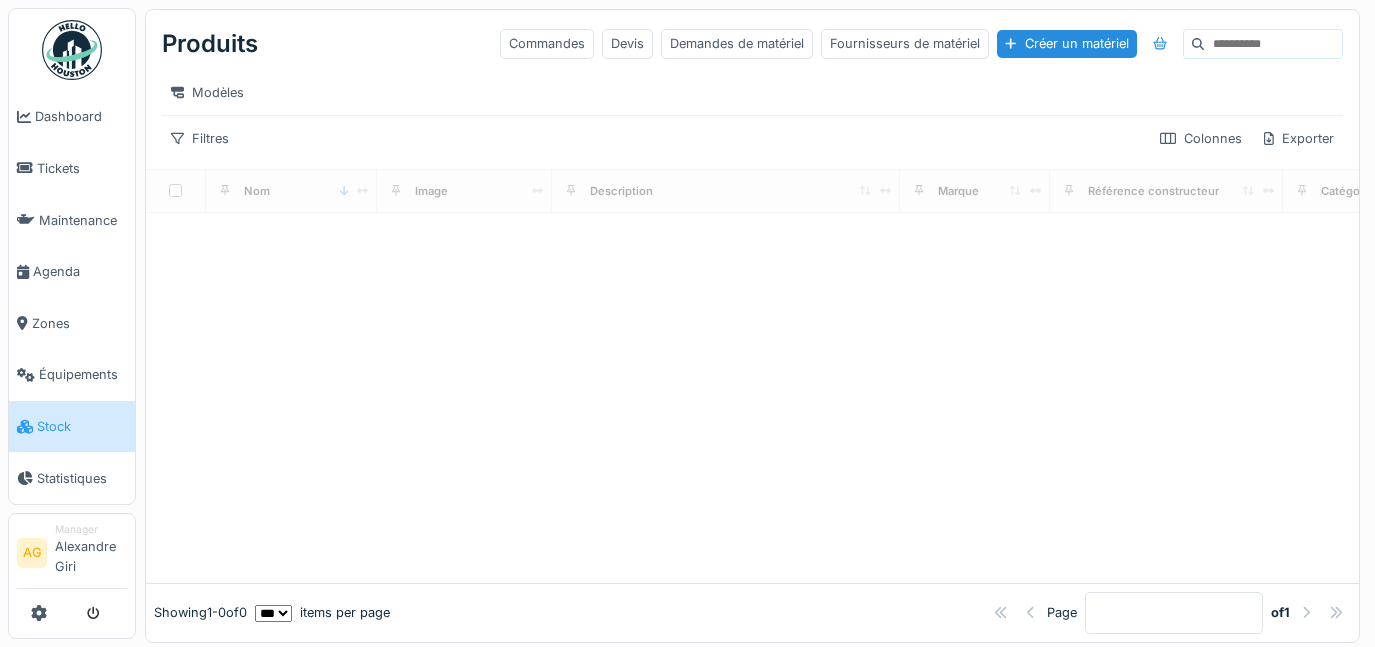scroll, scrollTop: 0, scrollLeft: 0, axis: both 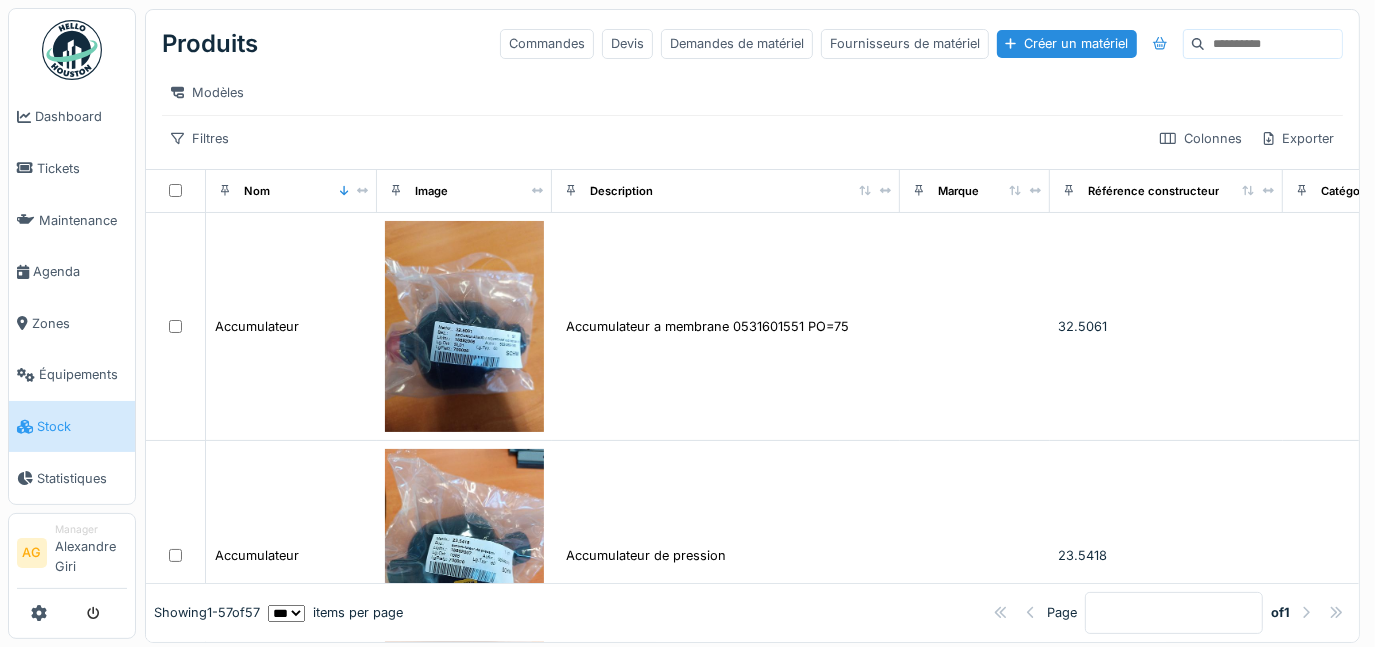 click at bounding box center [1273, 44] 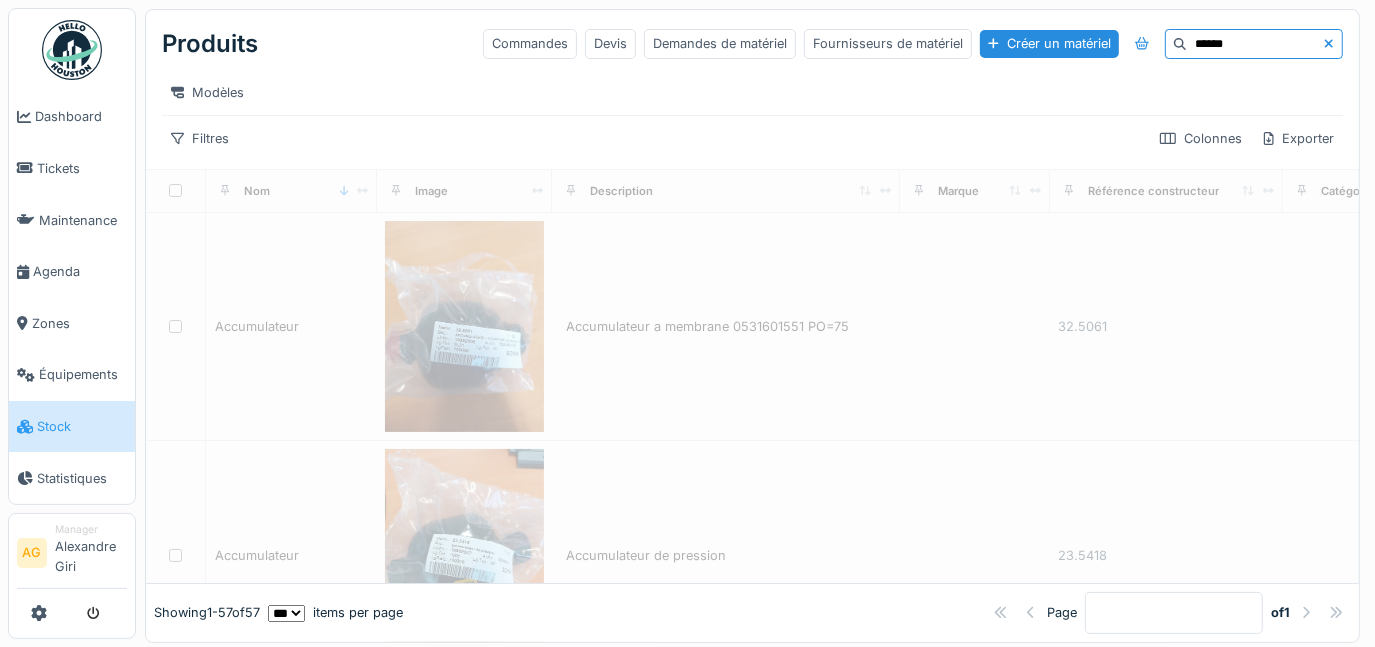 type on "******" 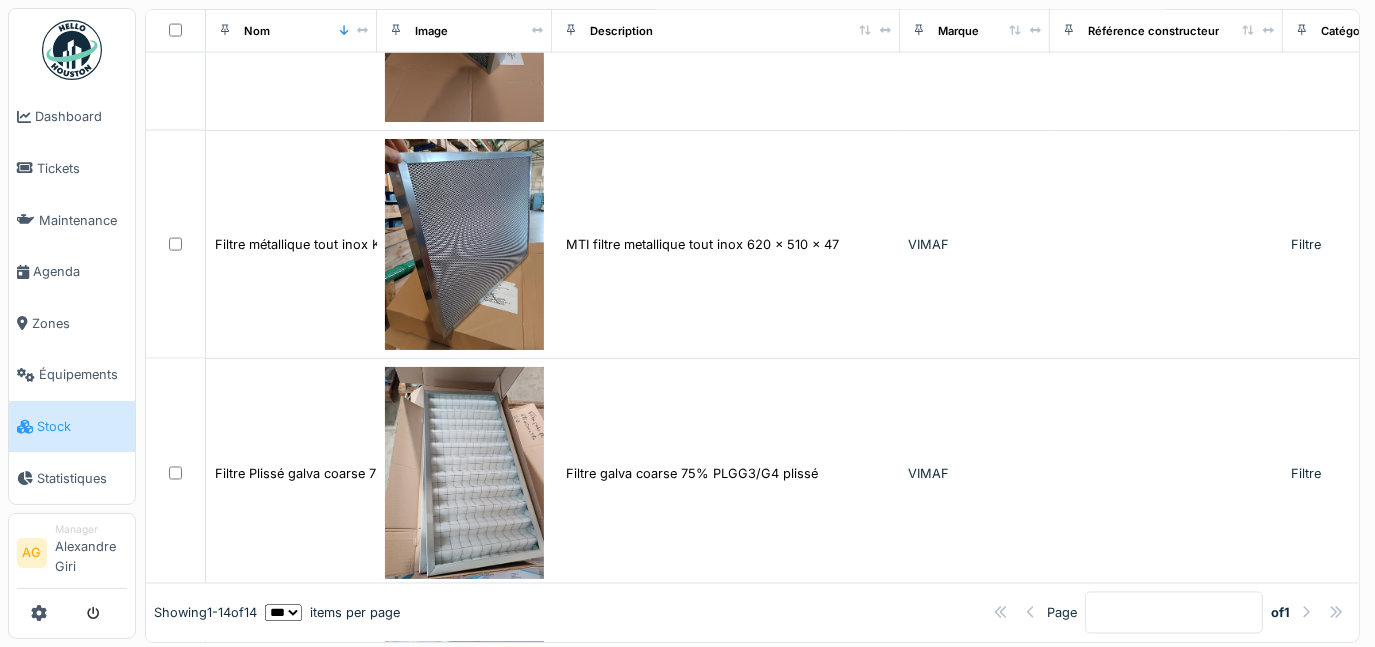scroll, scrollTop: 2314, scrollLeft: 0, axis: vertical 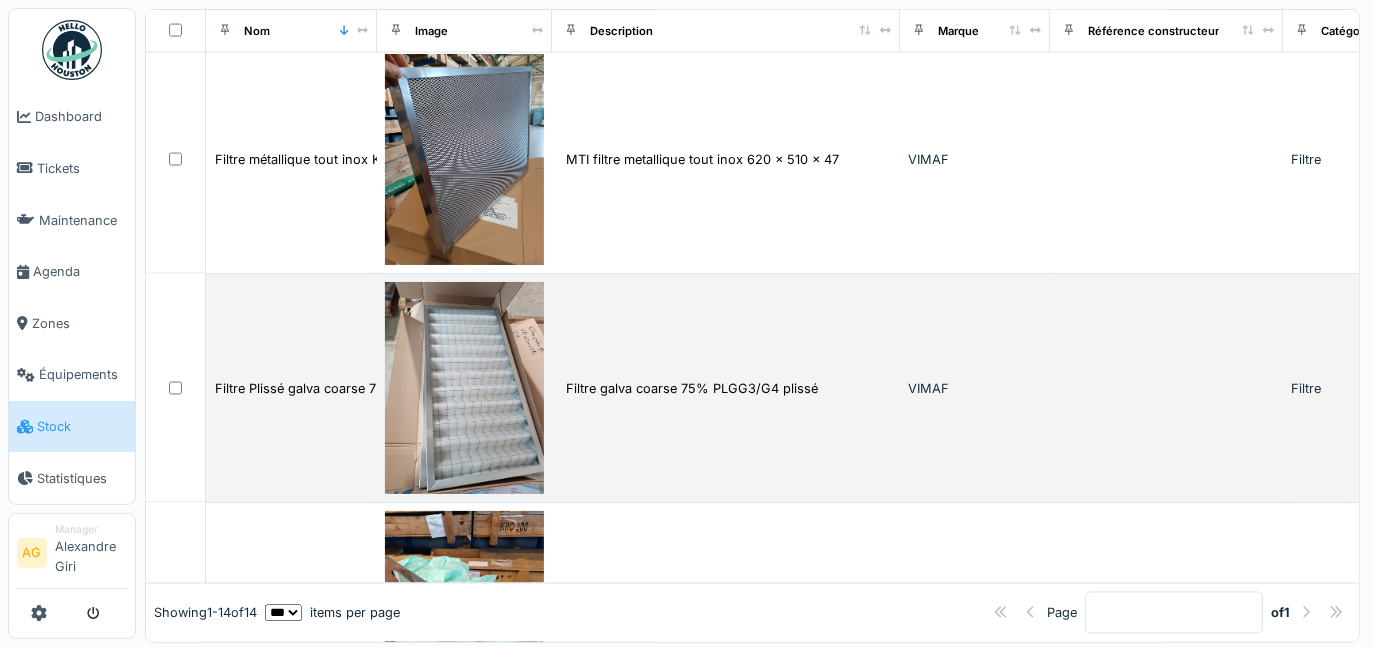 click on "Filtre galva coarse 75% PLGG3/G4 plissé" at bounding box center (726, 388) 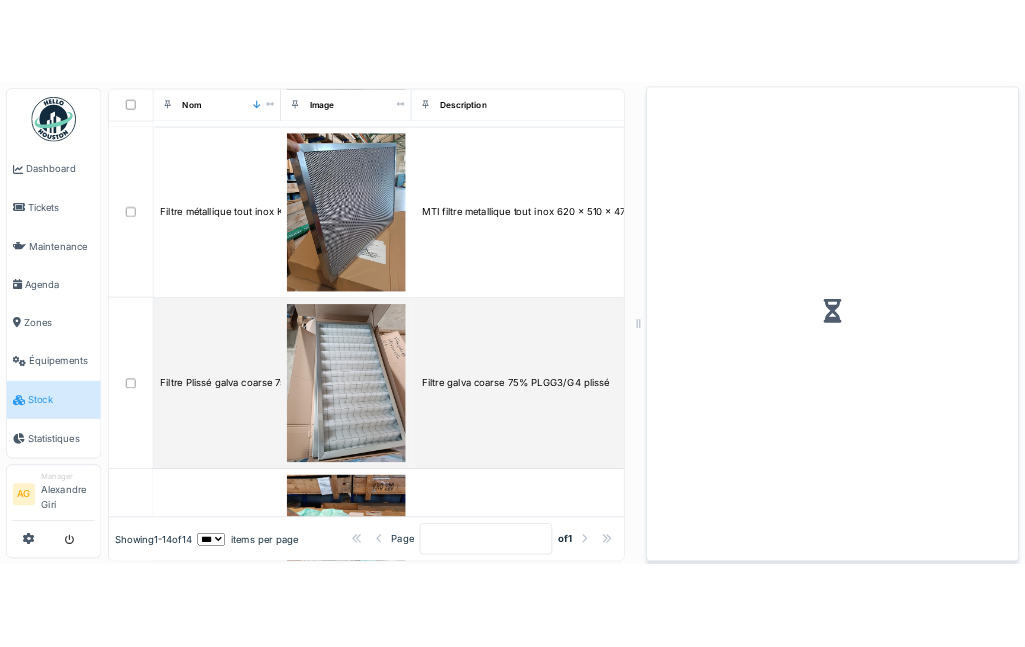 scroll, scrollTop: 2329, scrollLeft: 0, axis: vertical 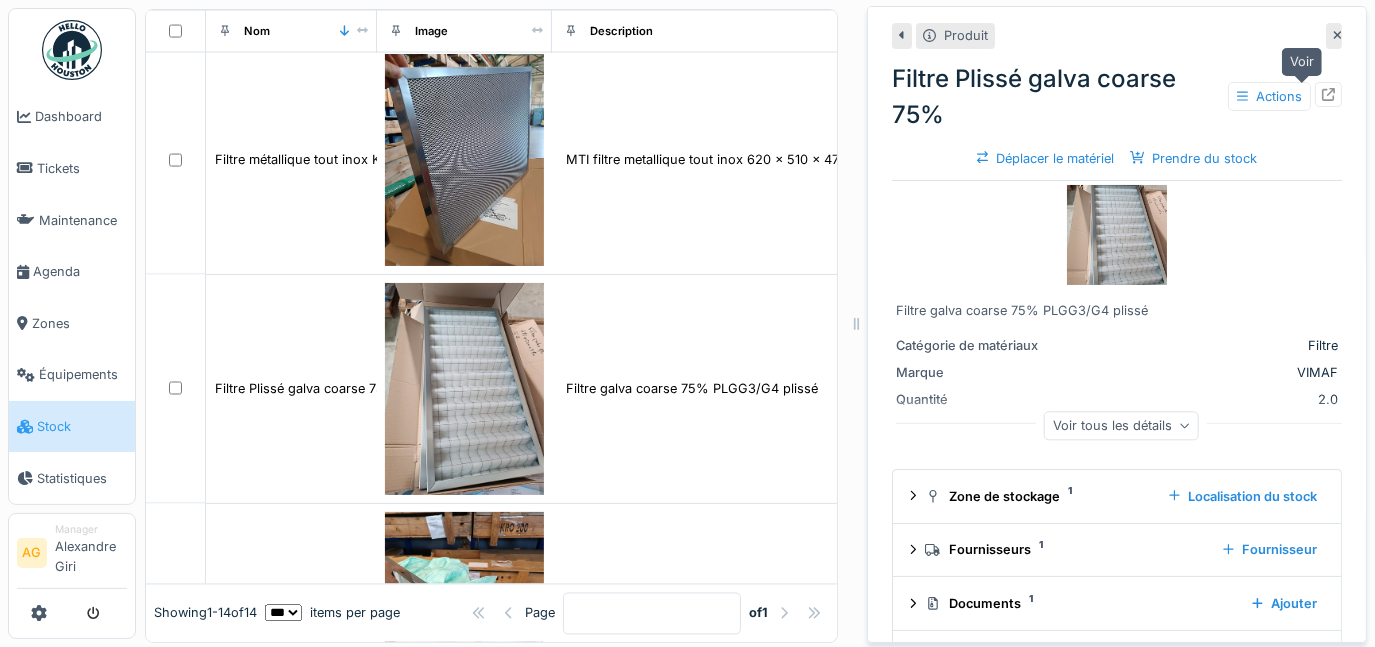 click 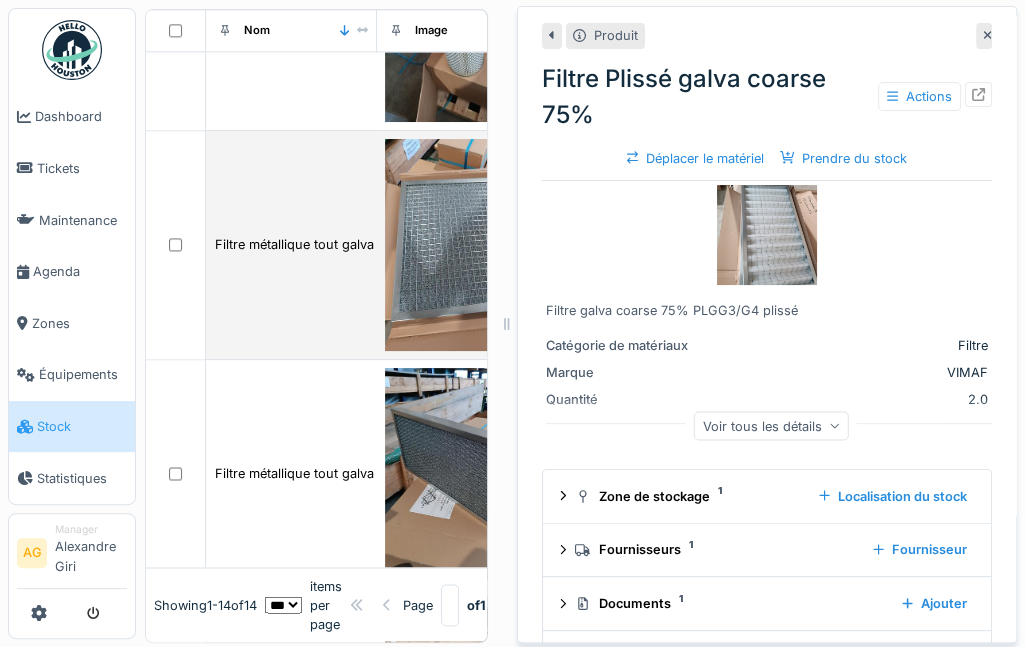 scroll, scrollTop: 1420, scrollLeft: 0, axis: vertical 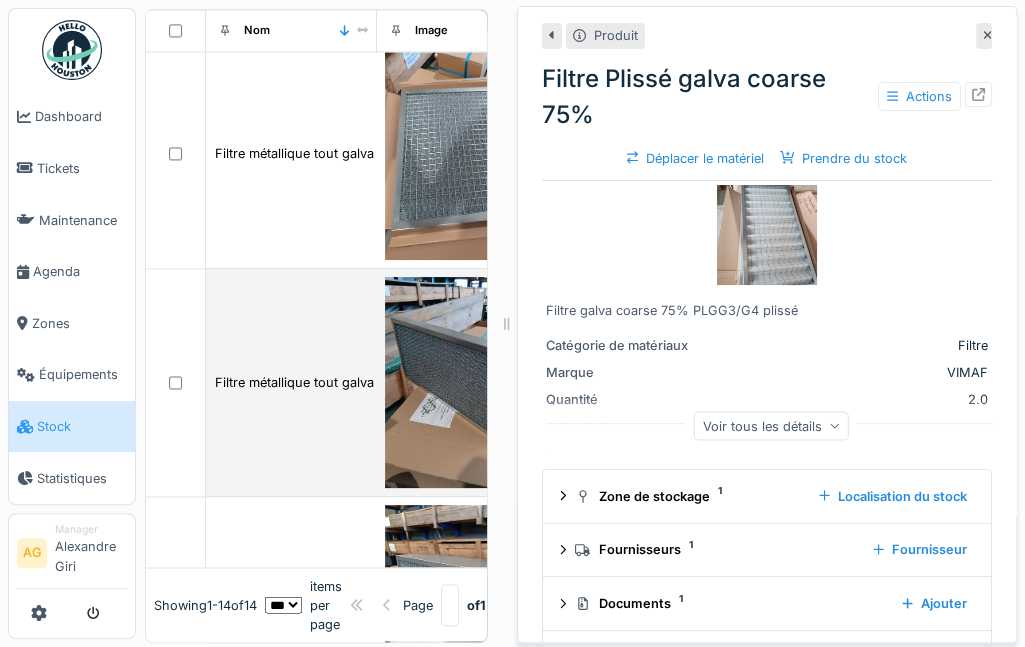 click on "Filtre métallique tout galva UGV" at bounding box center [291, 383] 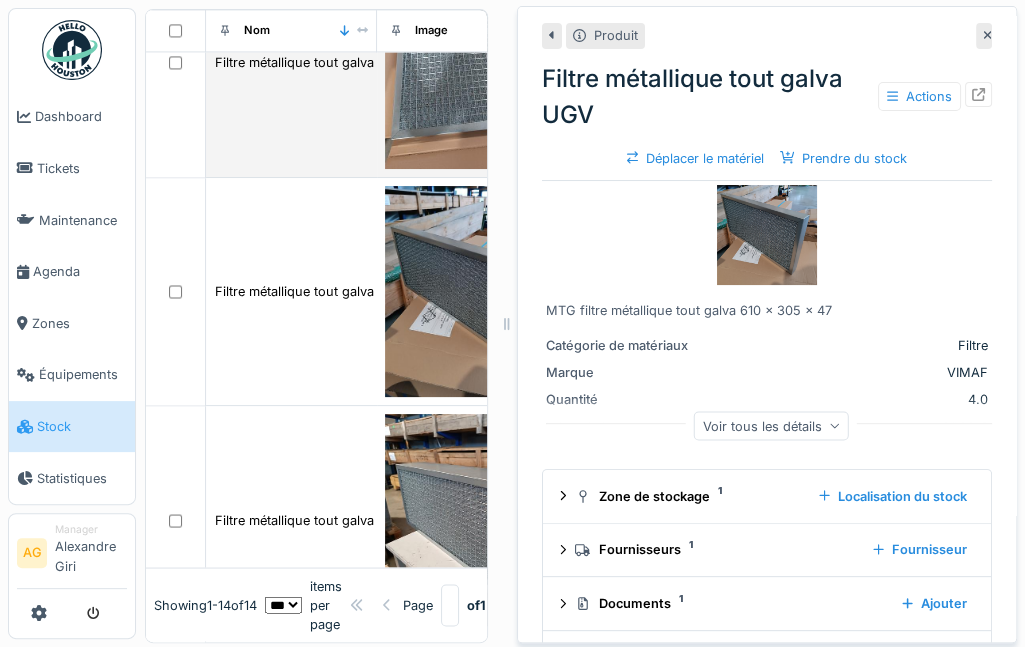 scroll, scrollTop: 1602, scrollLeft: 0, axis: vertical 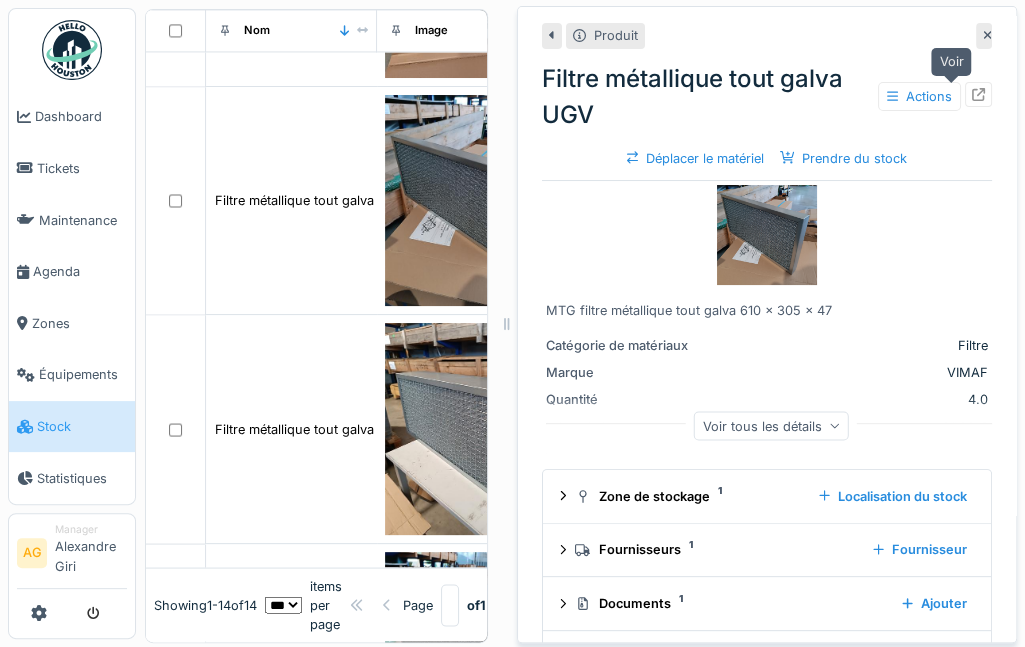 click at bounding box center [978, 94] 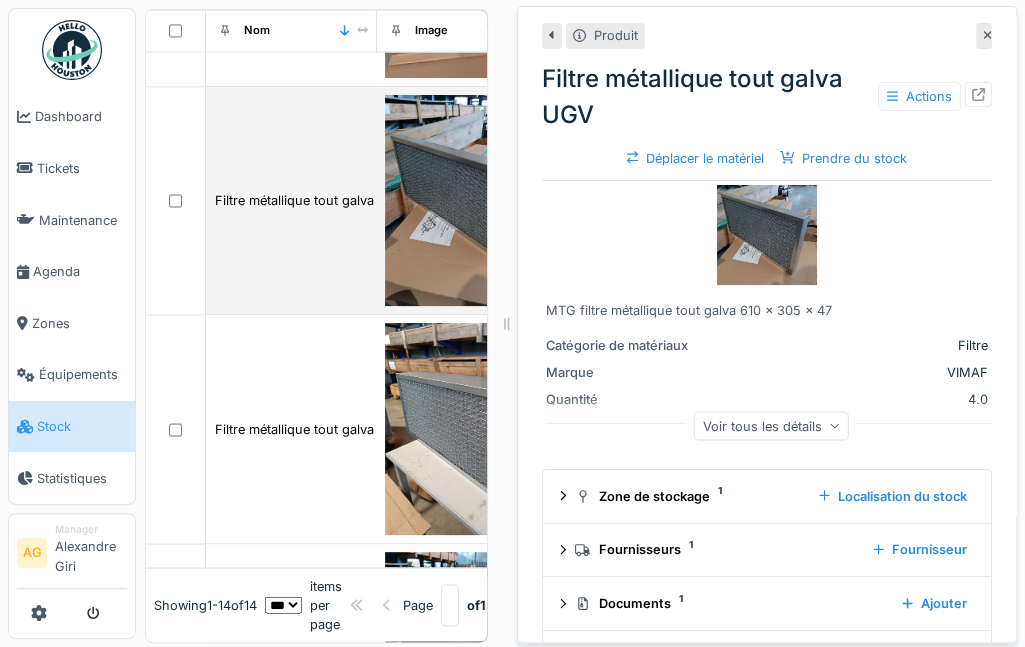 scroll, scrollTop: 1693, scrollLeft: 0, axis: vertical 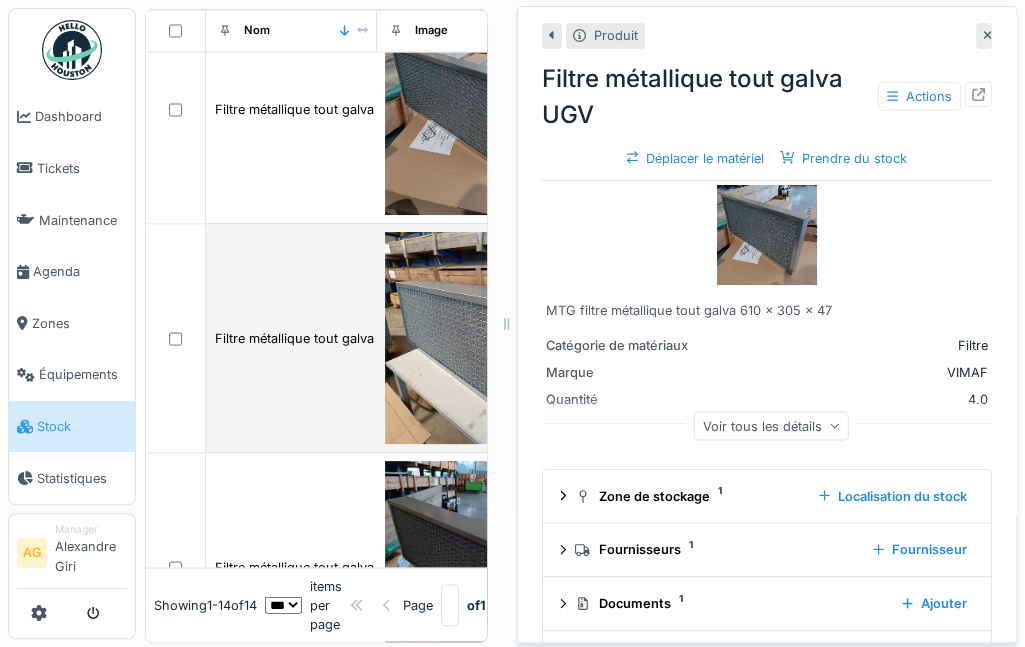 click on "Filtre métallique tout galva UGV" at bounding box center (291, 338) 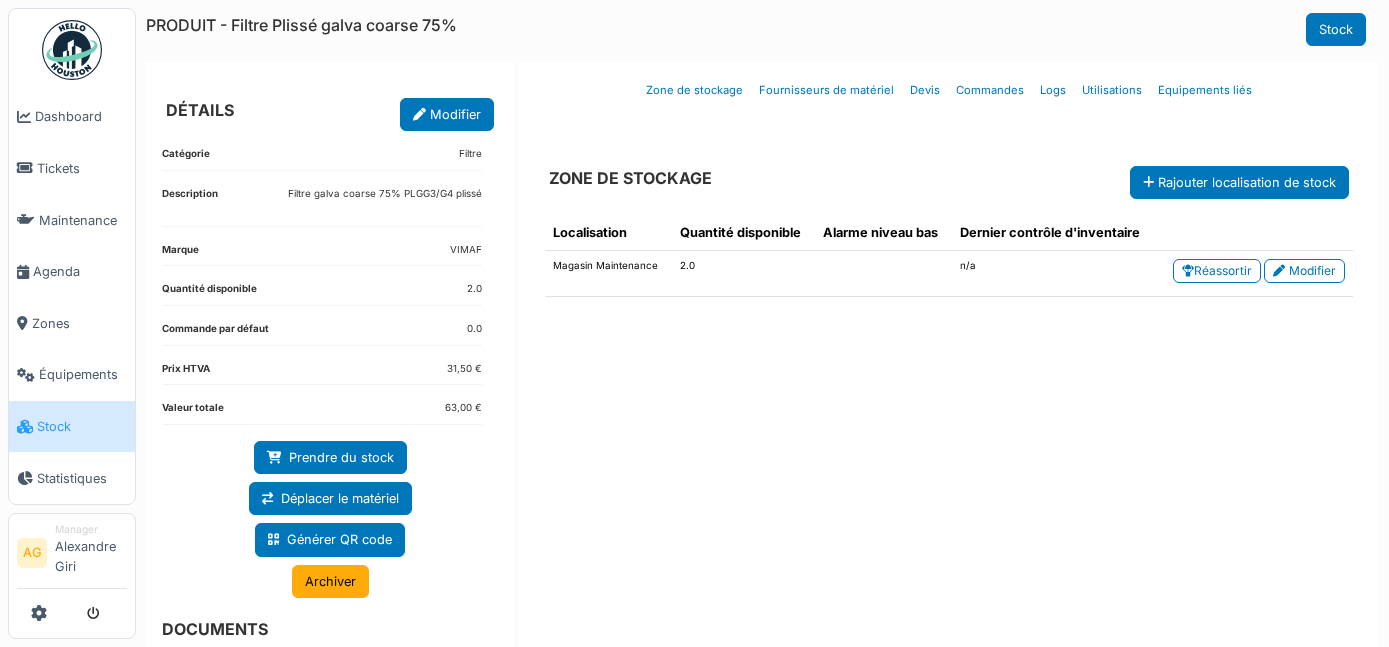scroll, scrollTop: 0, scrollLeft: 0, axis: both 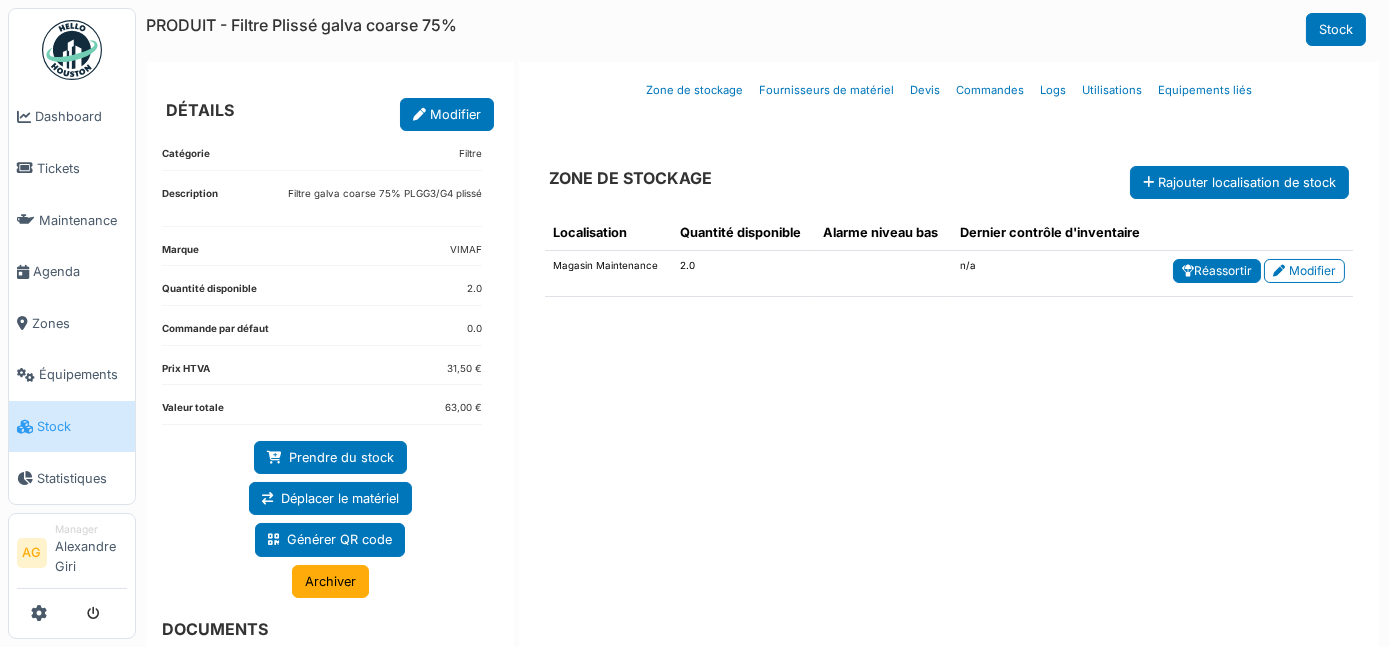 click on "Réassortir" at bounding box center (1217, 271) 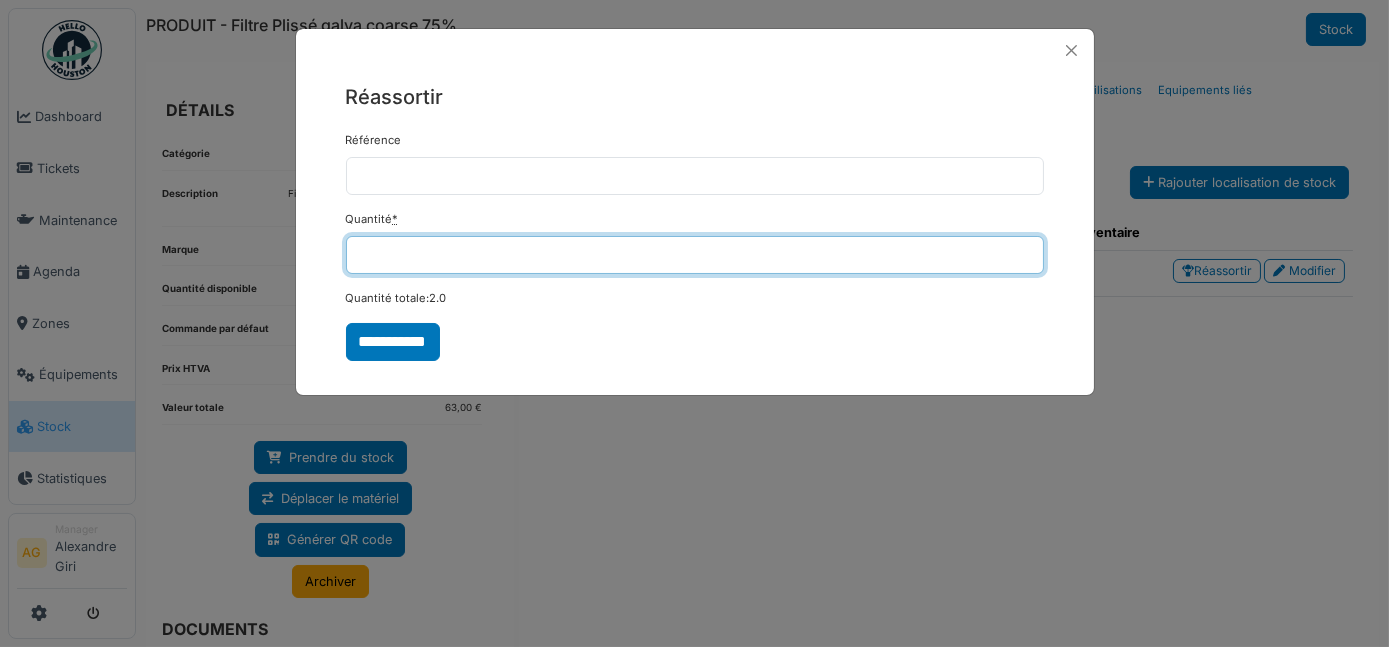 click on "*" at bounding box center [695, 255] 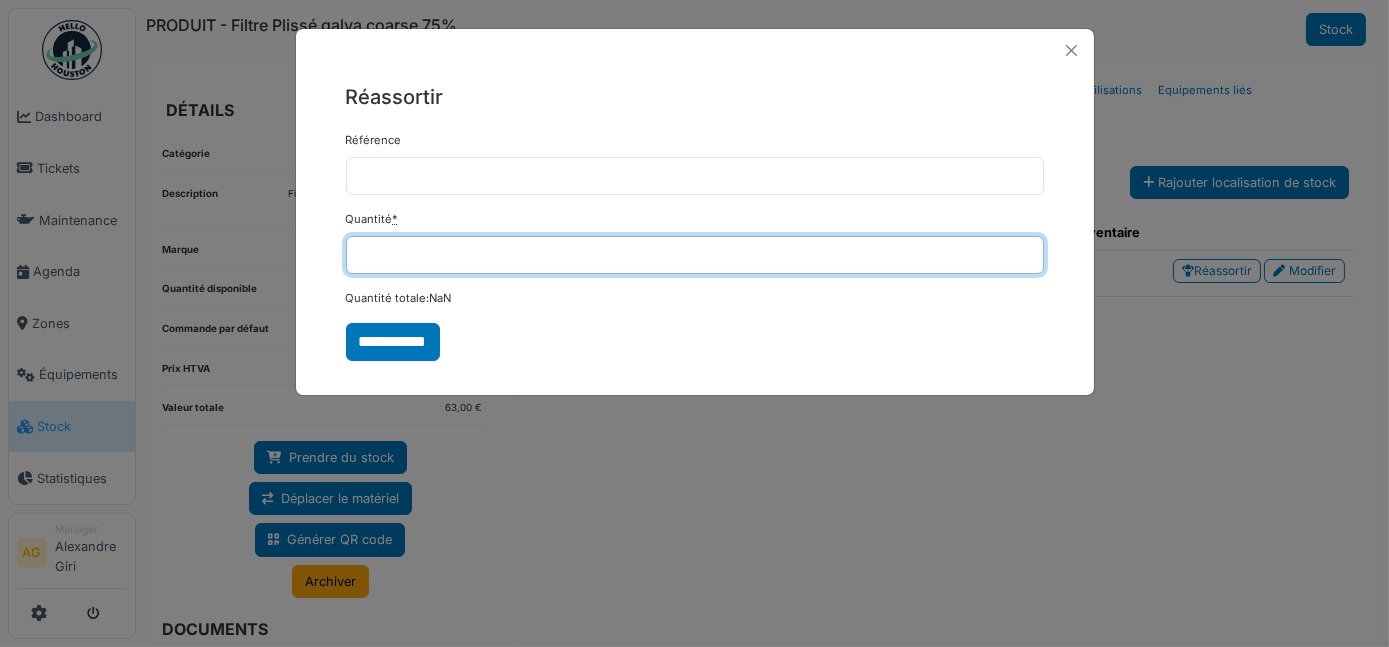 type on "*" 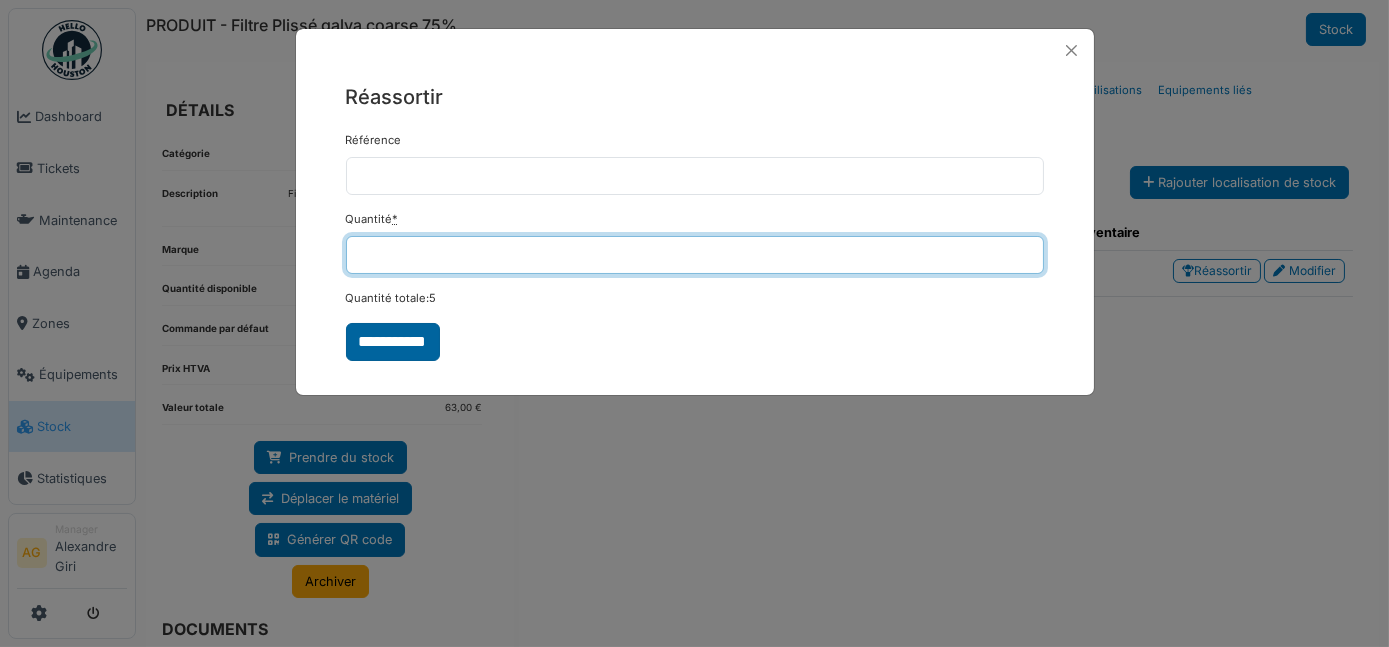 type on "*" 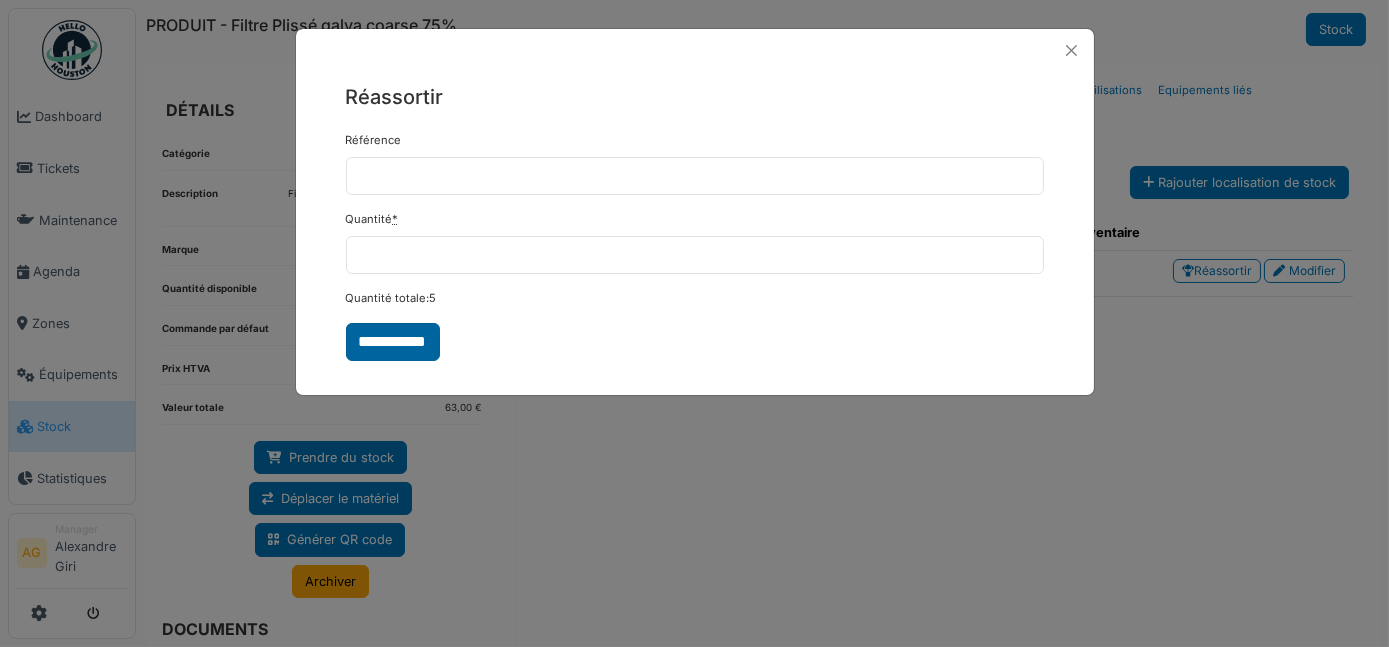 click on "**********" at bounding box center [393, 342] 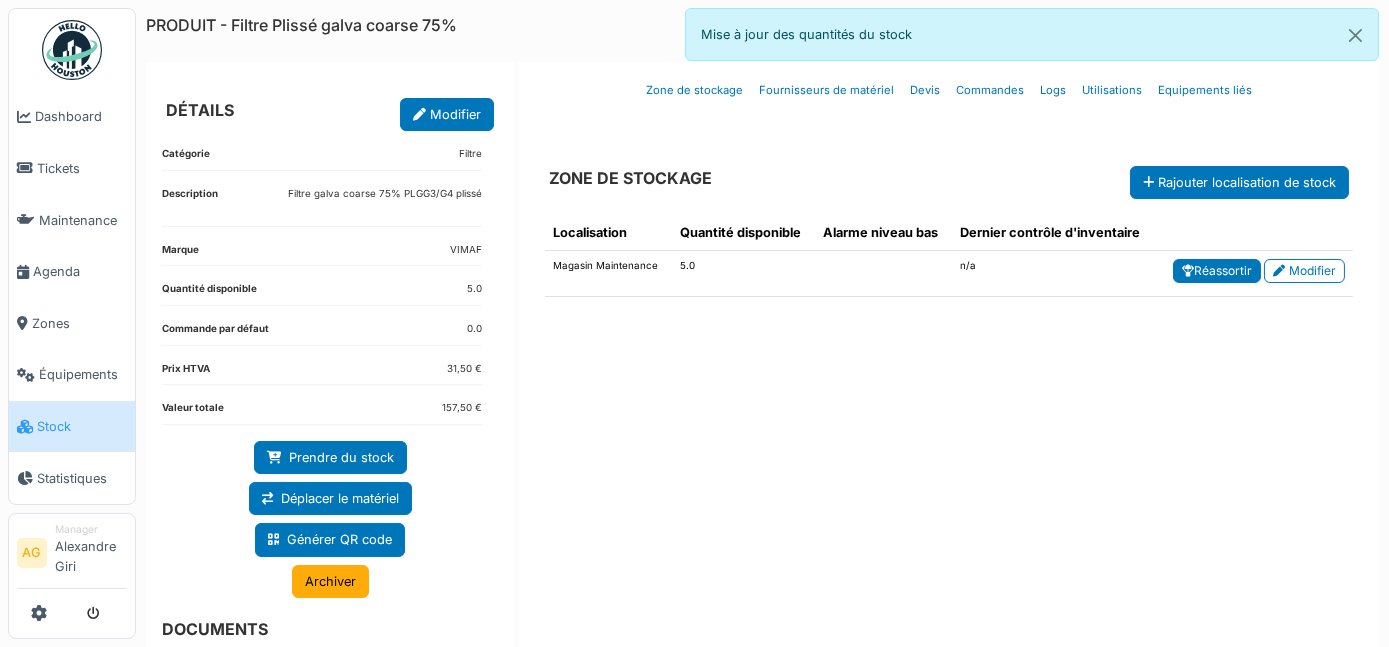 click at bounding box center [1188, 271] 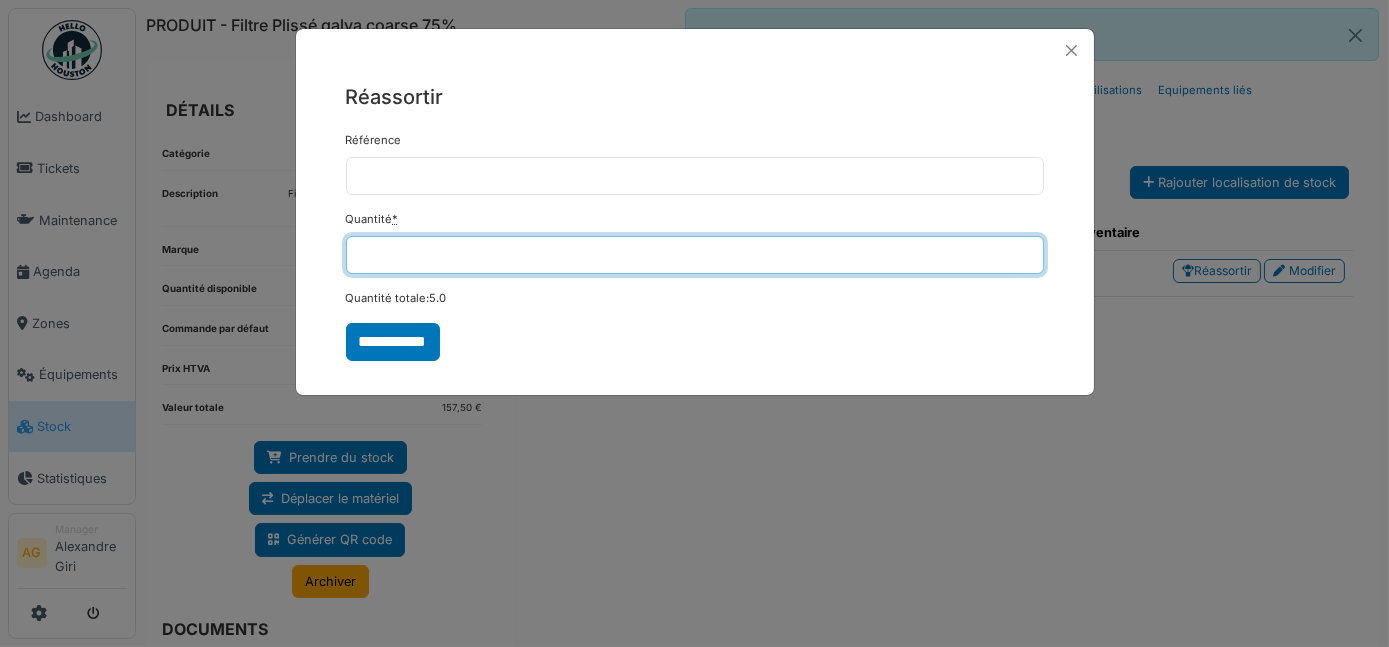click on "*" at bounding box center (695, 255) 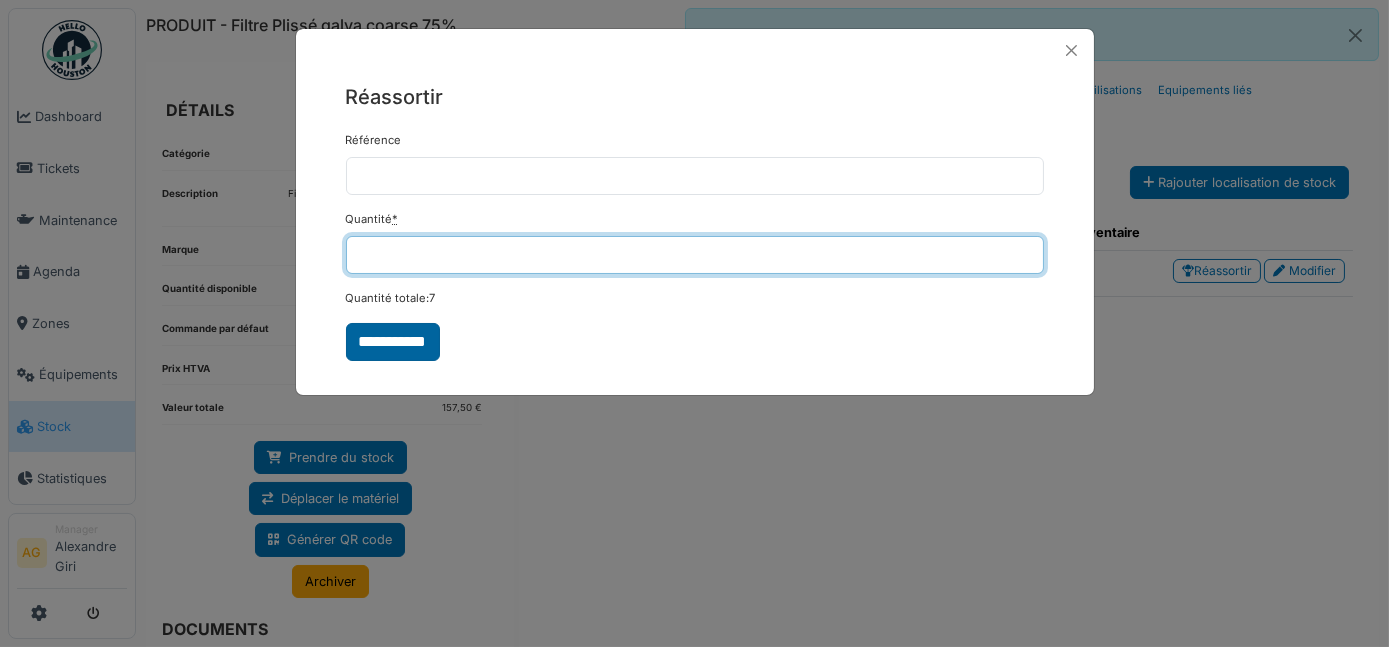 type on "*" 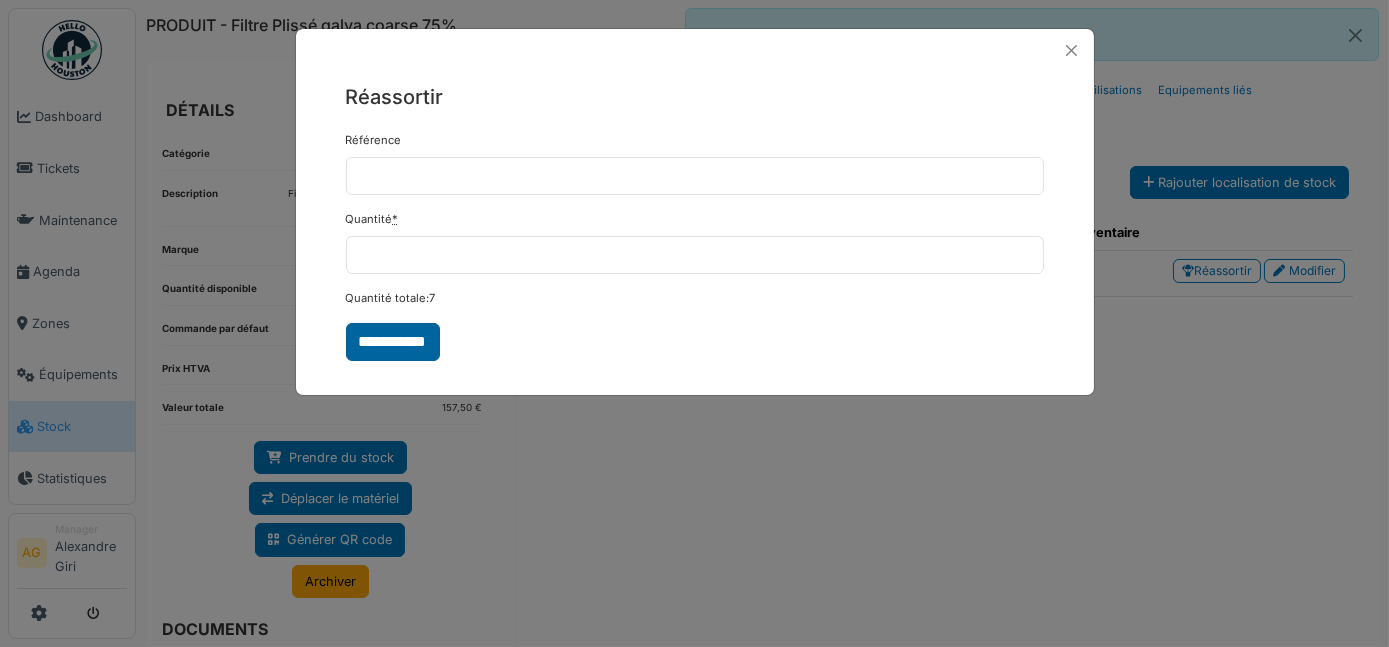 click on "**********" at bounding box center [393, 342] 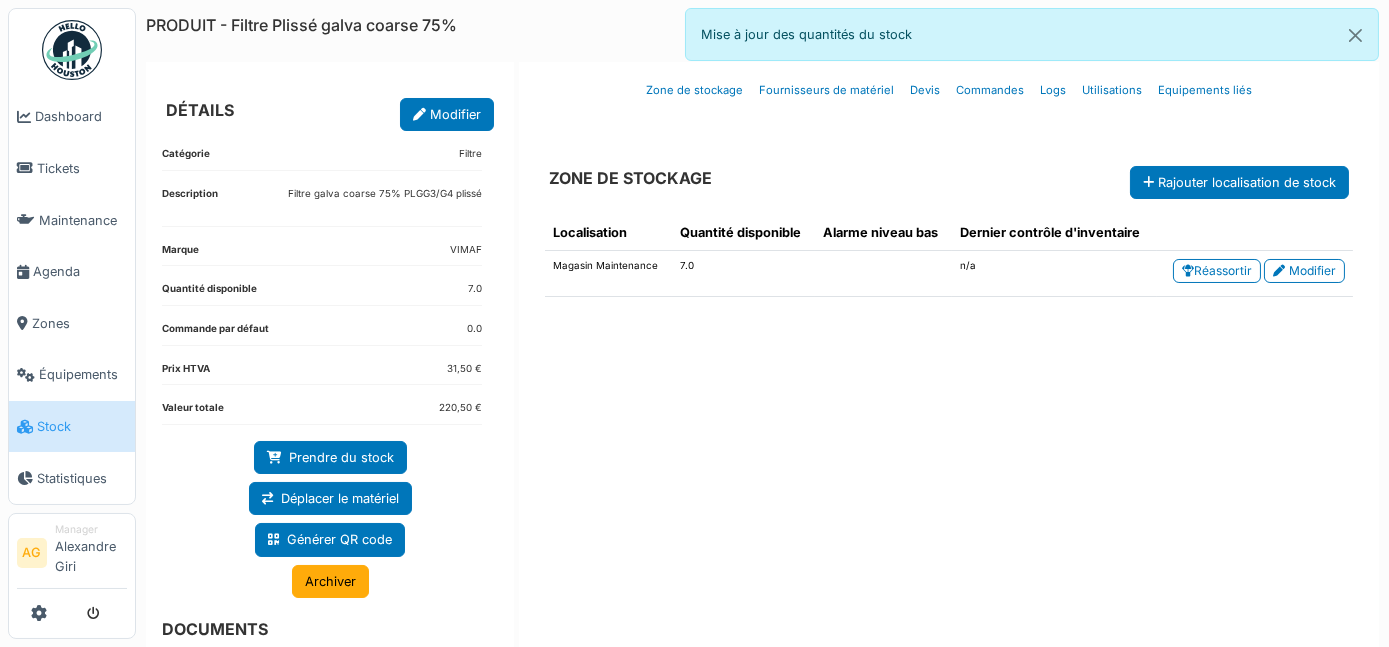 click on "Stock" at bounding box center [82, 426] 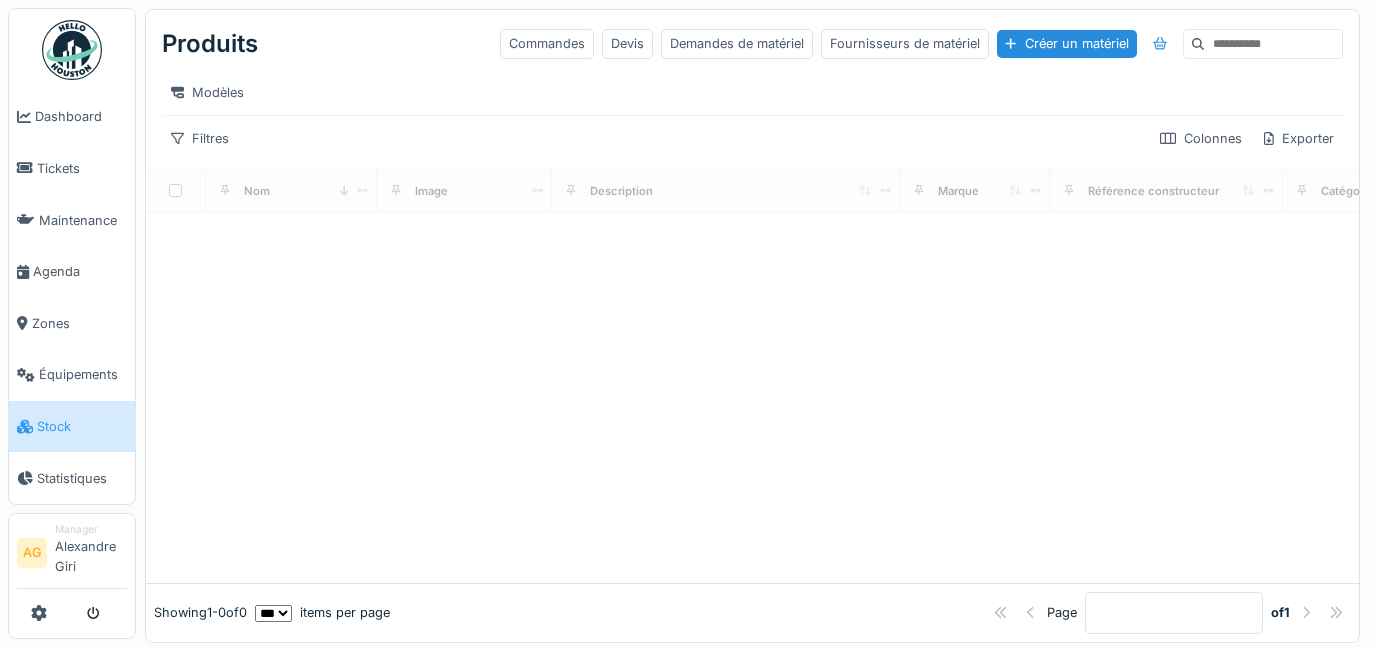 scroll, scrollTop: 0, scrollLeft: 0, axis: both 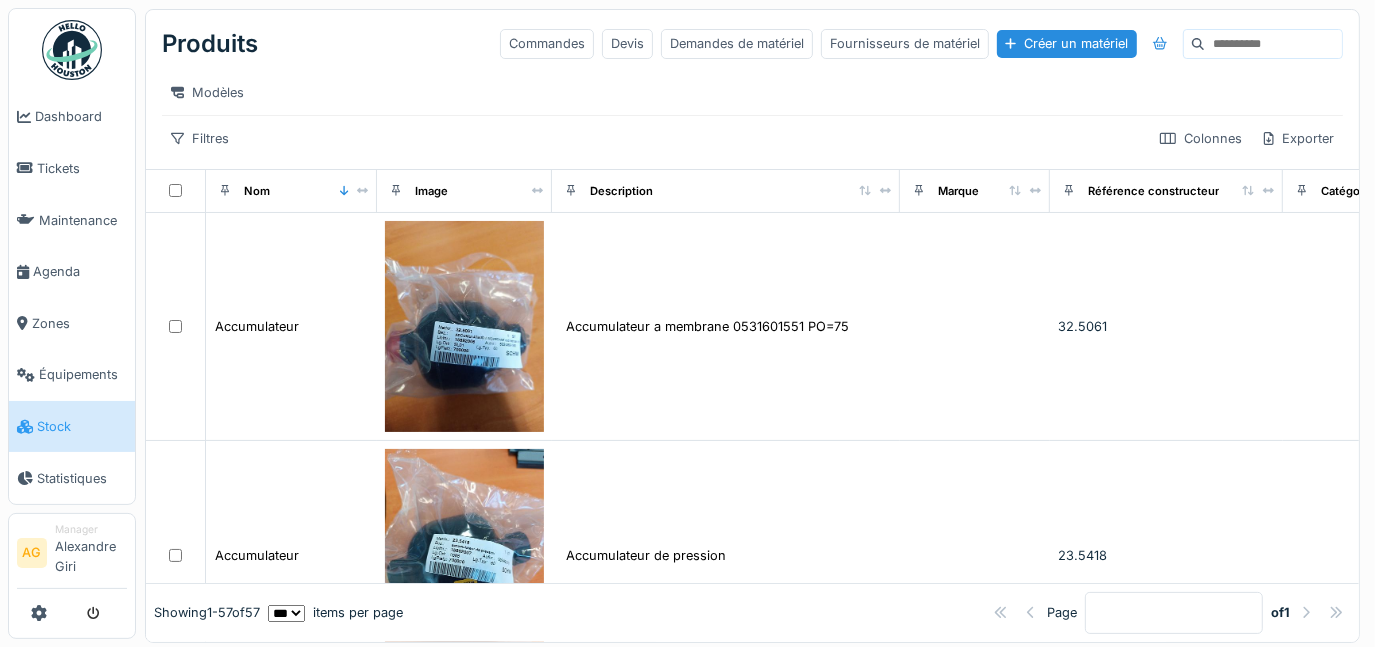 click at bounding box center [1273, 44] 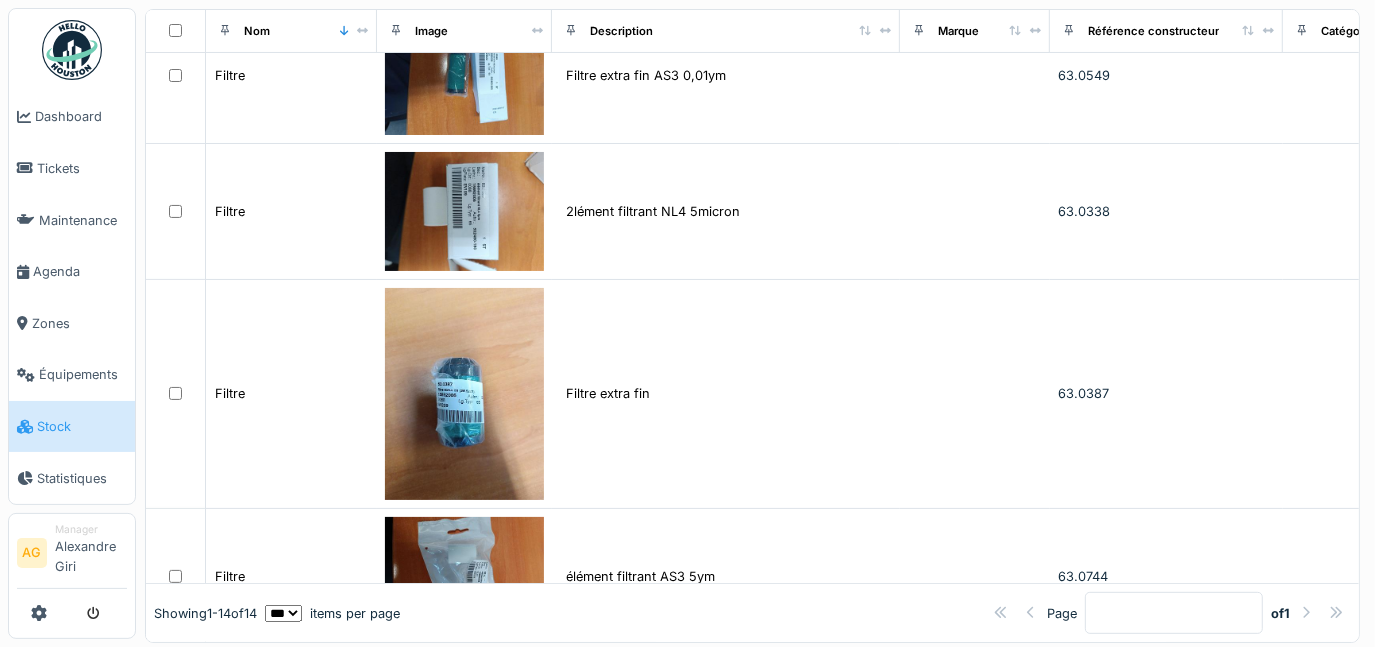 scroll, scrollTop: 229, scrollLeft: 0, axis: vertical 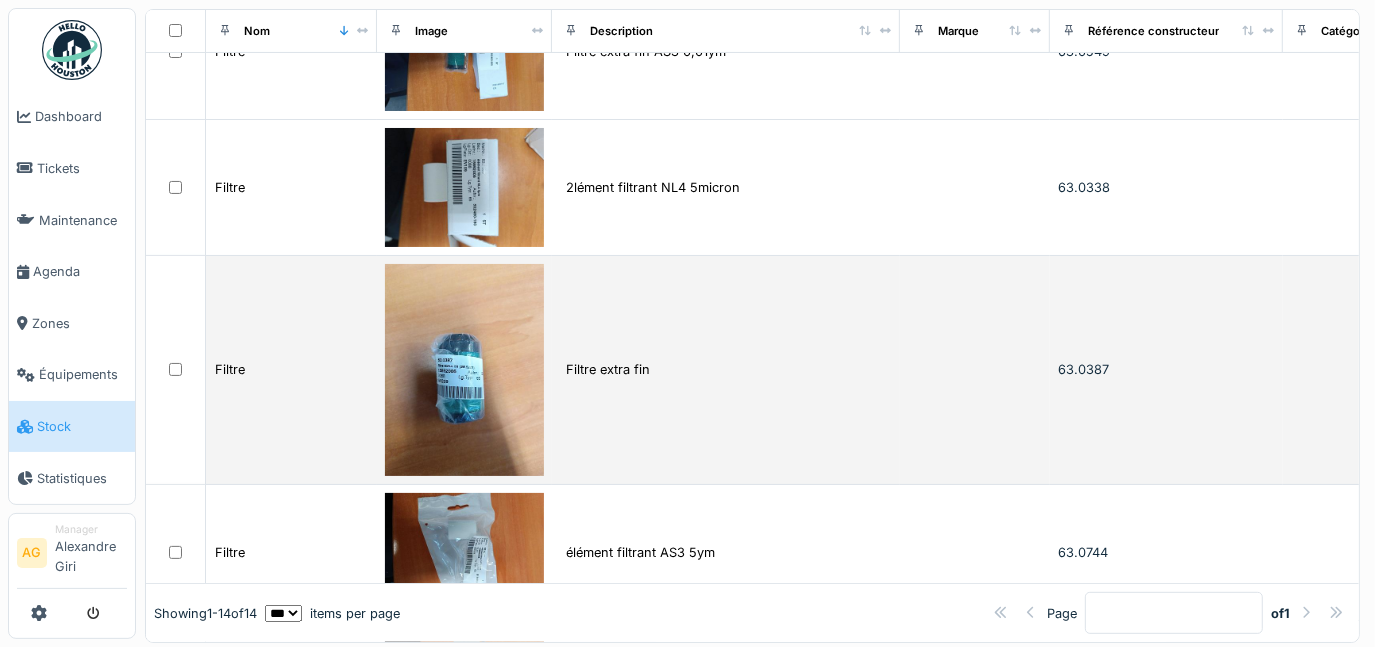 type on "******" 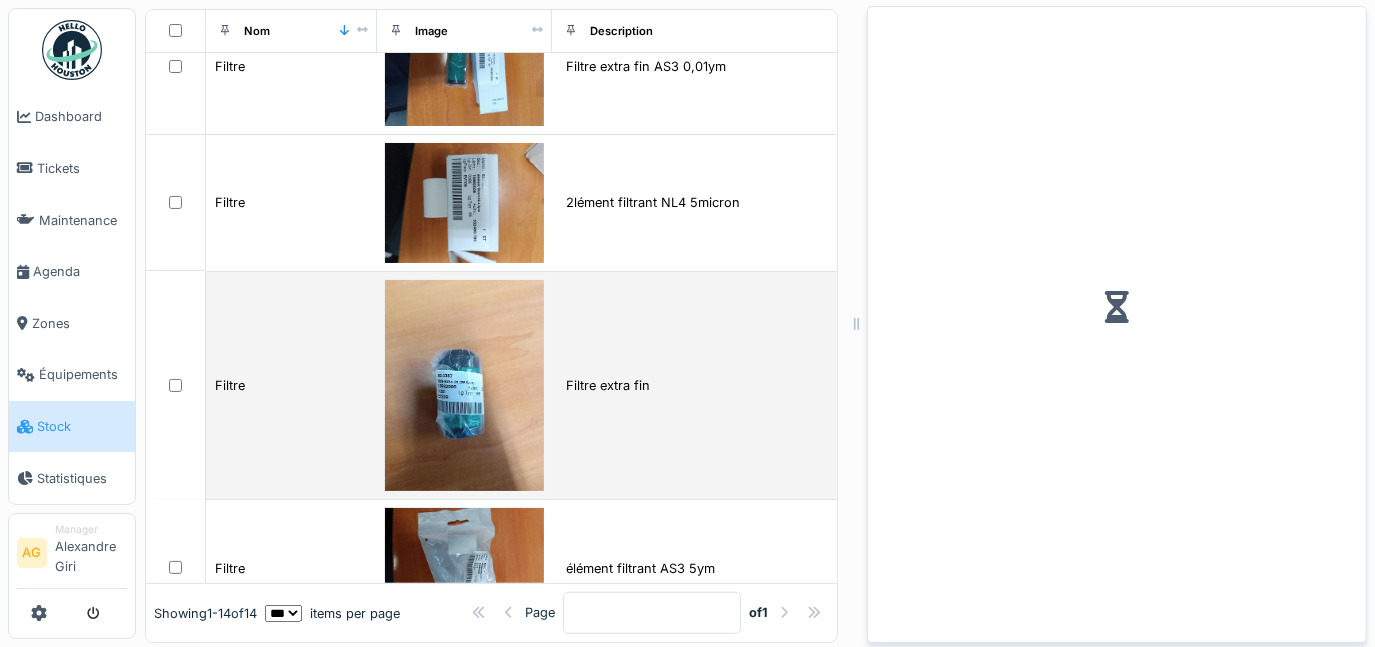 scroll, scrollTop: 245, scrollLeft: 0, axis: vertical 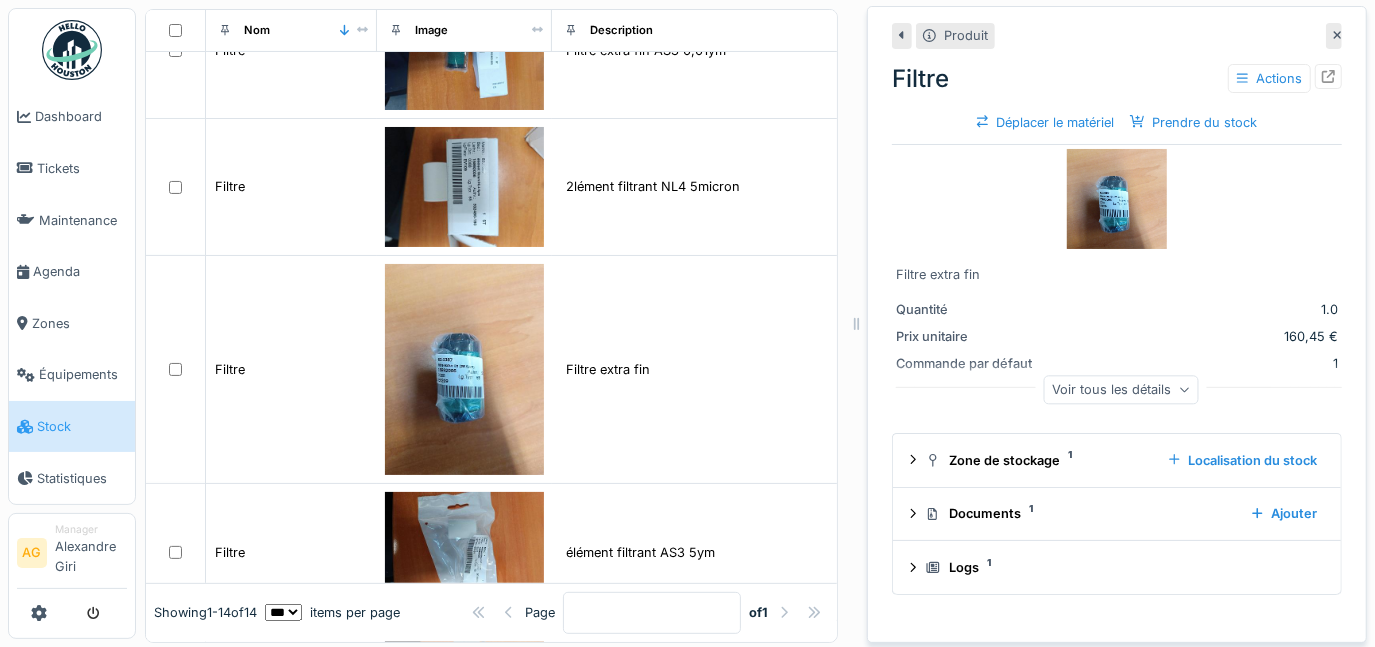 click 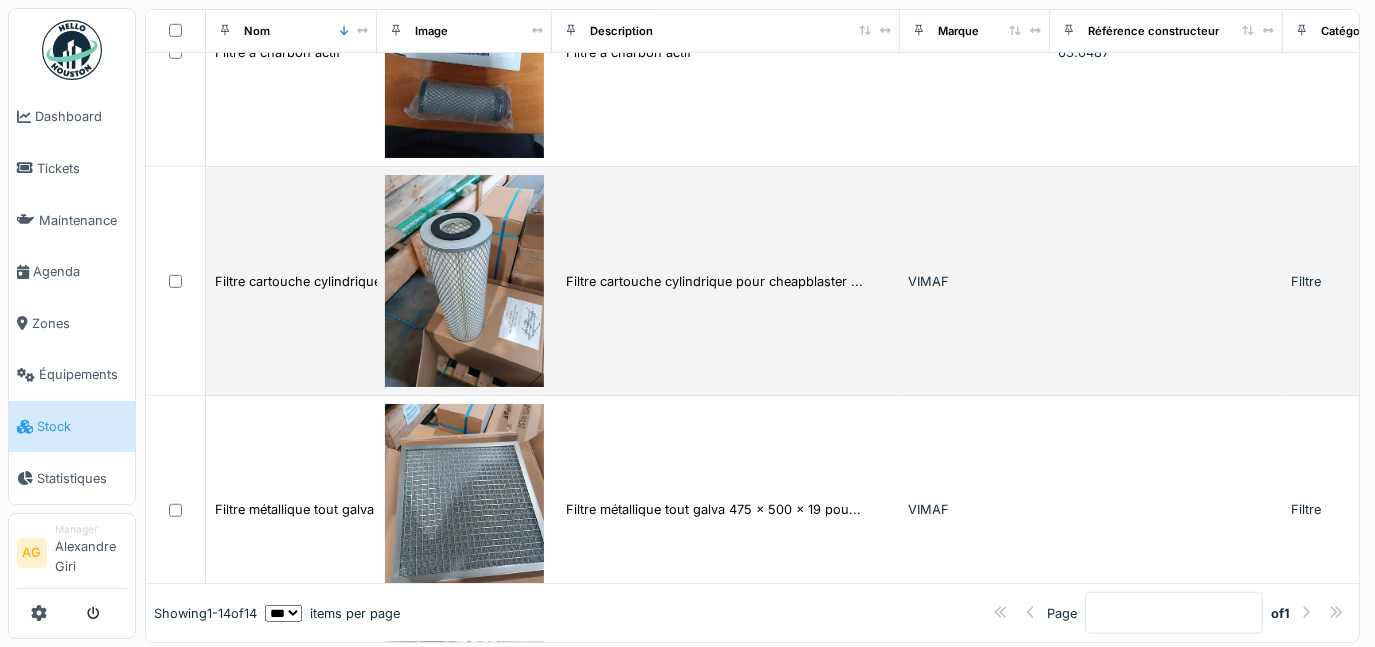click on "Filtre cartouche cylindrique pour cheapblaster ..." at bounding box center (726, 281) 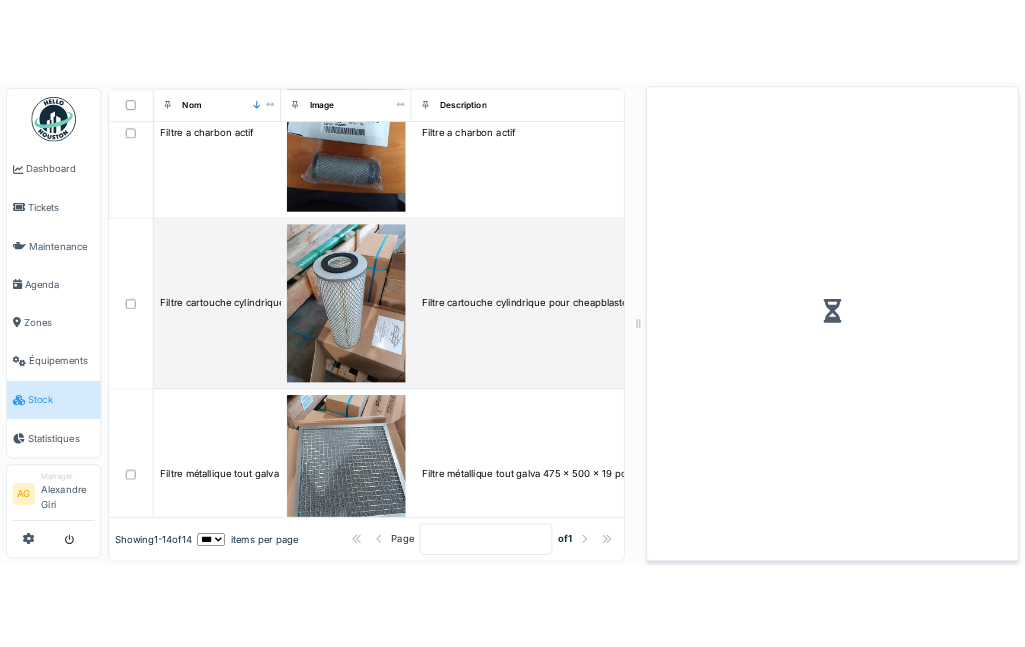 scroll, scrollTop: 1062, scrollLeft: 0, axis: vertical 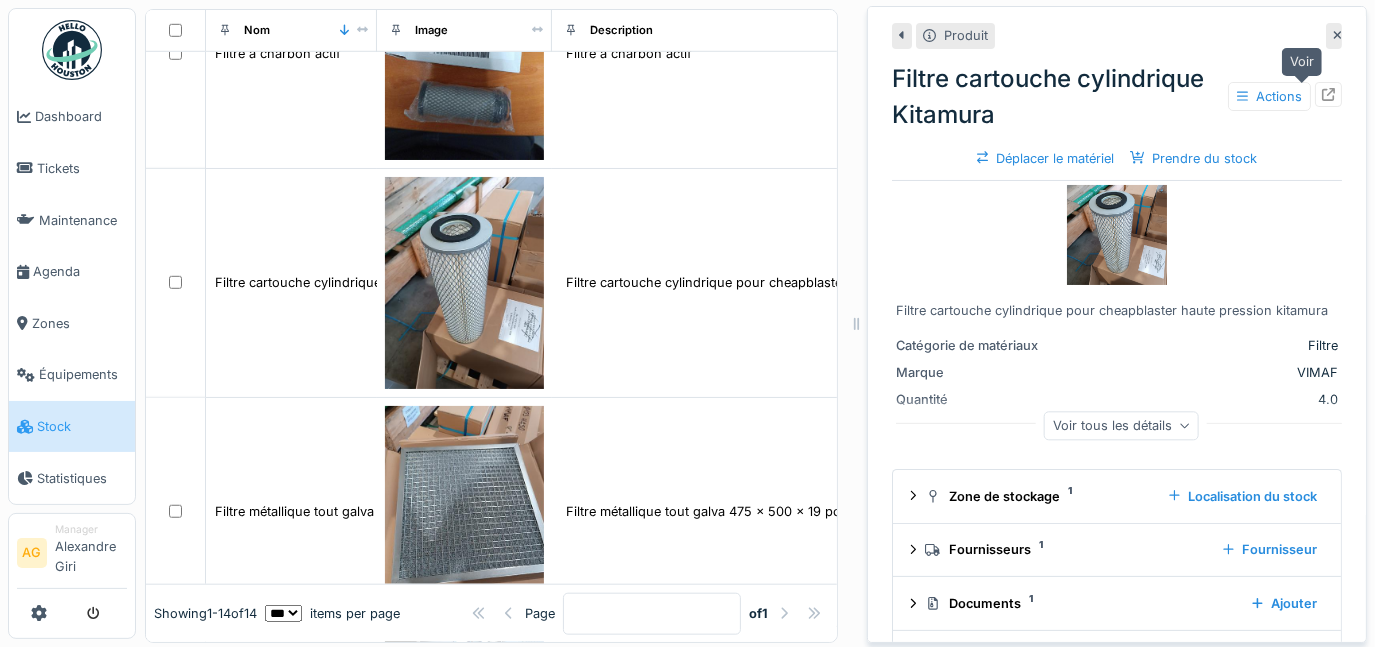 click 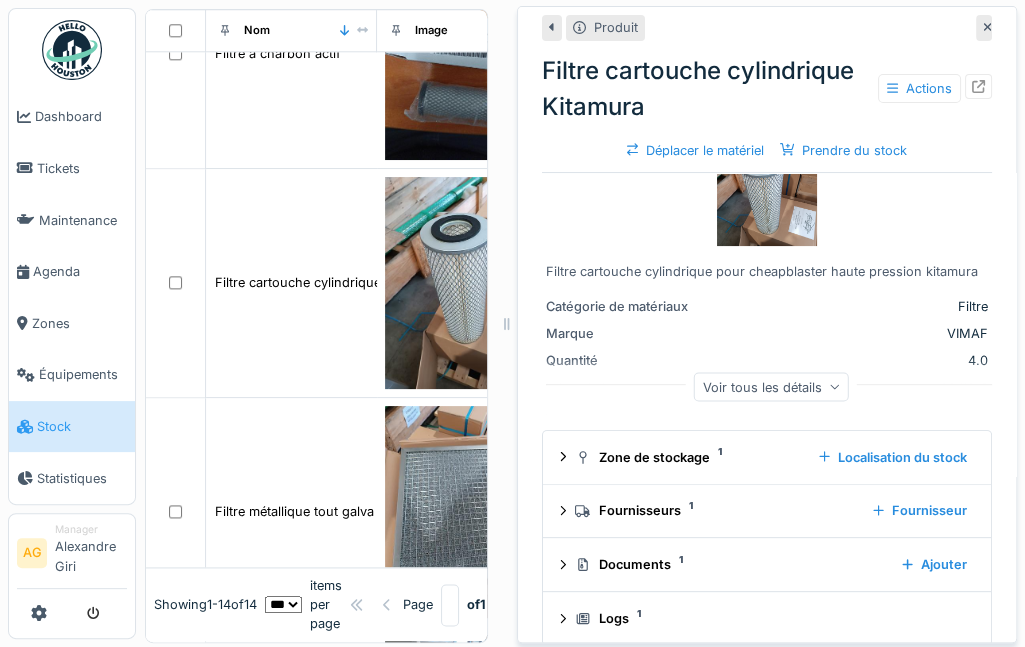 scroll, scrollTop: 58, scrollLeft: 0, axis: vertical 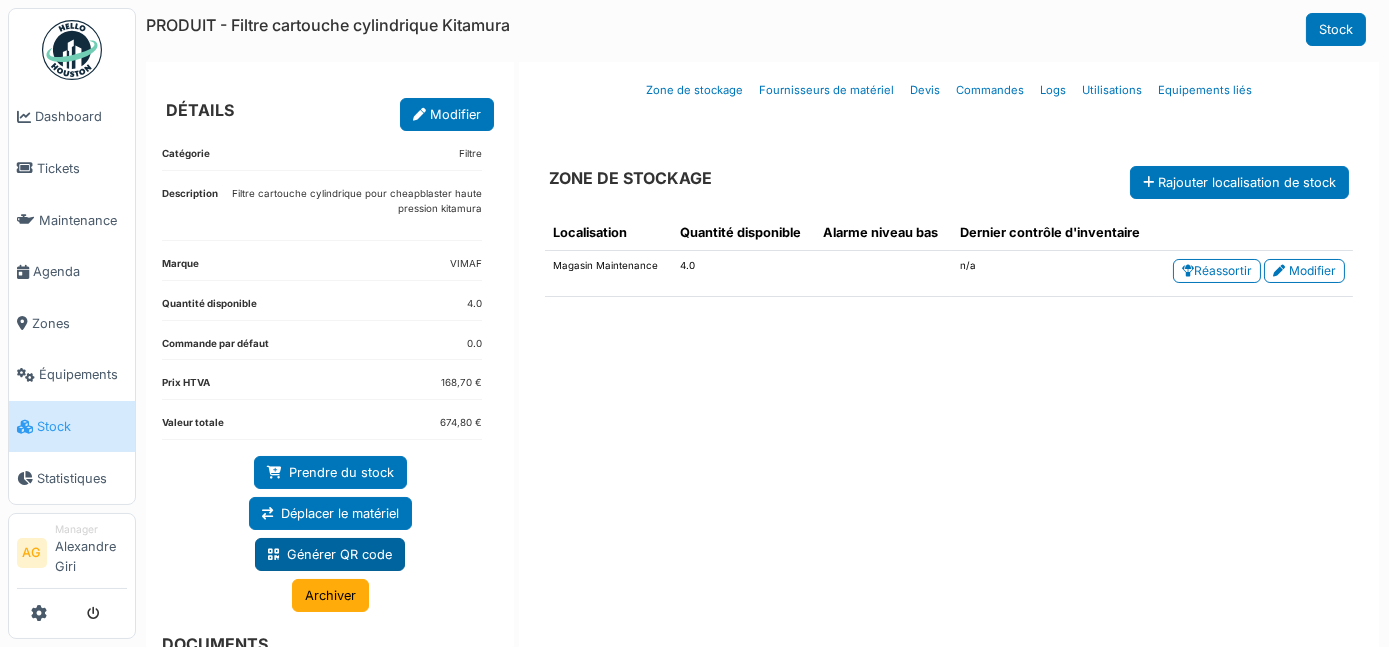 click on "Générer QR code" at bounding box center (330, 554) 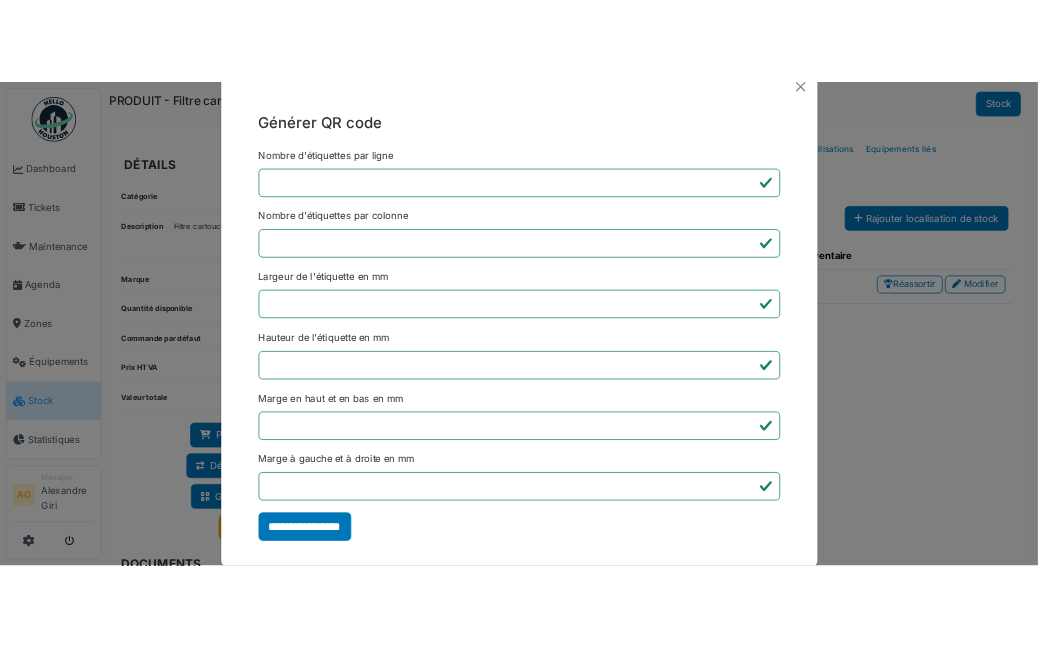 scroll, scrollTop: 70, scrollLeft: 0, axis: vertical 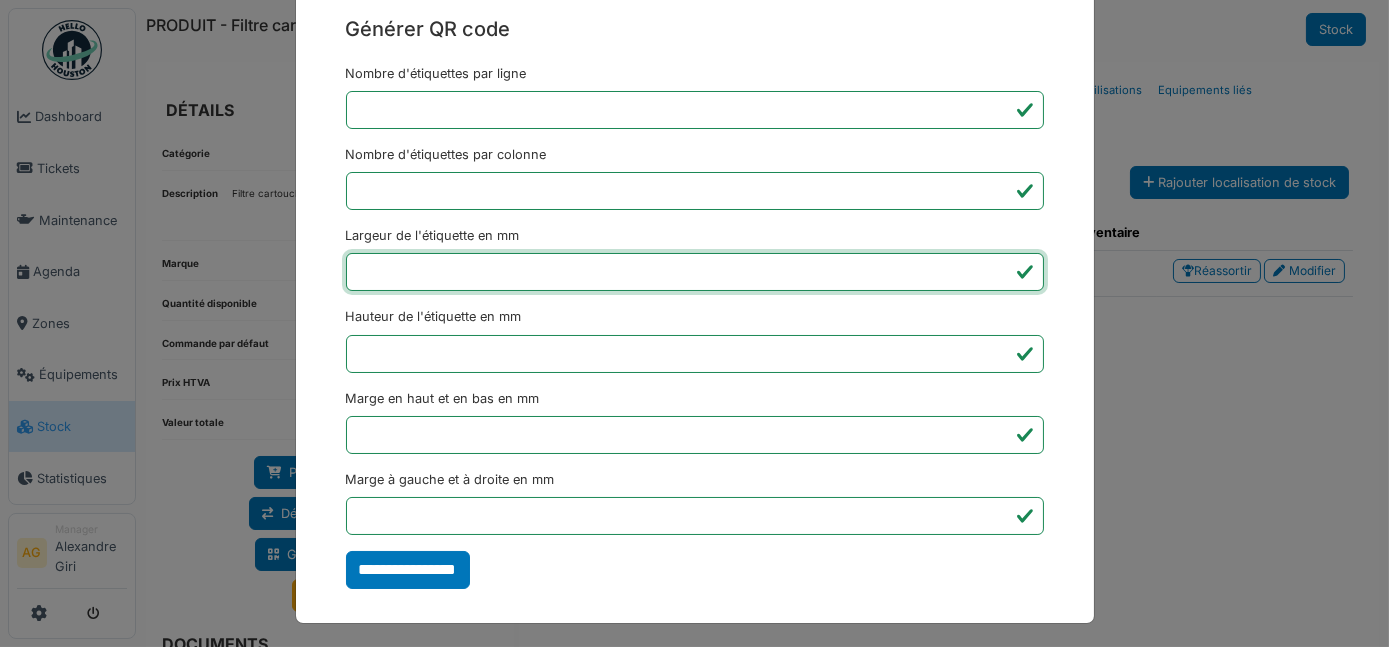 drag, startPoint x: 391, startPoint y: 271, endPoint x: 343, endPoint y: 271, distance: 48 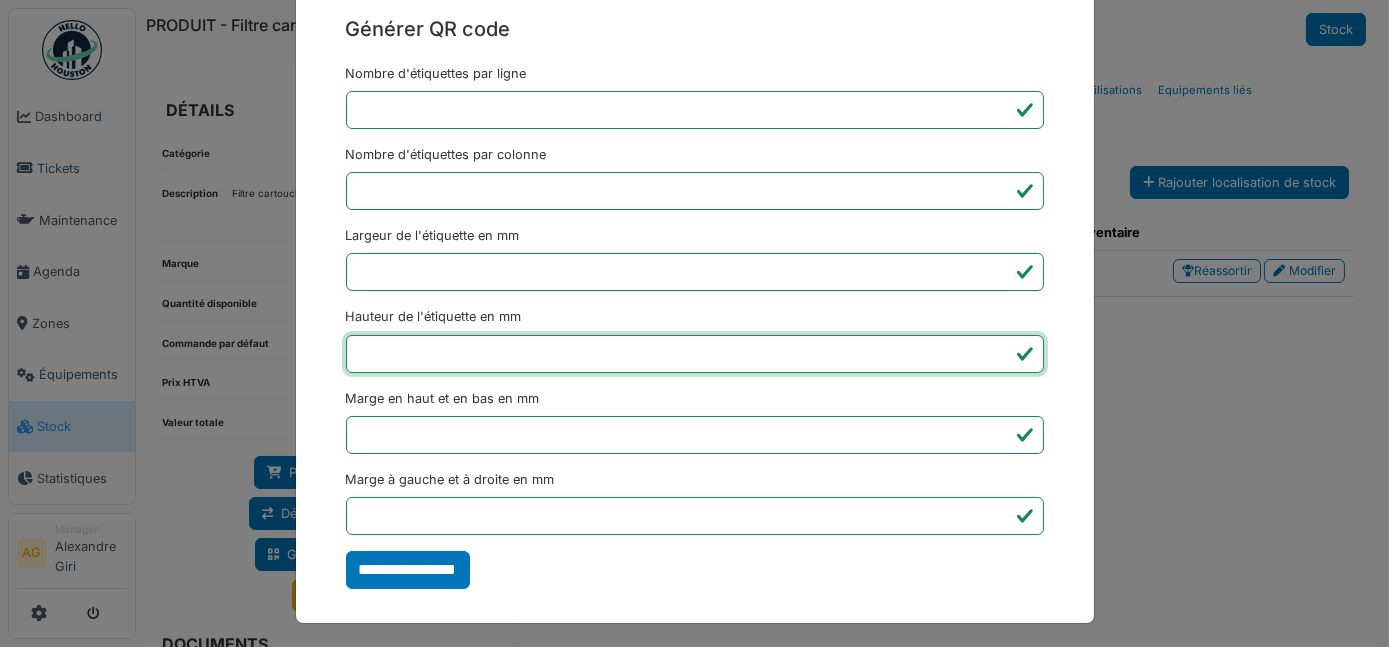click on "**" at bounding box center [695, 354] 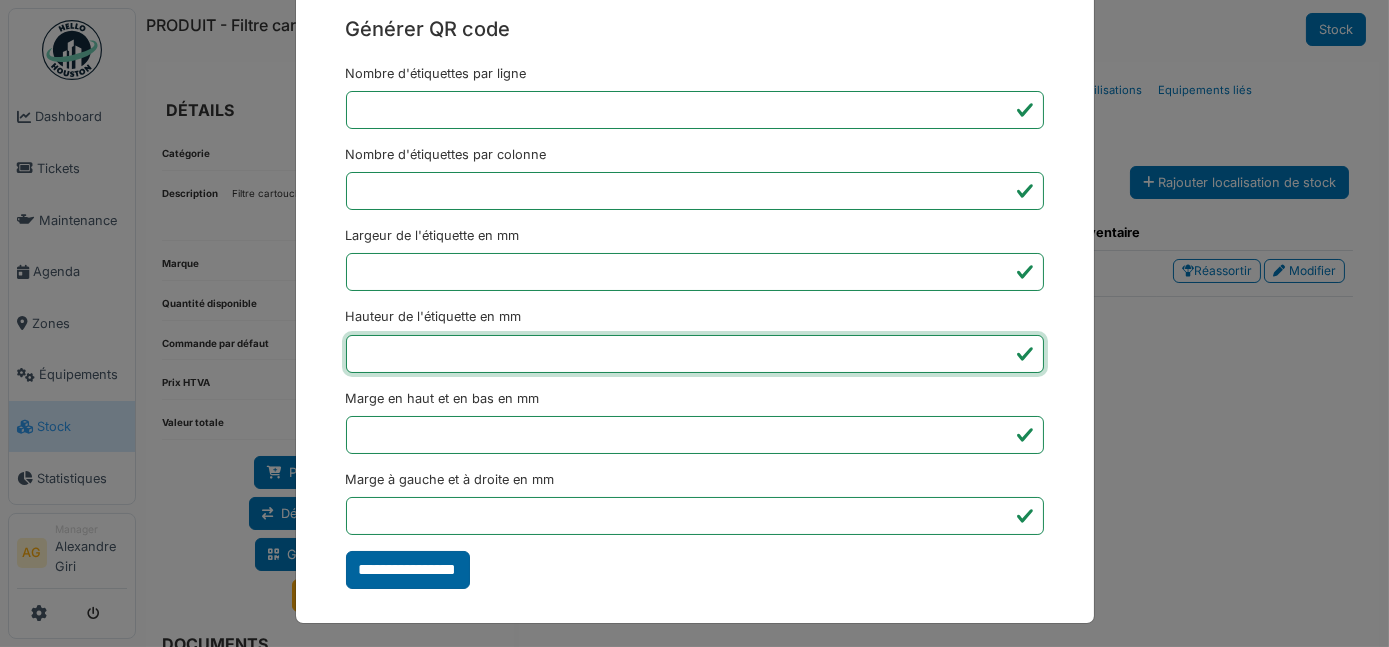 type on "**" 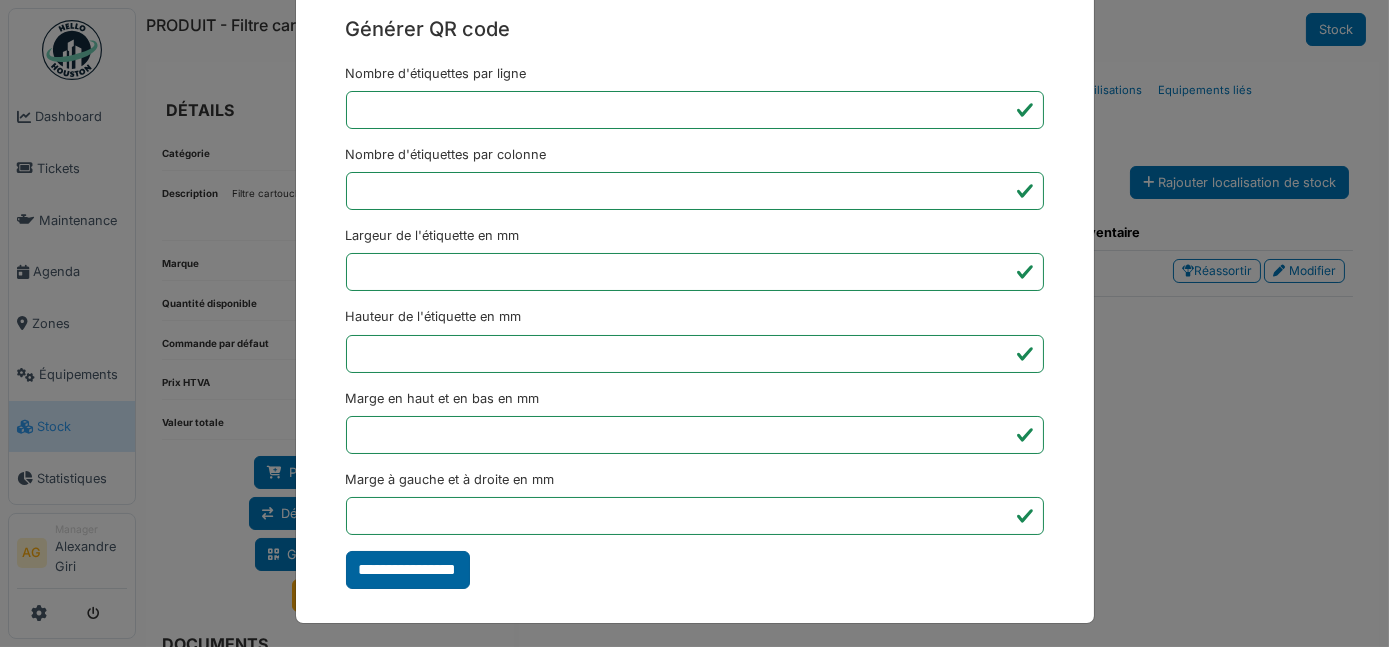 click on "**********" at bounding box center [408, 570] 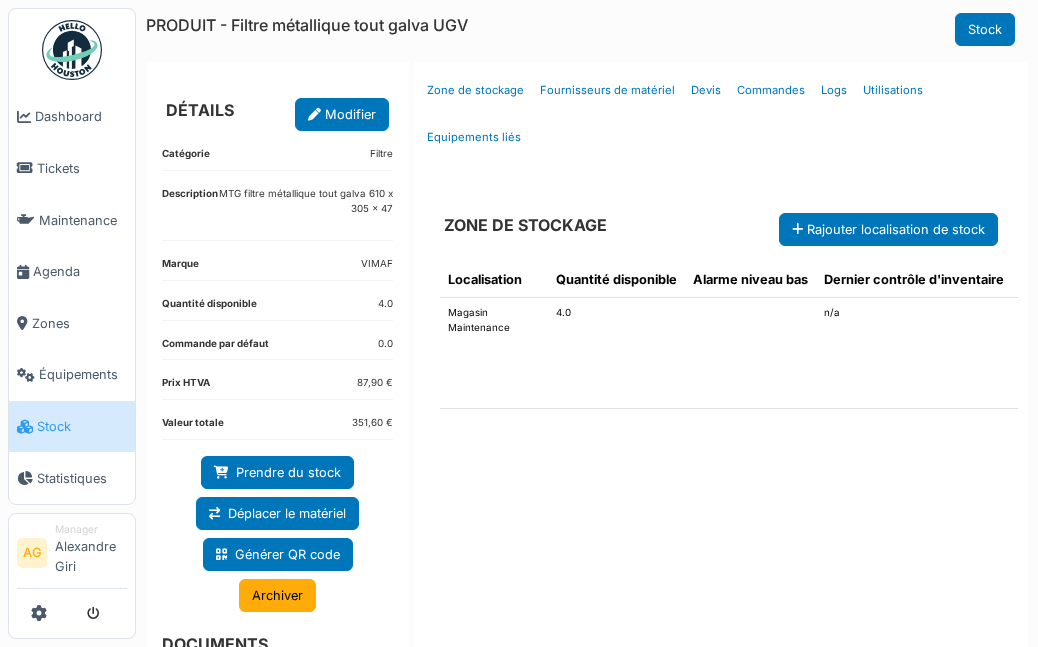 scroll, scrollTop: 0, scrollLeft: 0, axis: both 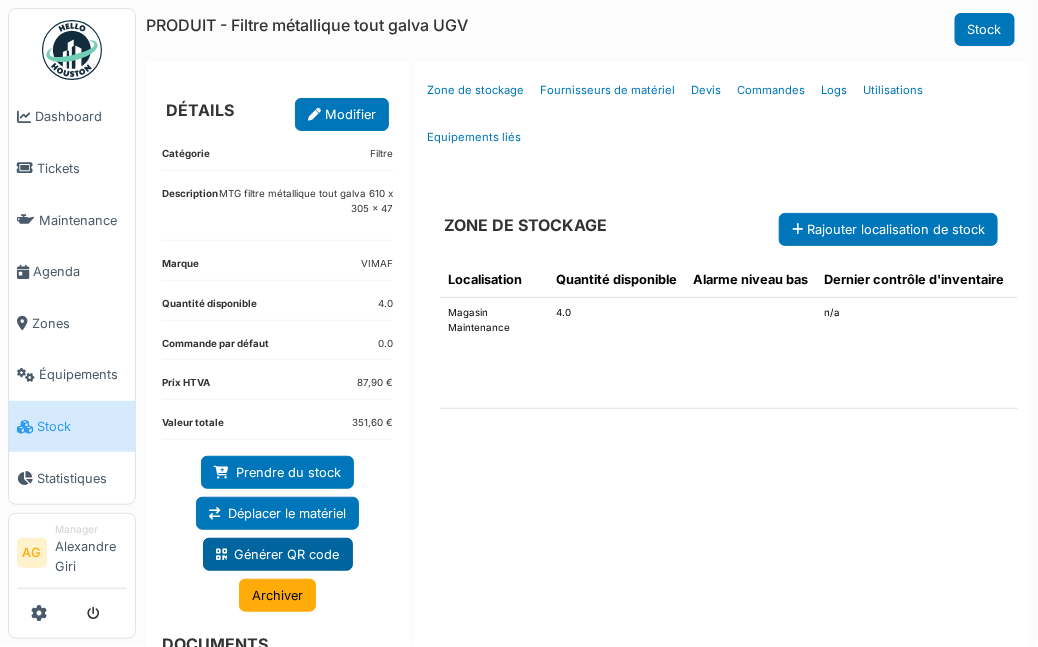 click on "Générer QR code" at bounding box center (278, 554) 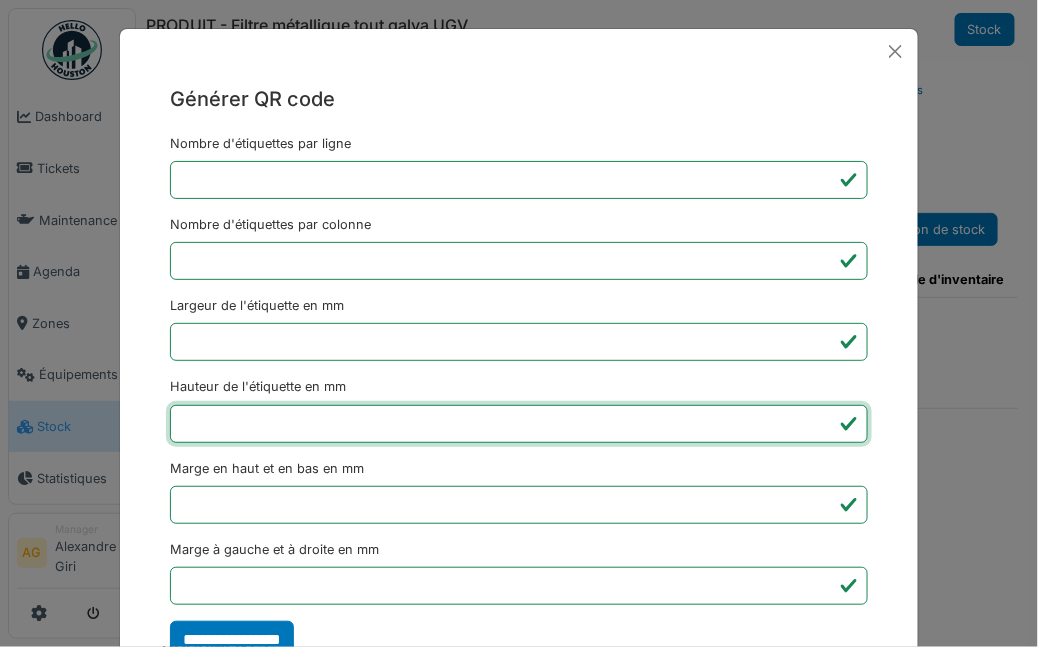 drag, startPoint x: 203, startPoint y: 419, endPoint x: 173, endPoint y: 419, distance: 30 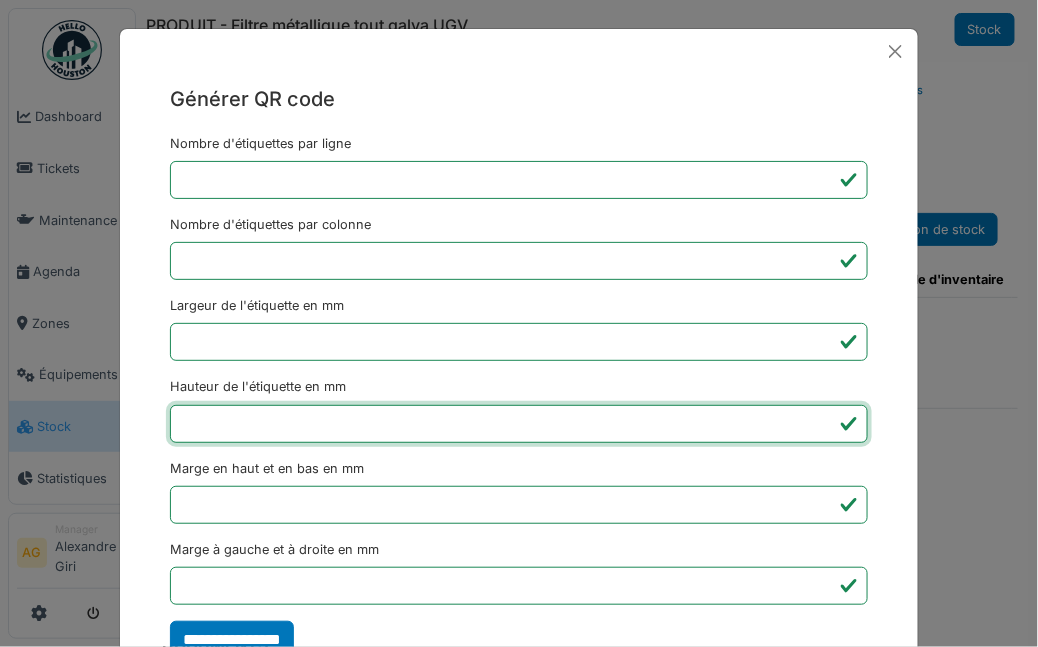 type on "**" 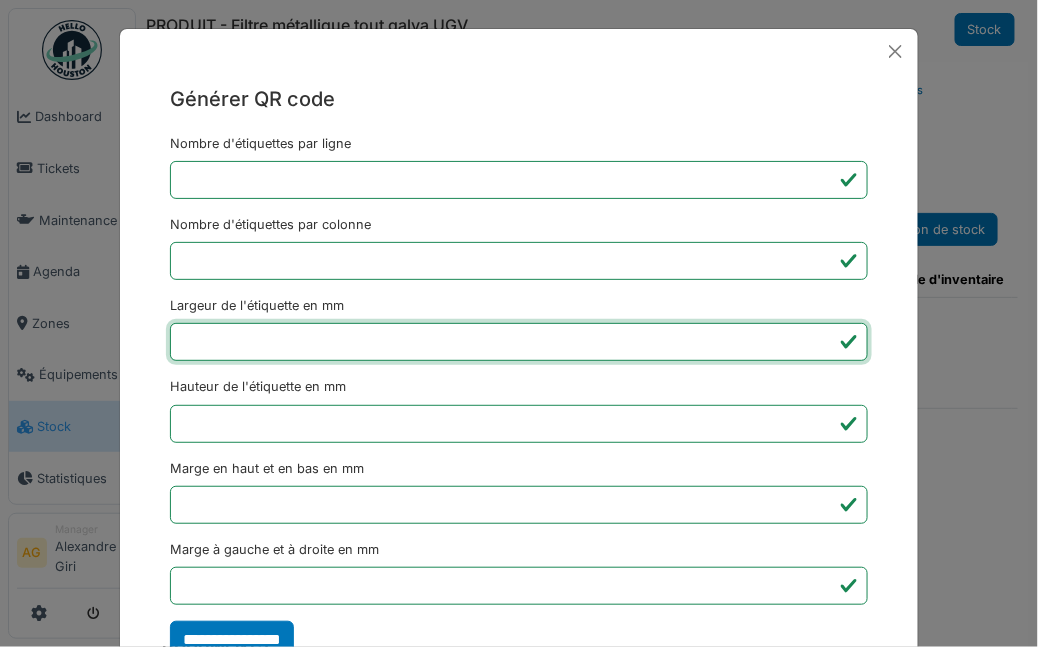 drag, startPoint x: 194, startPoint y: 339, endPoint x: 164, endPoint y: 334, distance: 30.413813 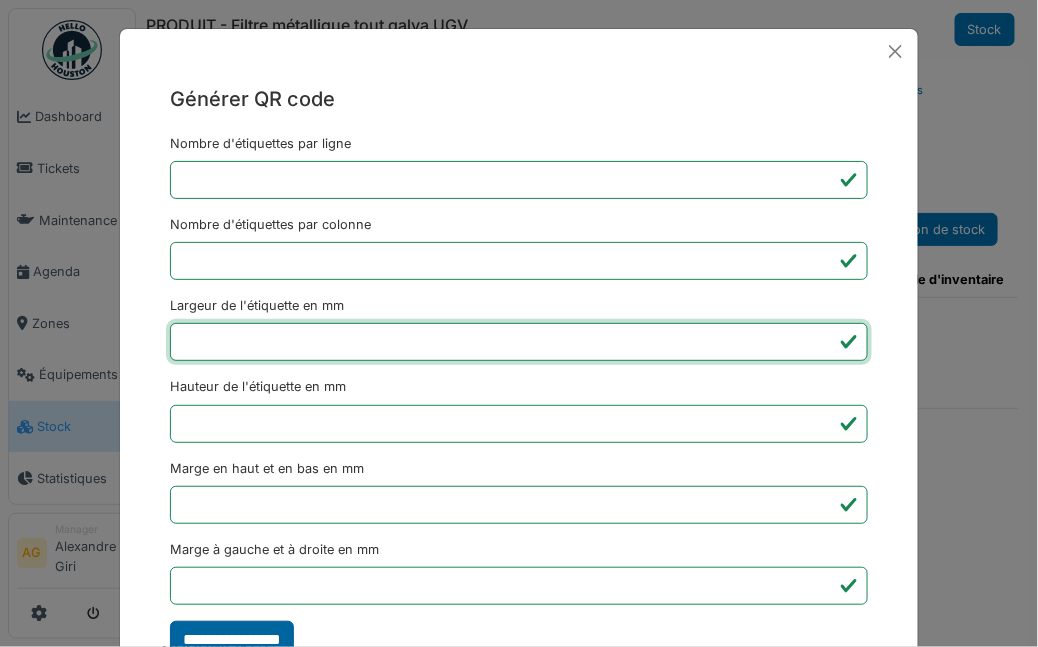 type on "**" 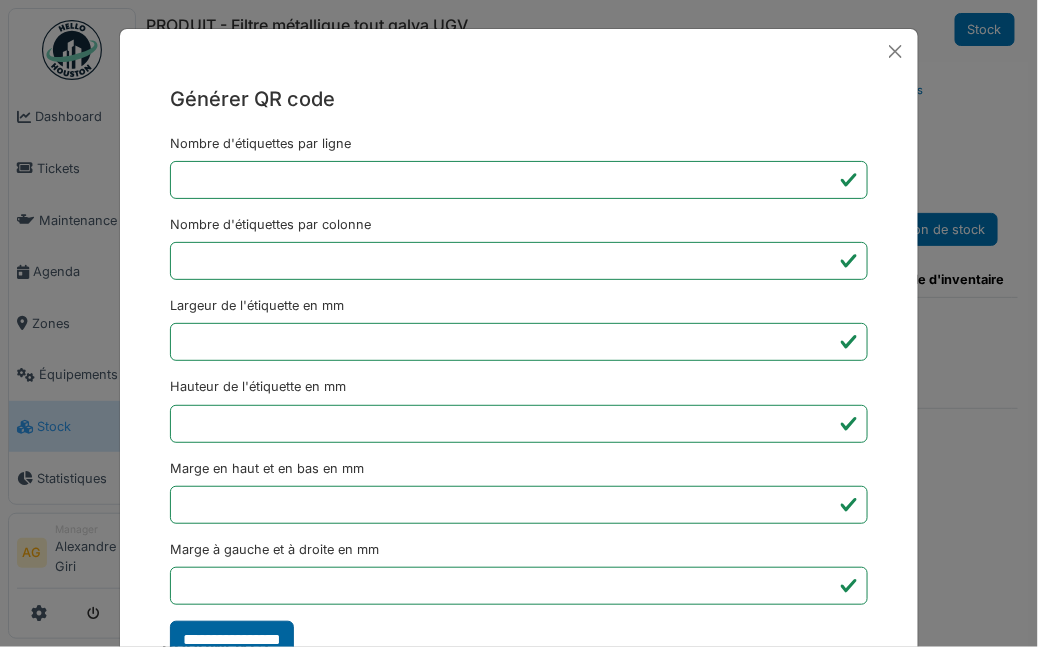click on "**********" at bounding box center [232, 640] 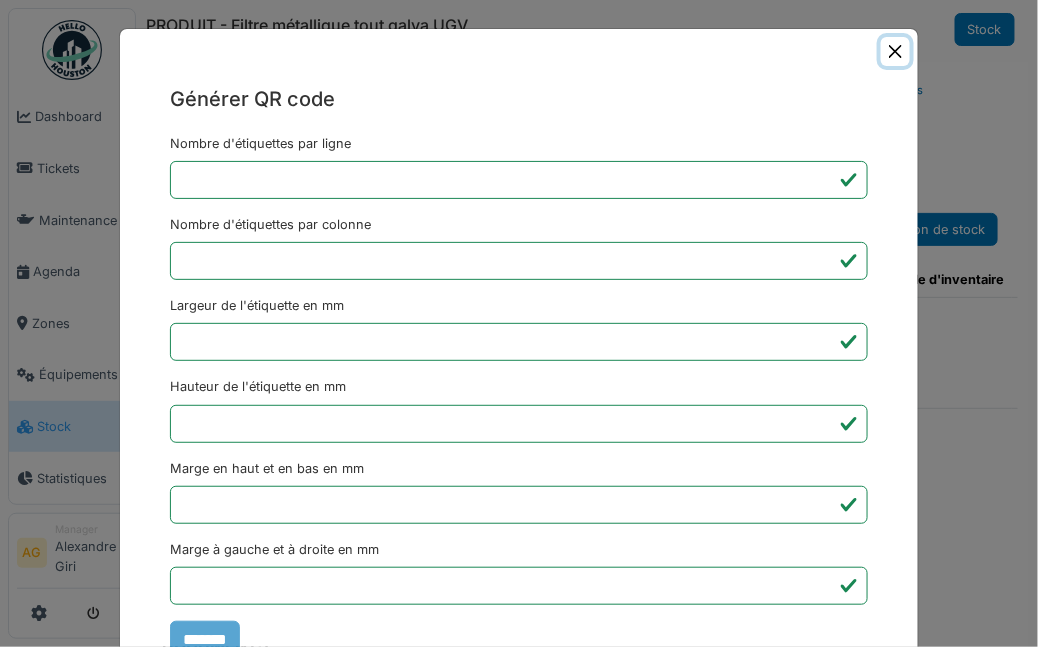 click at bounding box center (895, 51) 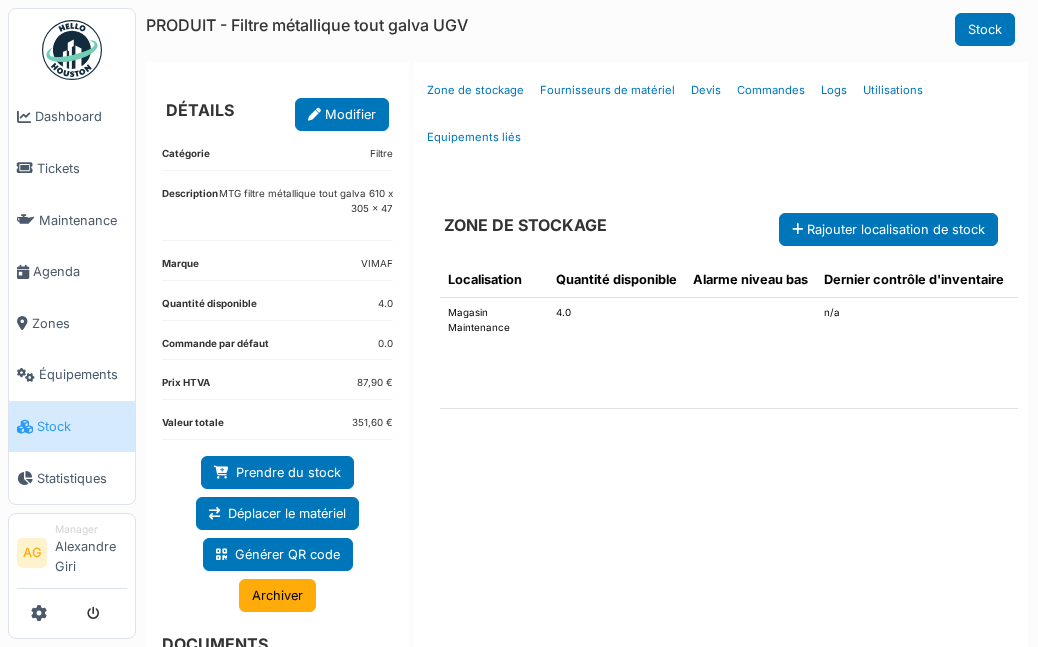 scroll, scrollTop: 0, scrollLeft: 0, axis: both 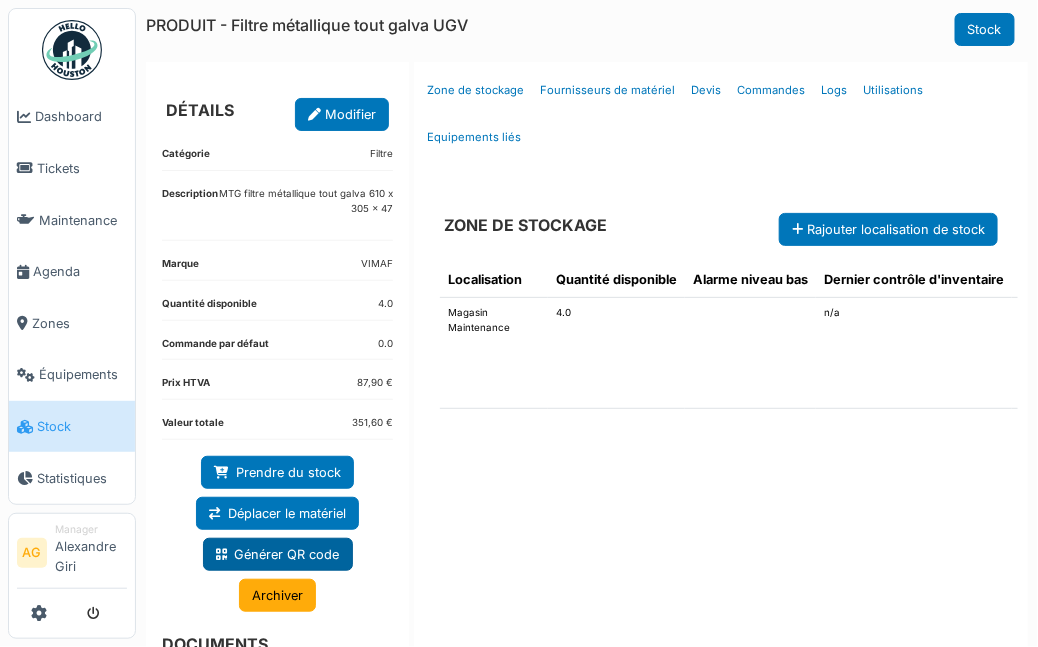 click on "Générer QR code" at bounding box center [278, 554] 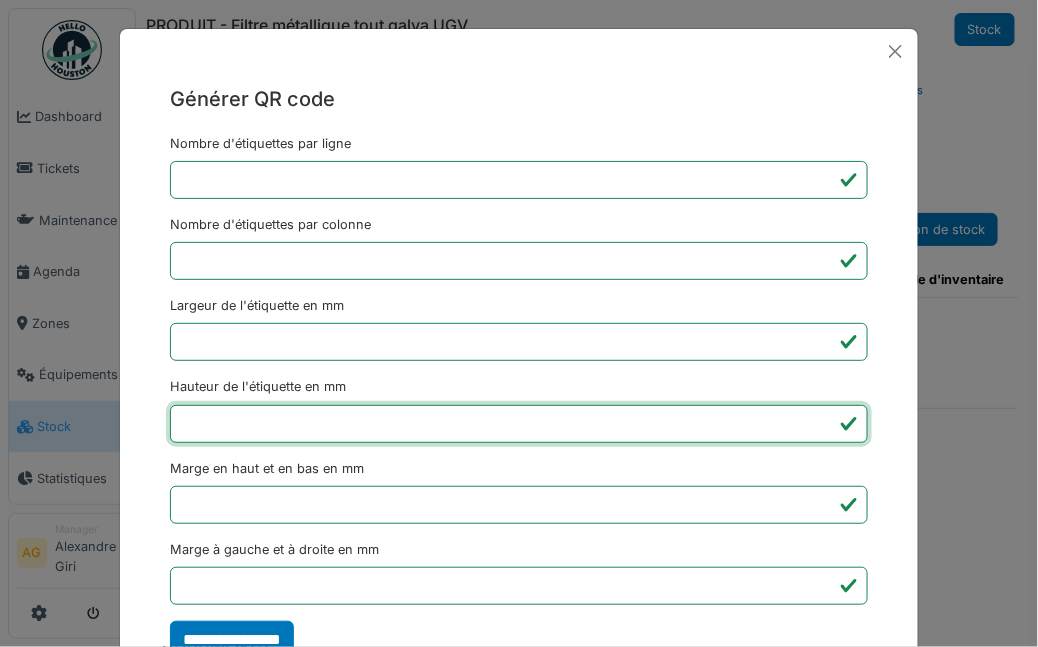 drag, startPoint x: 218, startPoint y: 422, endPoint x: 178, endPoint y: 419, distance: 40.112343 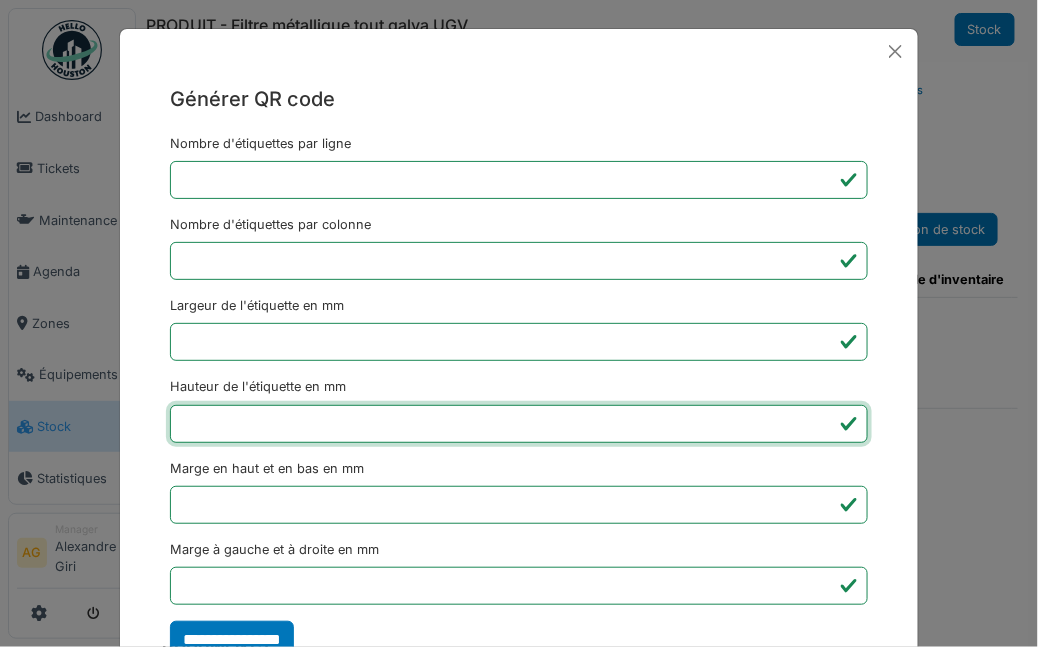 type on "**" 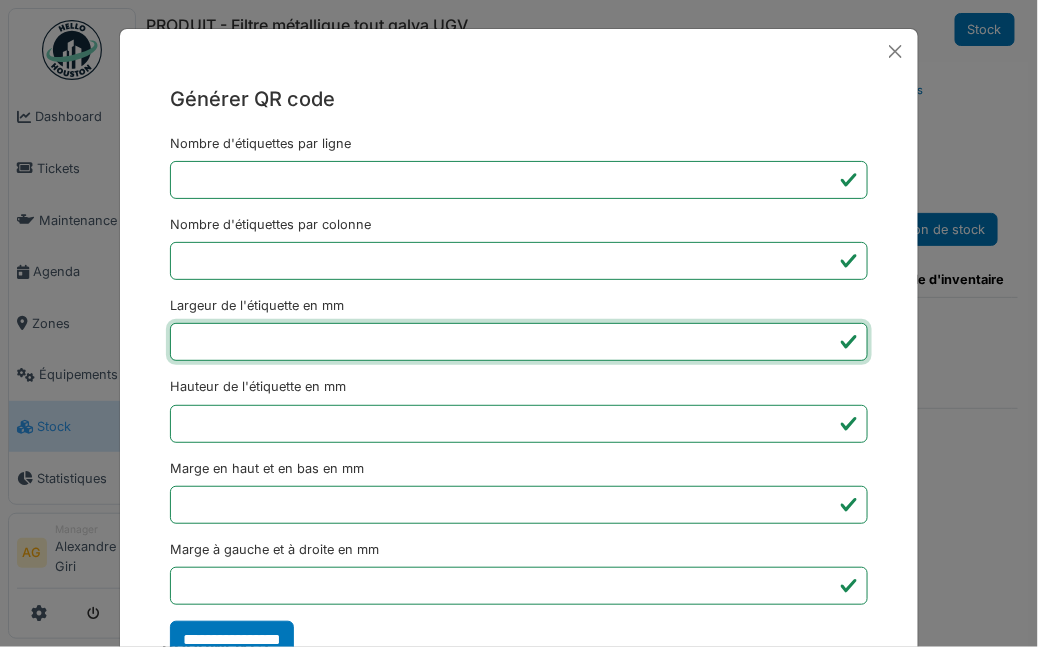 drag, startPoint x: 195, startPoint y: 341, endPoint x: 162, endPoint y: 341, distance: 33 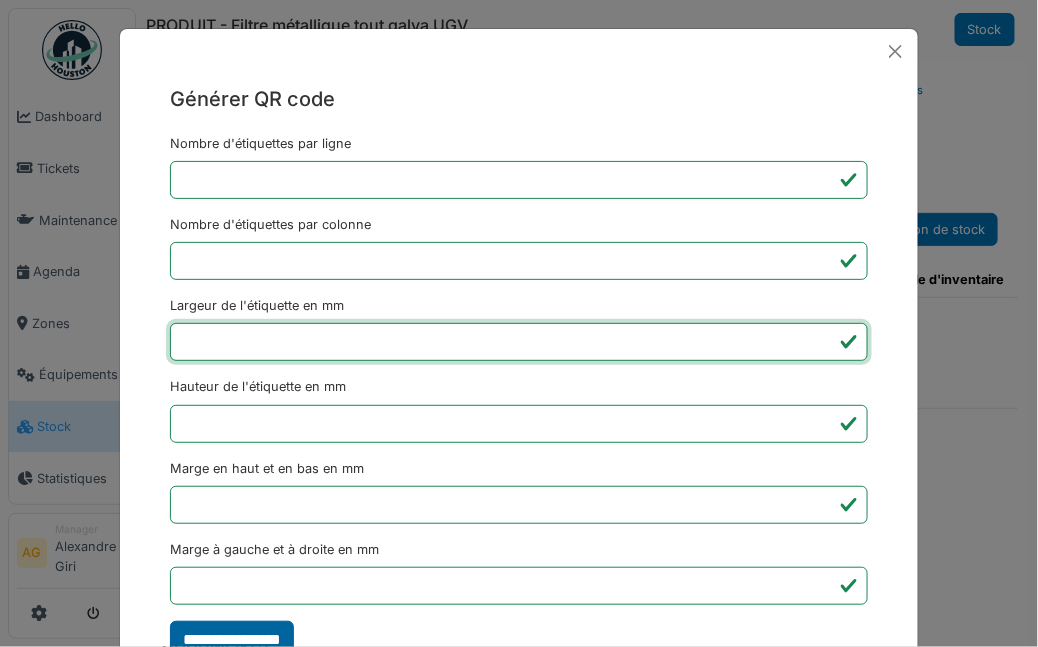type on "**" 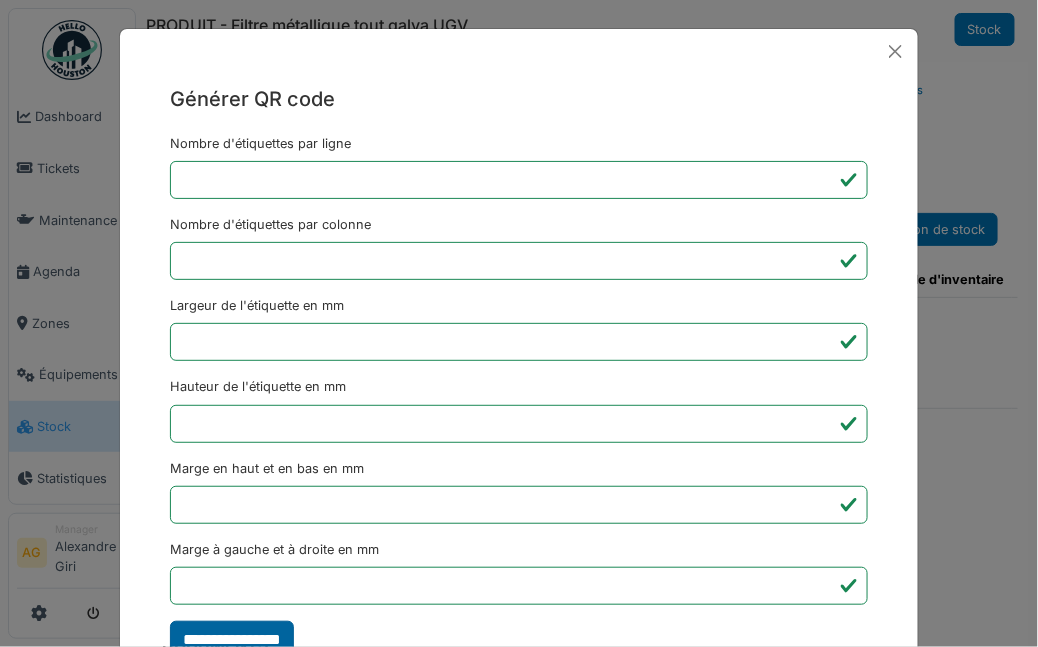 click on "**********" at bounding box center (232, 640) 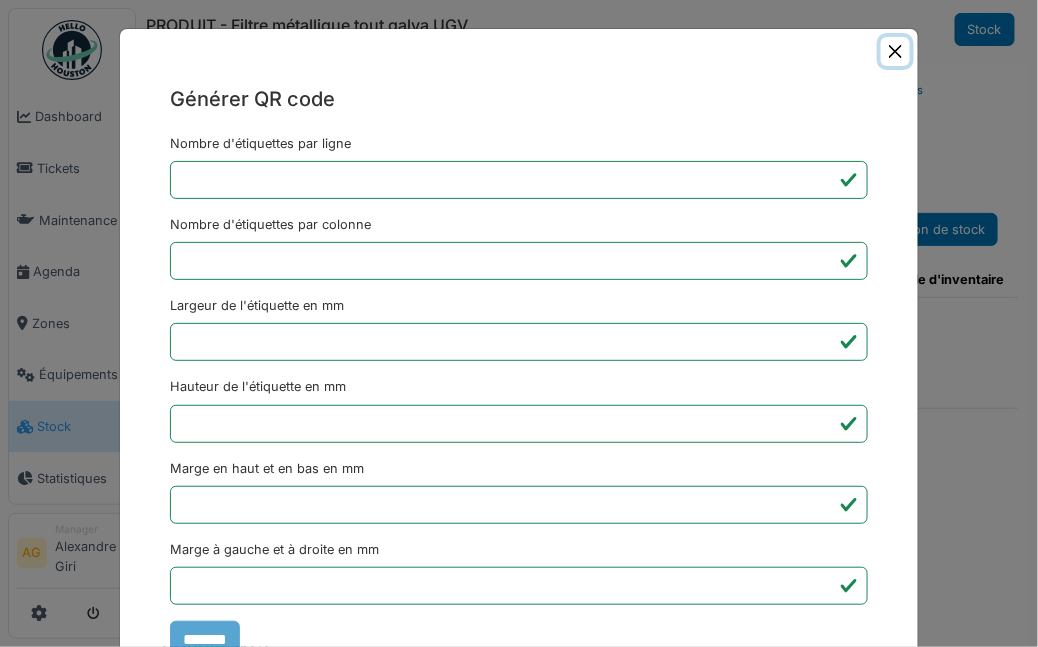 click at bounding box center (895, 51) 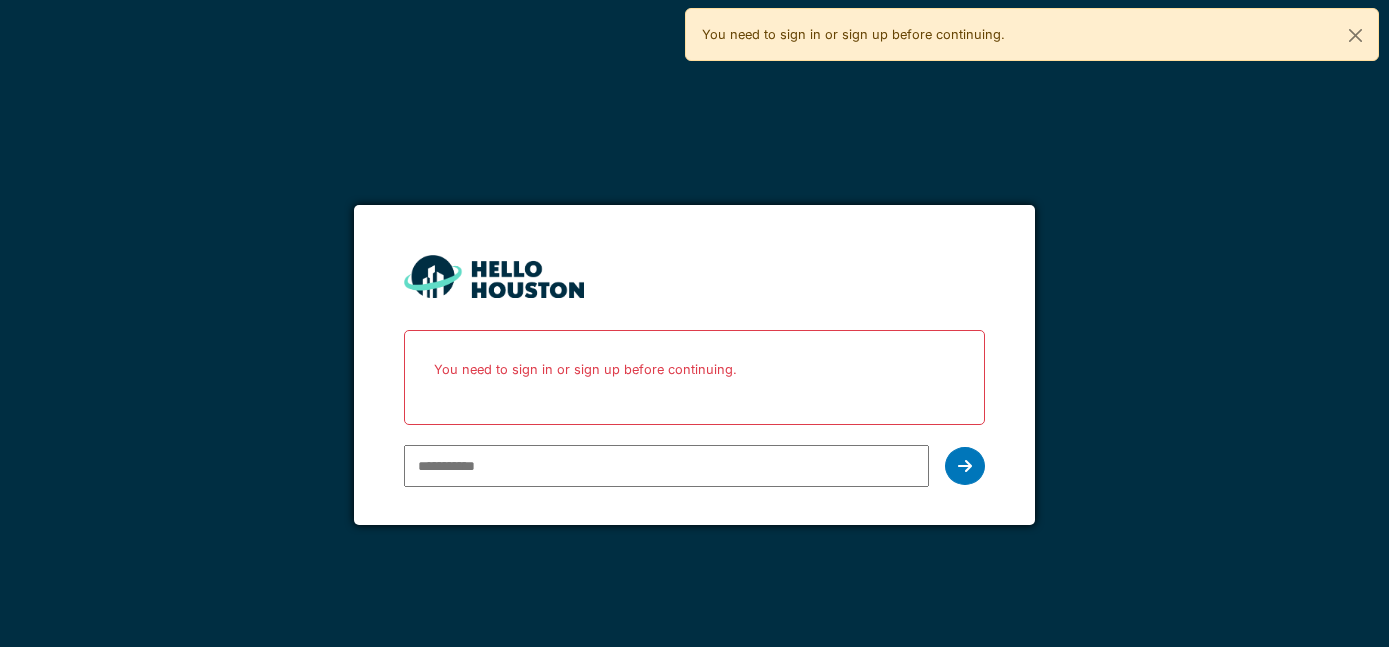 scroll, scrollTop: 0, scrollLeft: 0, axis: both 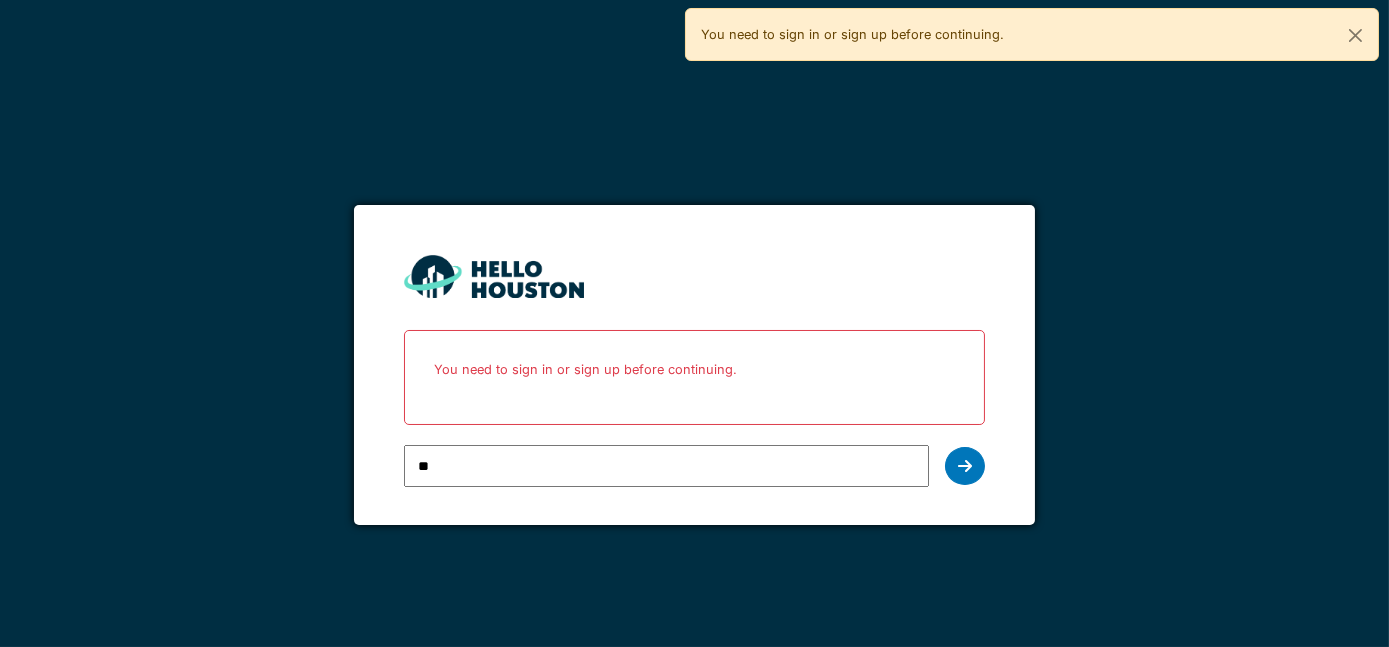 type on "**********" 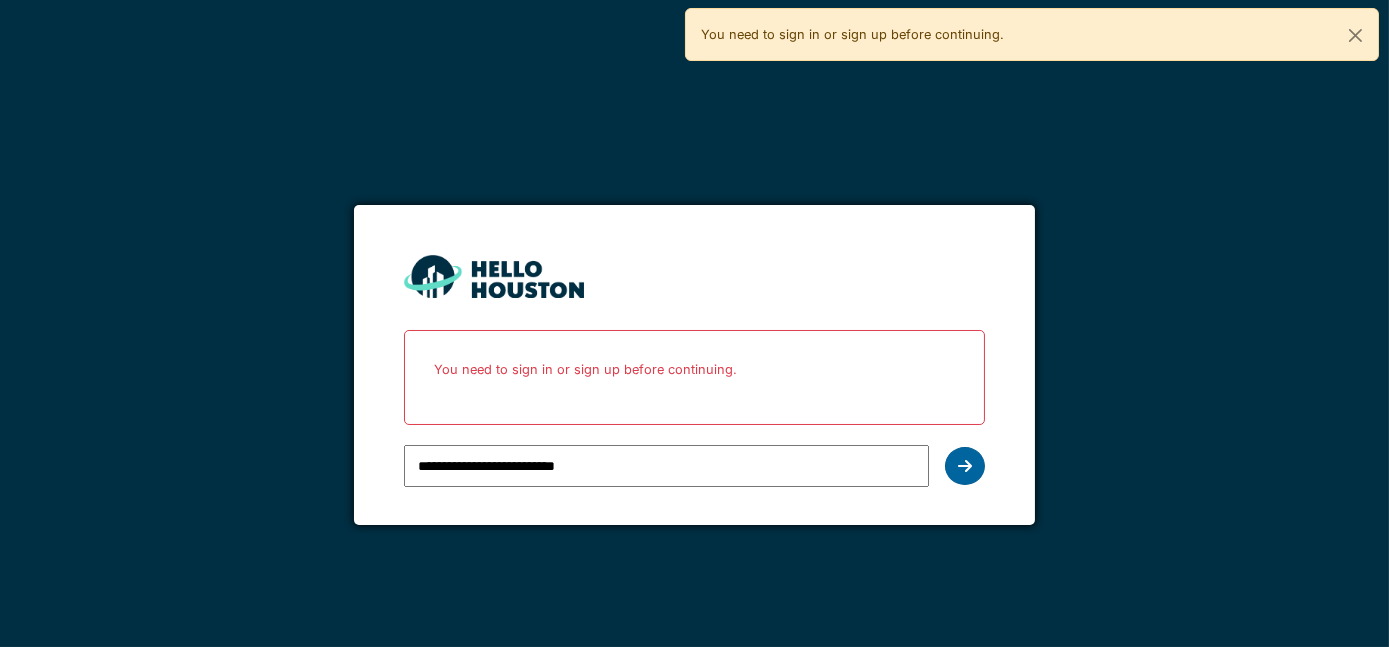 click at bounding box center (965, 466) 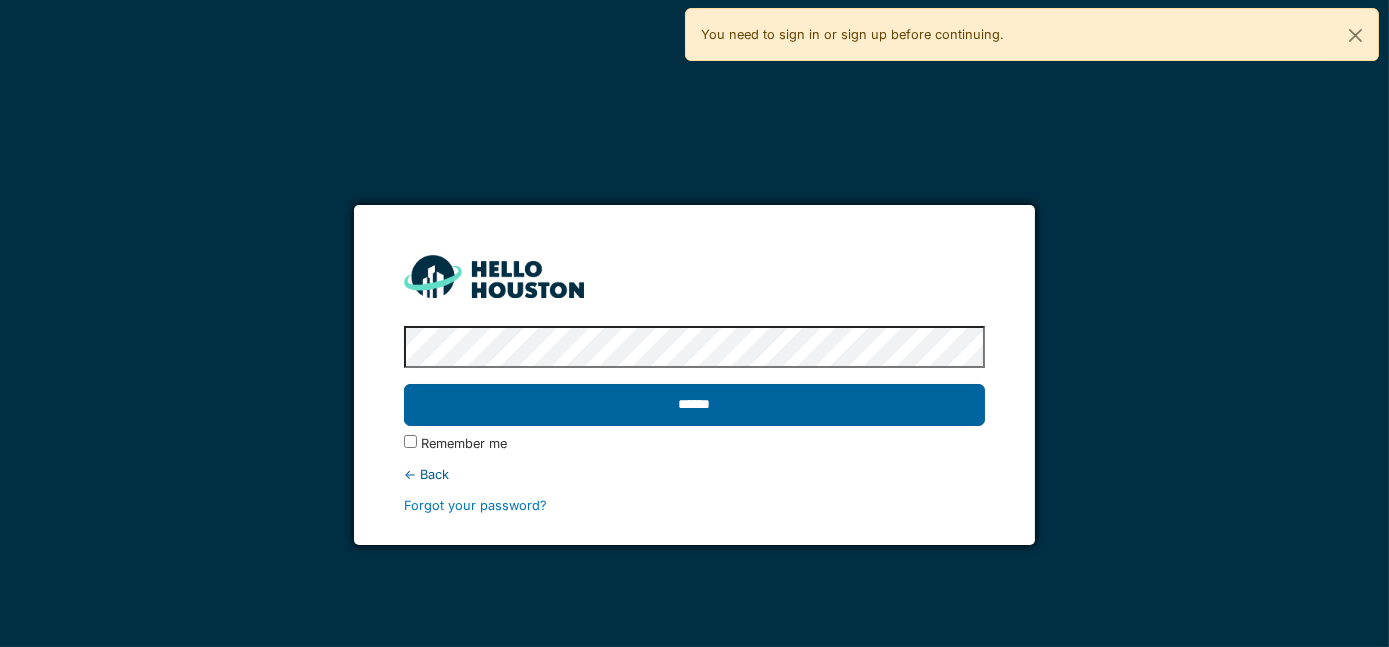 click on "******" at bounding box center (695, 405) 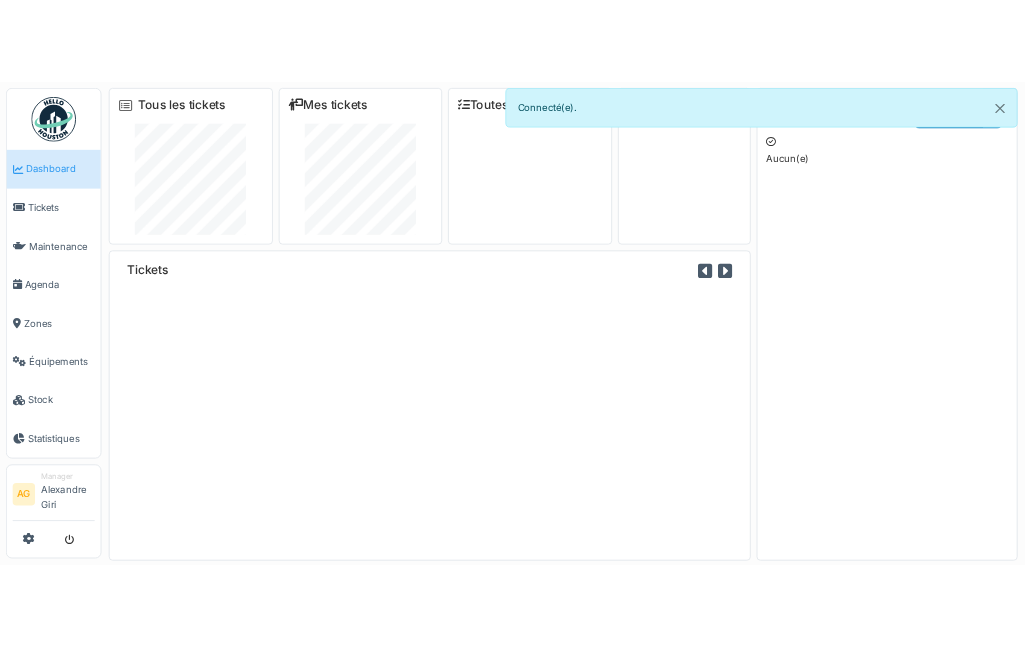 scroll, scrollTop: 0, scrollLeft: 0, axis: both 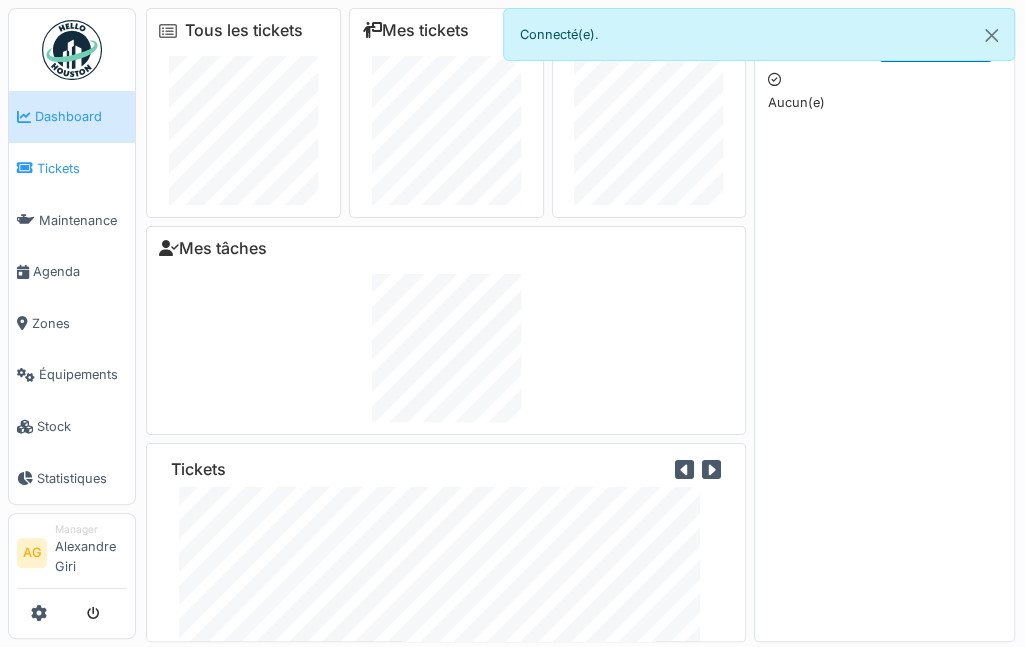 click on "Tickets" at bounding box center [82, 168] 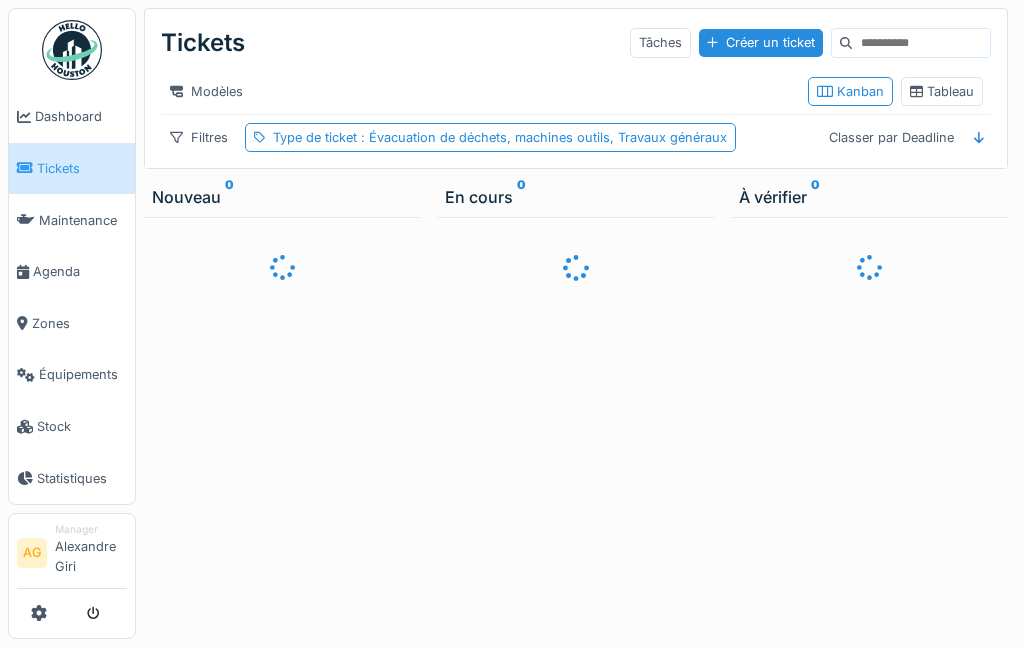 scroll, scrollTop: 0, scrollLeft: 0, axis: both 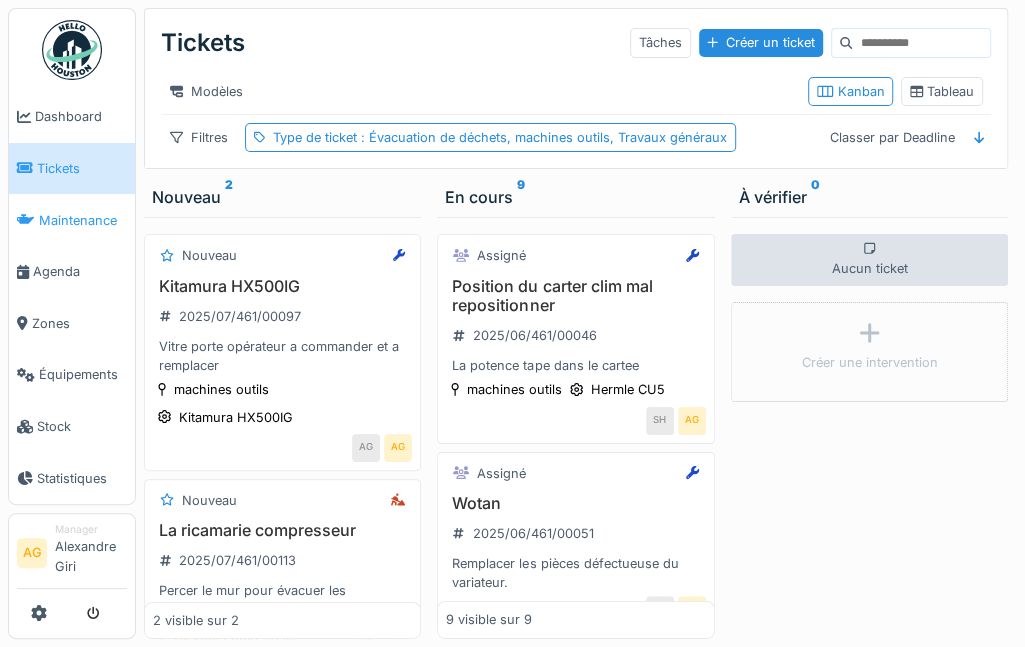 click on "Maintenance" at bounding box center [83, 220] 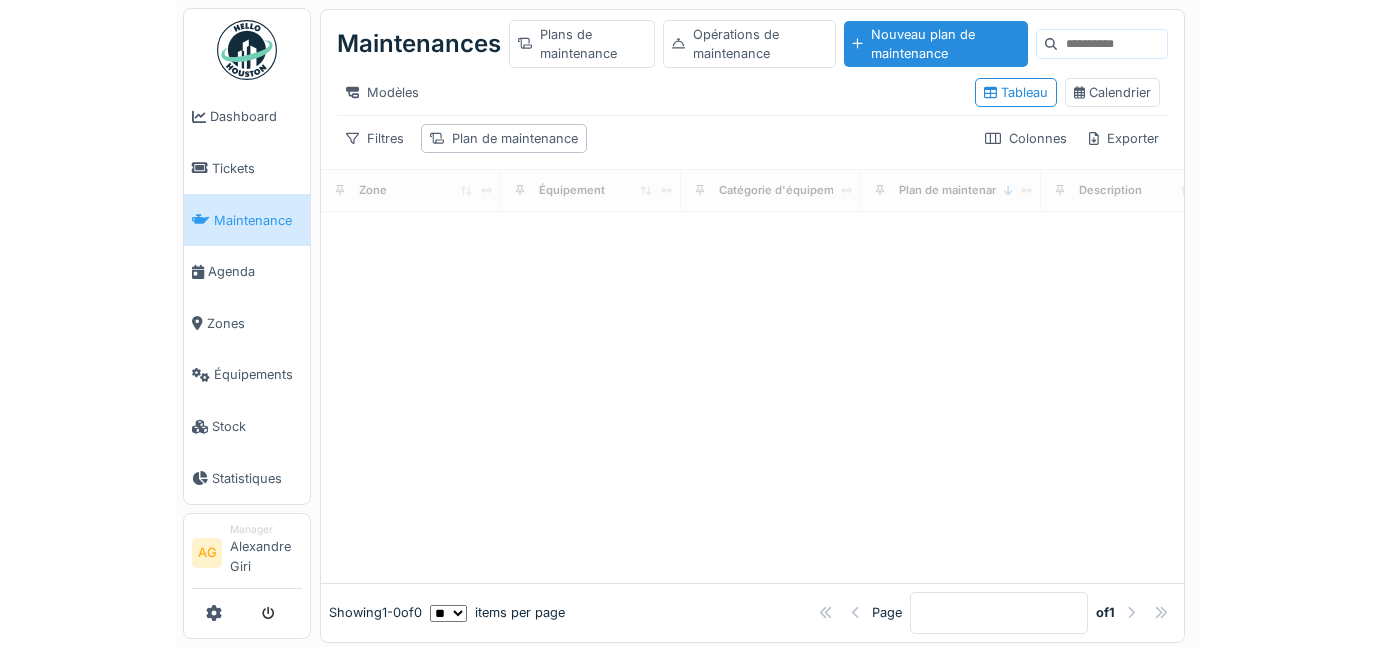 scroll, scrollTop: 0, scrollLeft: 0, axis: both 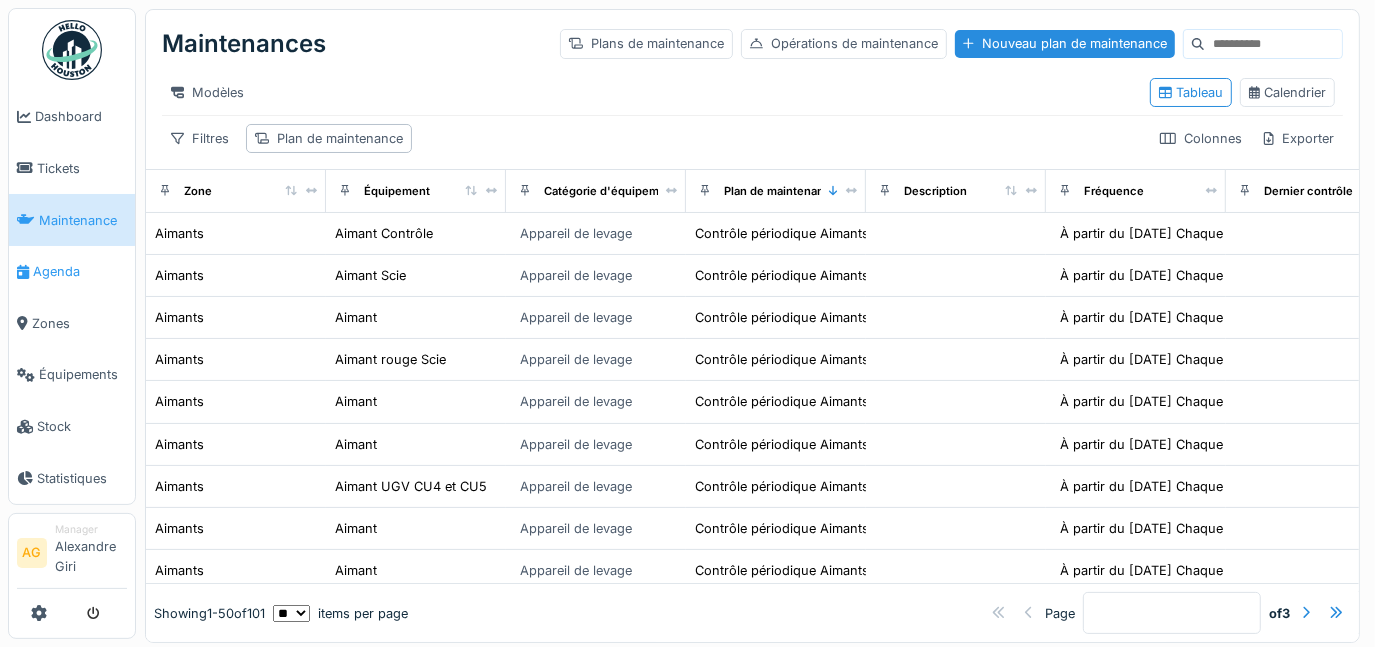 click on "Agenda" at bounding box center [80, 271] 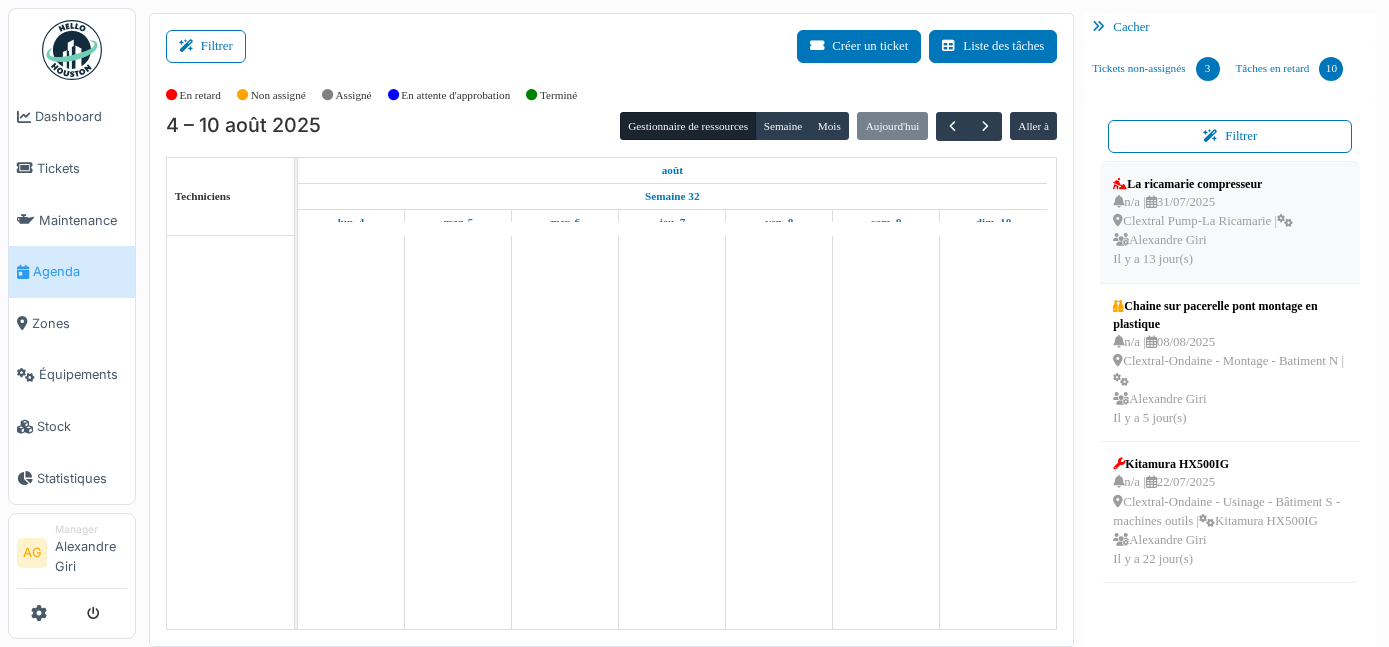 scroll, scrollTop: 0, scrollLeft: 0, axis: both 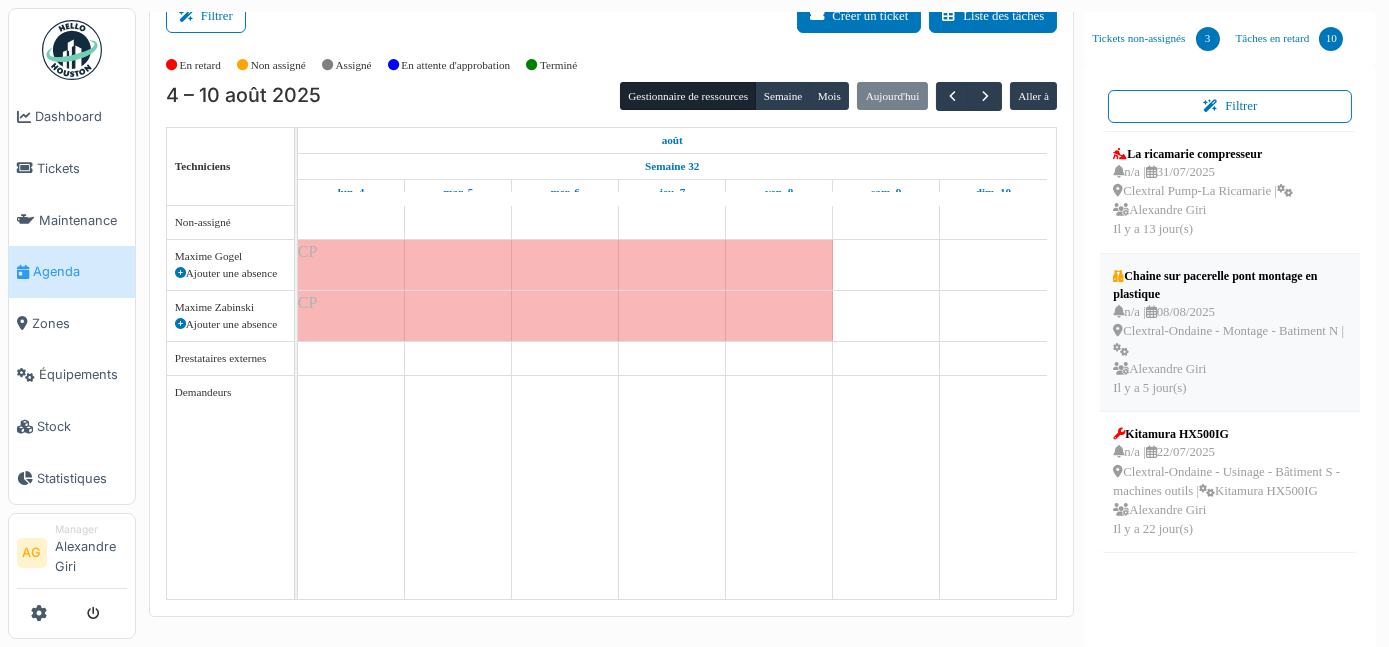 click on "n/a |   08/08/2025
Clextral-Ondaine - Montage - Batiment N |
Alexandre Giri
Il y a 5 jour(s)" at bounding box center (1230, 351) 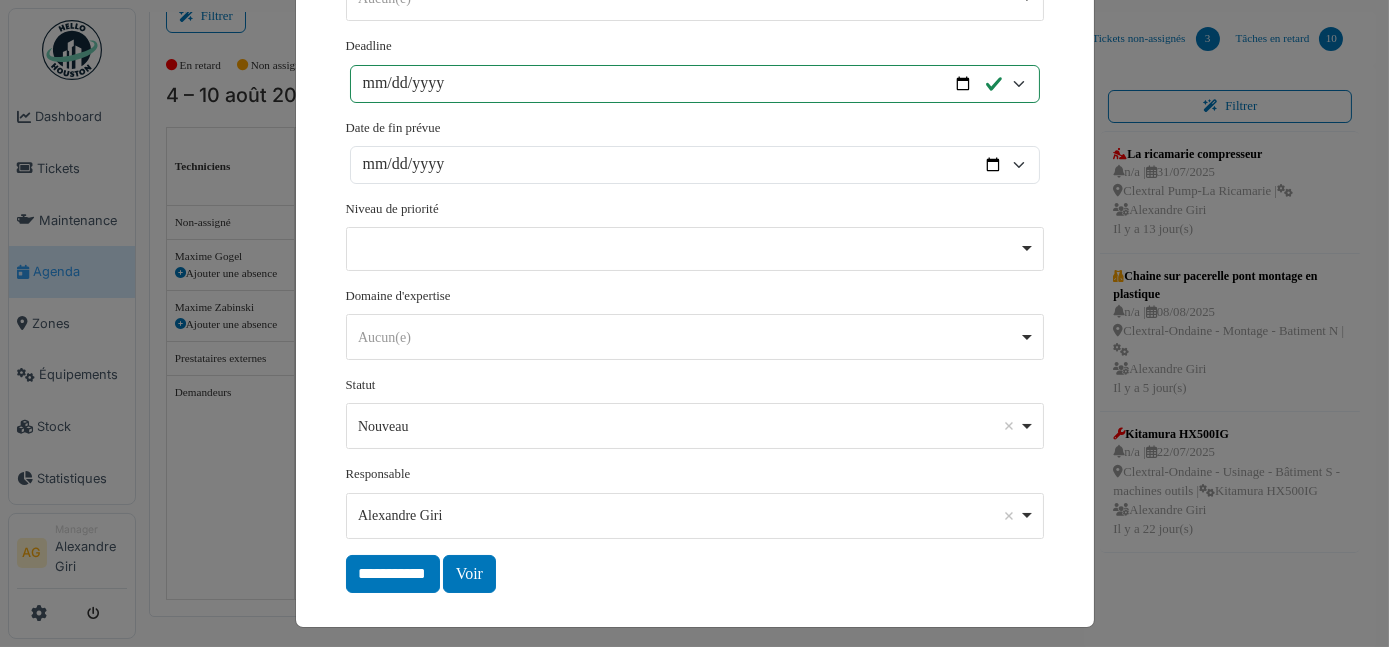 scroll, scrollTop: 915, scrollLeft: 0, axis: vertical 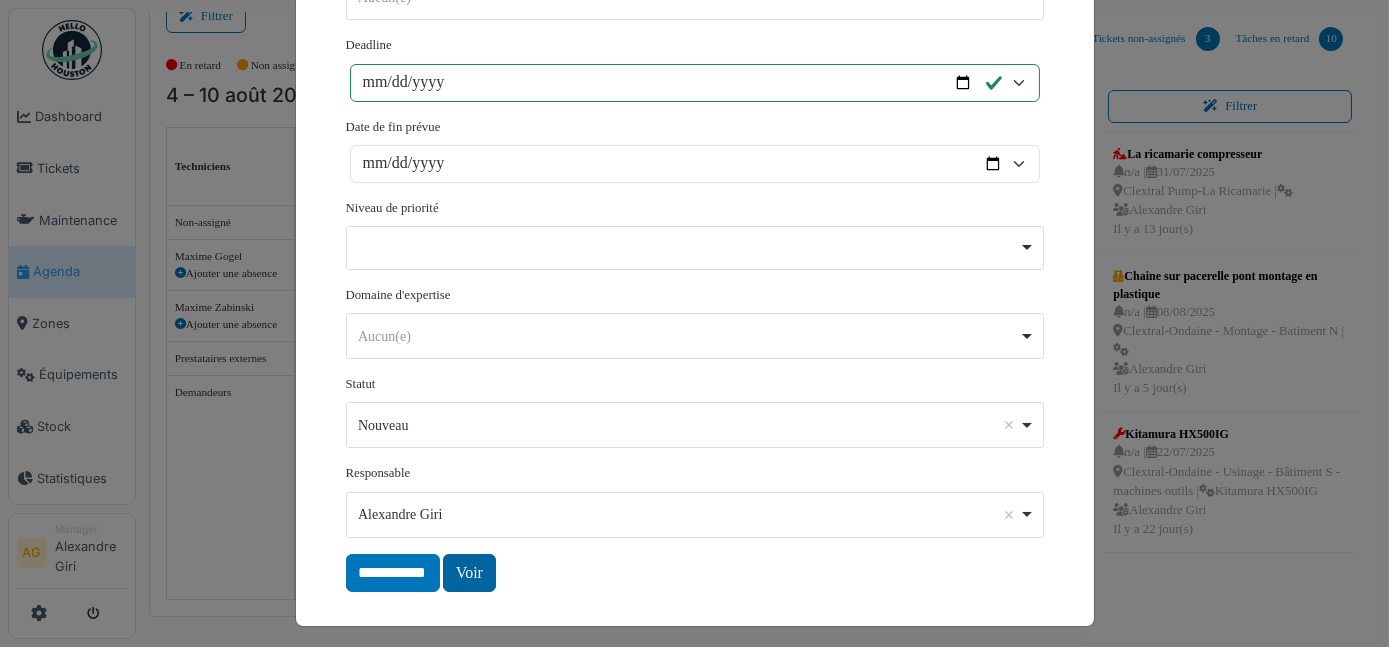 click on "Voir" at bounding box center (469, 573) 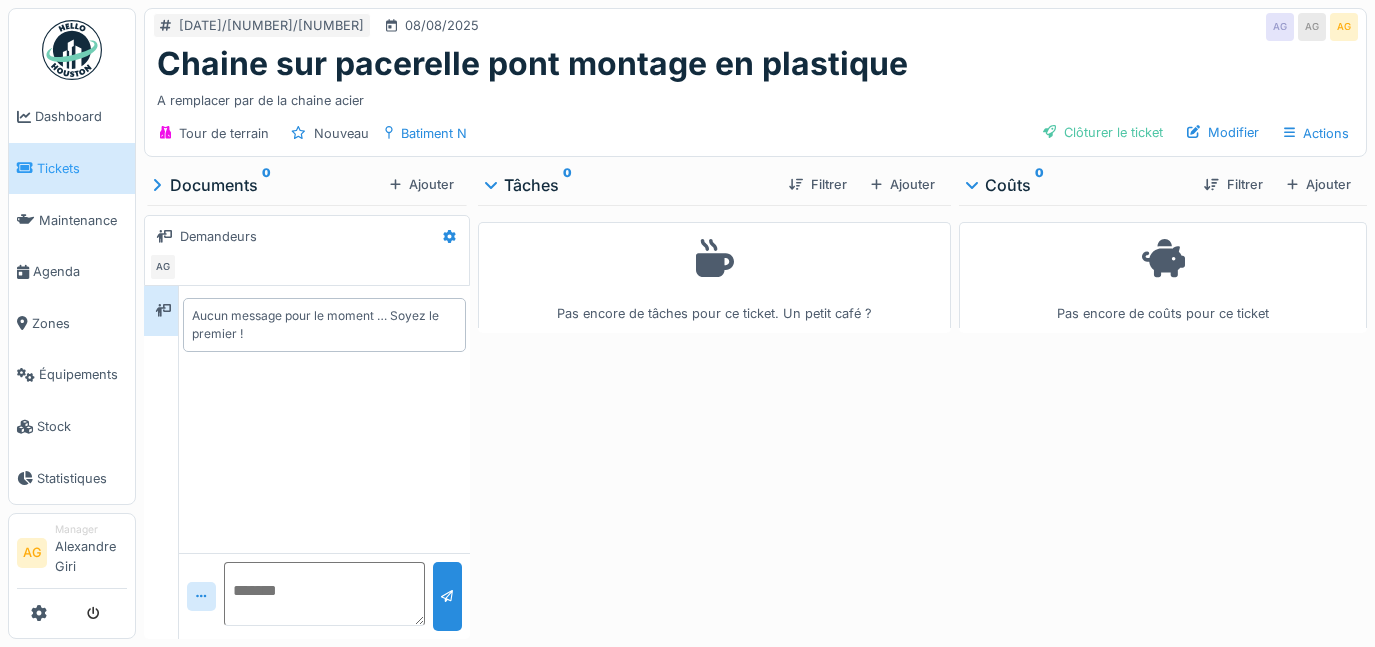 scroll, scrollTop: 0, scrollLeft: 0, axis: both 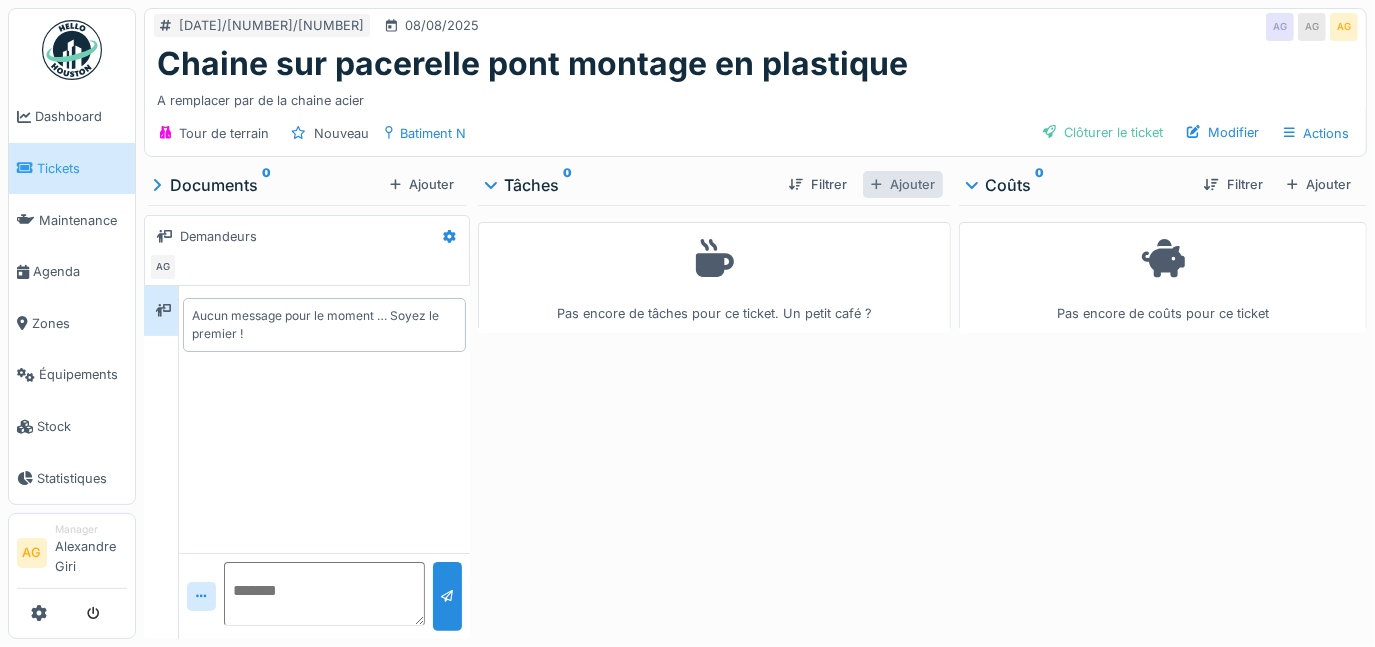 click on "Ajouter" at bounding box center (903, 184) 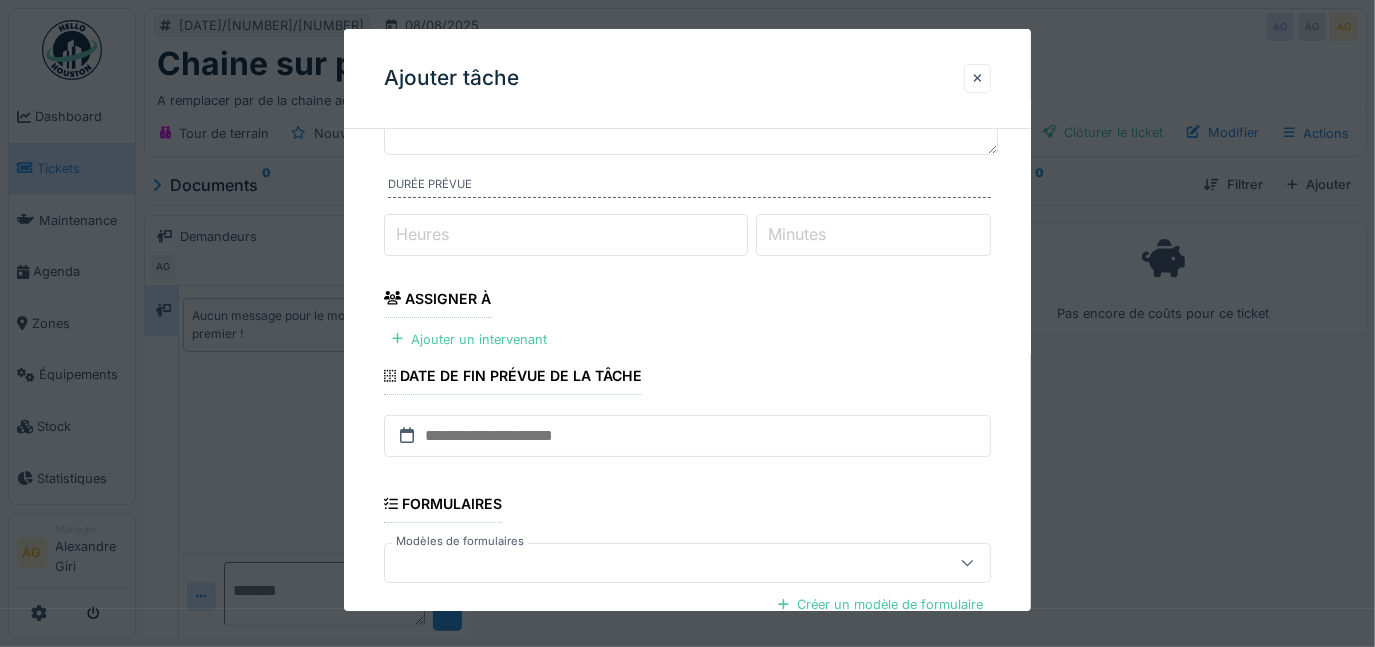 scroll, scrollTop: 0, scrollLeft: 0, axis: both 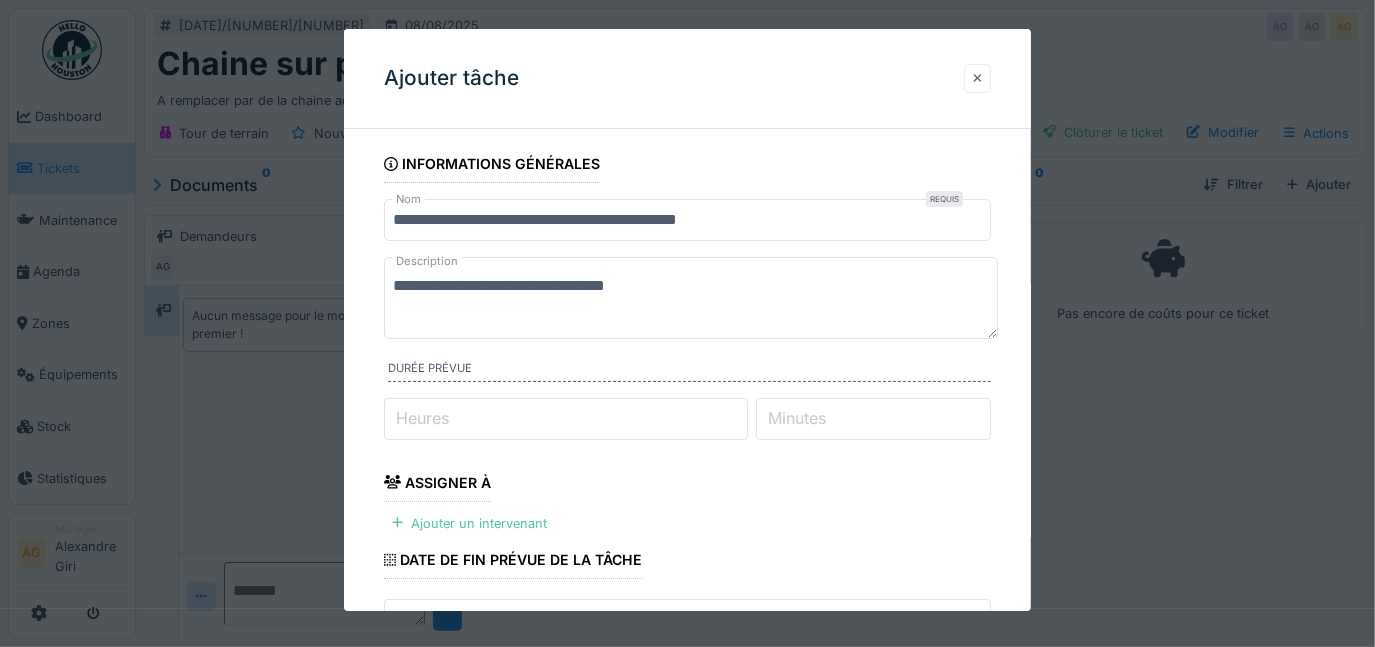 click at bounding box center (978, 78) 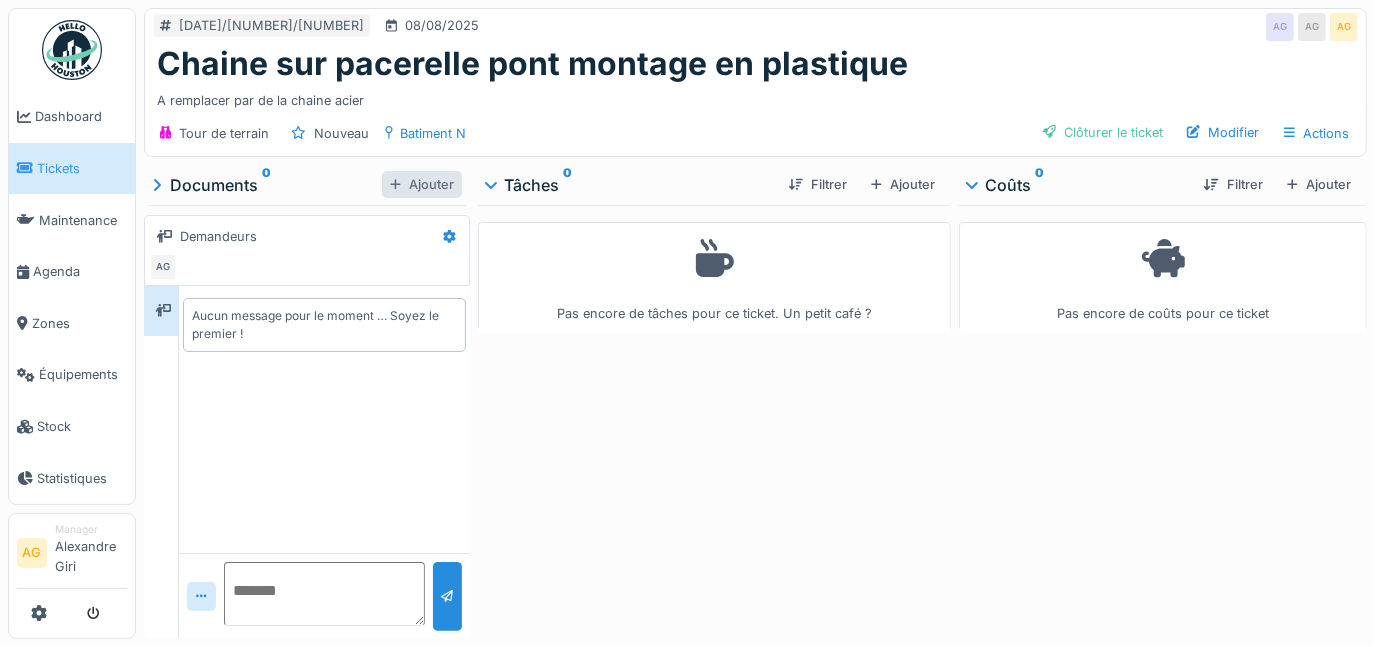 click on "Ajouter" at bounding box center (422, 184) 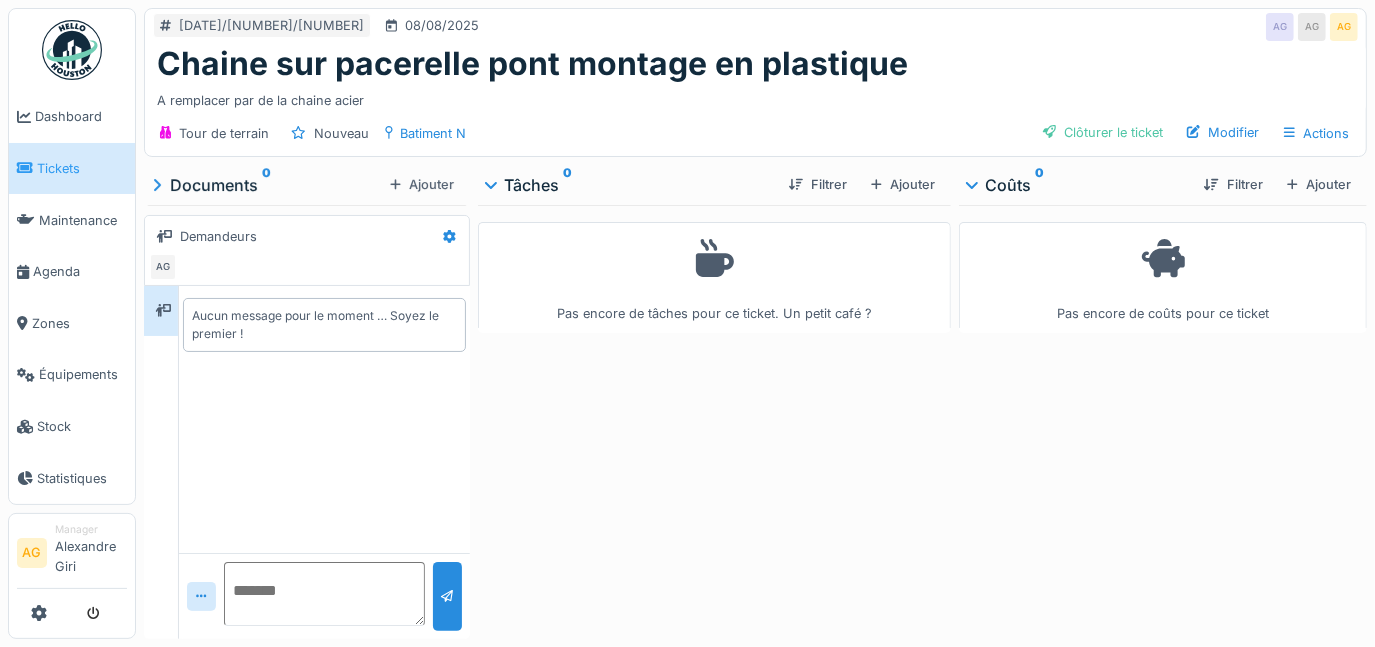 scroll, scrollTop: 13, scrollLeft: 0, axis: vertical 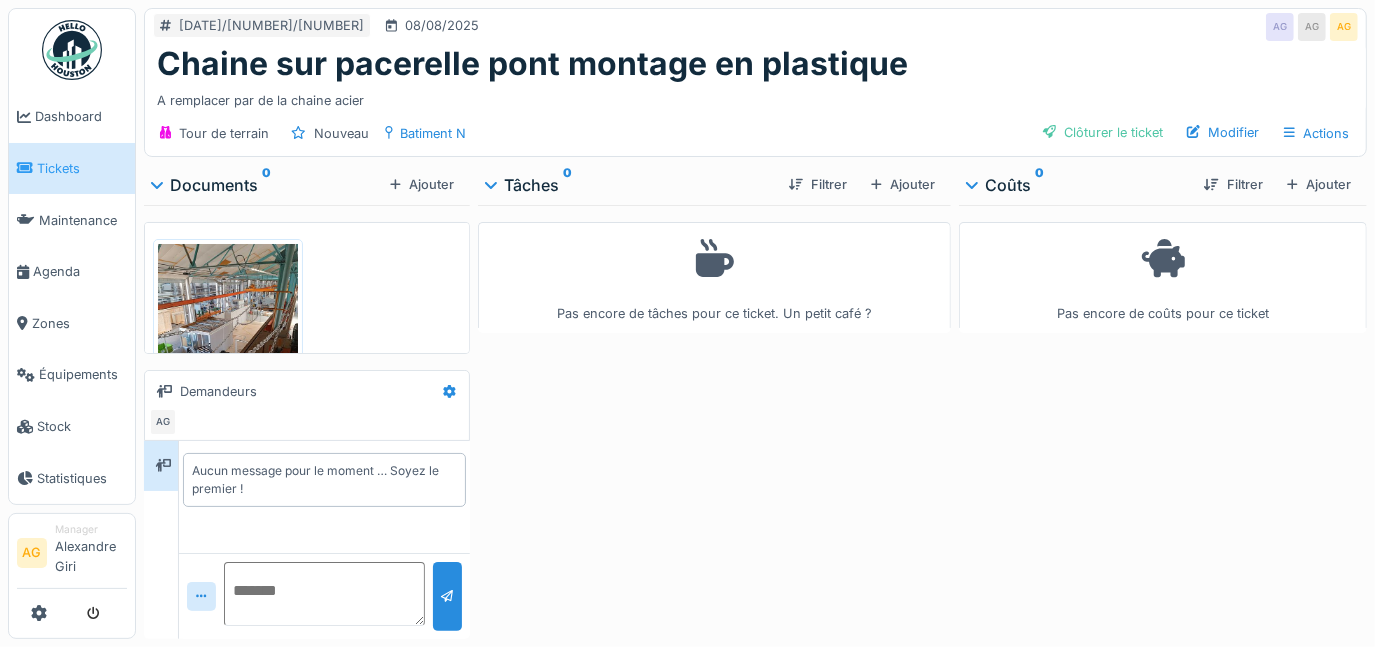 click at bounding box center [228, 337] 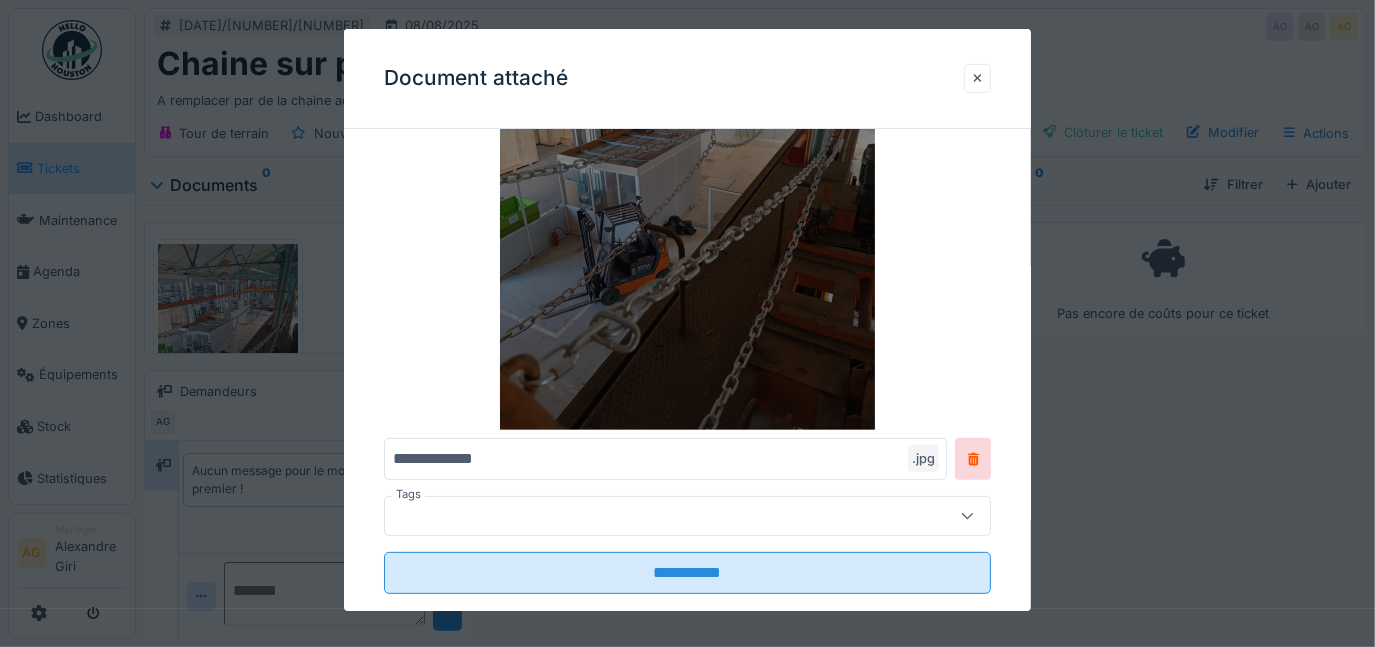 scroll, scrollTop: 90, scrollLeft: 0, axis: vertical 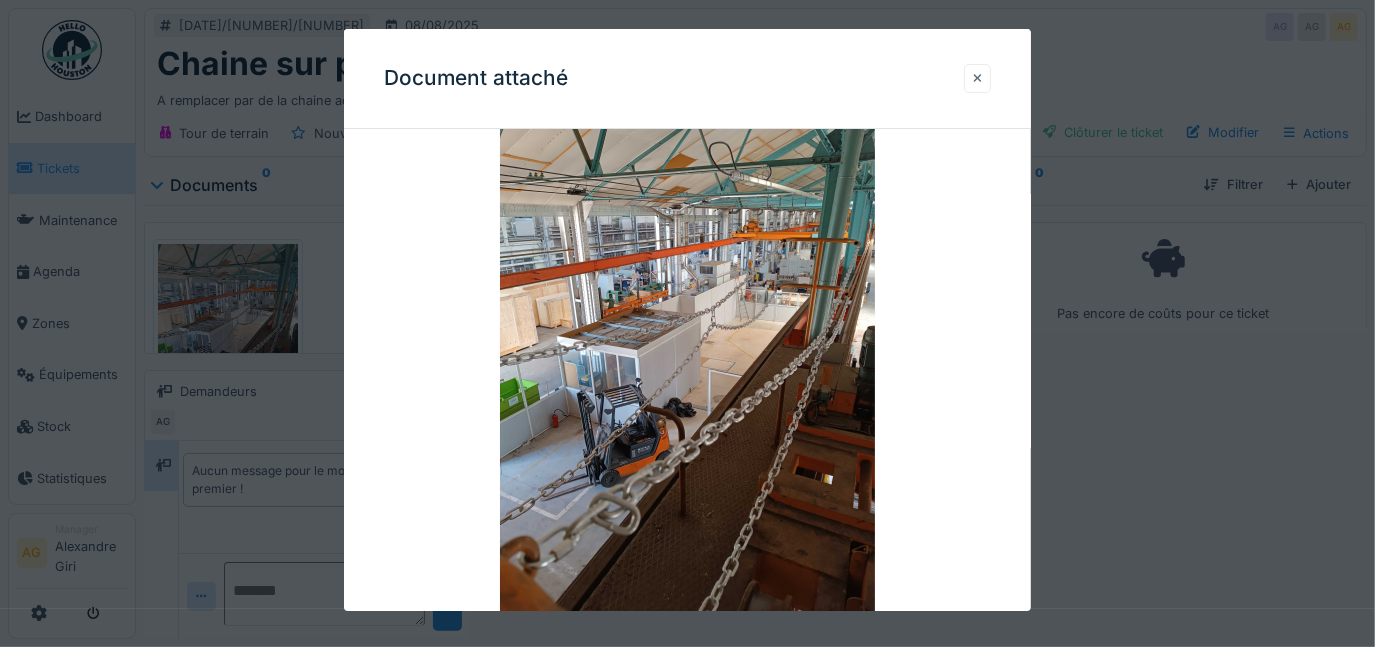 click at bounding box center [978, 78] 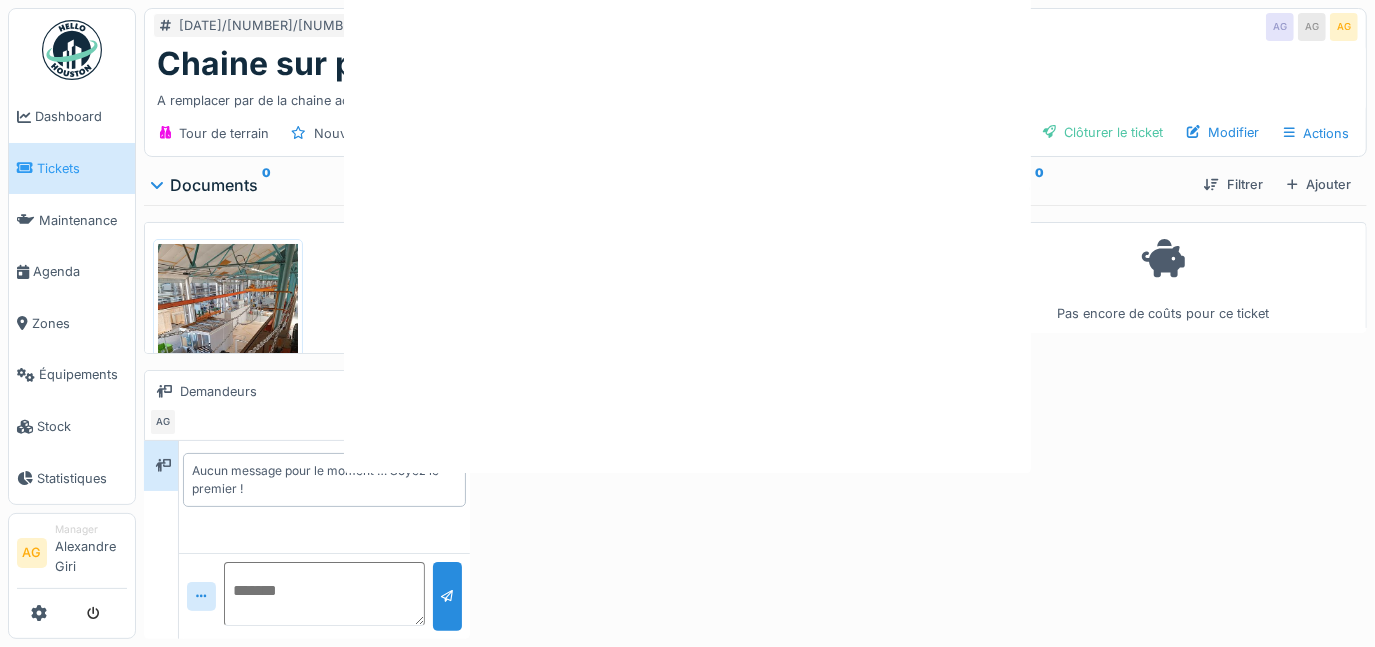 scroll, scrollTop: 0, scrollLeft: 0, axis: both 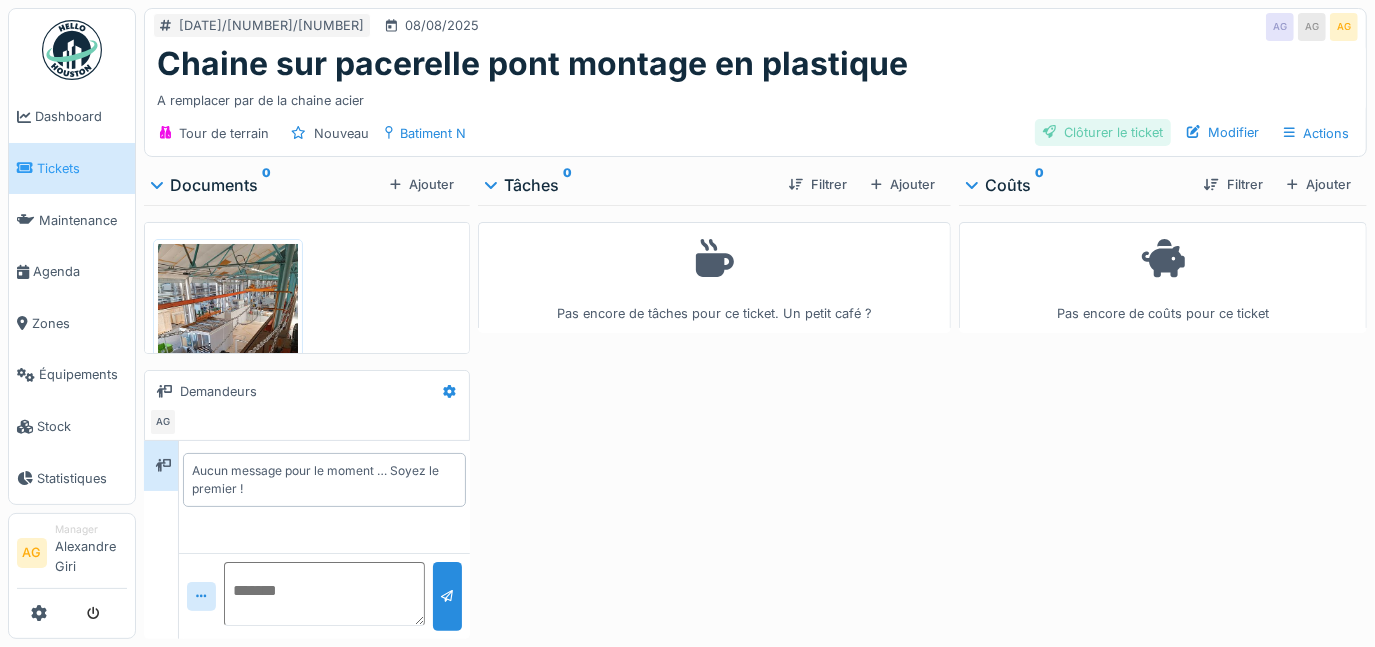 click on "Clôturer le ticket" at bounding box center [1103, 132] 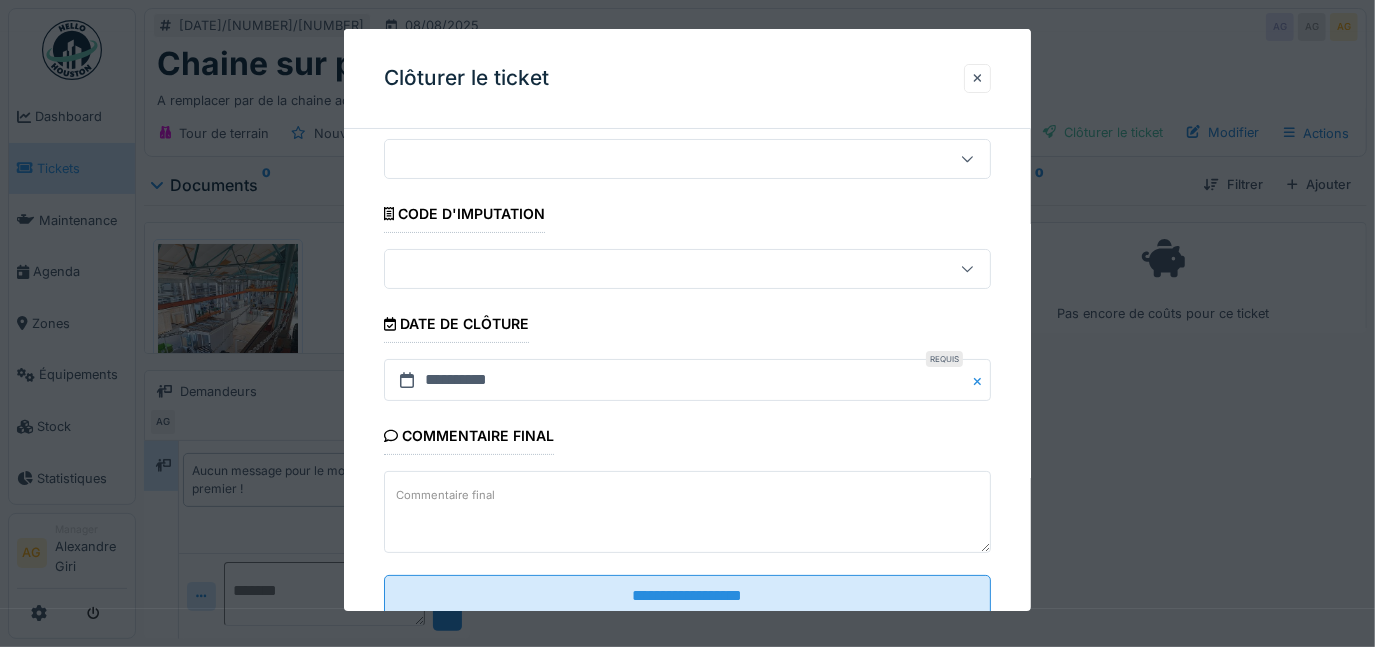 scroll, scrollTop: 118, scrollLeft: 0, axis: vertical 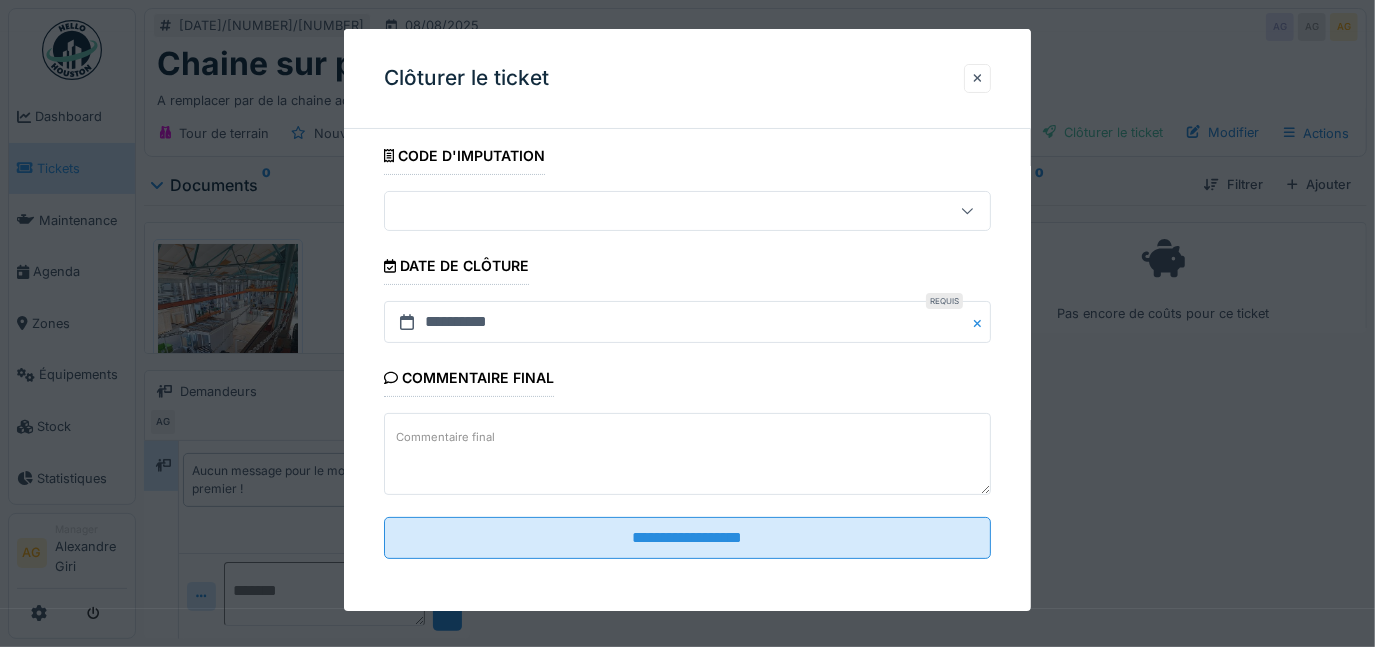 click on "Commentaire final" at bounding box center [445, 437] 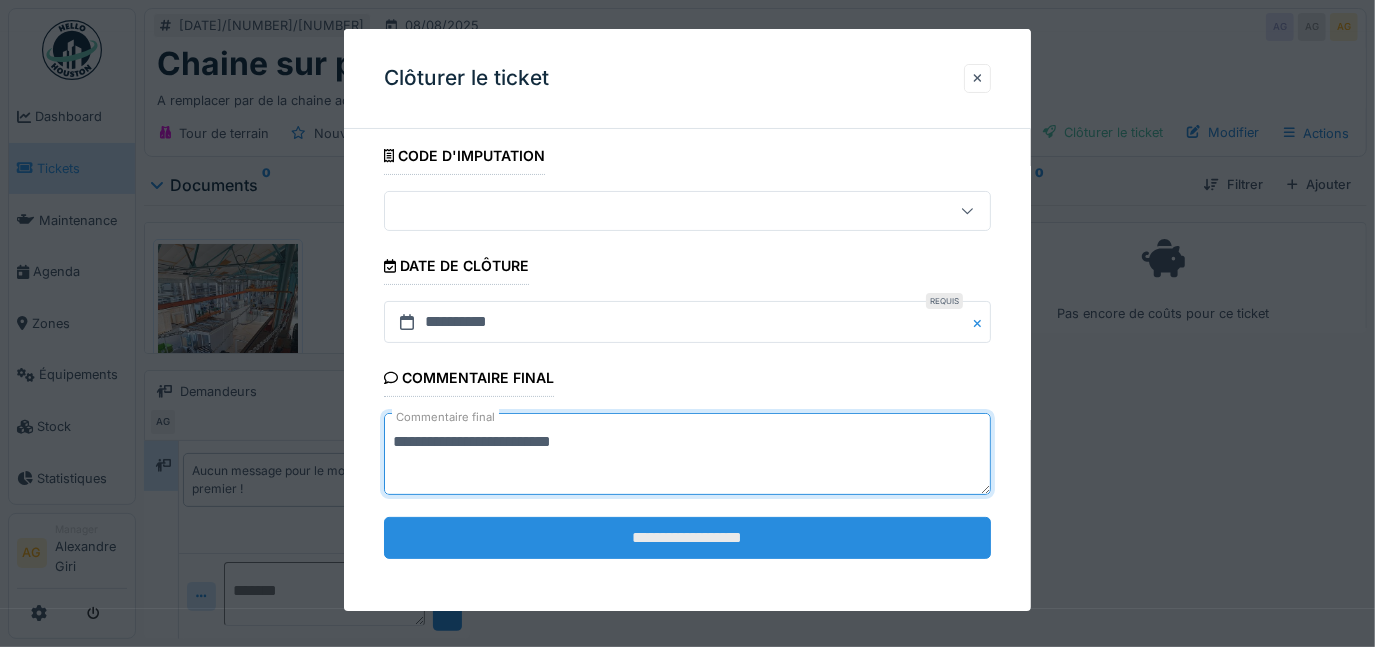 type on "**********" 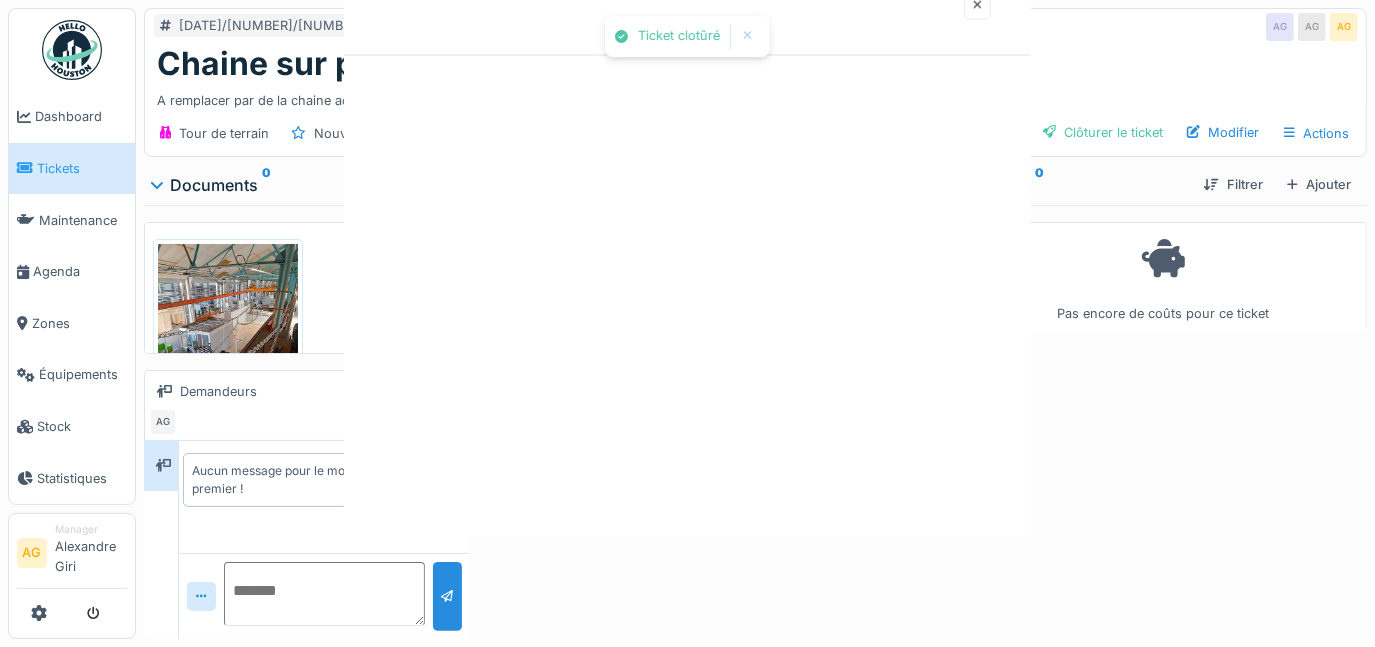 scroll, scrollTop: 0, scrollLeft: 0, axis: both 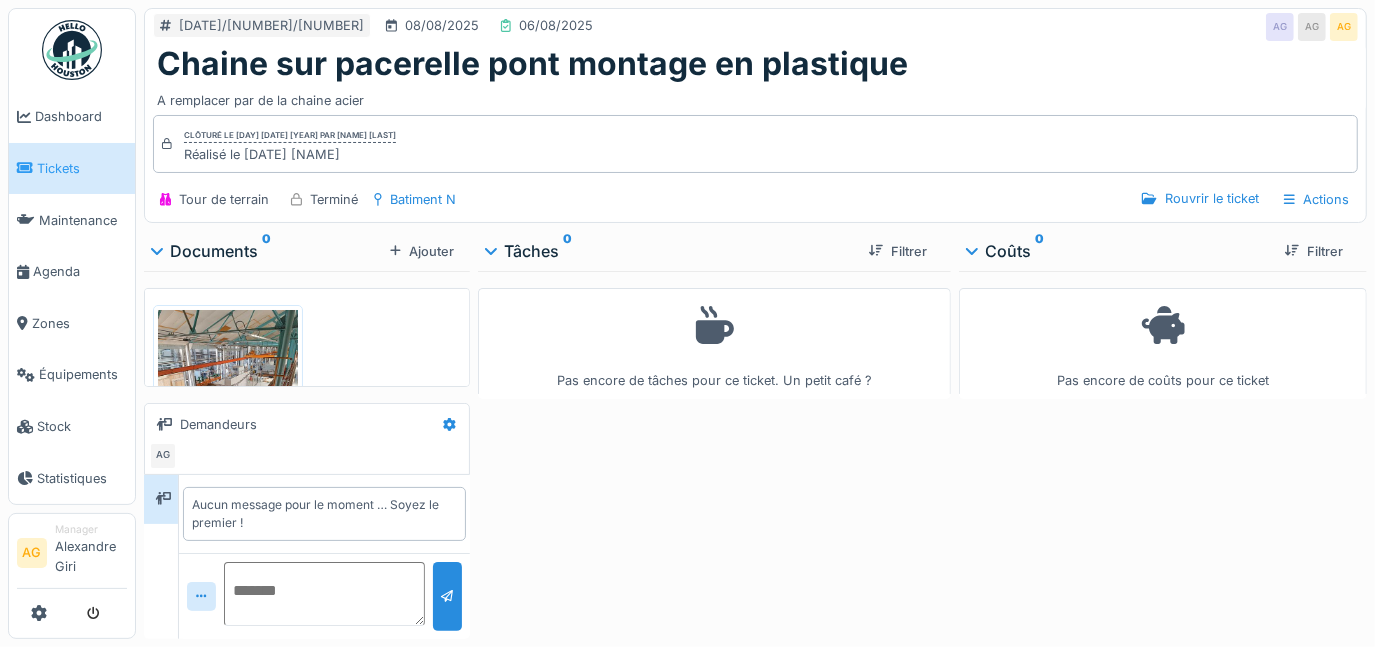 click on "Tickets" at bounding box center (82, 168) 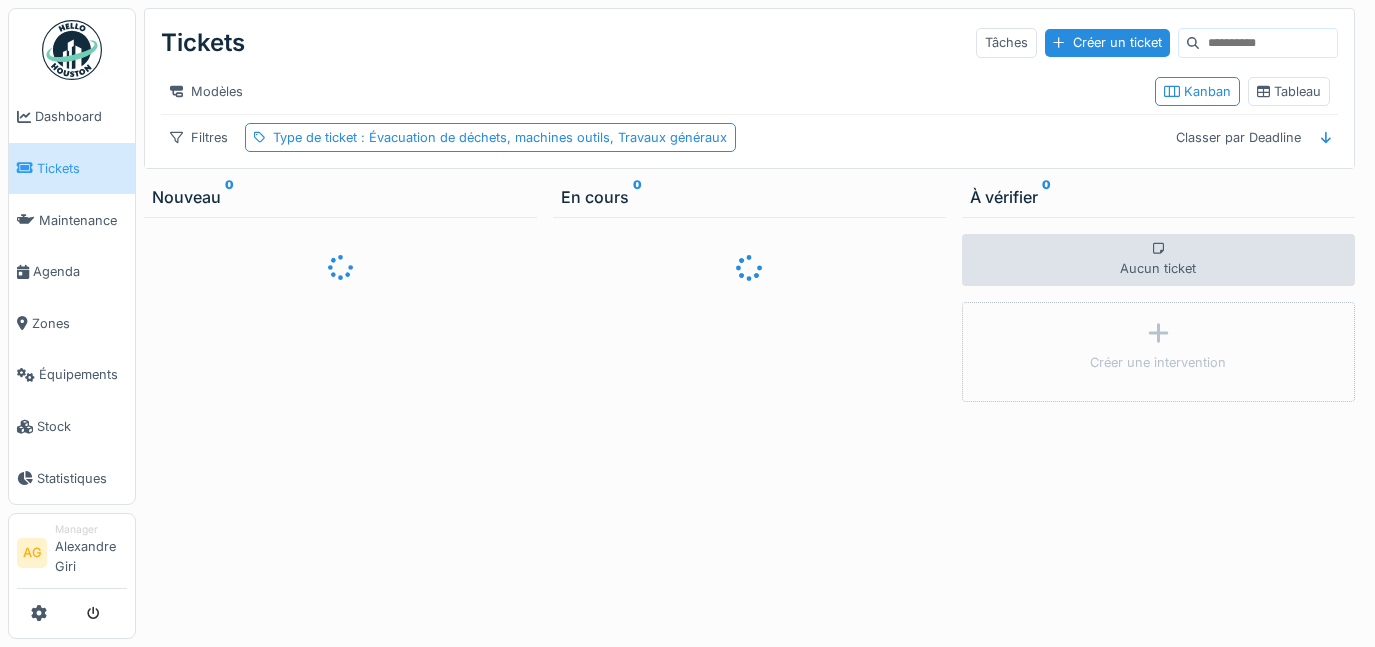 scroll, scrollTop: 0, scrollLeft: 0, axis: both 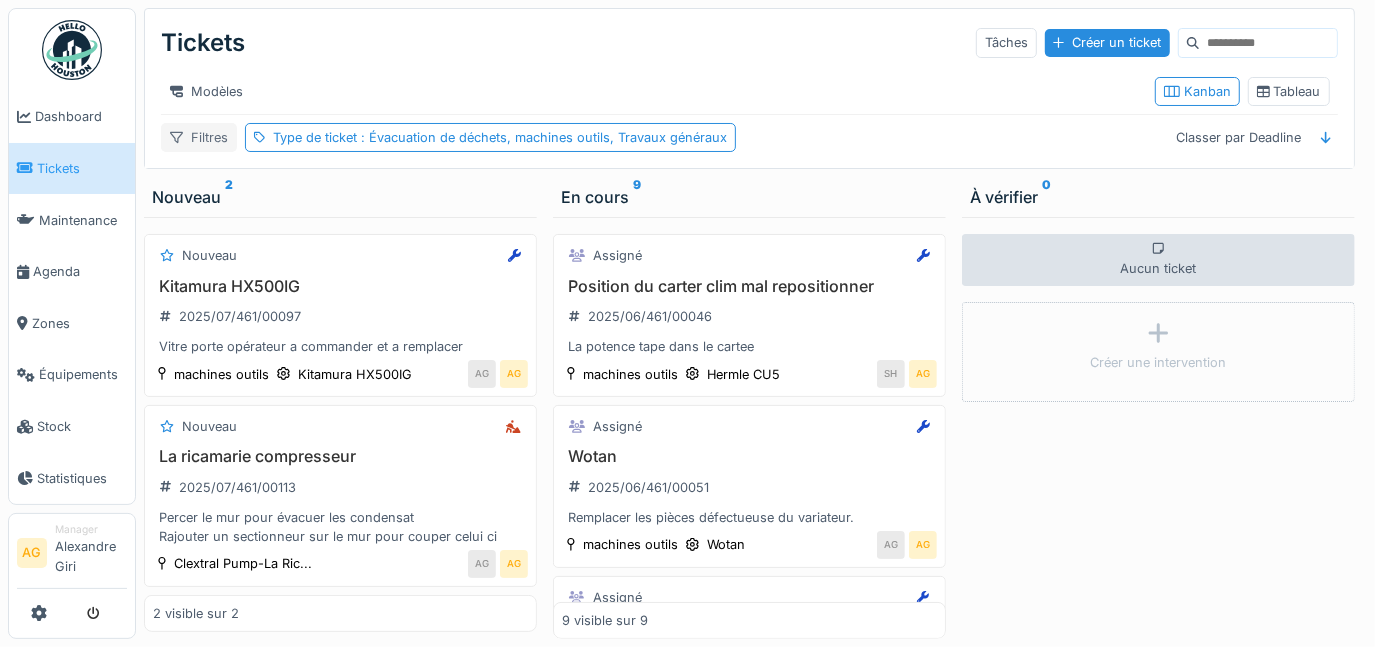 click on "Filtres" at bounding box center (199, 137) 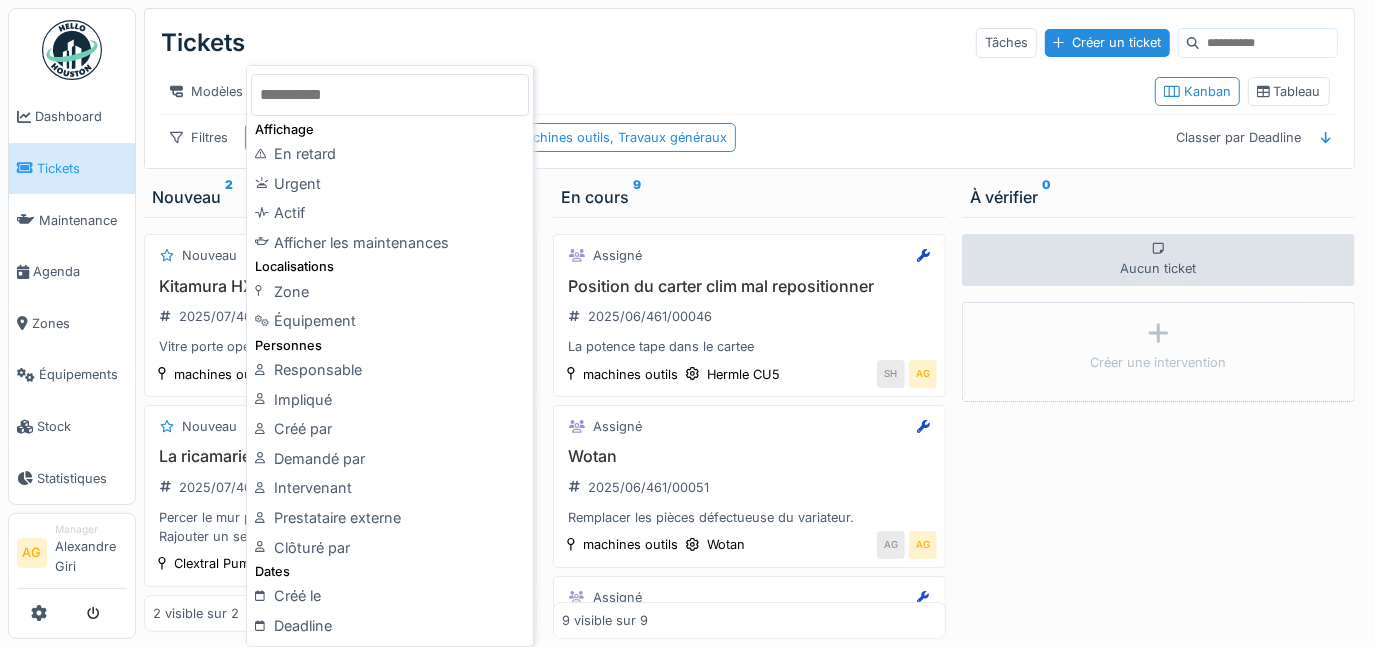 click on "Modèles   Kanban   Tableau" at bounding box center (749, 91) 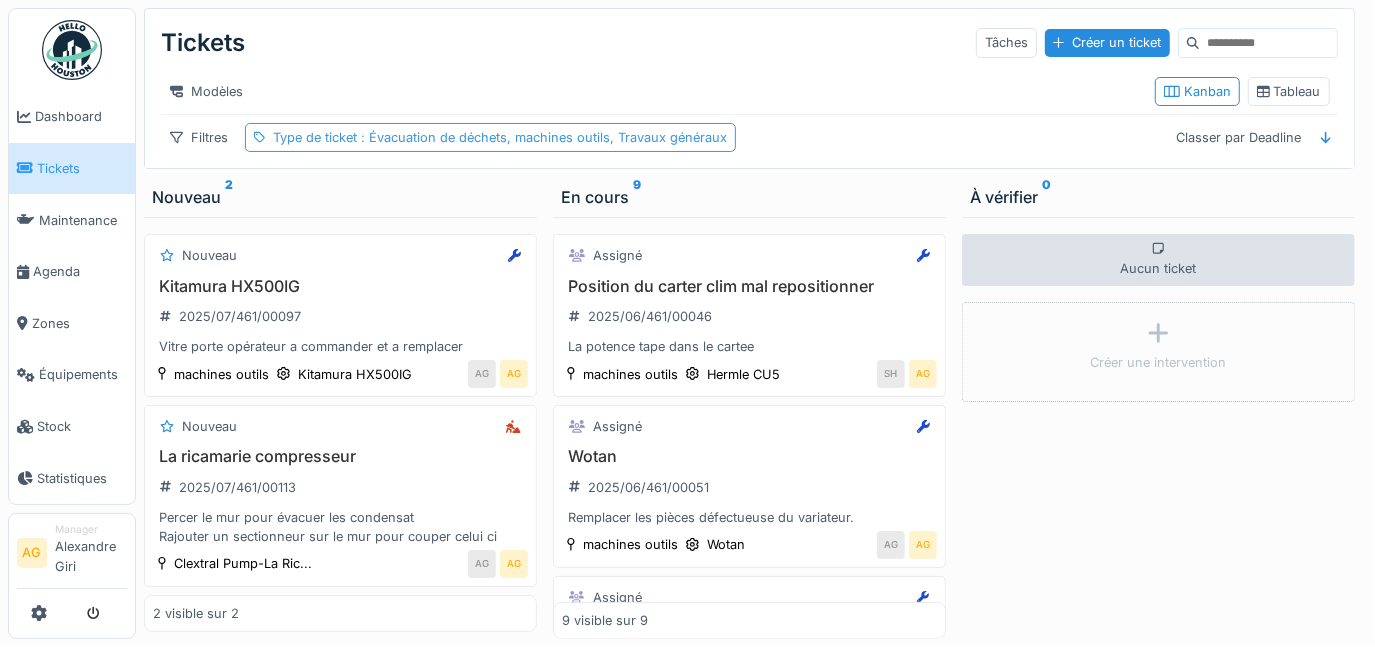 click on ":   Évacuation de déchets, machines outils, Travaux généraux" at bounding box center [542, 137] 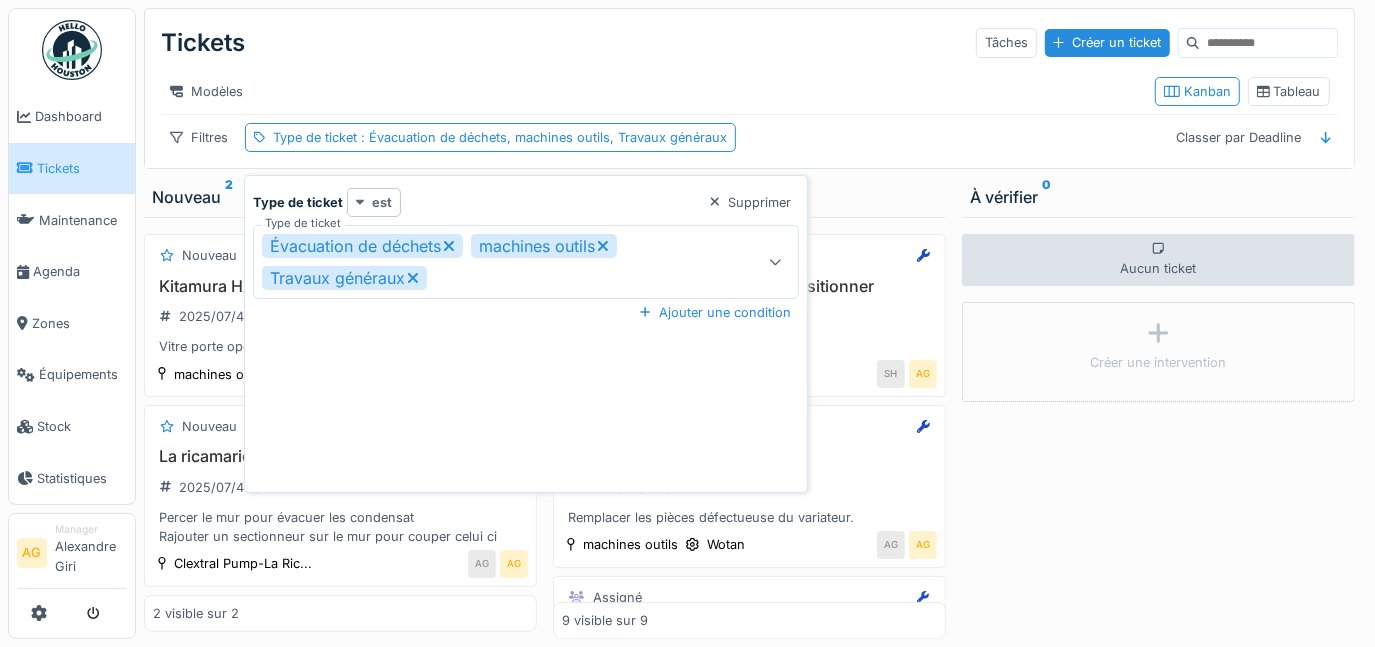 click on "est" at bounding box center (382, 202) 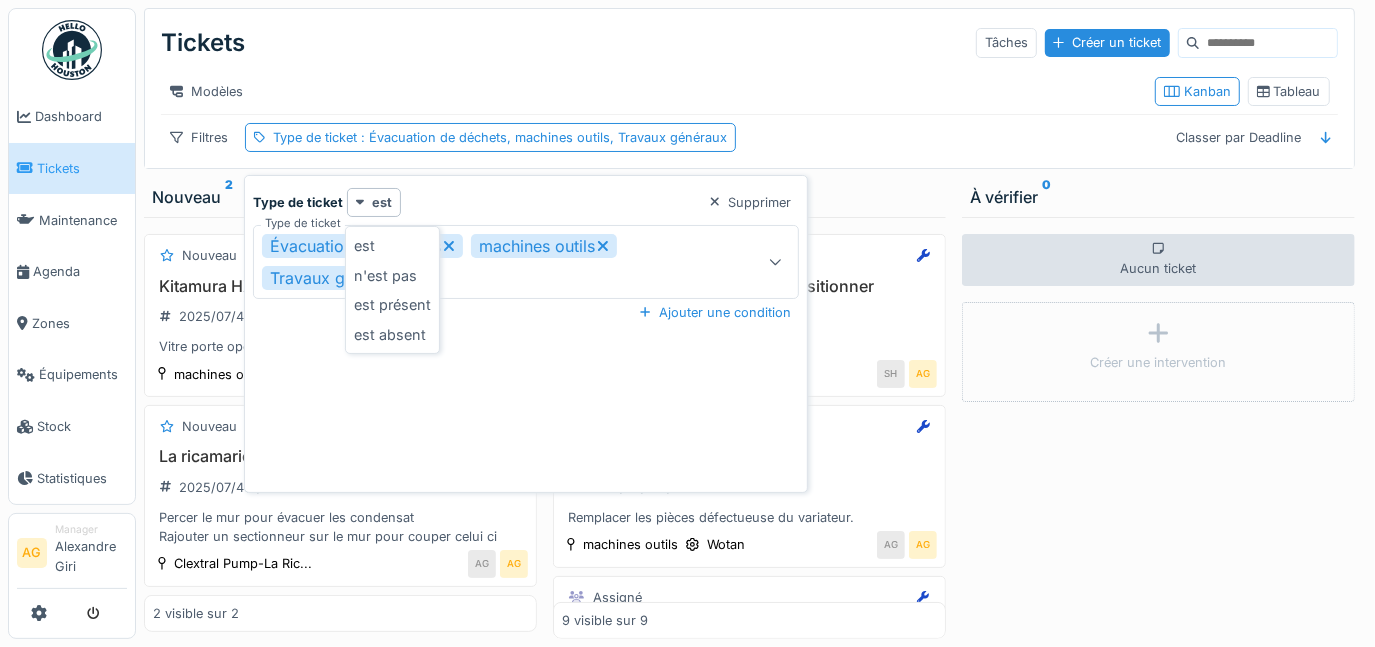 click on "Type de ticket est Supprimer" at bounding box center (526, 202) 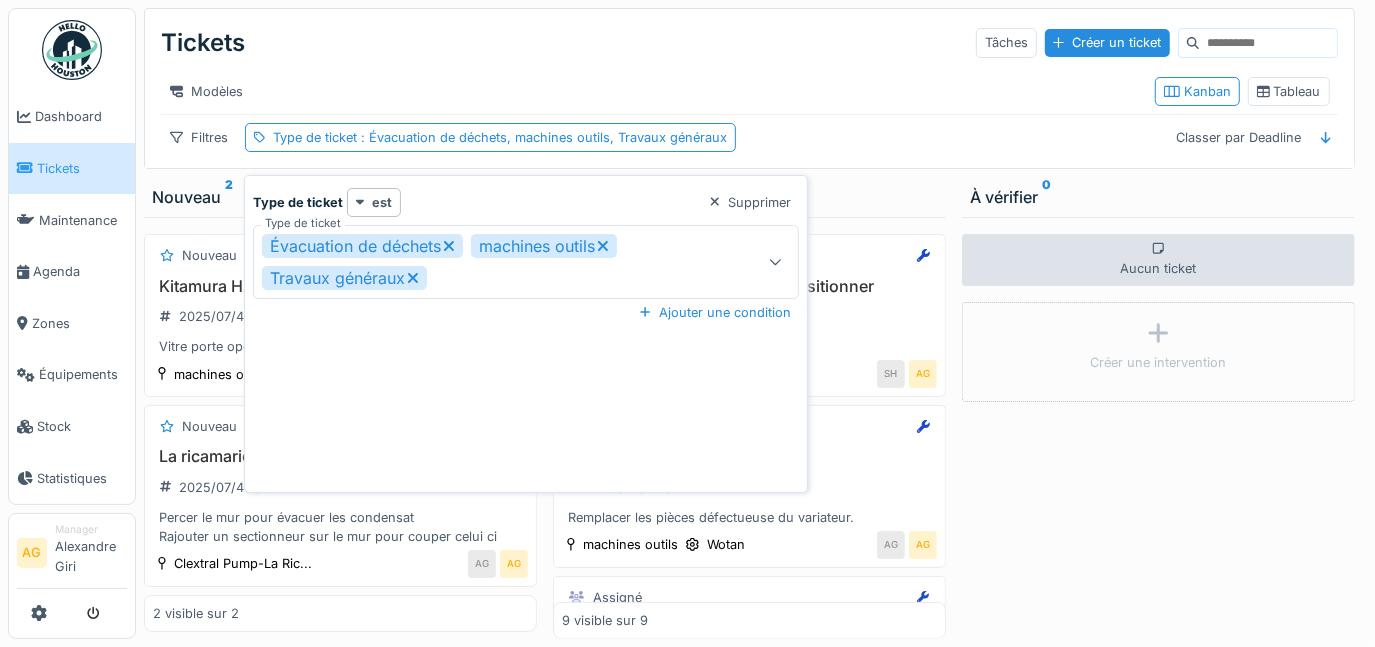 click 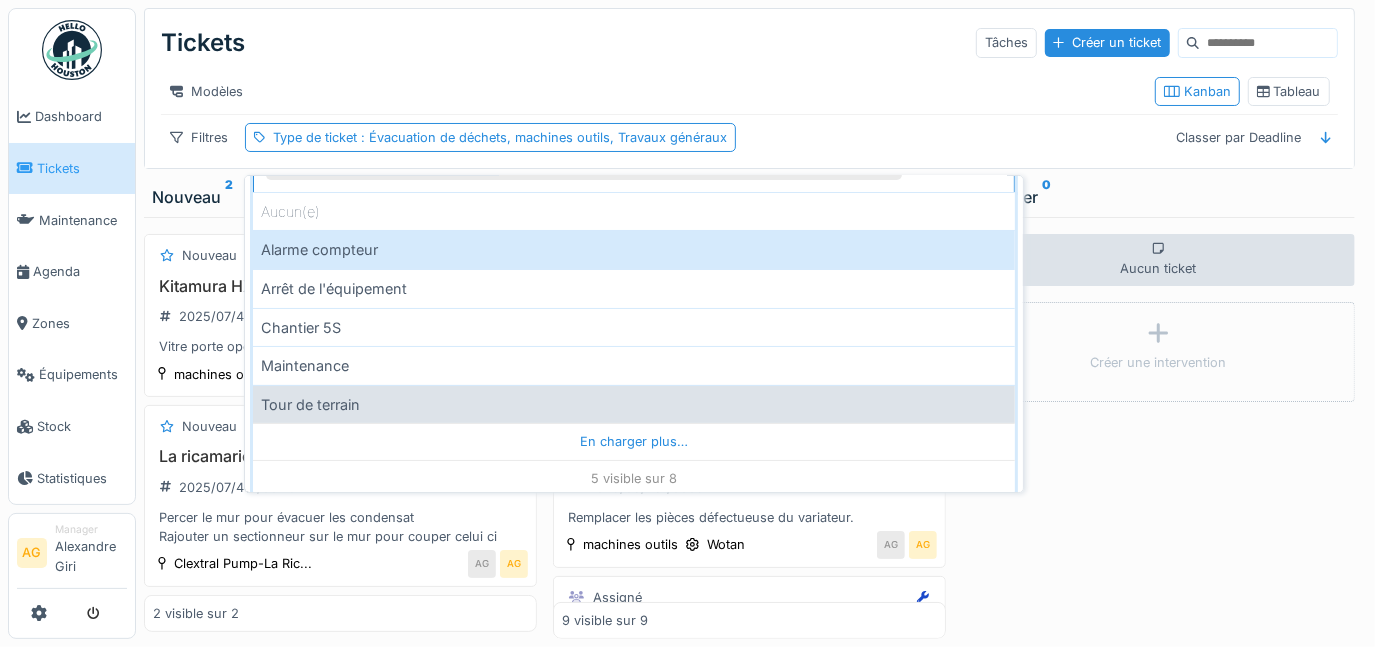 click on "Tour de terrain" at bounding box center (634, 404) 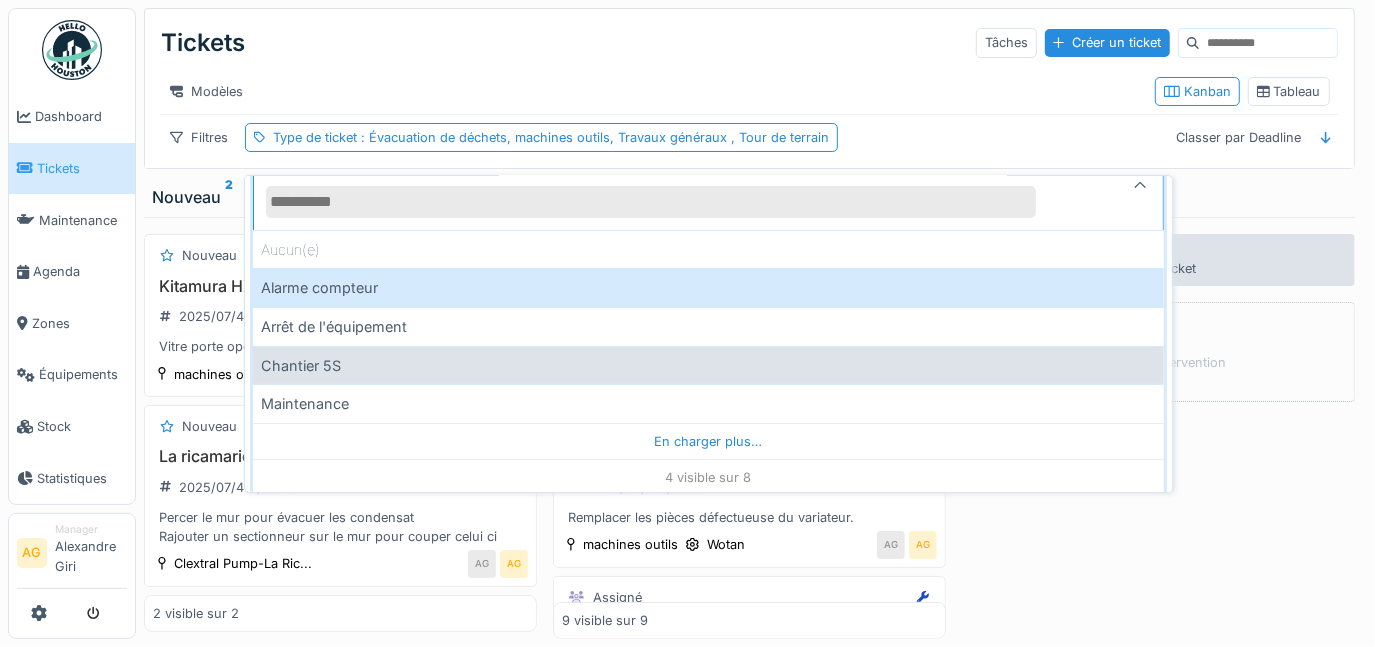 click on "Chantier 5S" at bounding box center [708, 365] 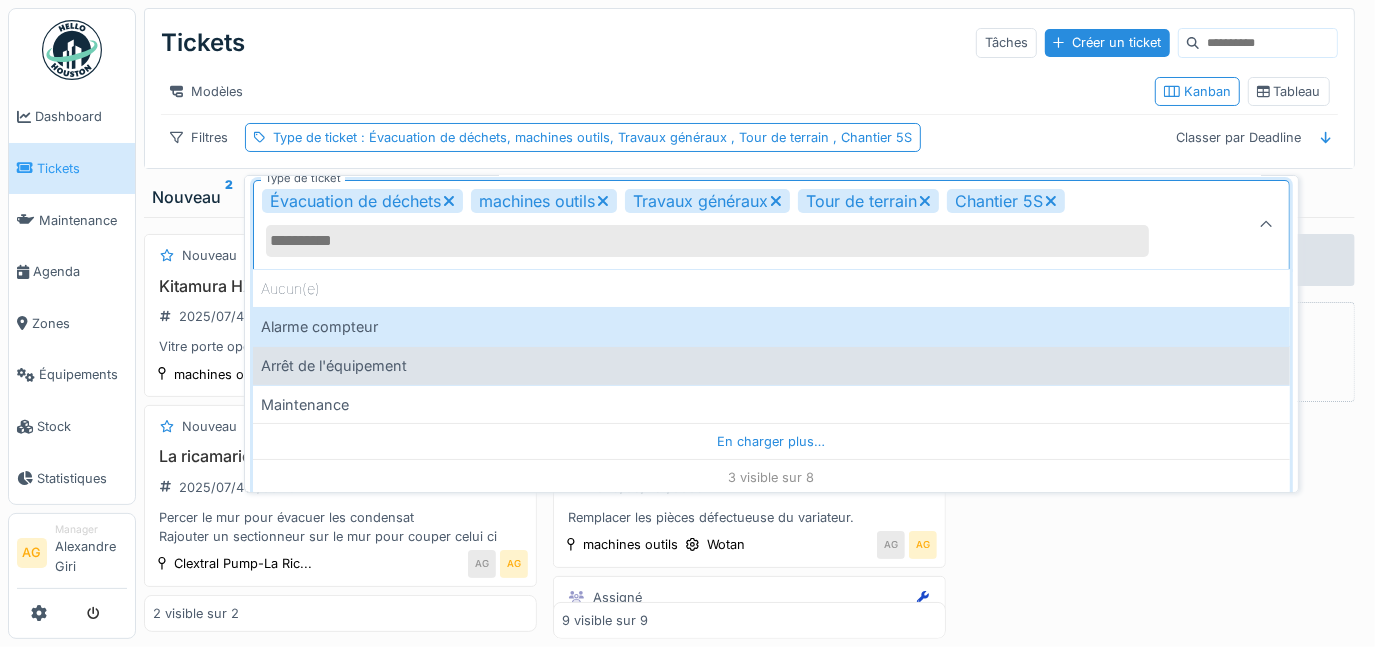 click on "Arrêt de l'équipement" at bounding box center [771, 365] 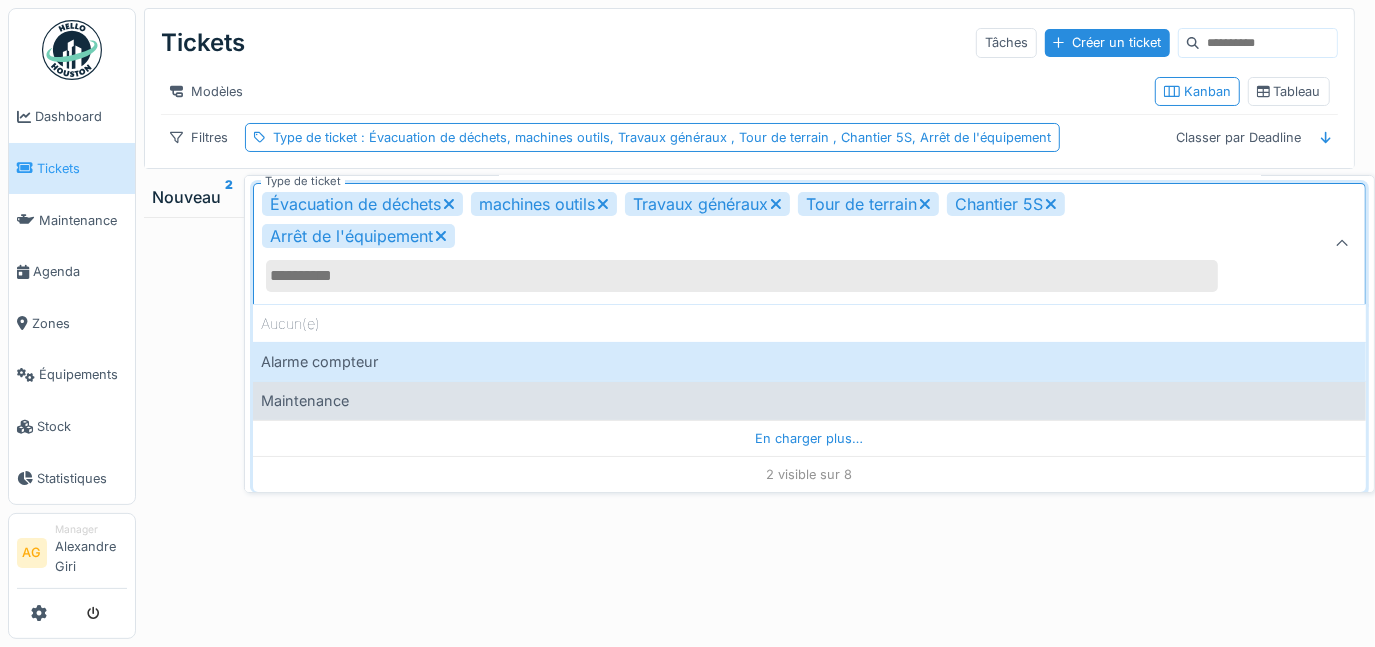 scroll, scrollTop: 40, scrollLeft: 0, axis: vertical 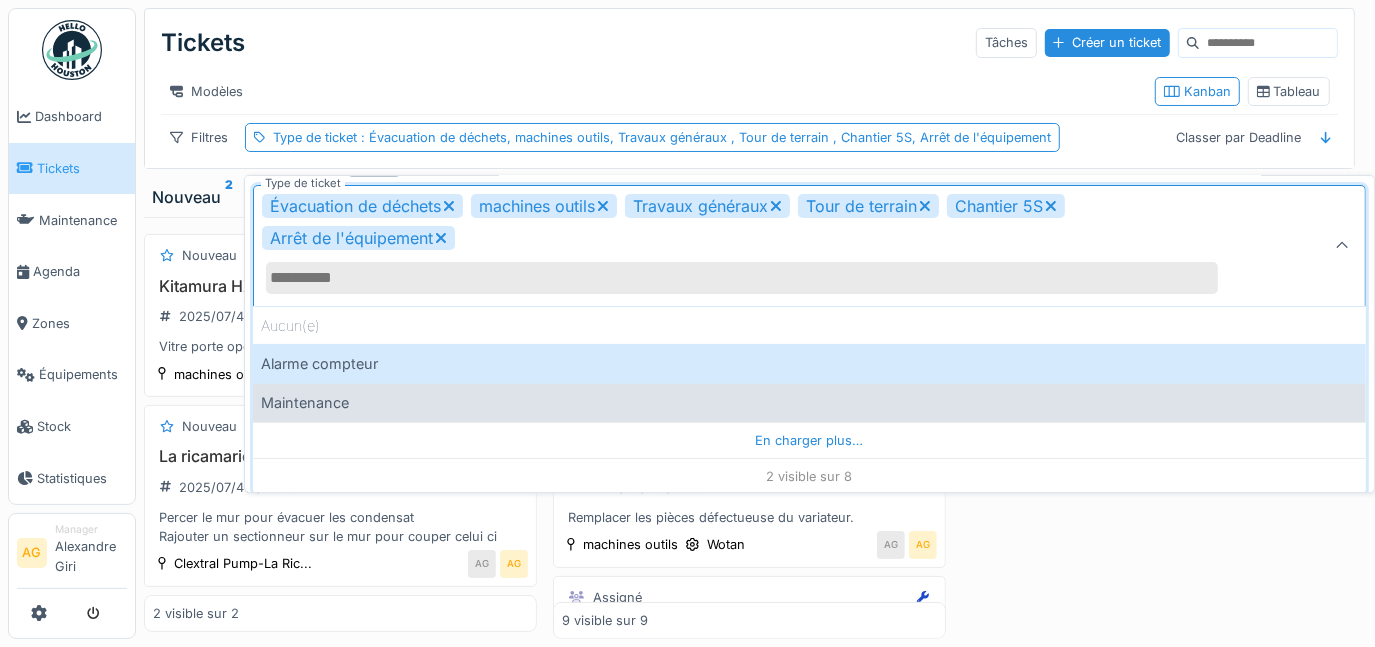 click on "Maintenance" at bounding box center [809, 402] 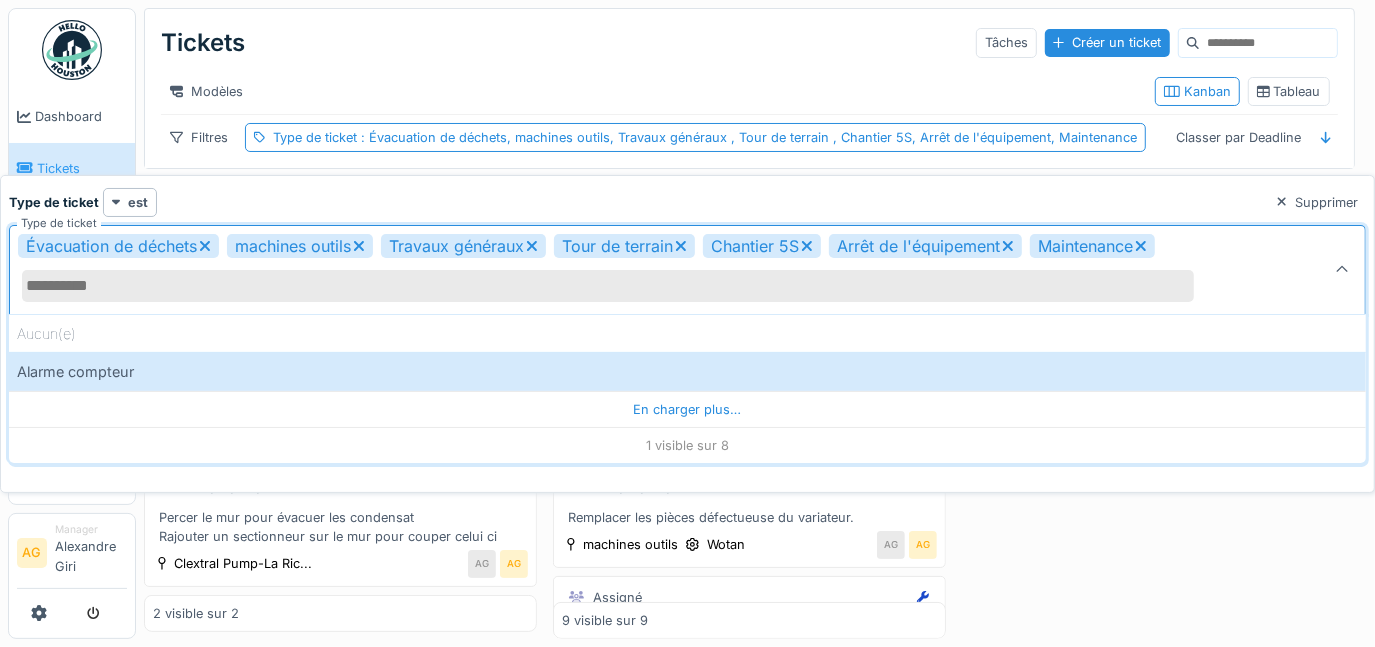 click on "Type de ticket est Supprimer" at bounding box center [687, 202] 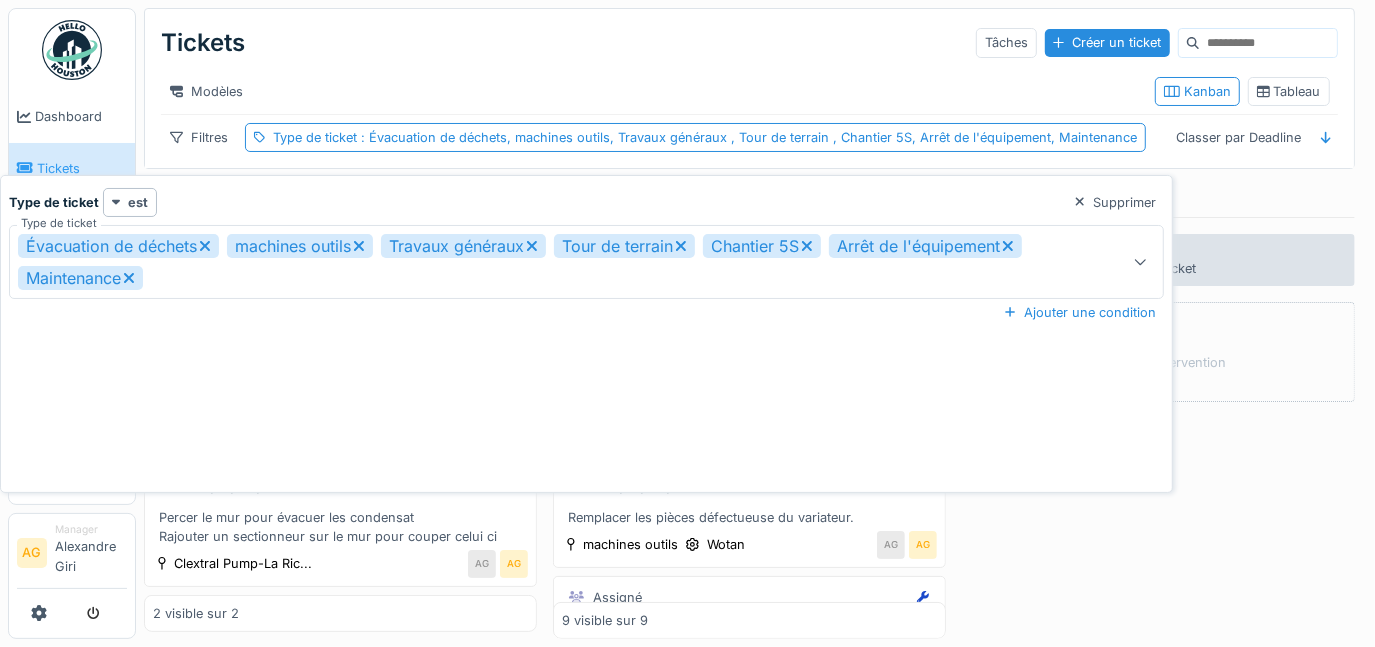 click on "**********" at bounding box center [586, 338] 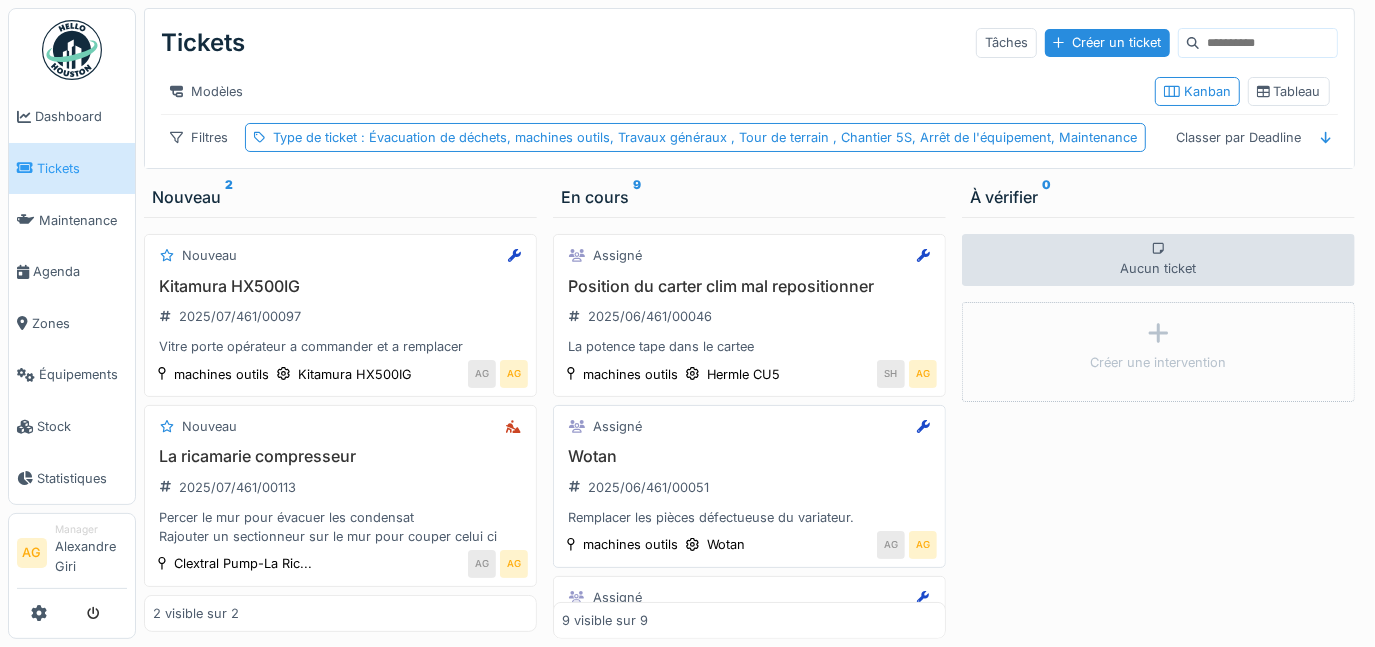 scroll, scrollTop: 0, scrollLeft: 0, axis: both 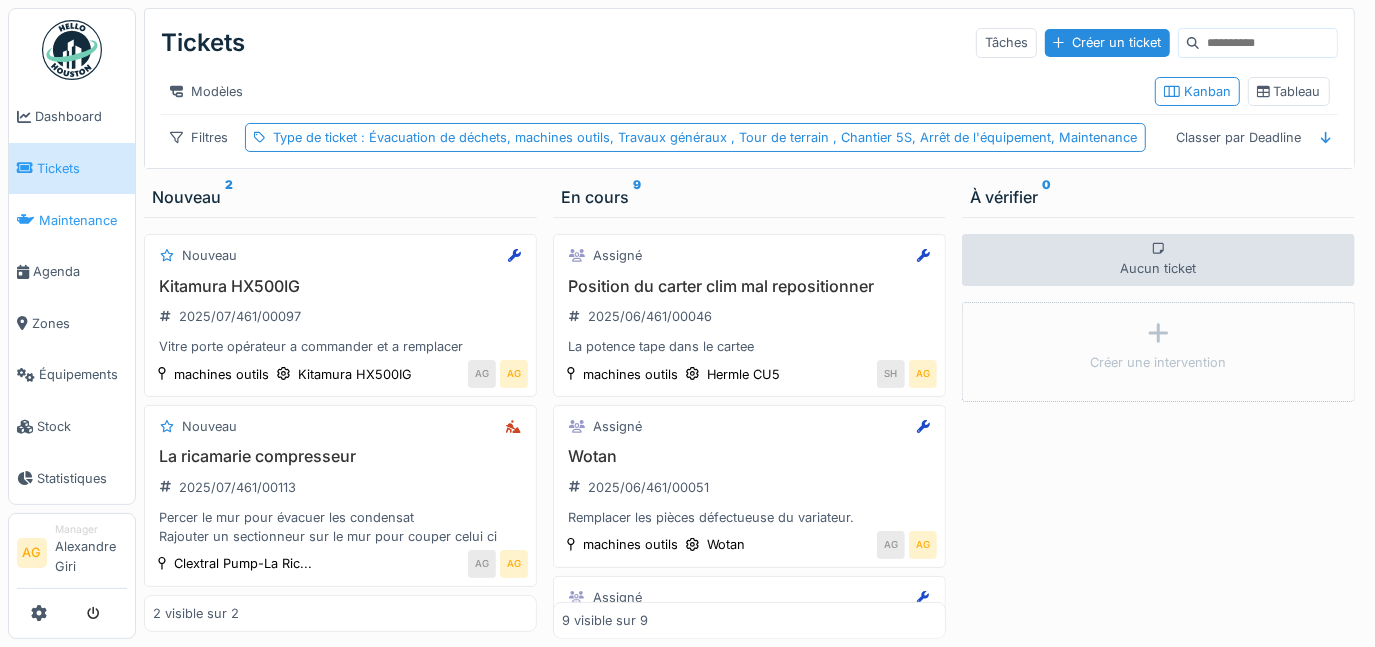 click on "Maintenance" at bounding box center (83, 220) 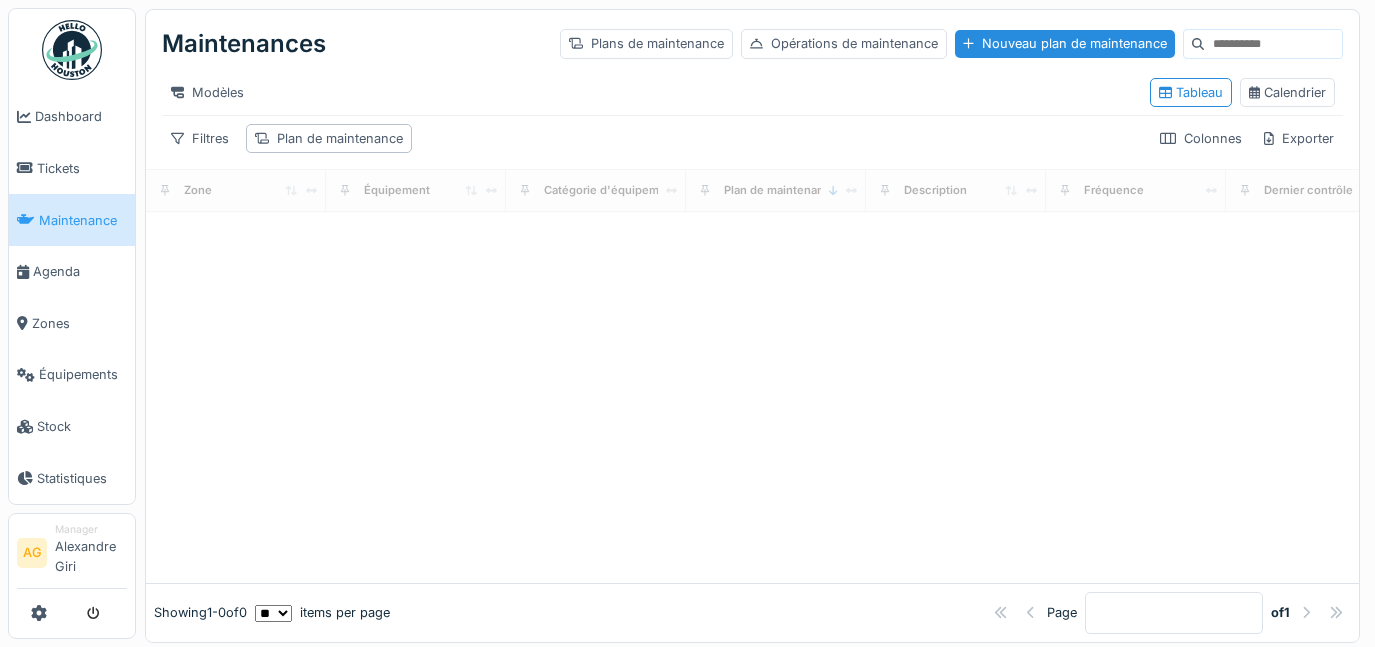 scroll, scrollTop: 0, scrollLeft: 0, axis: both 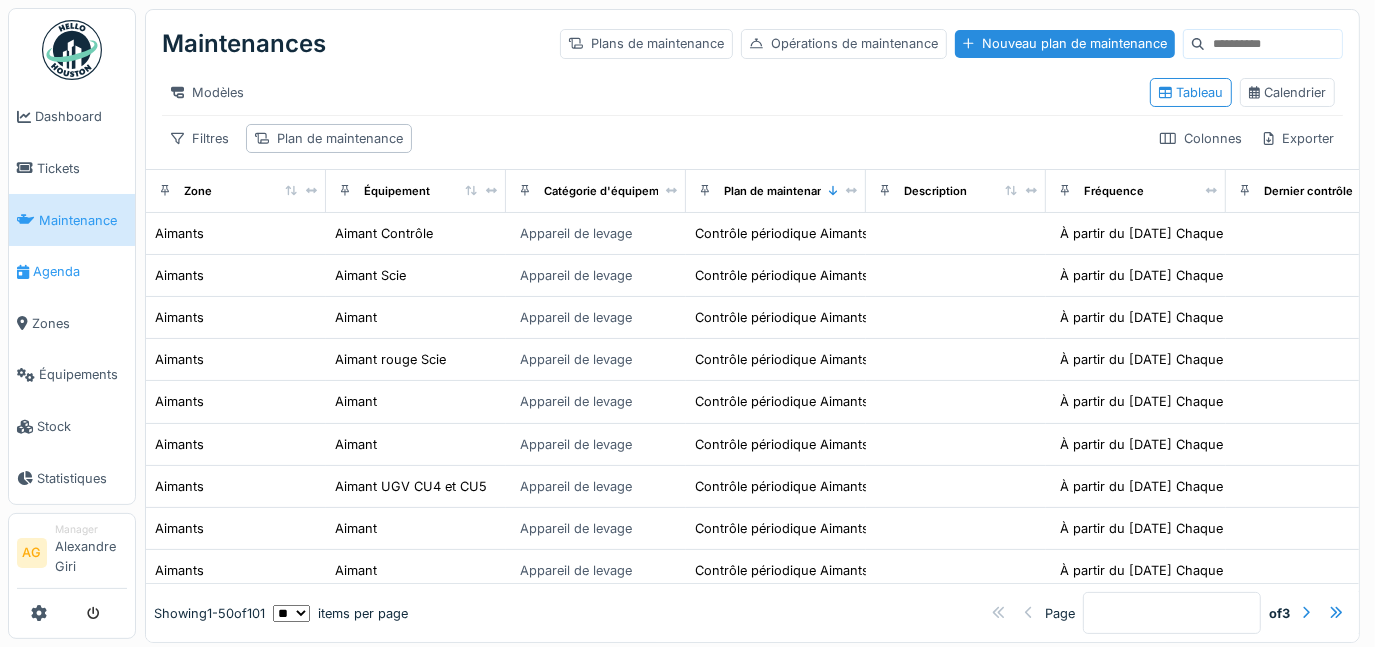 click on "Agenda" at bounding box center (72, 272) 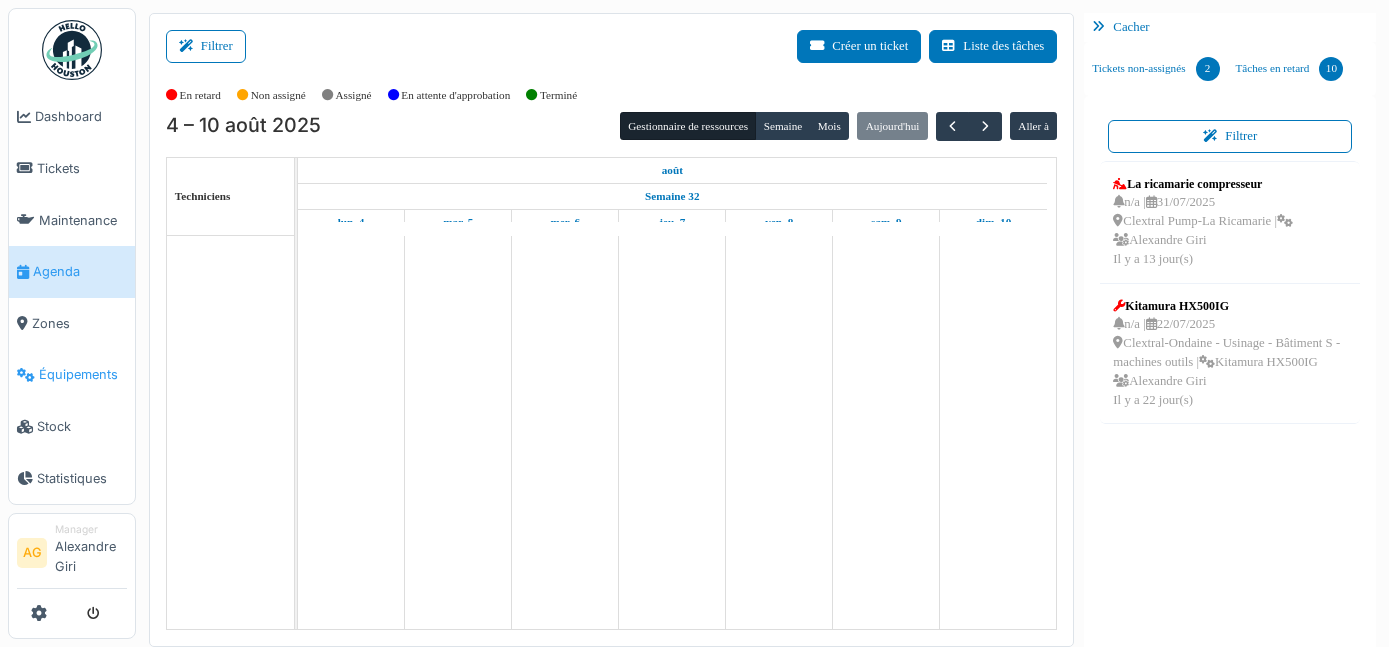 scroll, scrollTop: 0, scrollLeft: 0, axis: both 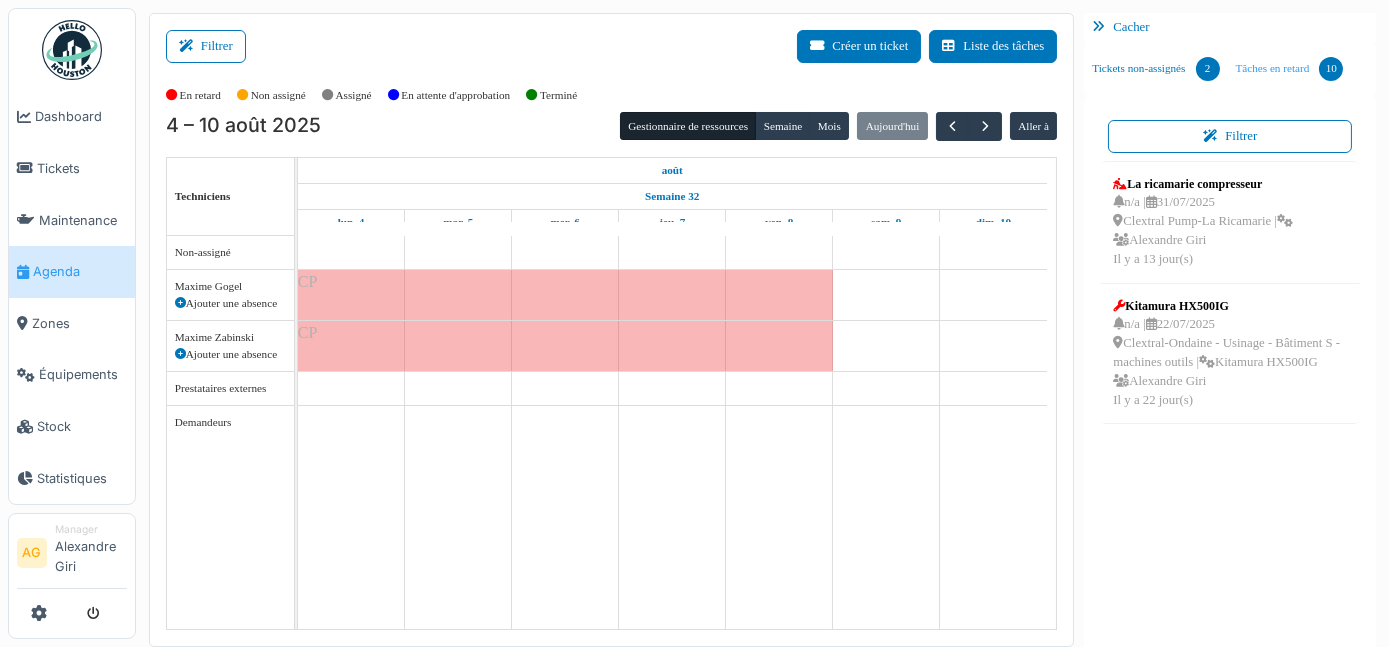 click on "Tâches en retard
10" at bounding box center (1290, 69) 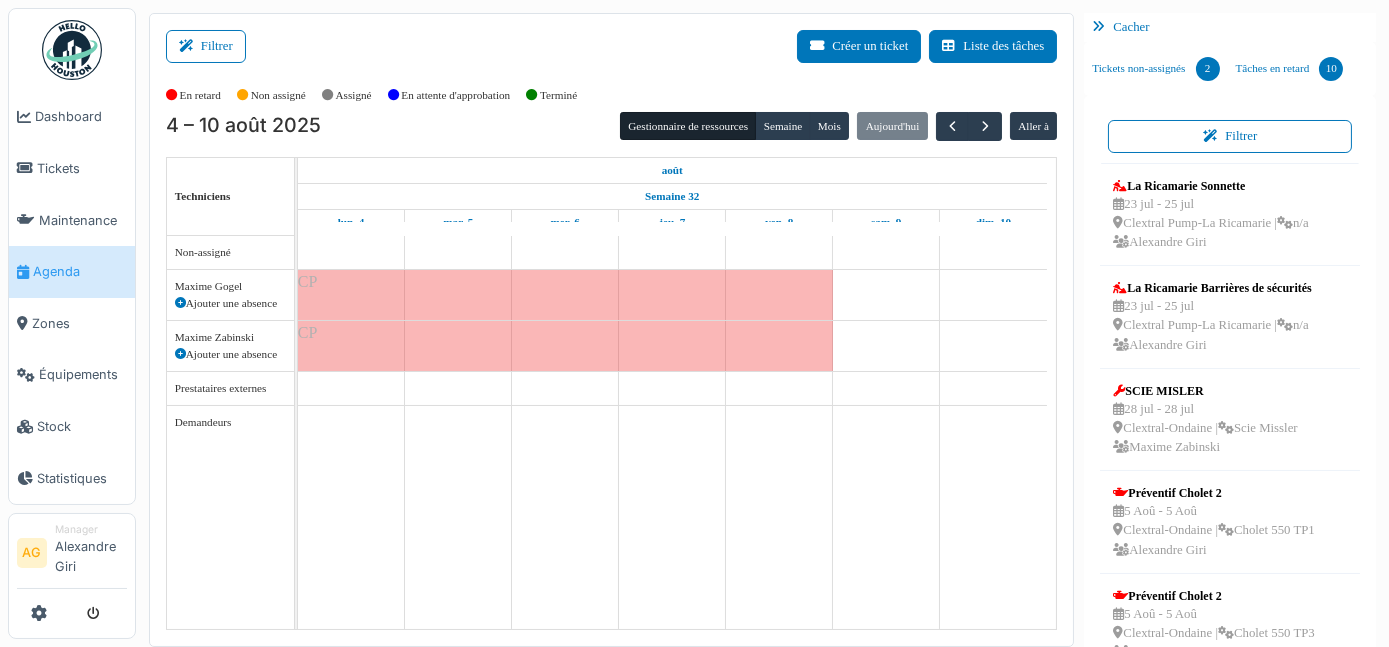 scroll, scrollTop: 539, scrollLeft: 0, axis: vertical 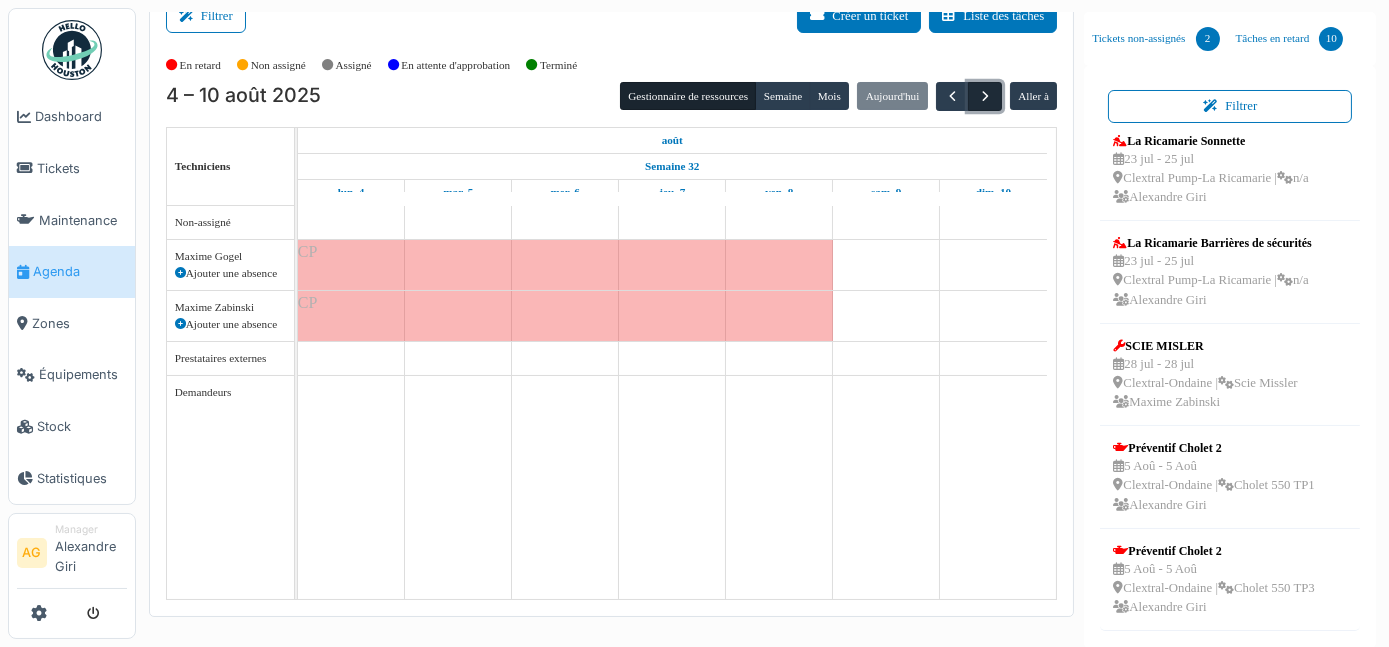click at bounding box center [985, 96] 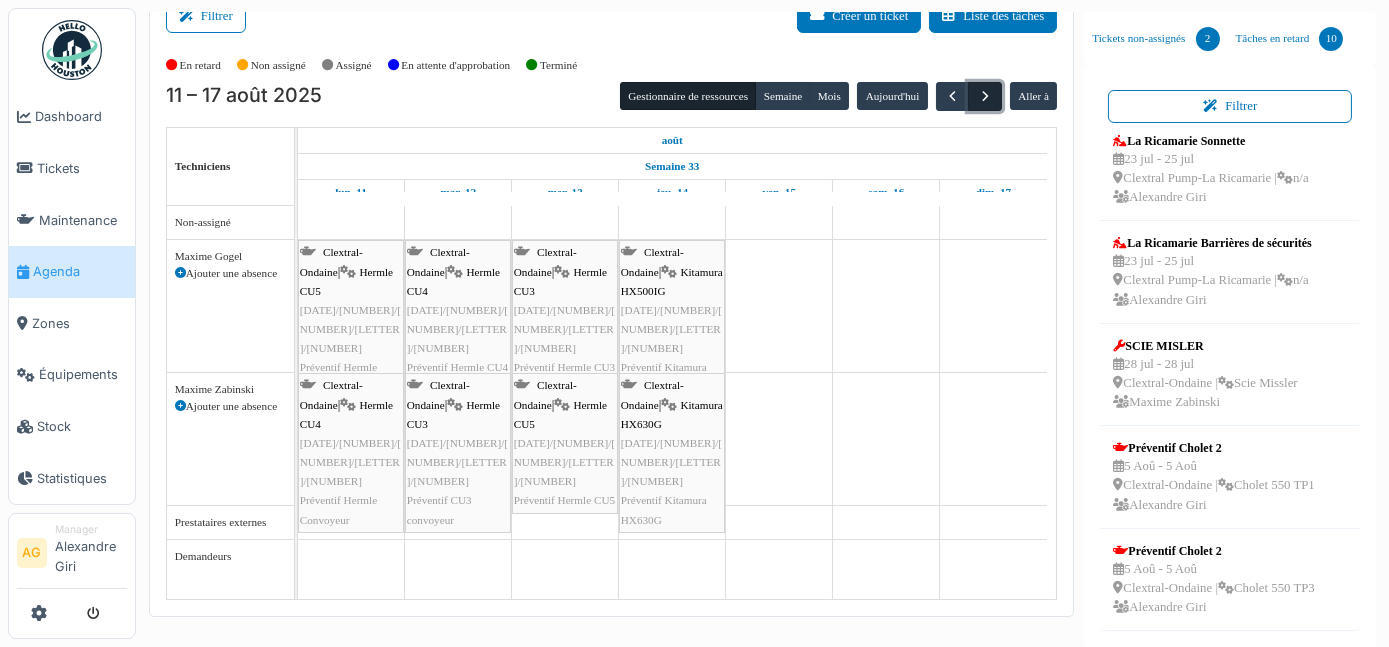 click at bounding box center (985, 96) 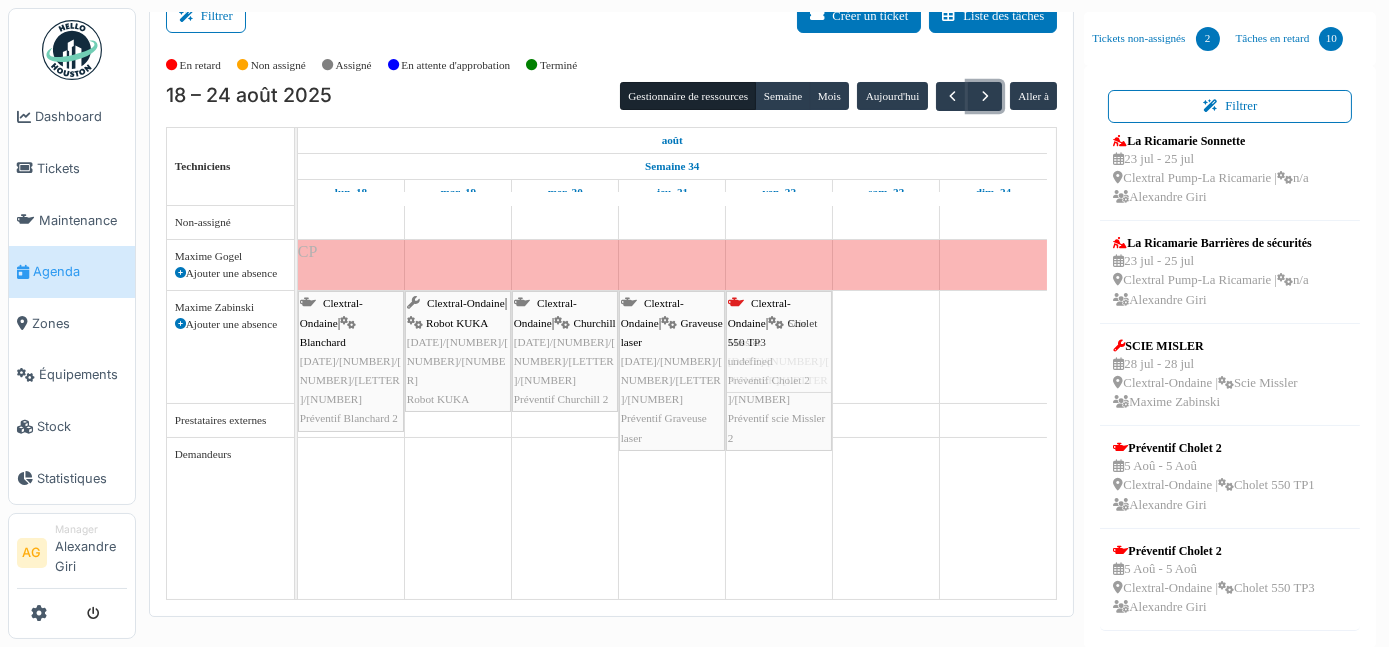 drag, startPoint x: 1178, startPoint y: 585, endPoint x: 784, endPoint y: 336, distance: 466.0869 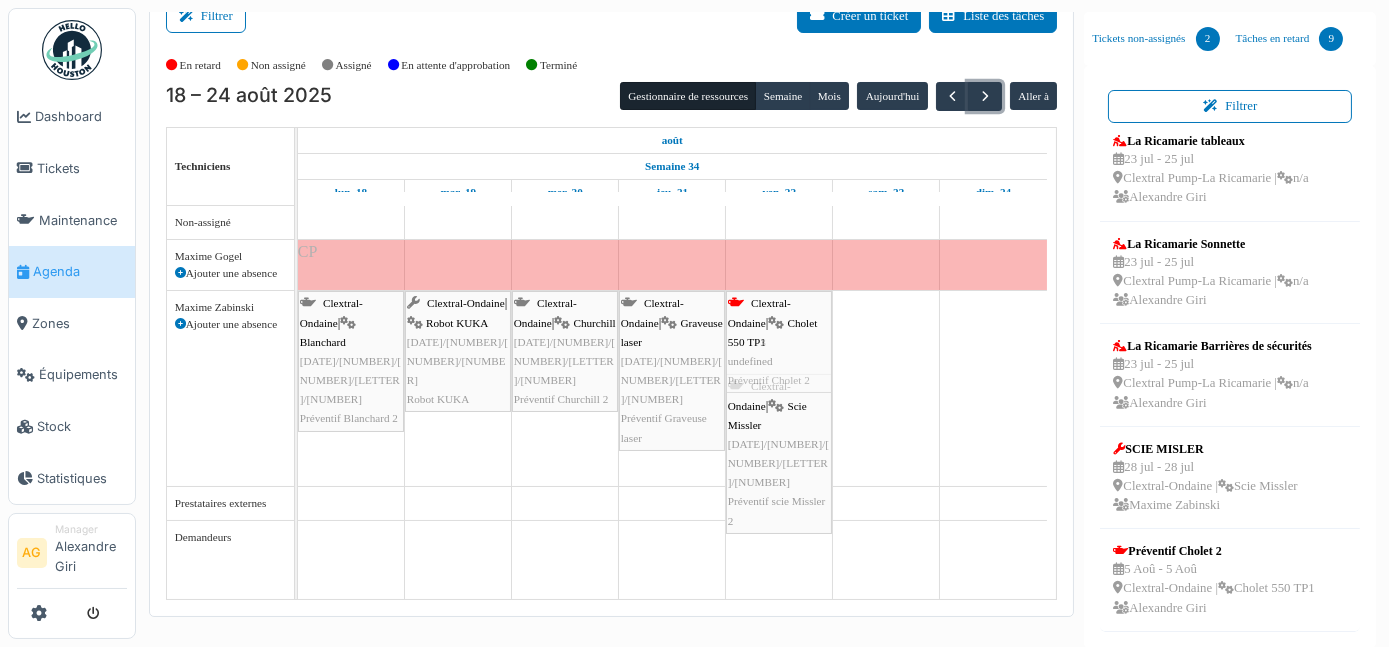 drag, startPoint x: 1146, startPoint y: 574, endPoint x: 797, endPoint y: 360, distance: 409.38614 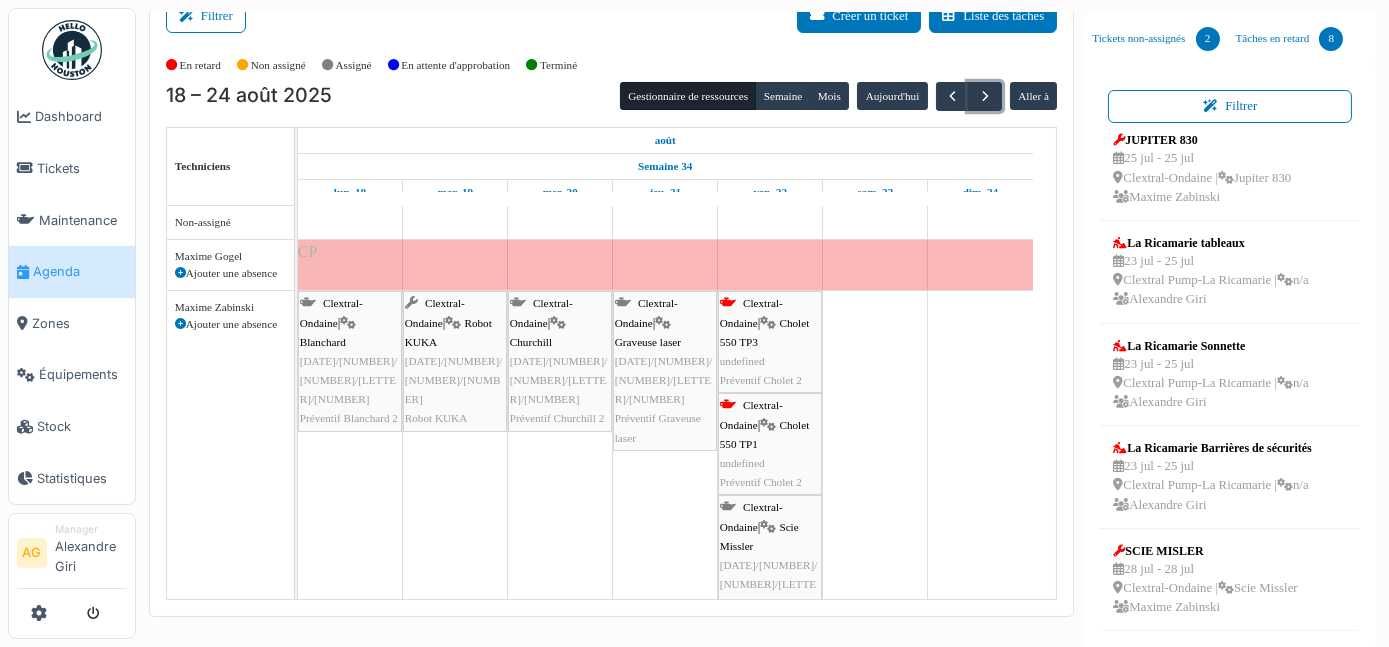 scroll, scrollTop: 56, scrollLeft: 0, axis: vertical 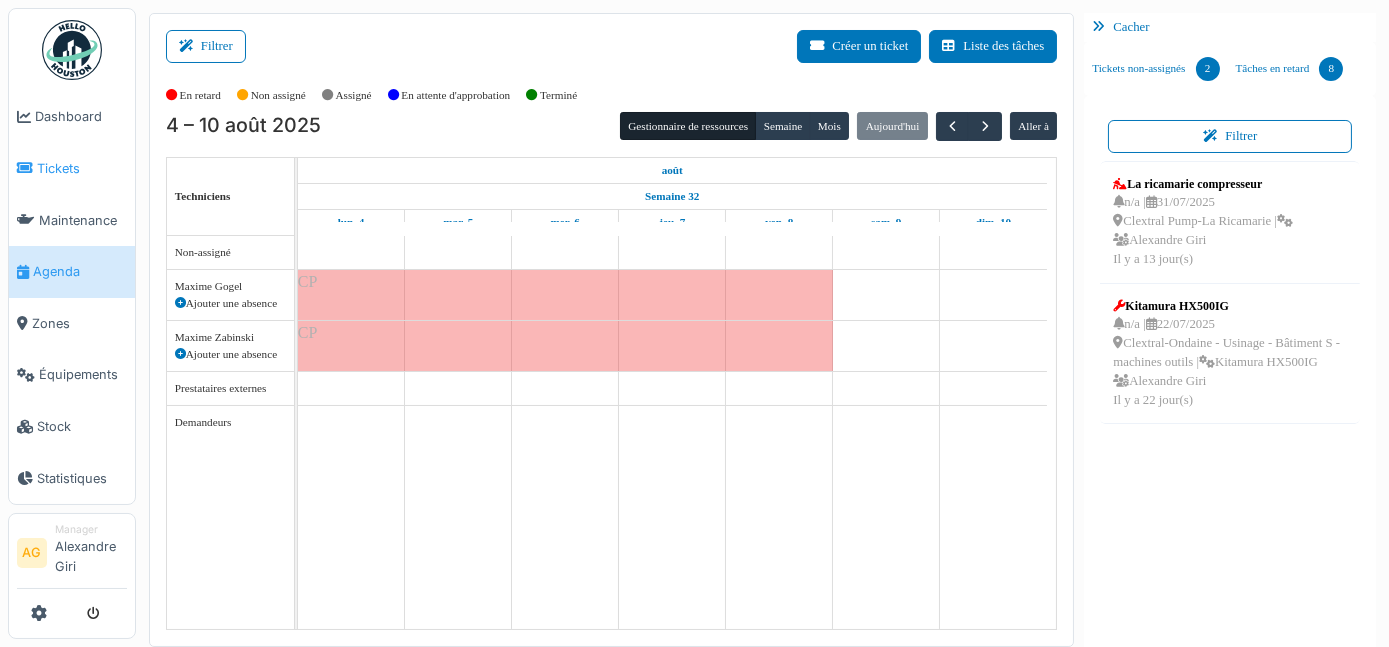 click on "Tickets" at bounding box center [82, 168] 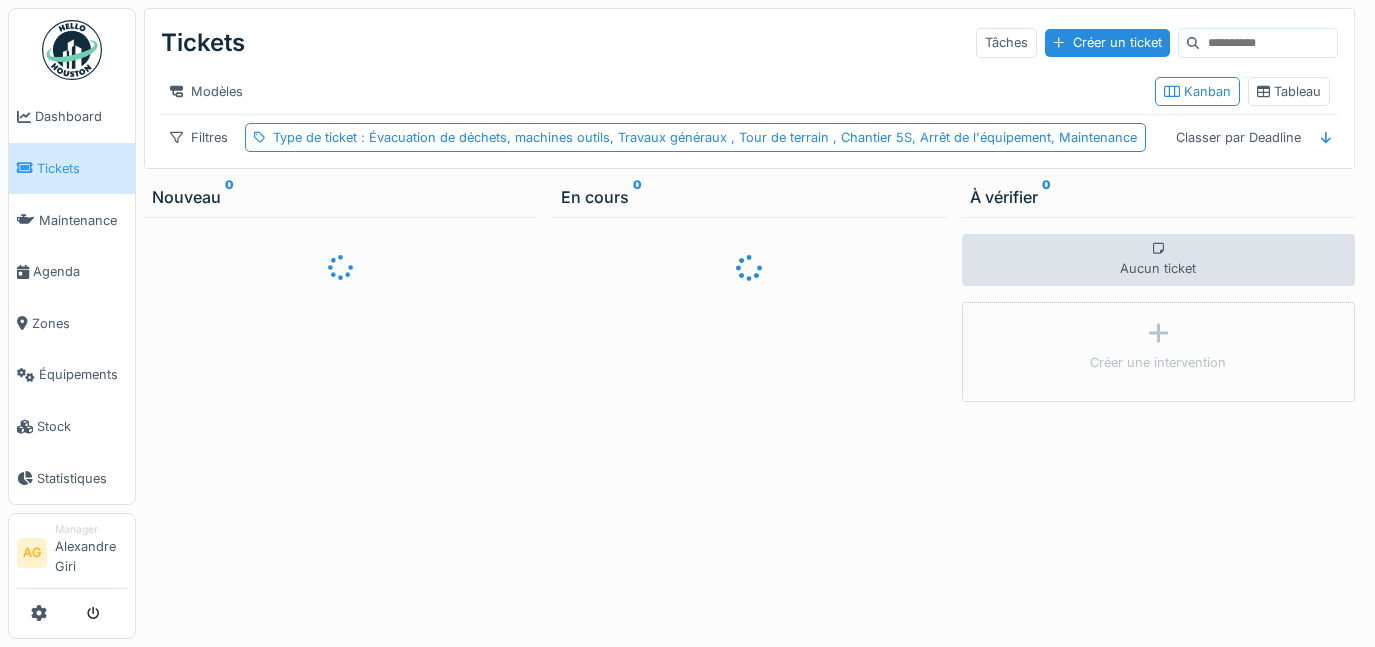 scroll, scrollTop: 0, scrollLeft: 0, axis: both 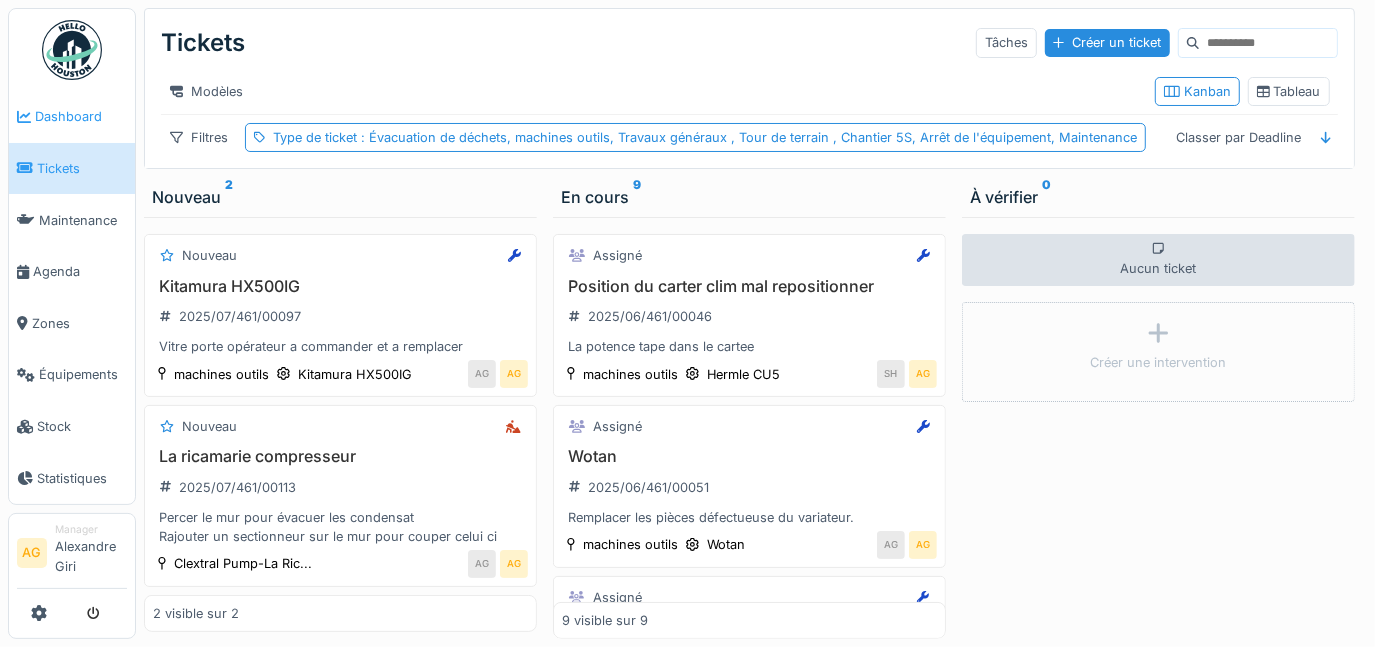 click on "Dashboard" at bounding box center (81, 116) 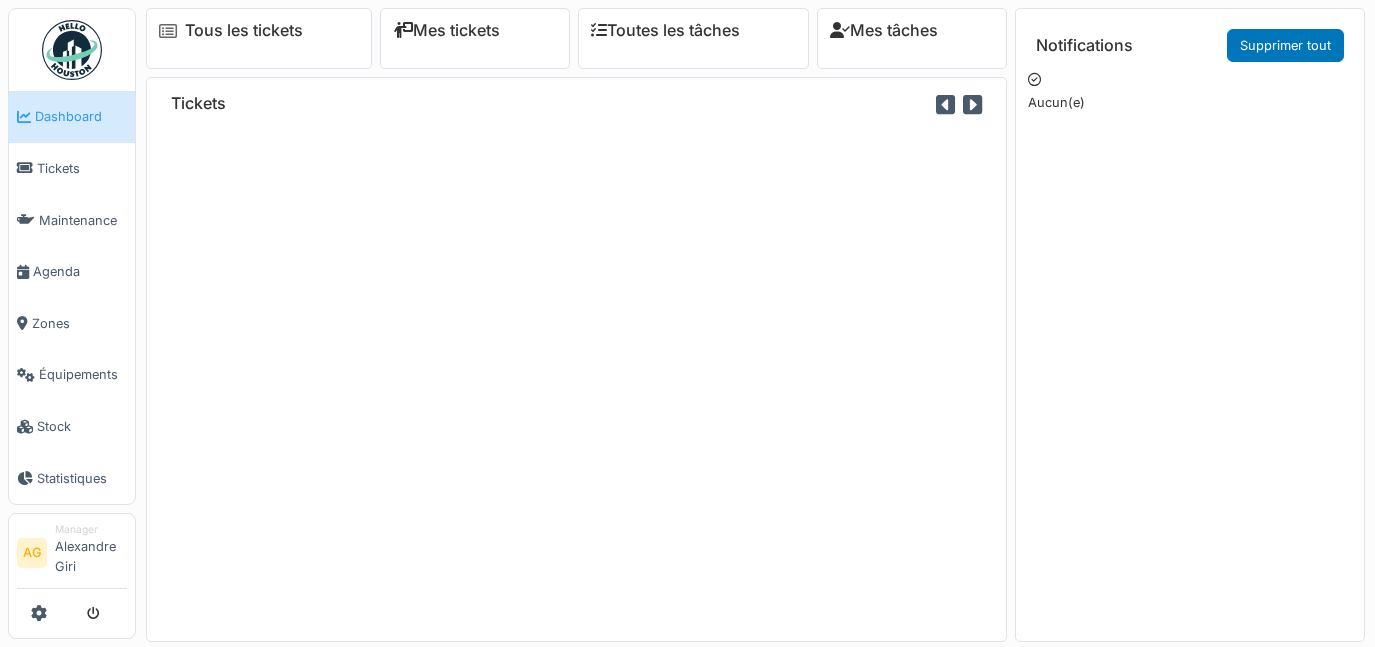 scroll, scrollTop: 0, scrollLeft: 0, axis: both 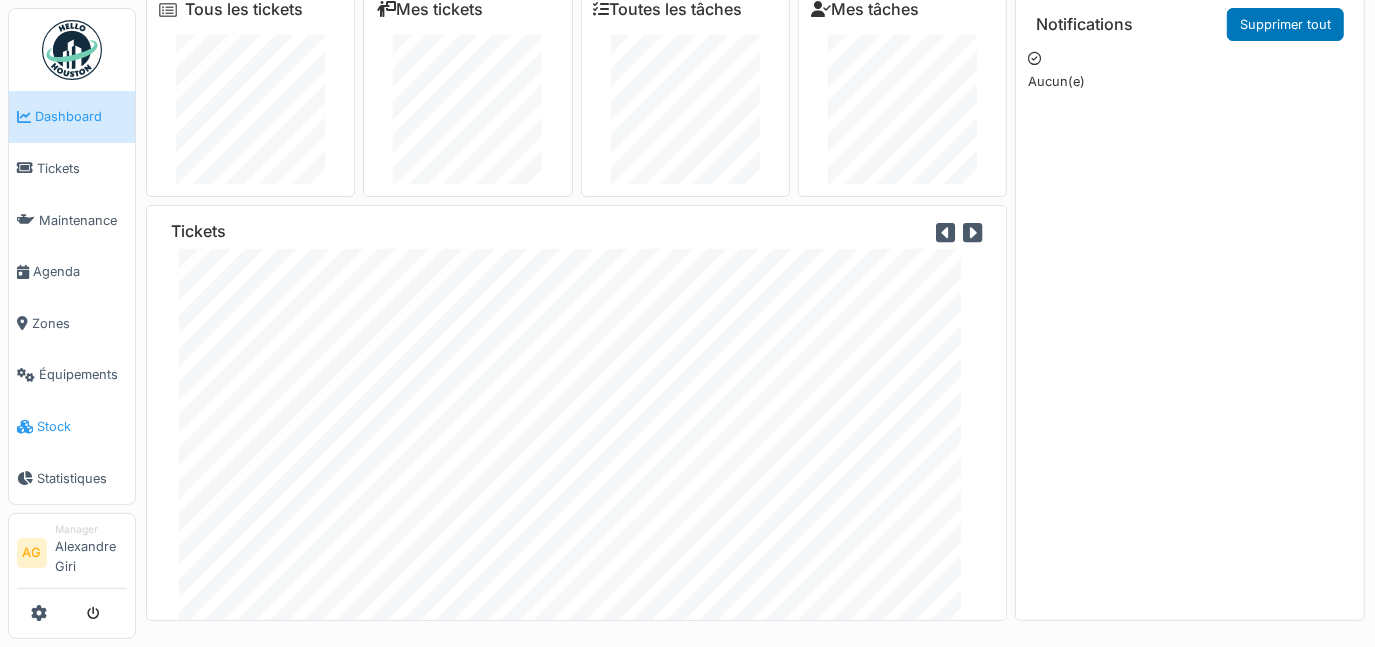 click on "Stock" at bounding box center [82, 426] 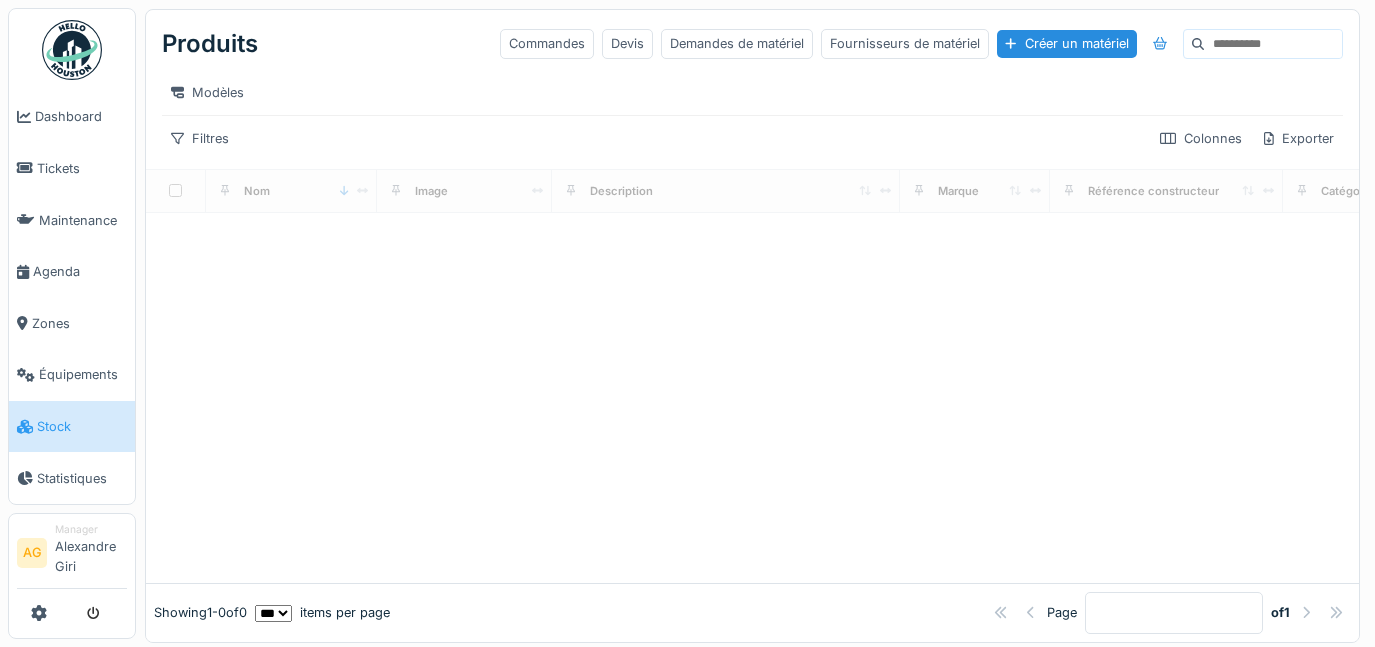 scroll, scrollTop: 0, scrollLeft: 0, axis: both 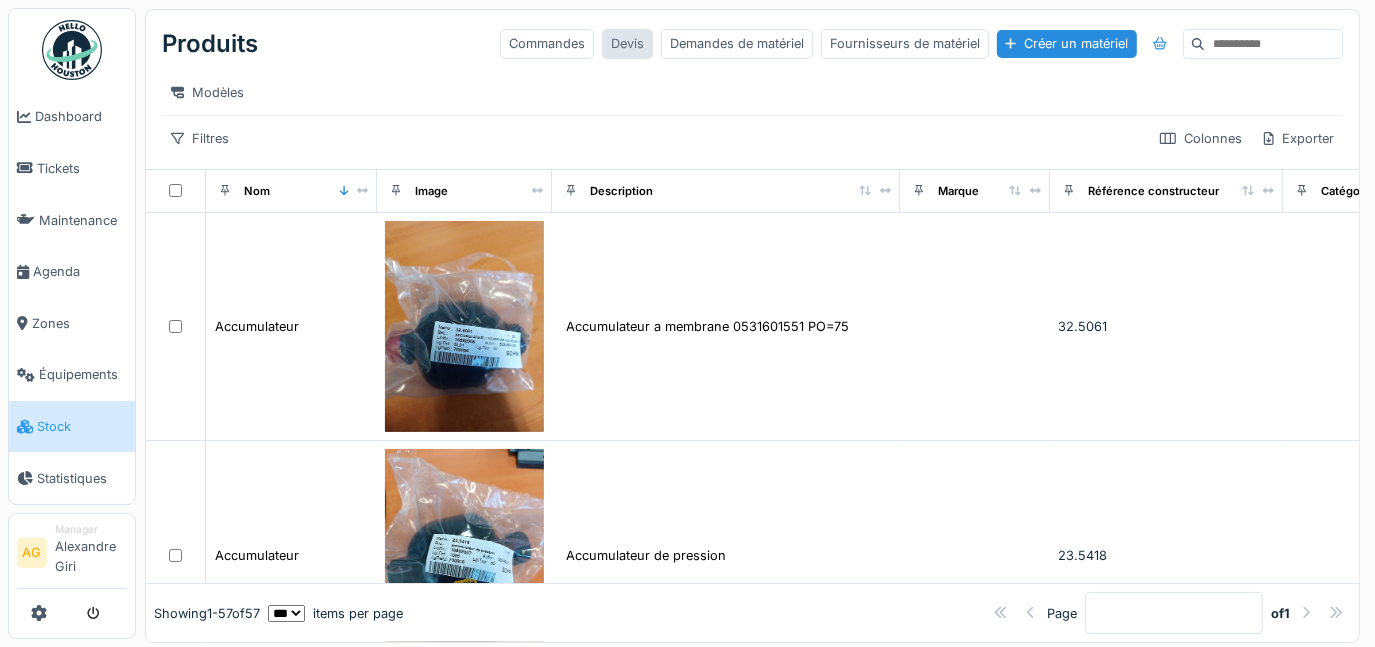 click on "Devis" at bounding box center [627, 43] 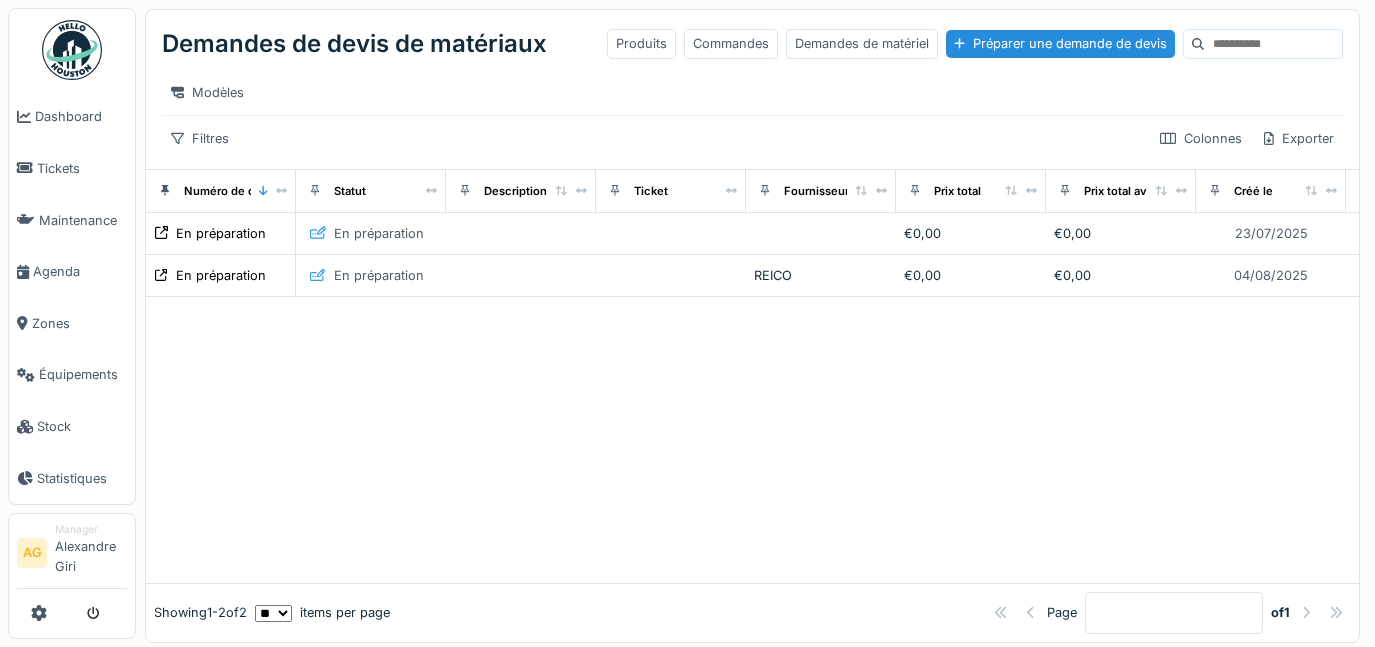 scroll, scrollTop: 0, scrollLeft: 0, axis: both 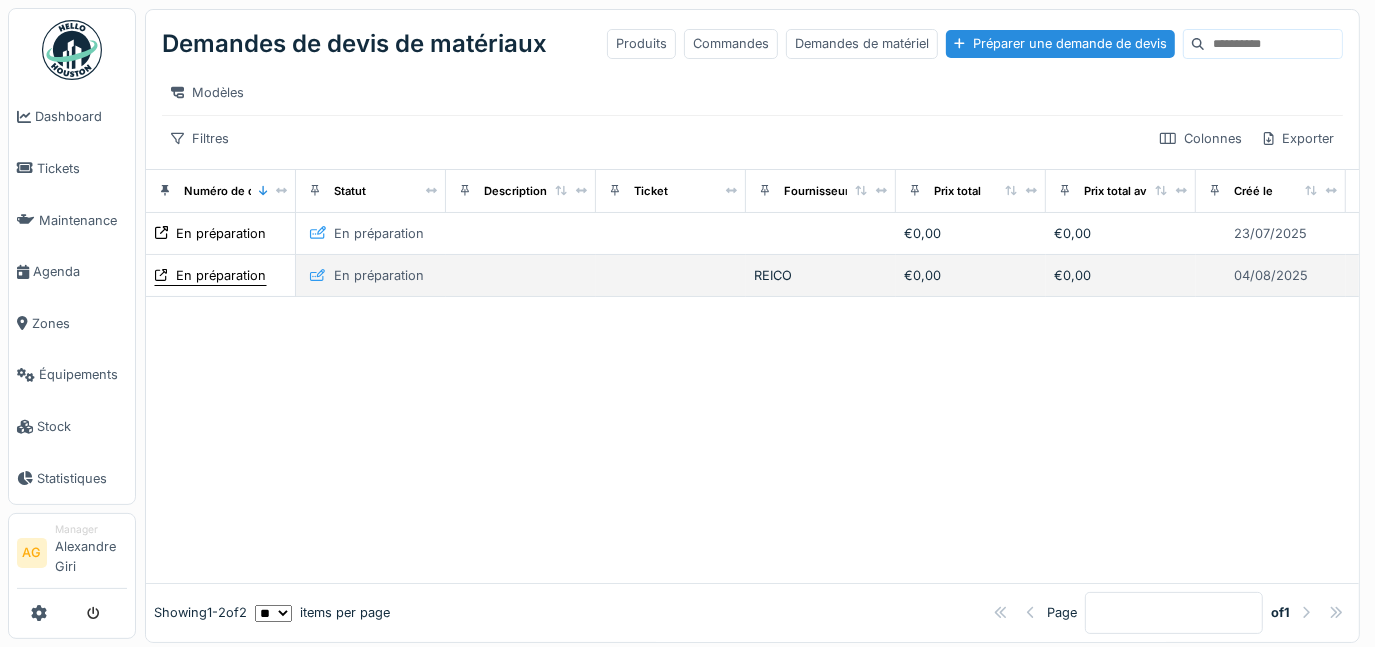 click 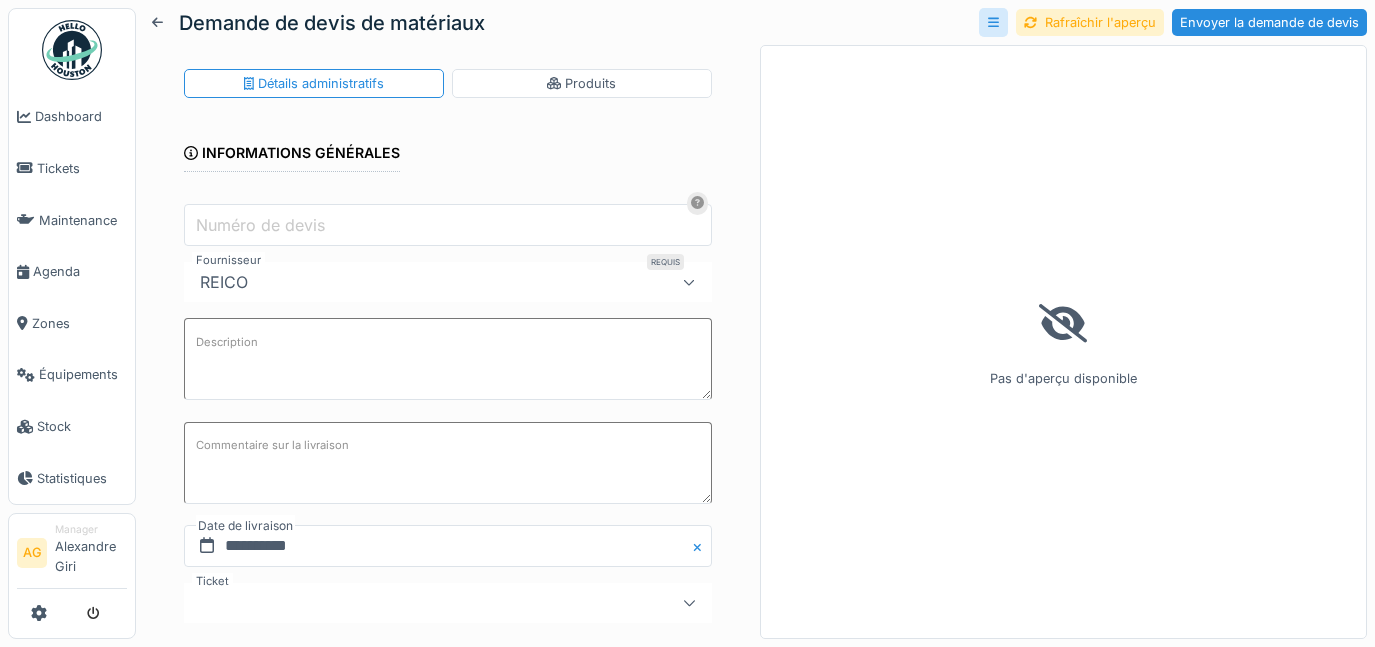 scroll, scrollTop: 0, scrollLeft: 0, axis: both 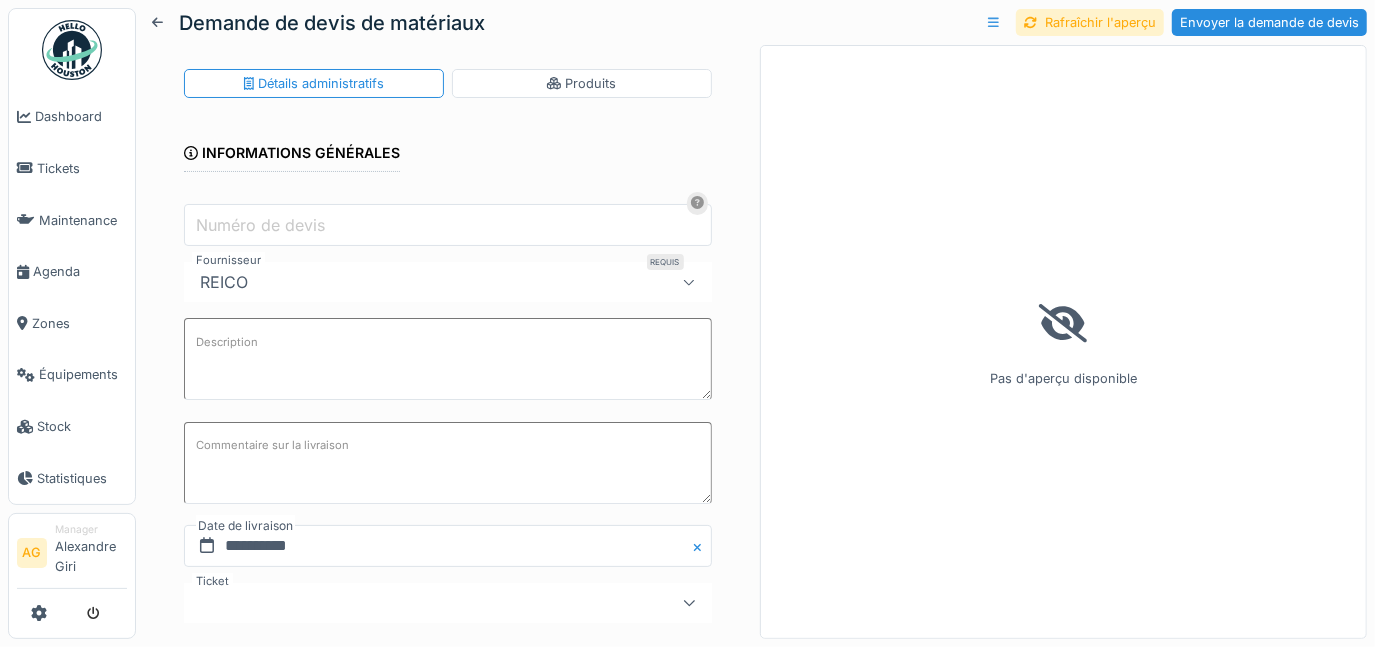 click 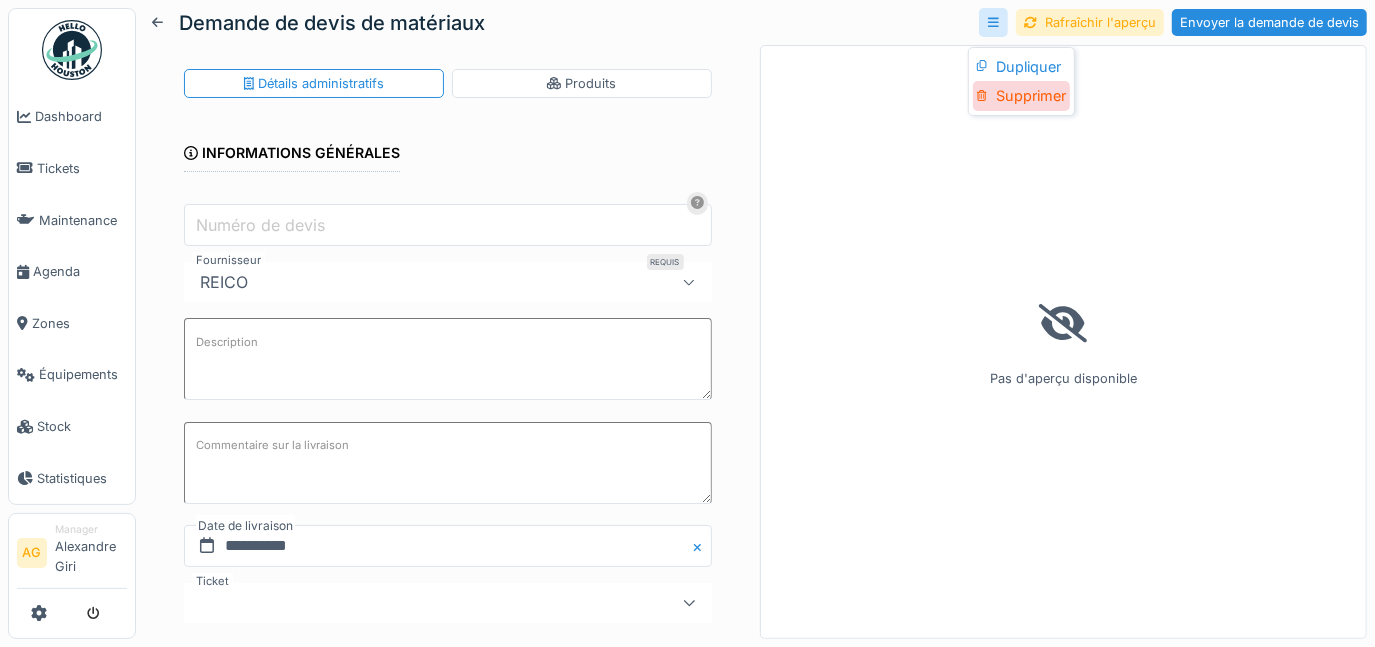 click on "Supprimer" at bounding box center (1021, 96) 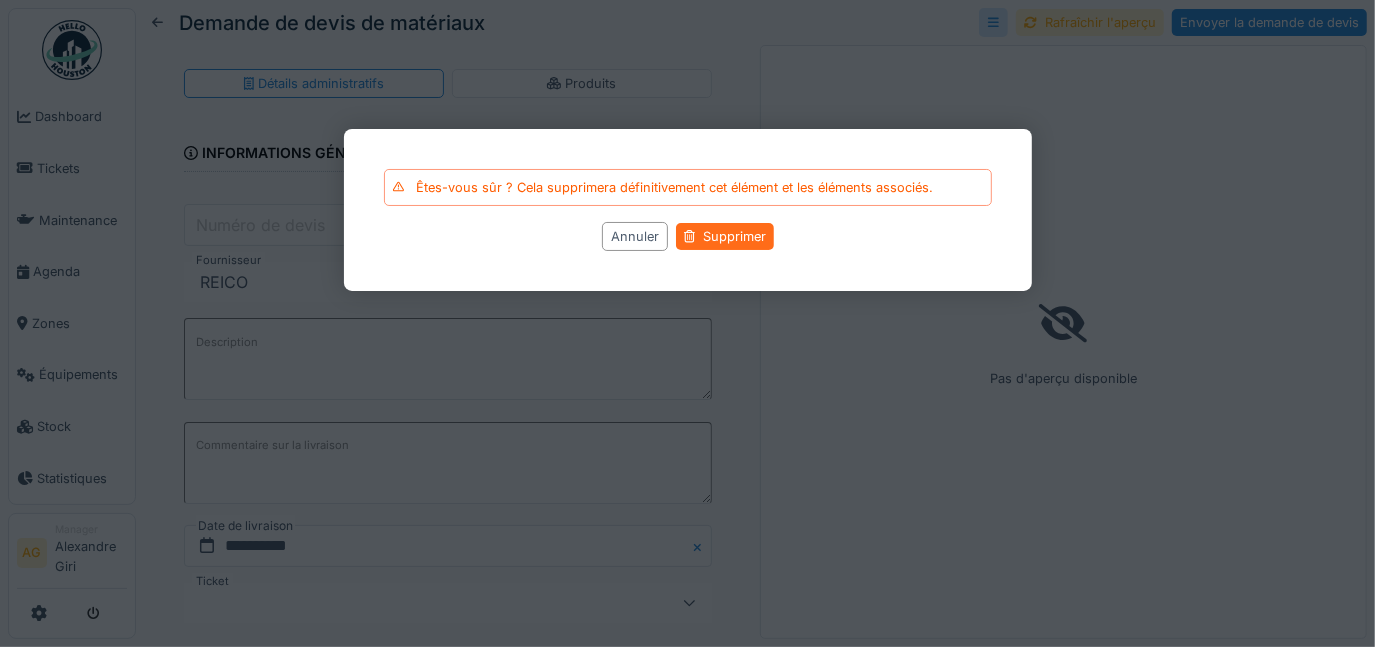 click on "Supprimer" at bounding box center [724, 237] 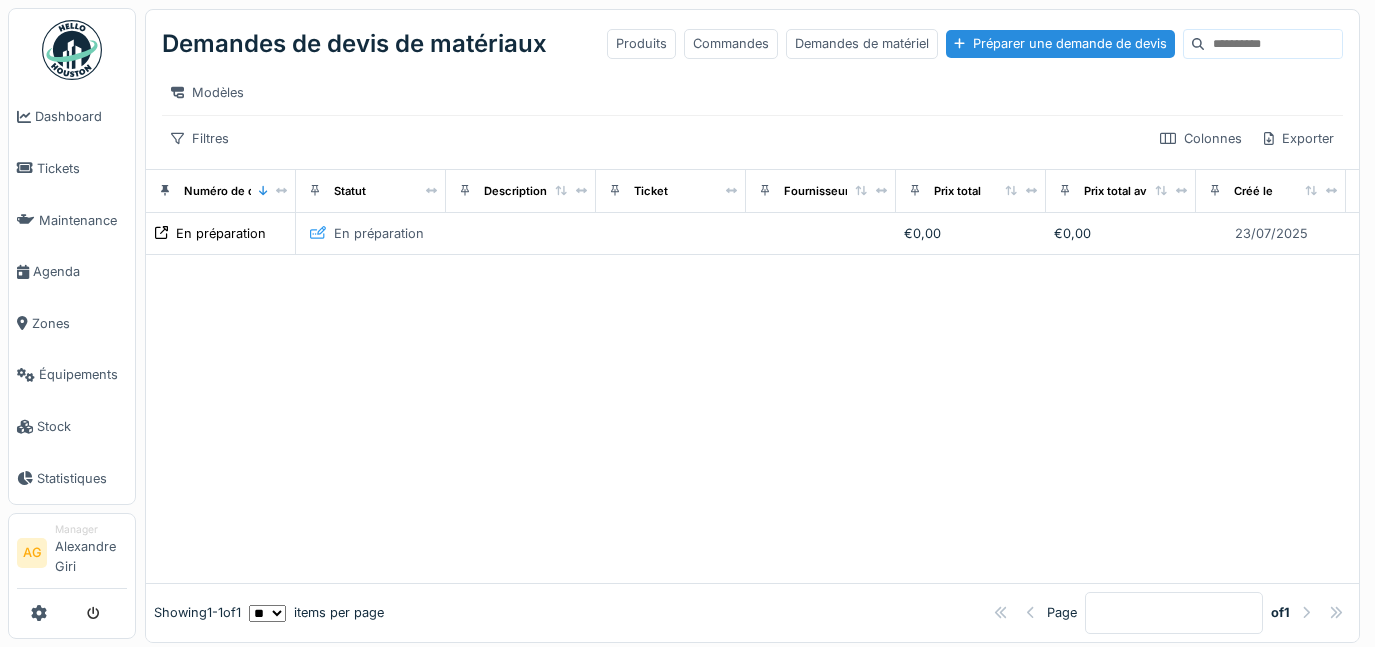 scroll, scrollTop: 0, scrollLeft: 0, axis: both 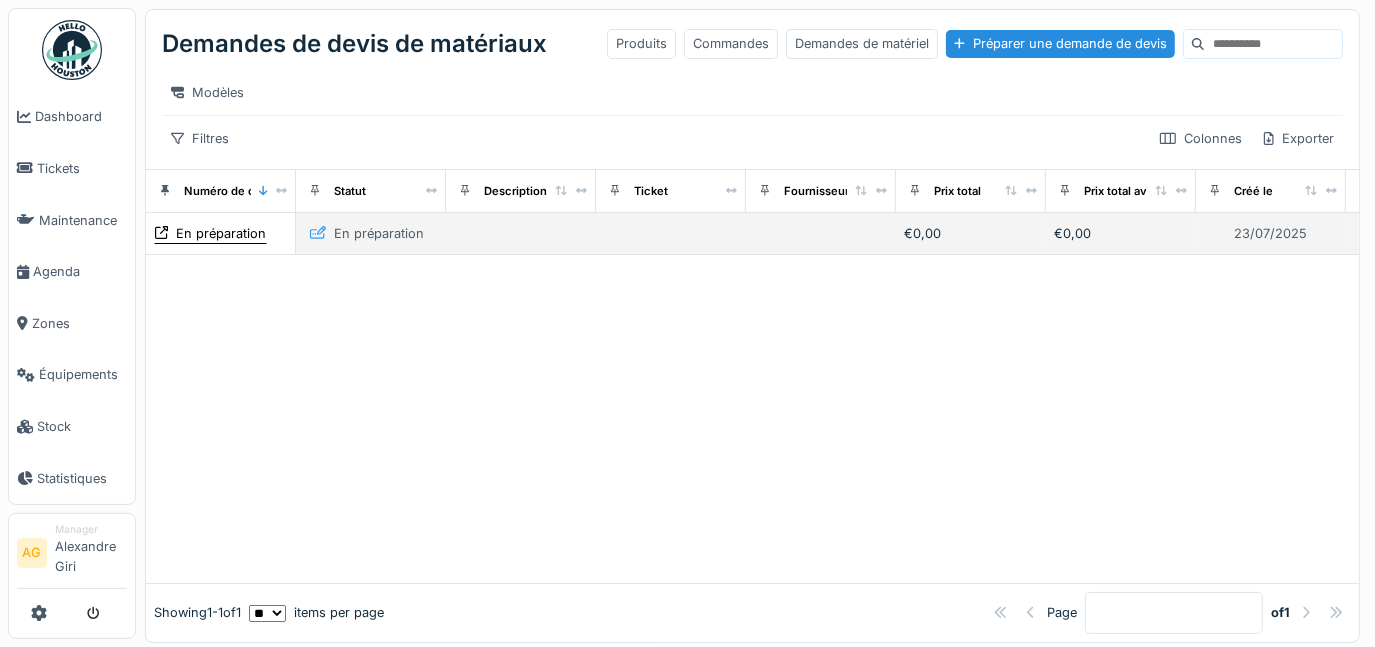click on "En préparation" at bounding box center (221, 233) 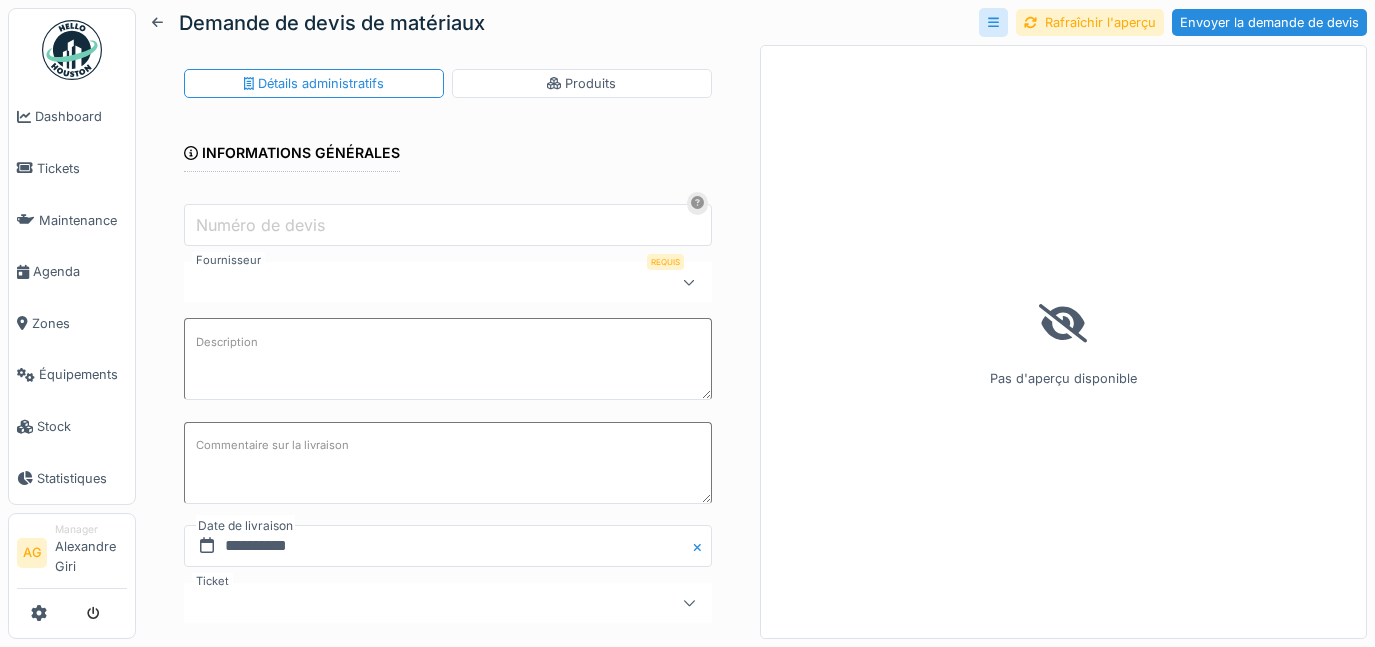 scroll, scrollTop: 0, scrollLeft: 0, axis: both 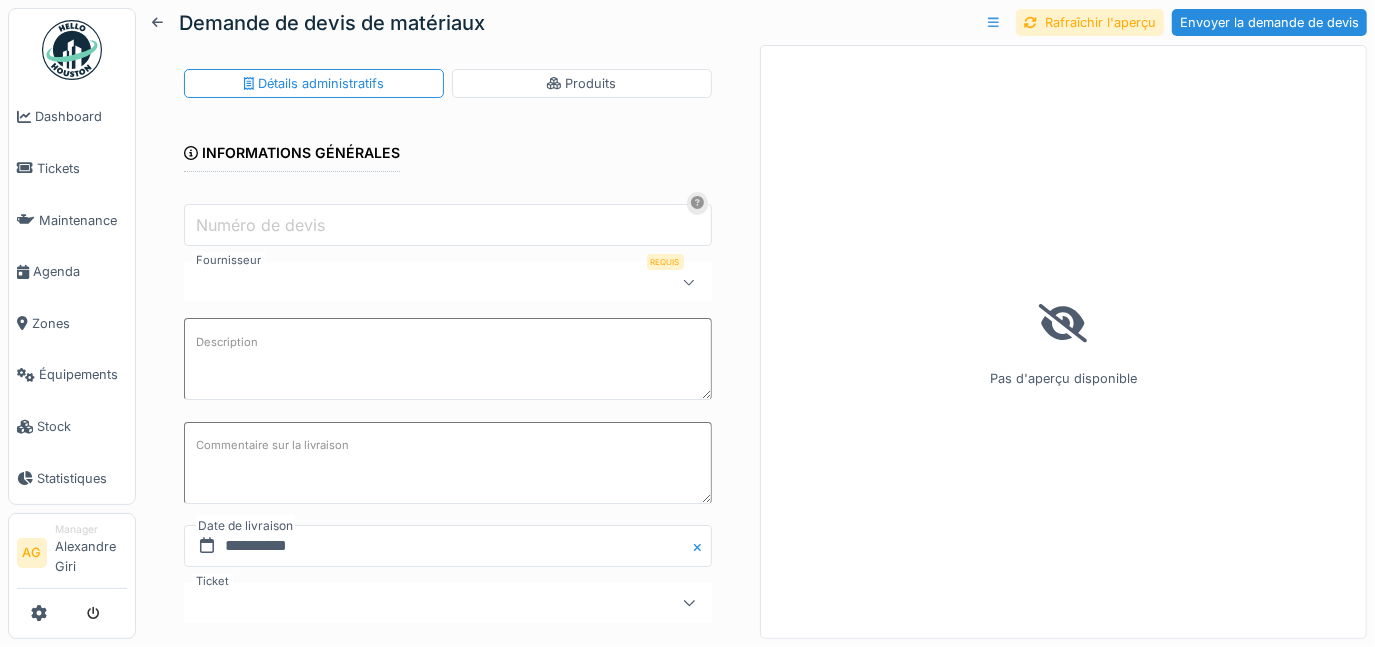 click 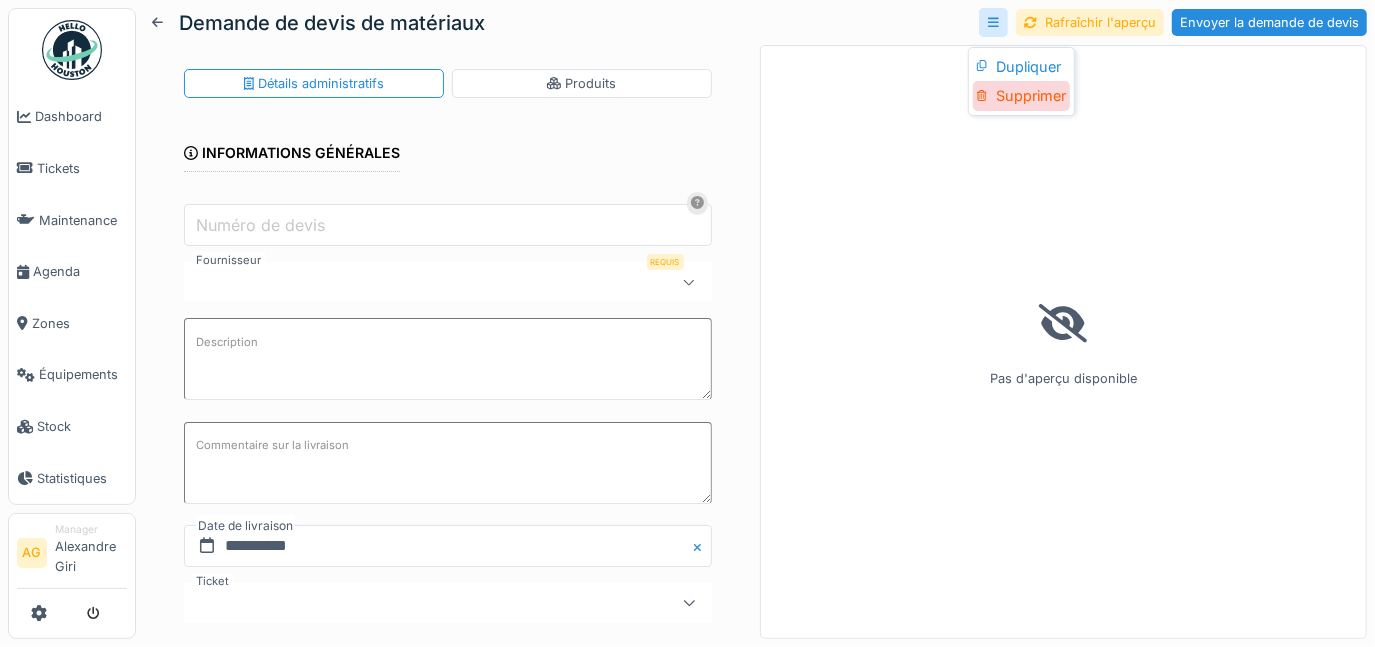 click on "Supprimer" at bounding box center [1021, 96] 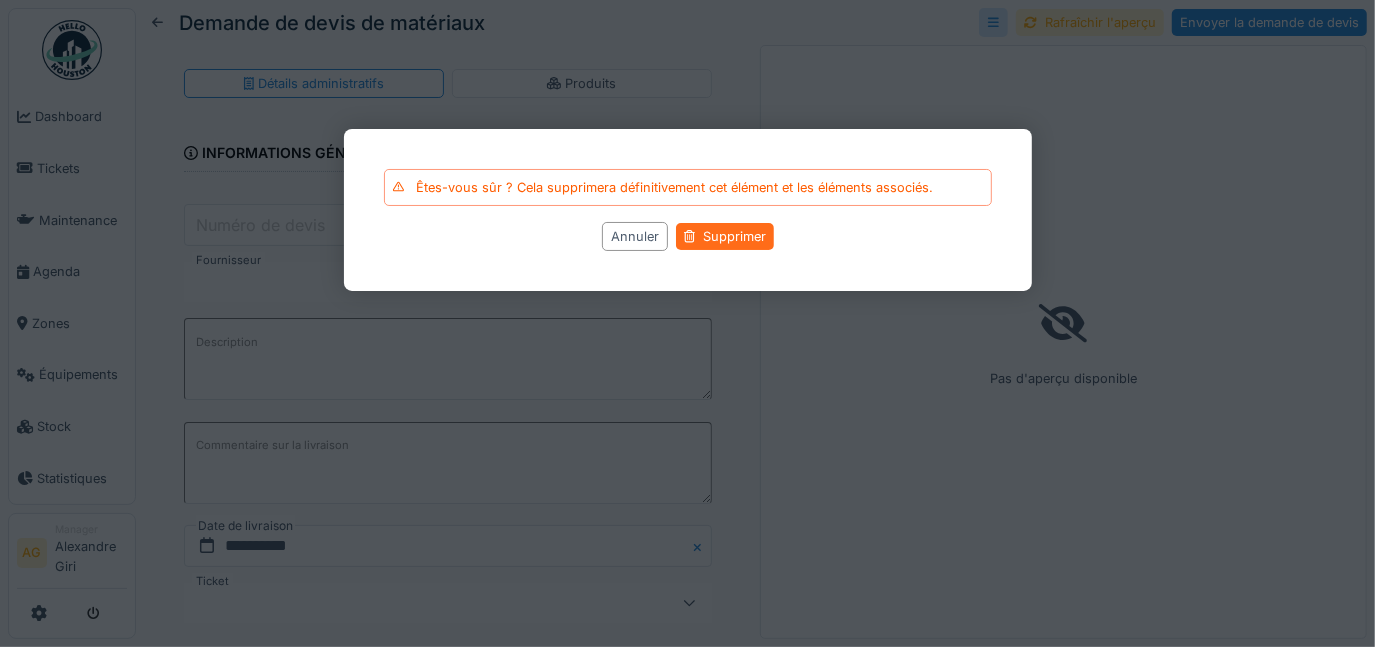 click on "Supprimer" at bounding box center (724, 237) 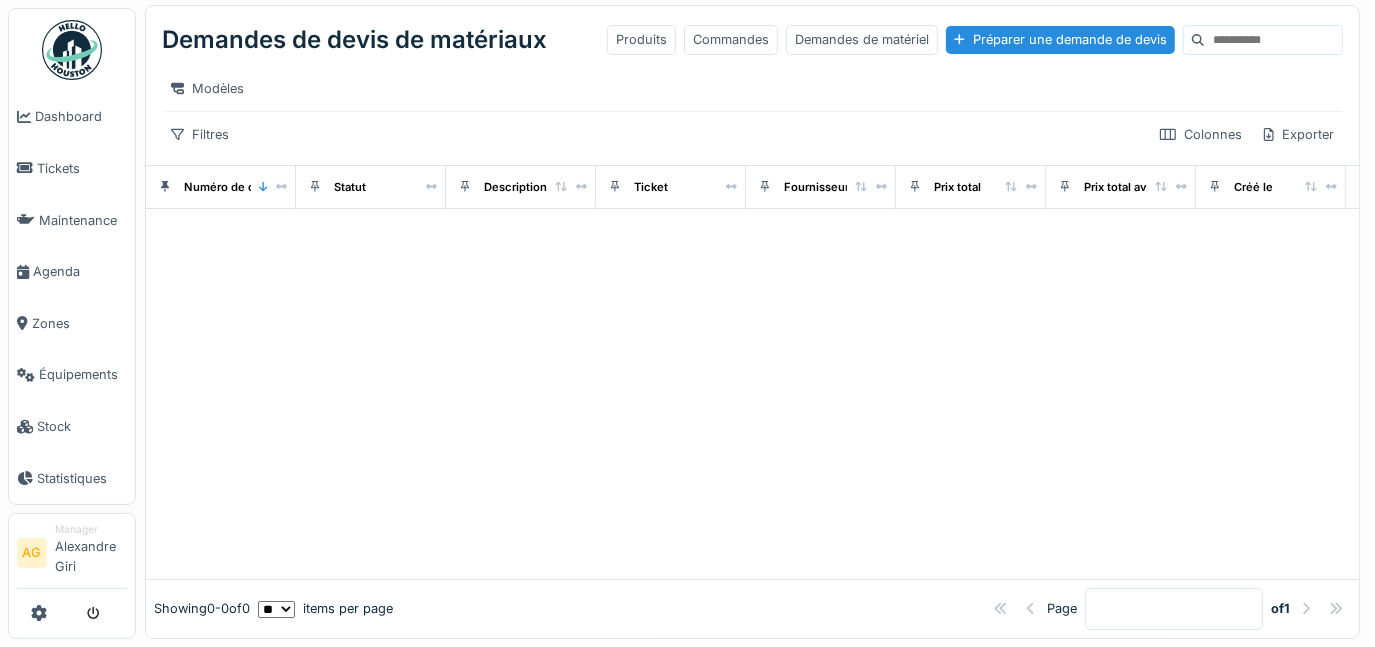 scroll, scrollTop: 0, scrollLeft: 0, axis: both 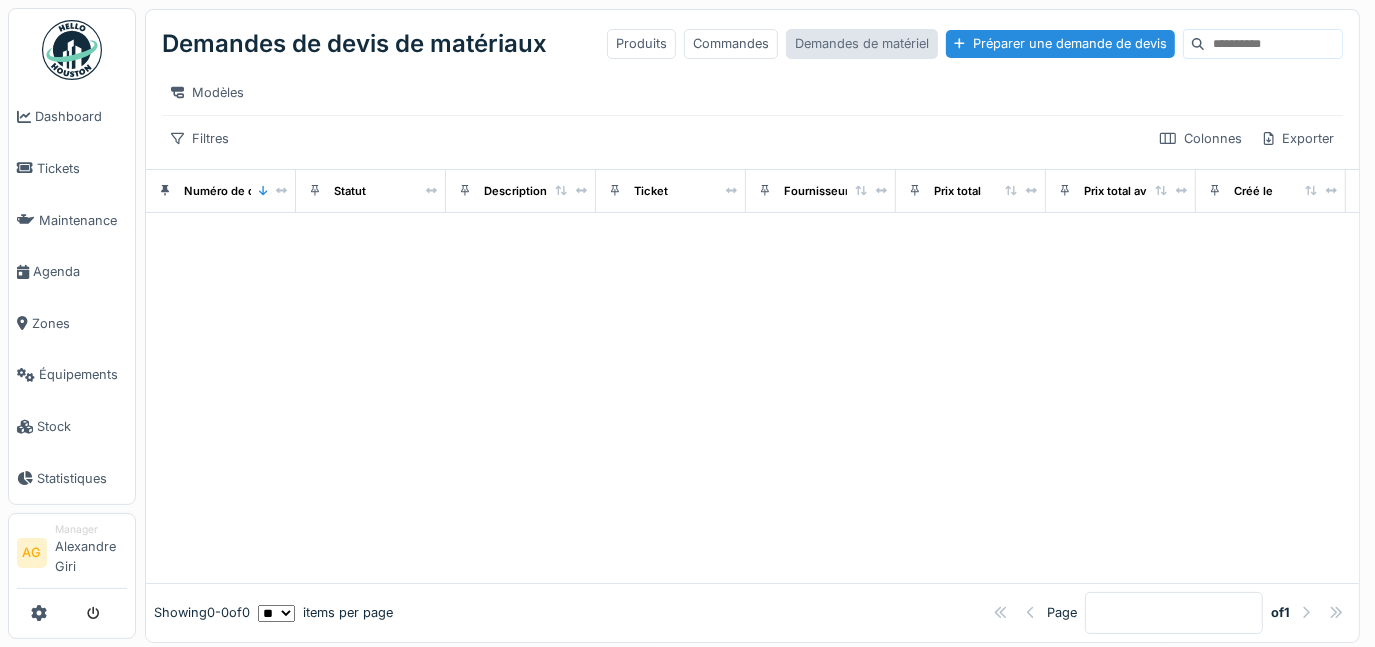 click on "Demandes de matériel" at bounding box center (862, 43) 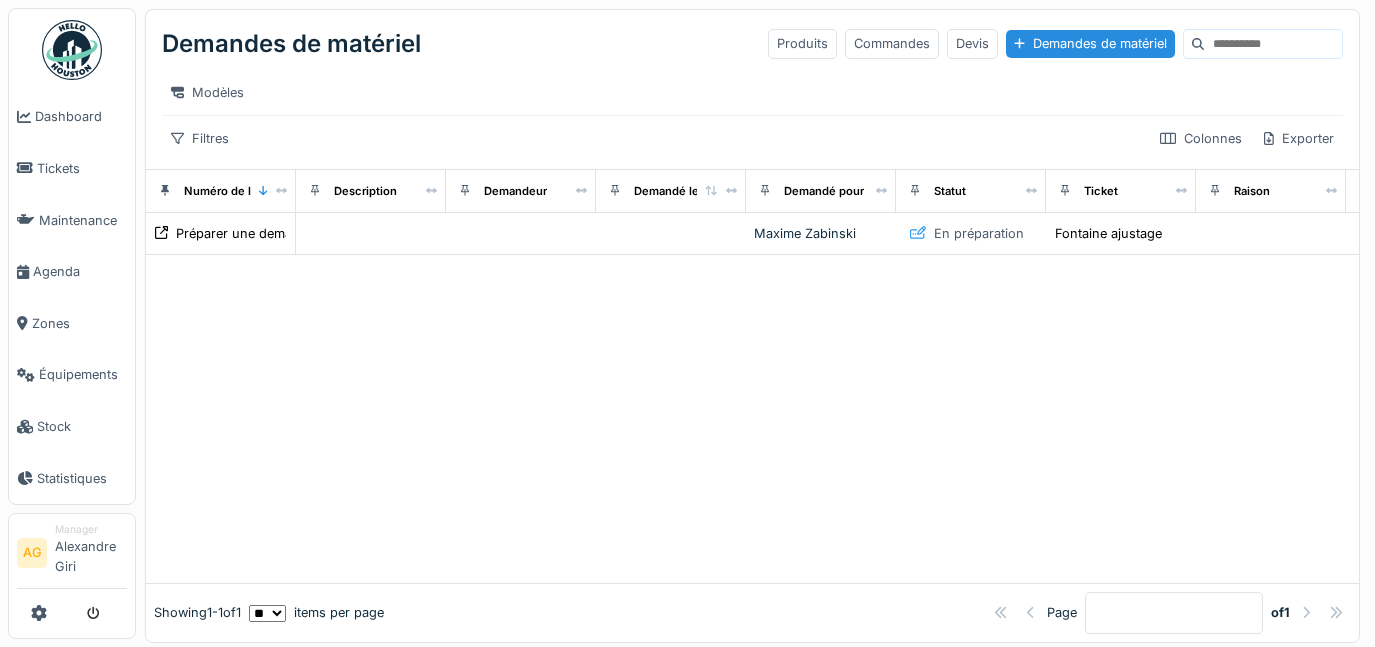scroll, scrollTop: 0, scrollLeft: 0, axis: both 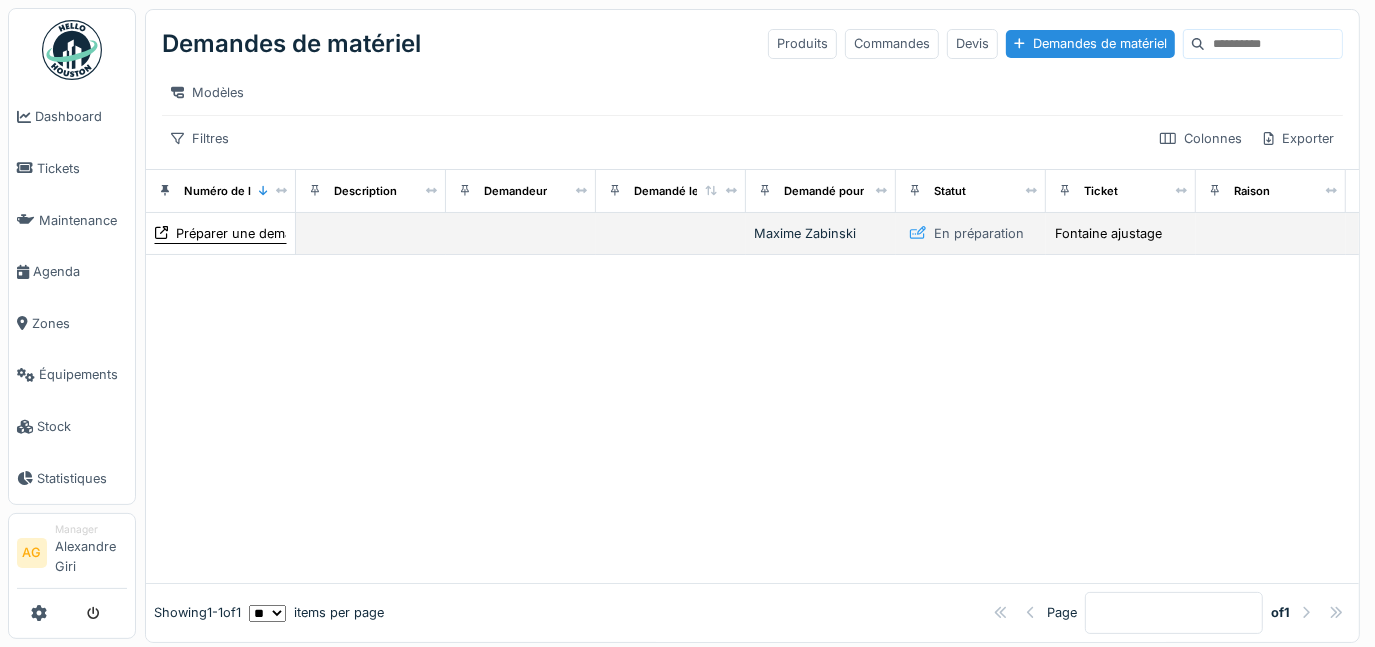 click on "Préparer une demande de matériel" at bounding box center [280, 233] 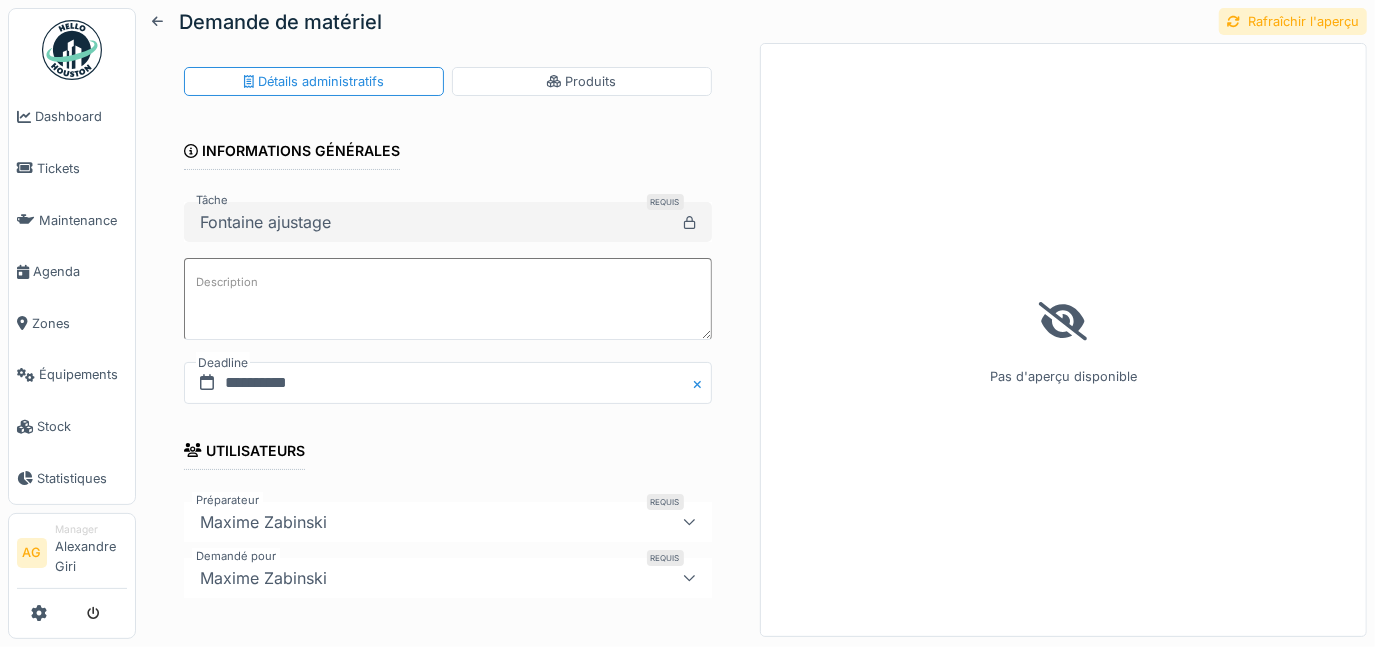 scroll, scrollTop: 0, scrollLeft: 0, axis: both 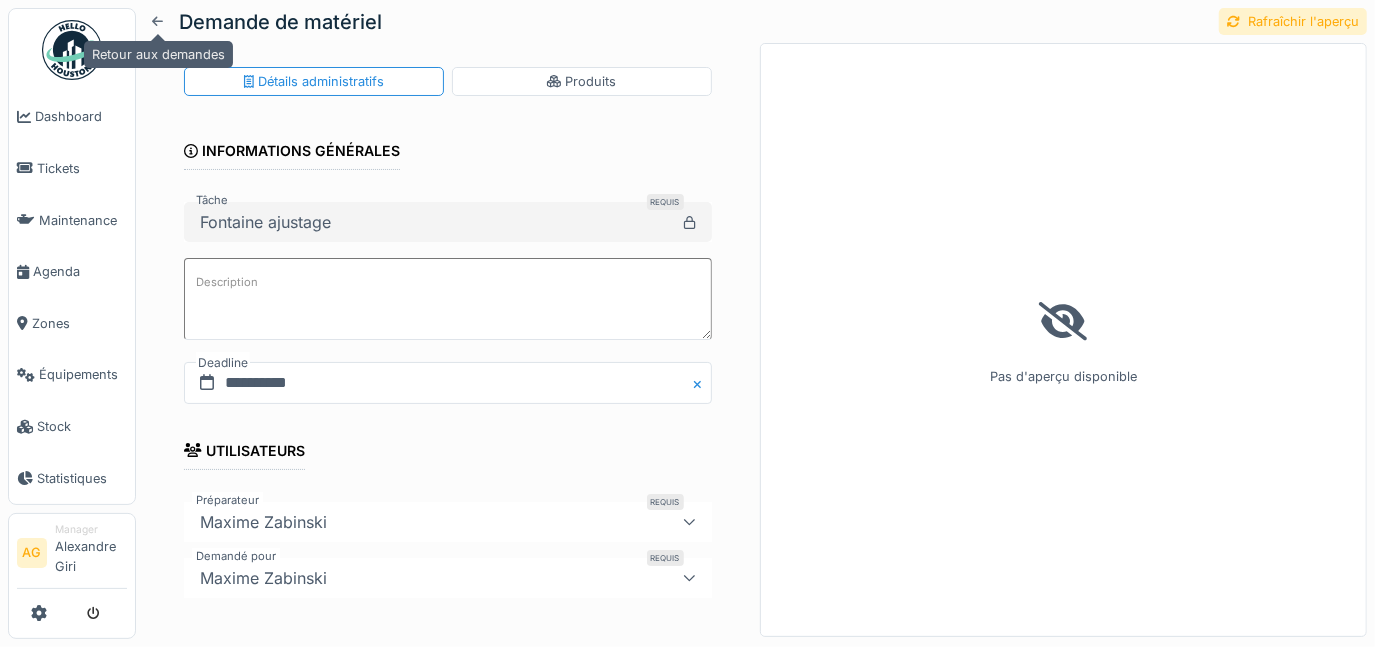 click at bounding box center [157, 21] 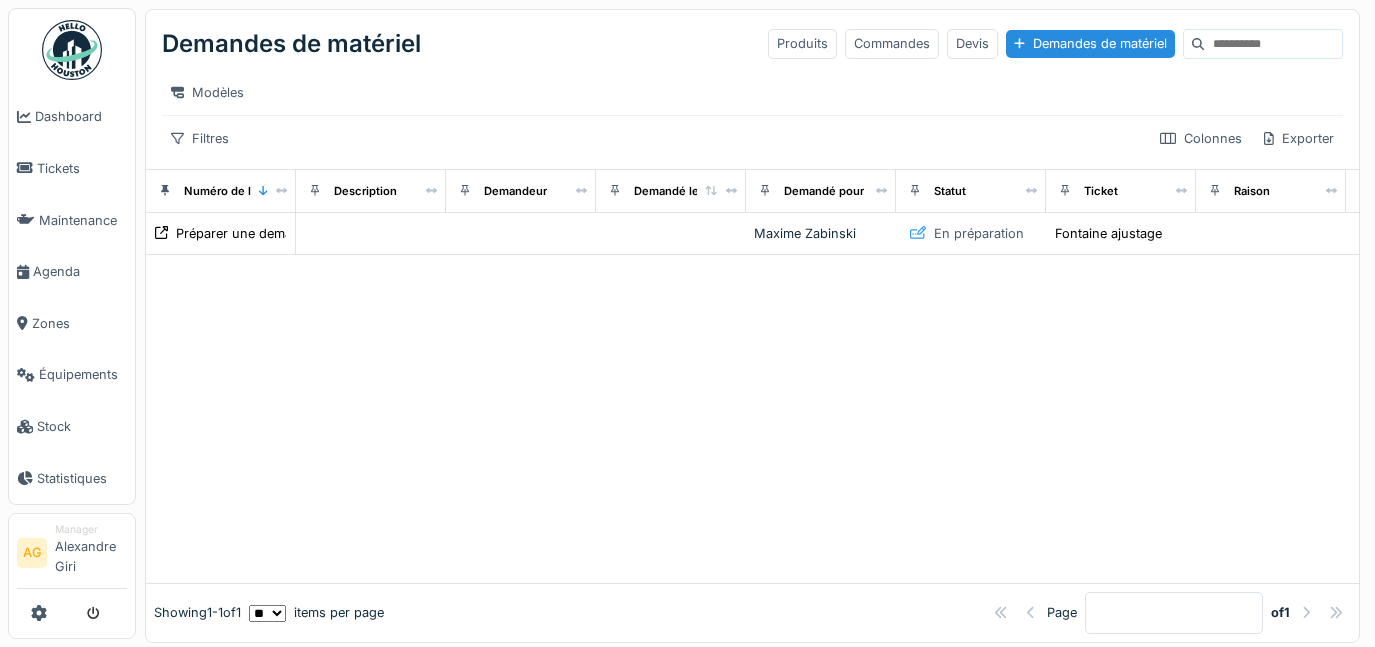 scroll, scrollTop: 0, scrollLeft: 0, axis: both 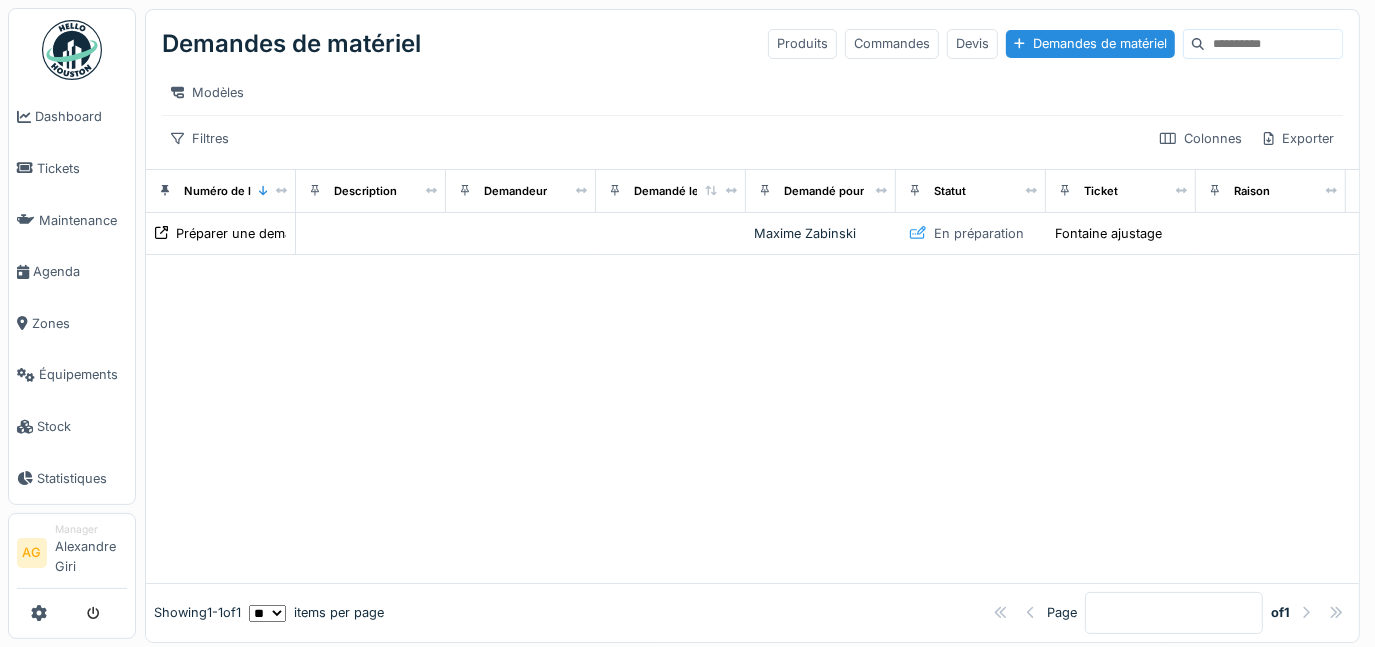 drag, startPoint x: 171, startPoint y: 246, endPoint x: 773, endPoint y: 437, distance: 631.5734 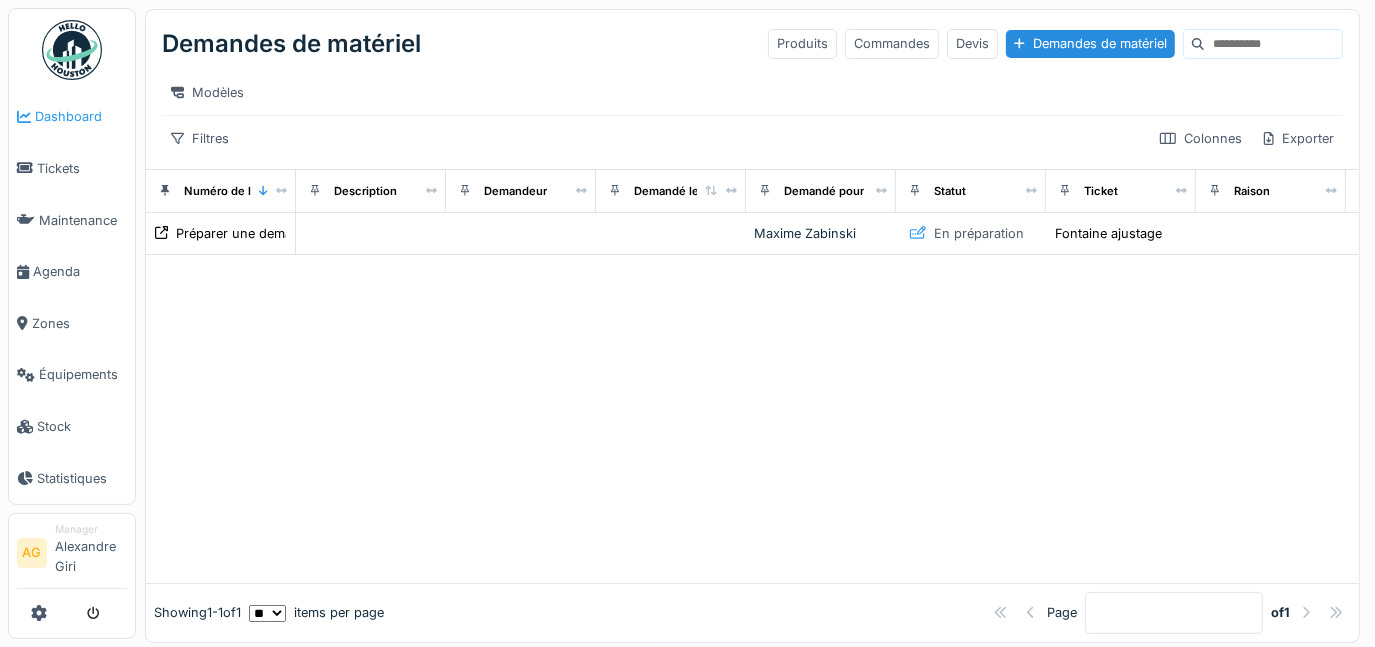 click on "Dashboard" at bounding box center [81, 116] 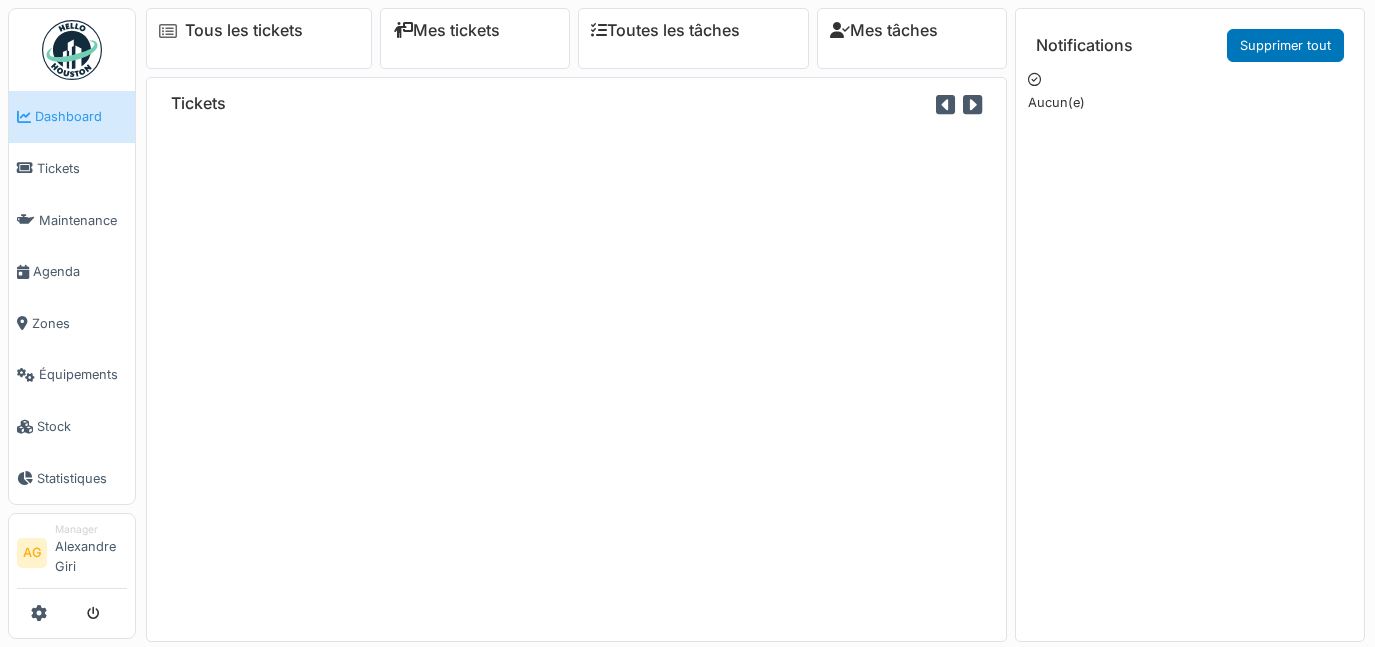 scroll, scrollTop: 0, scrollLeft: 0, axis: both 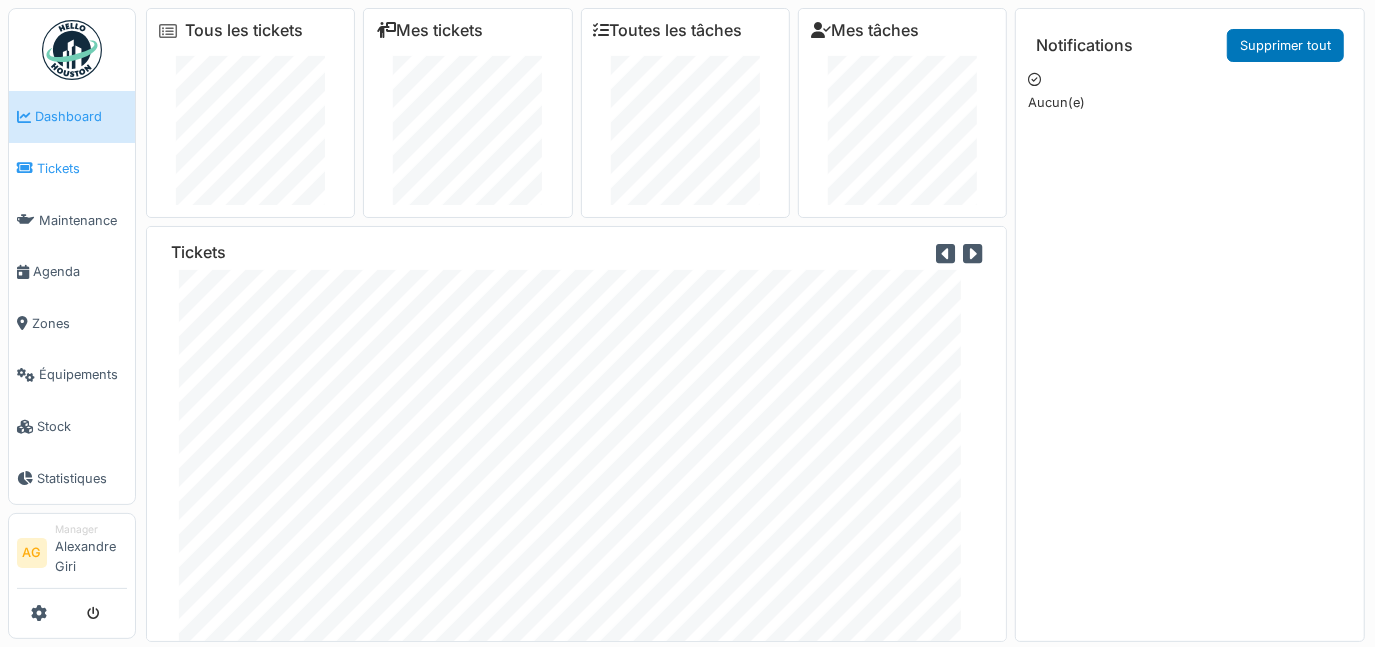 click on "Tickets" at bounding box center [82, 168] 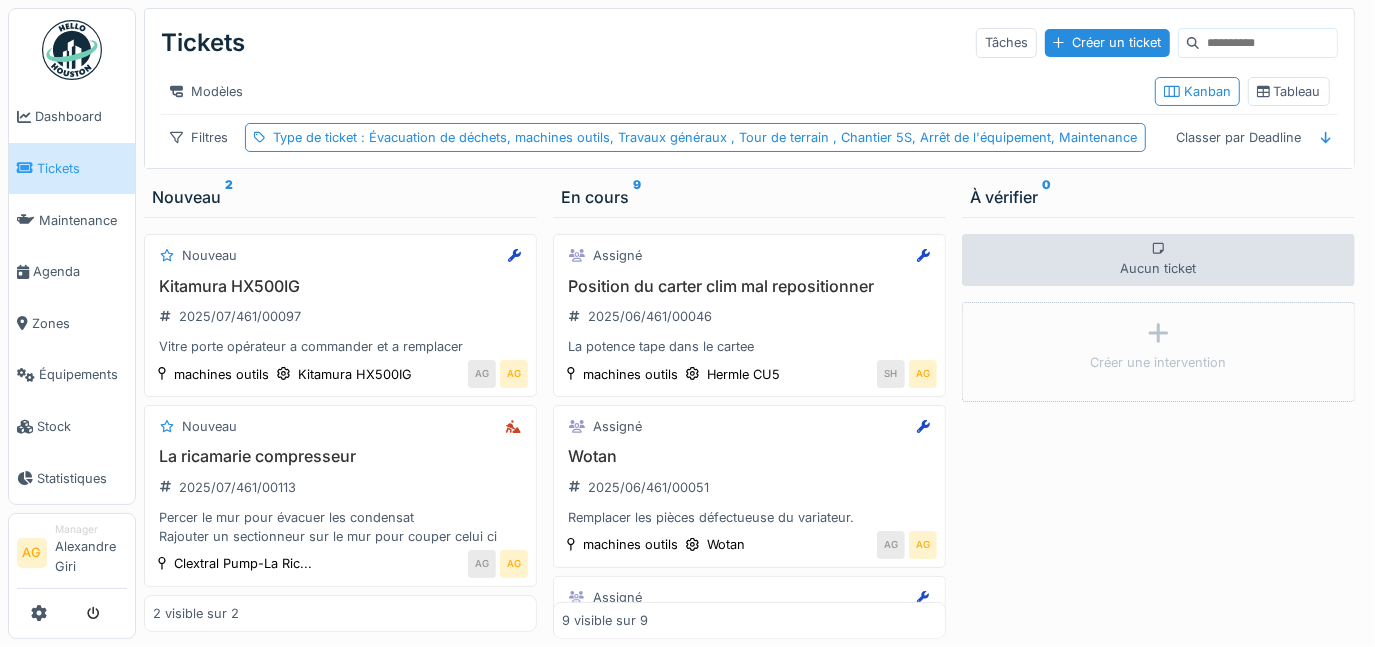 scroll, scrollTop: 13, scrollLeft: 0, axis: vertical 